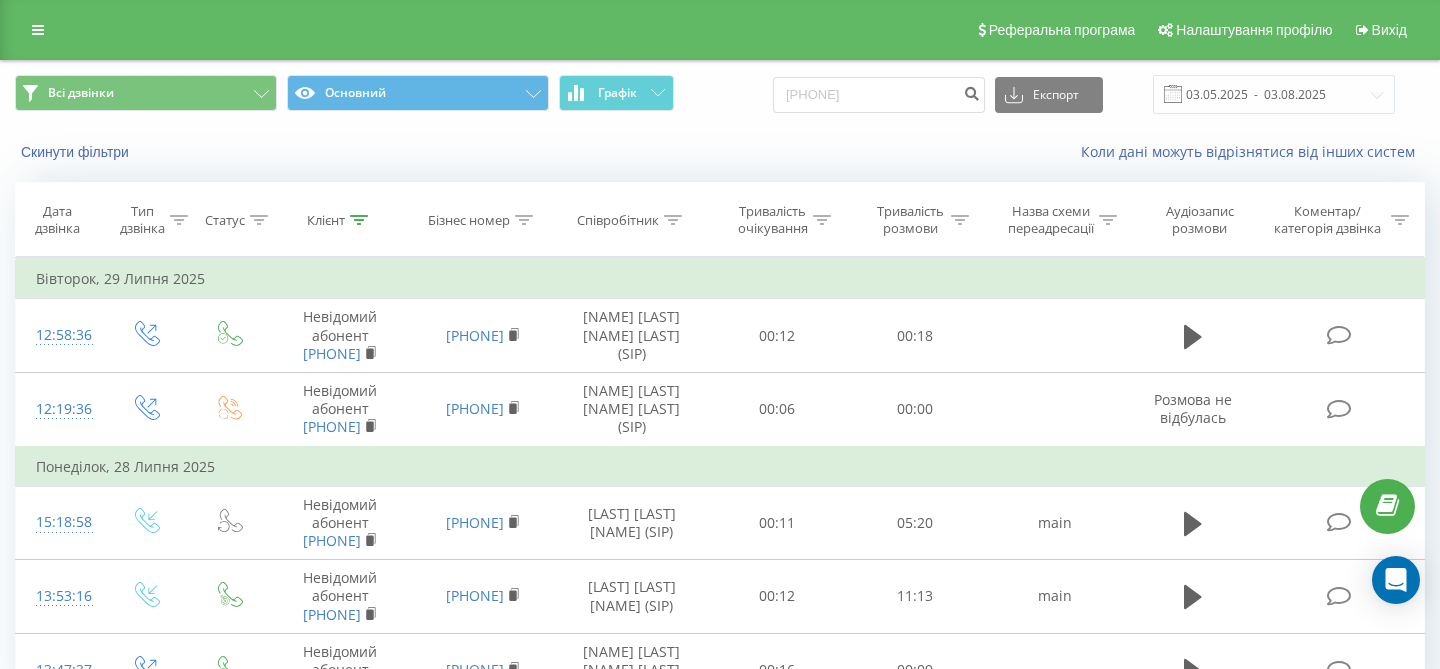 scroll, scrollTop: 0, scrollLeft: 0, axis: both 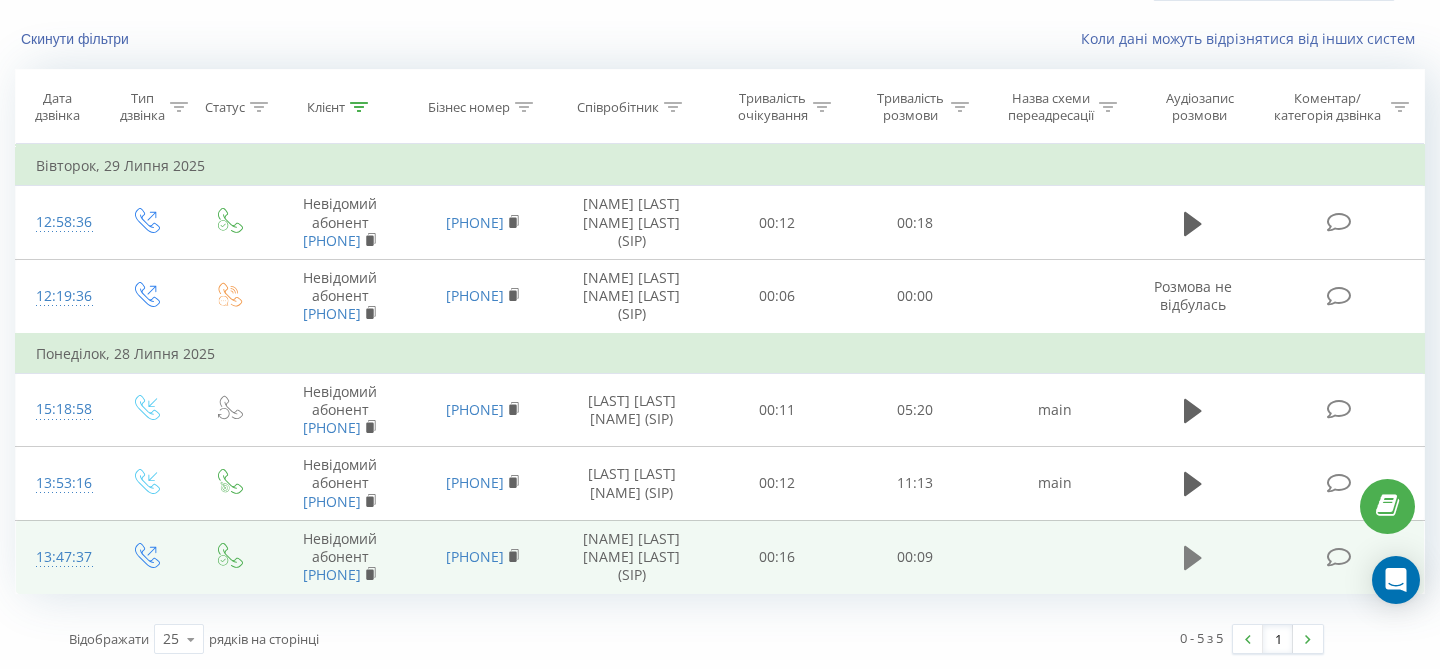 click 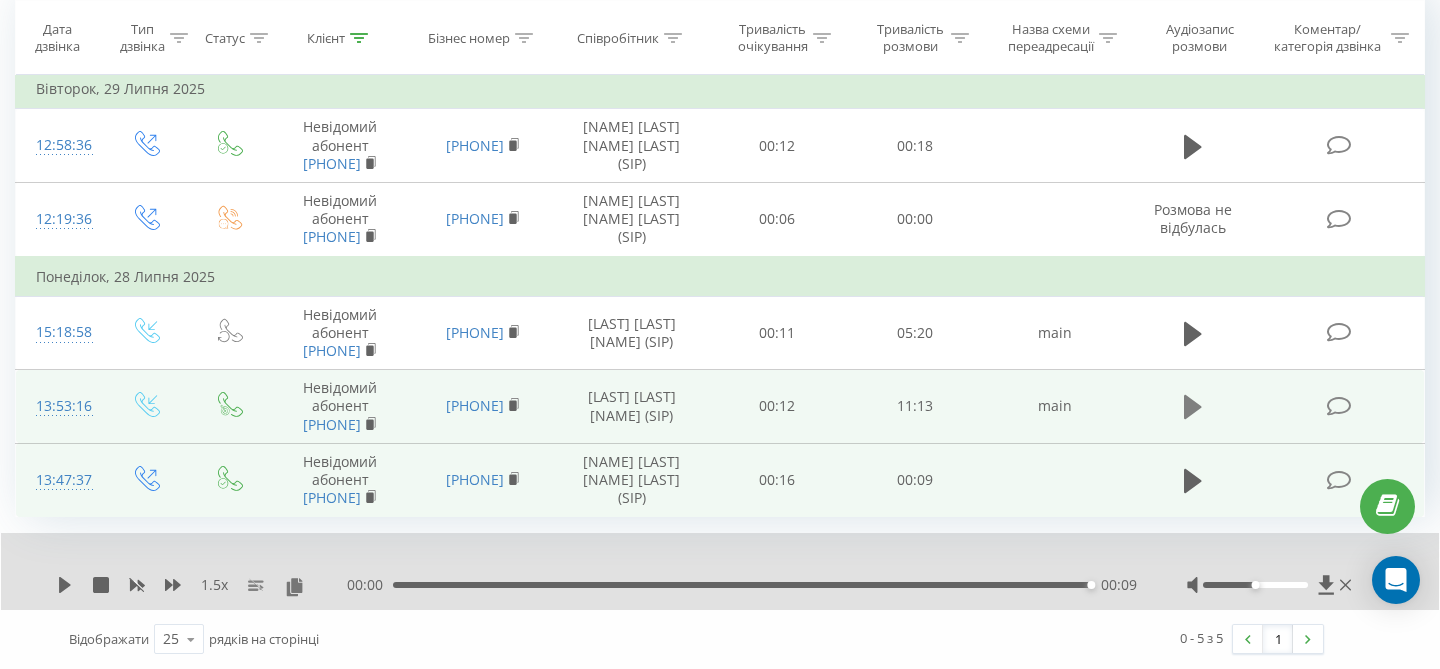 click 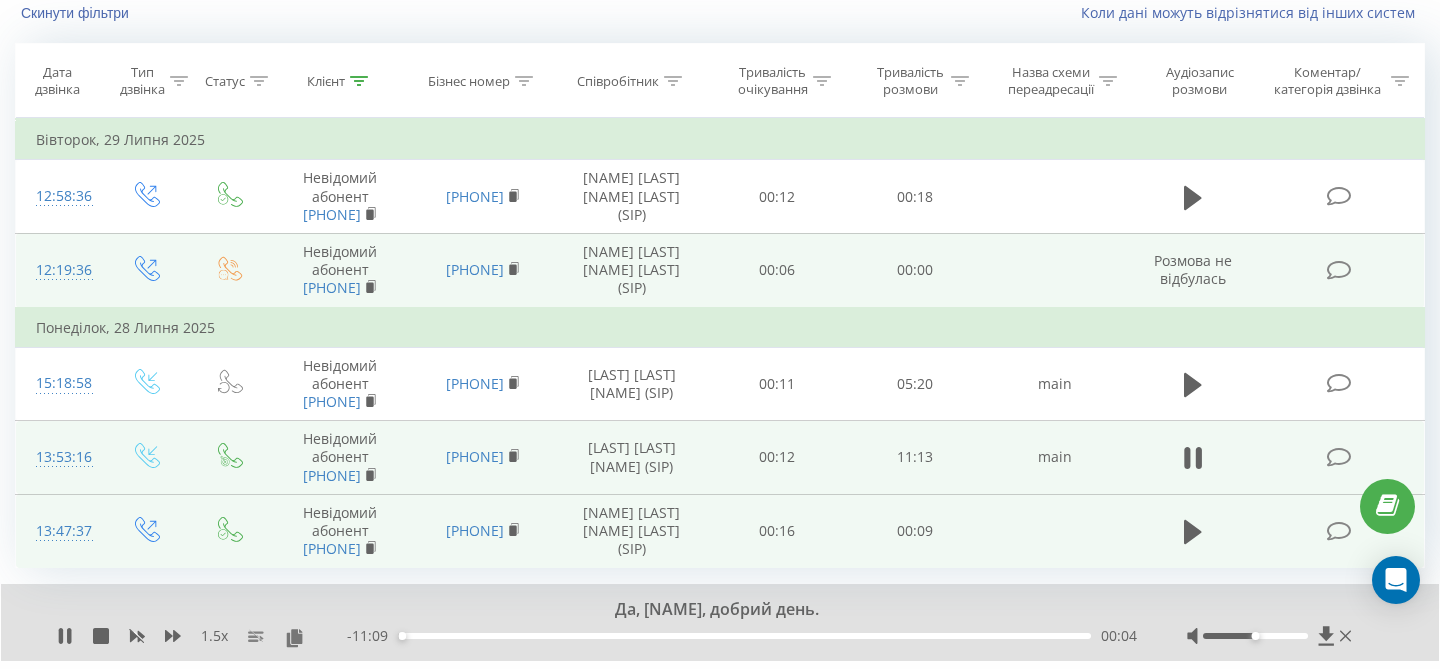 scroll, scrollTop: 138, scrollLeft: 0, axis: vertical 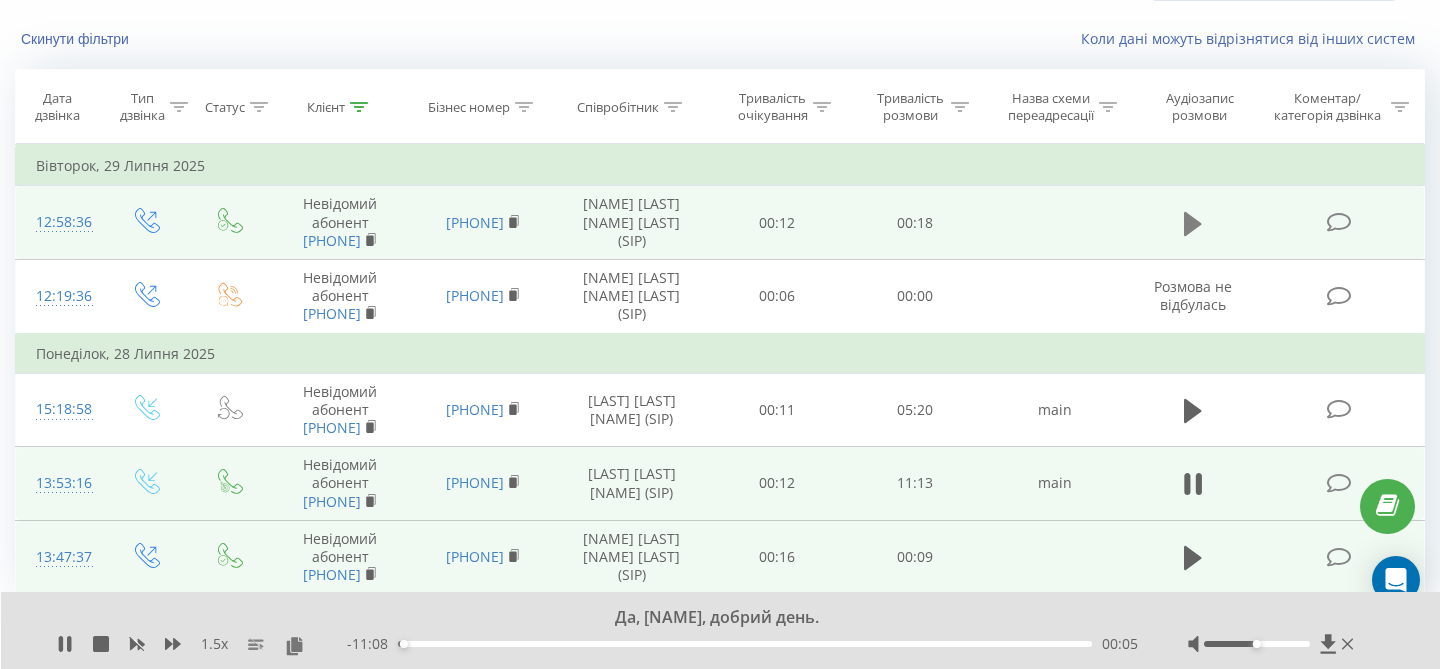 click 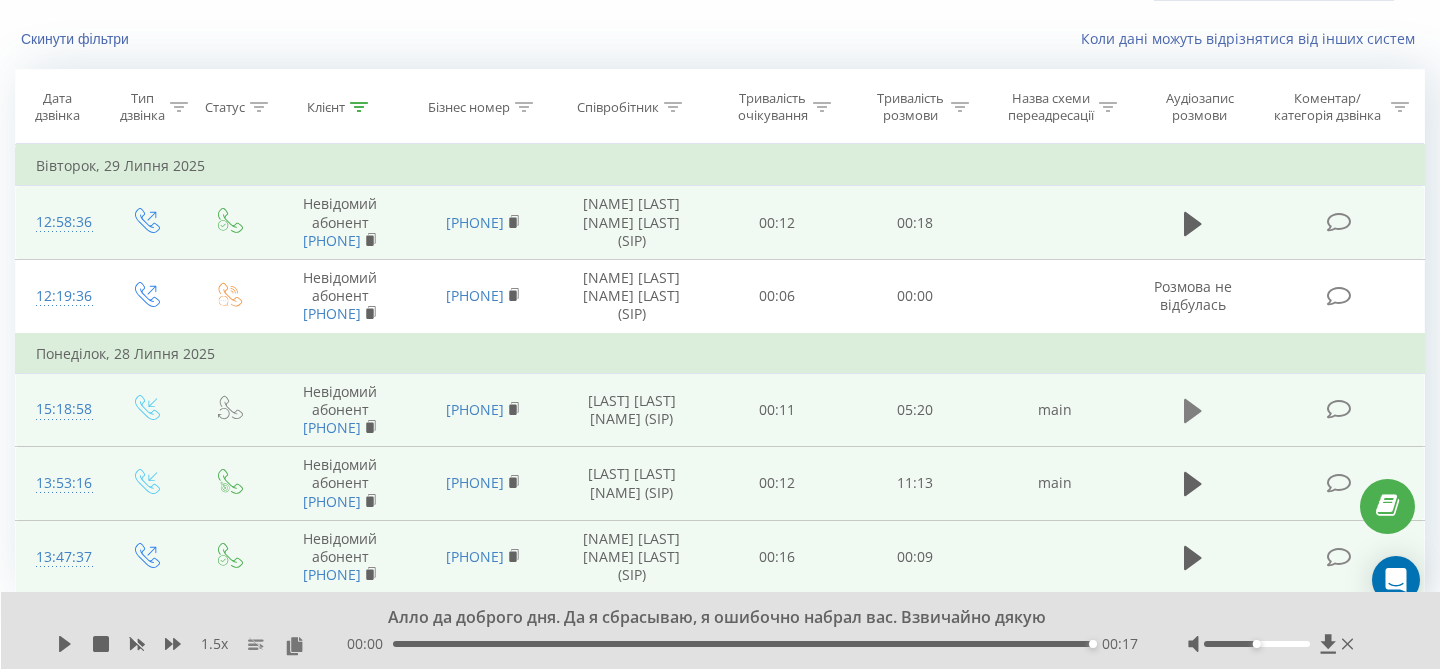 click 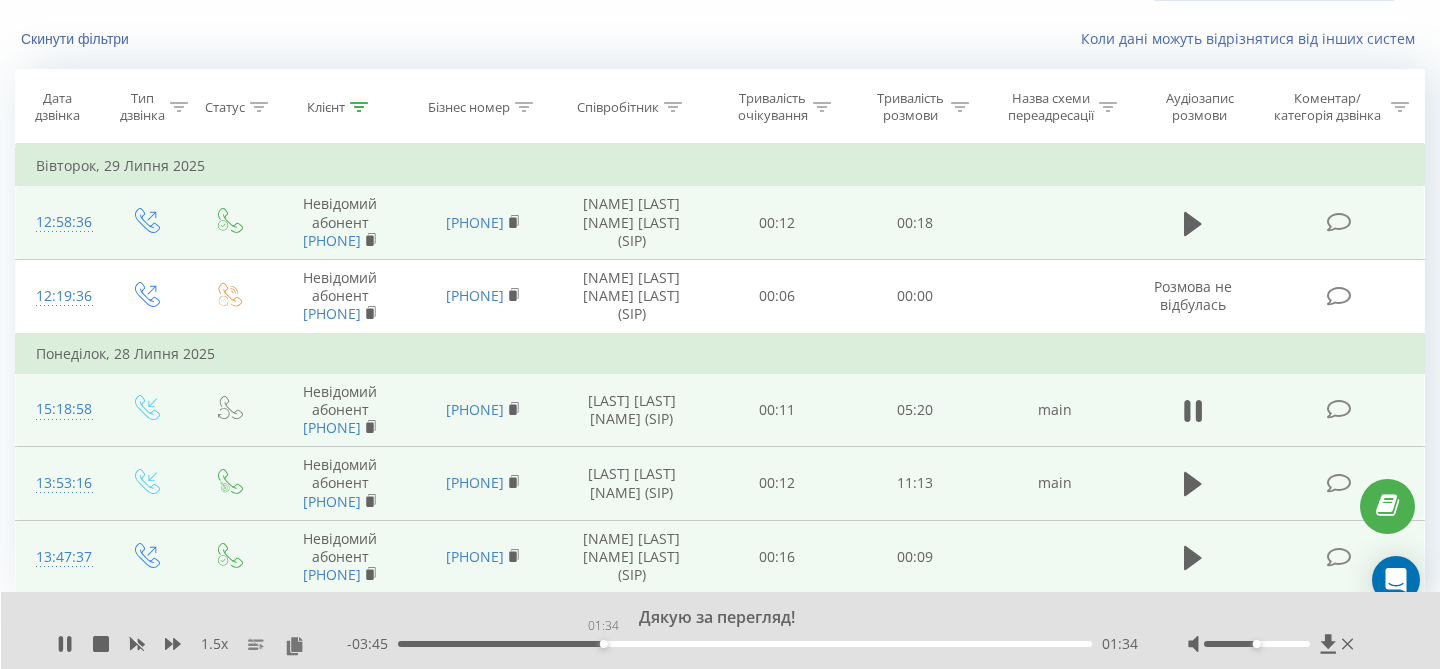 drag, startPoint x: 396, startPoint y: 647, endPoint x: 622, endPoint y: 647, distance: 226 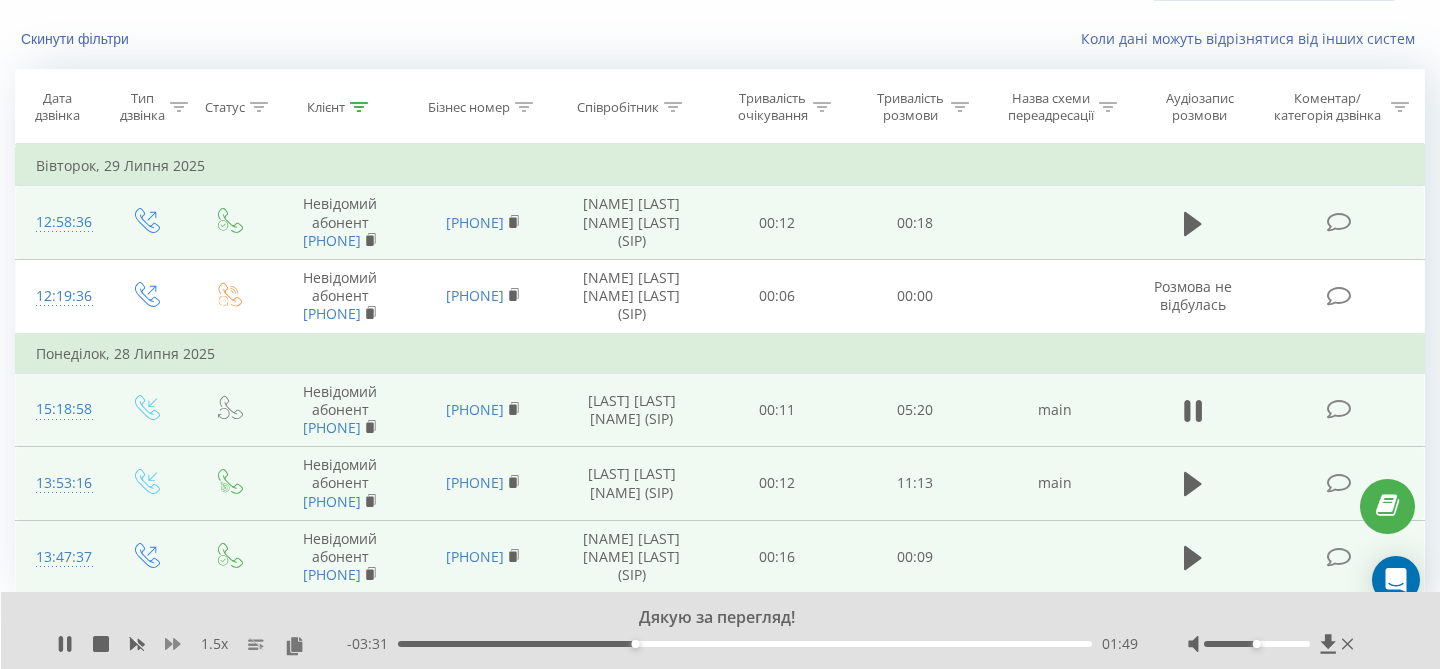click 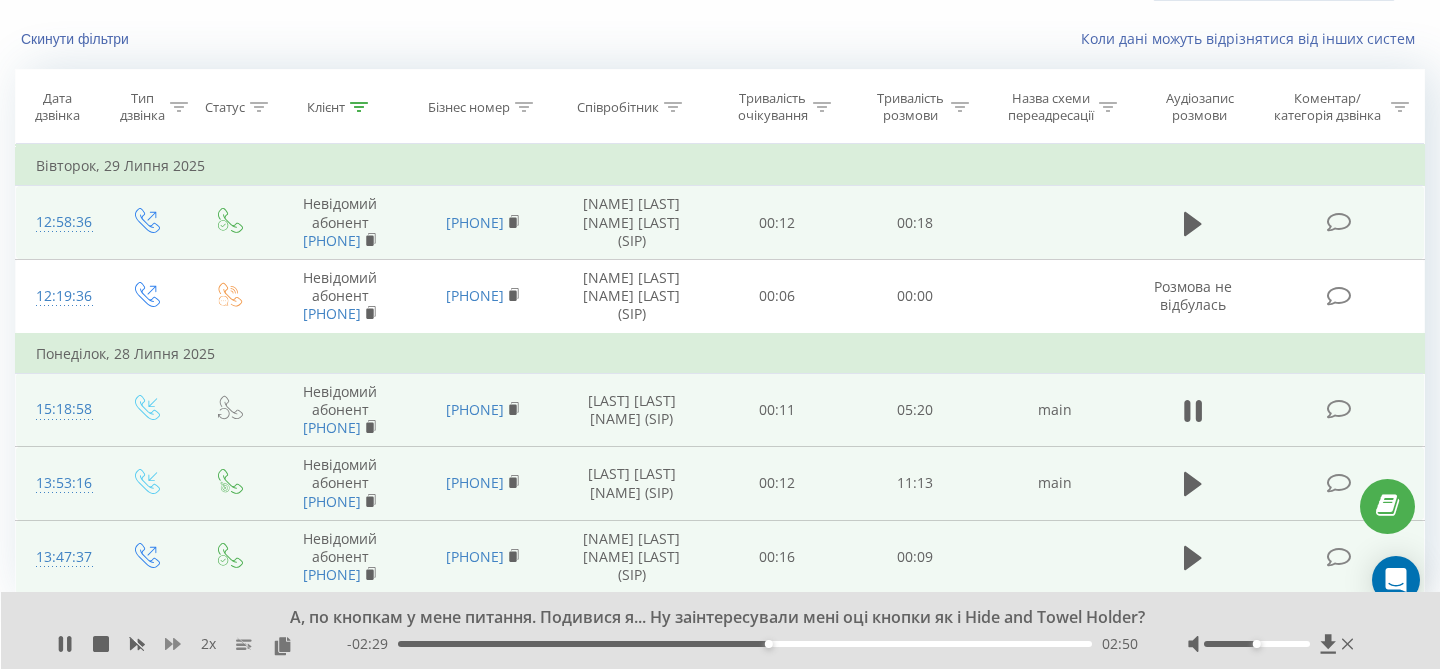 click 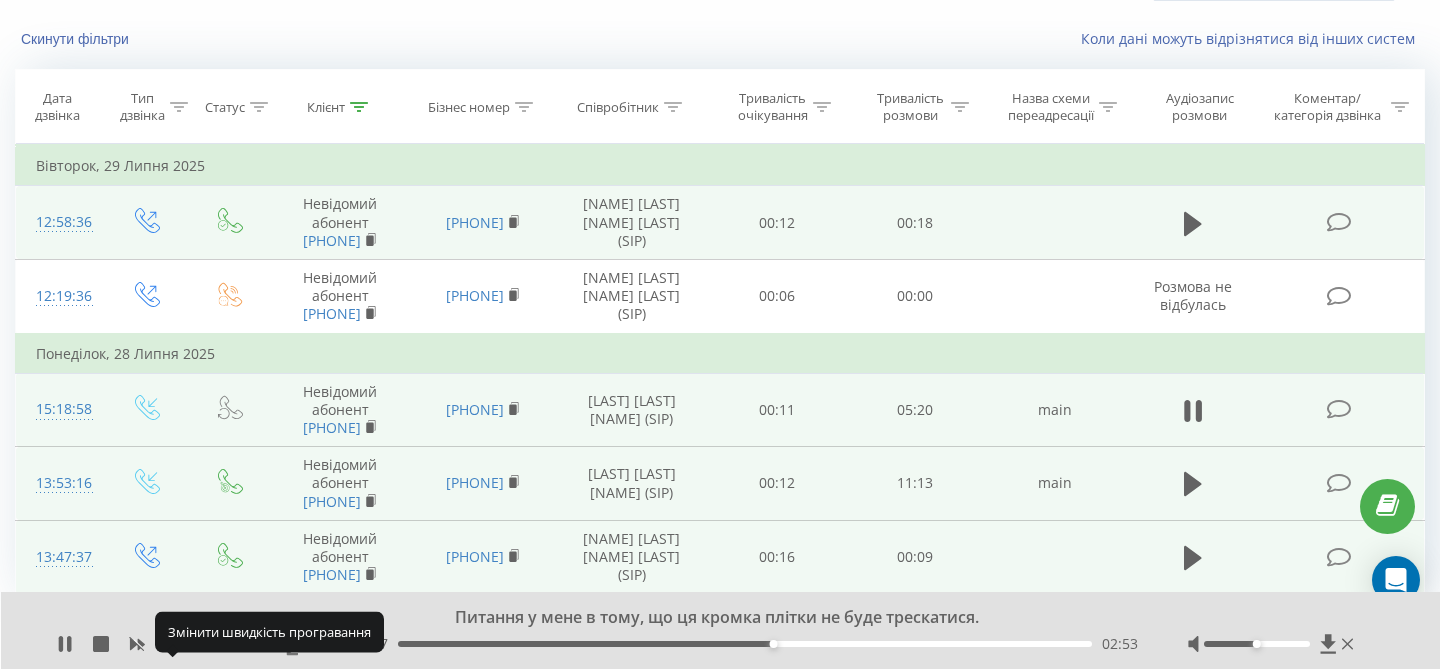 click 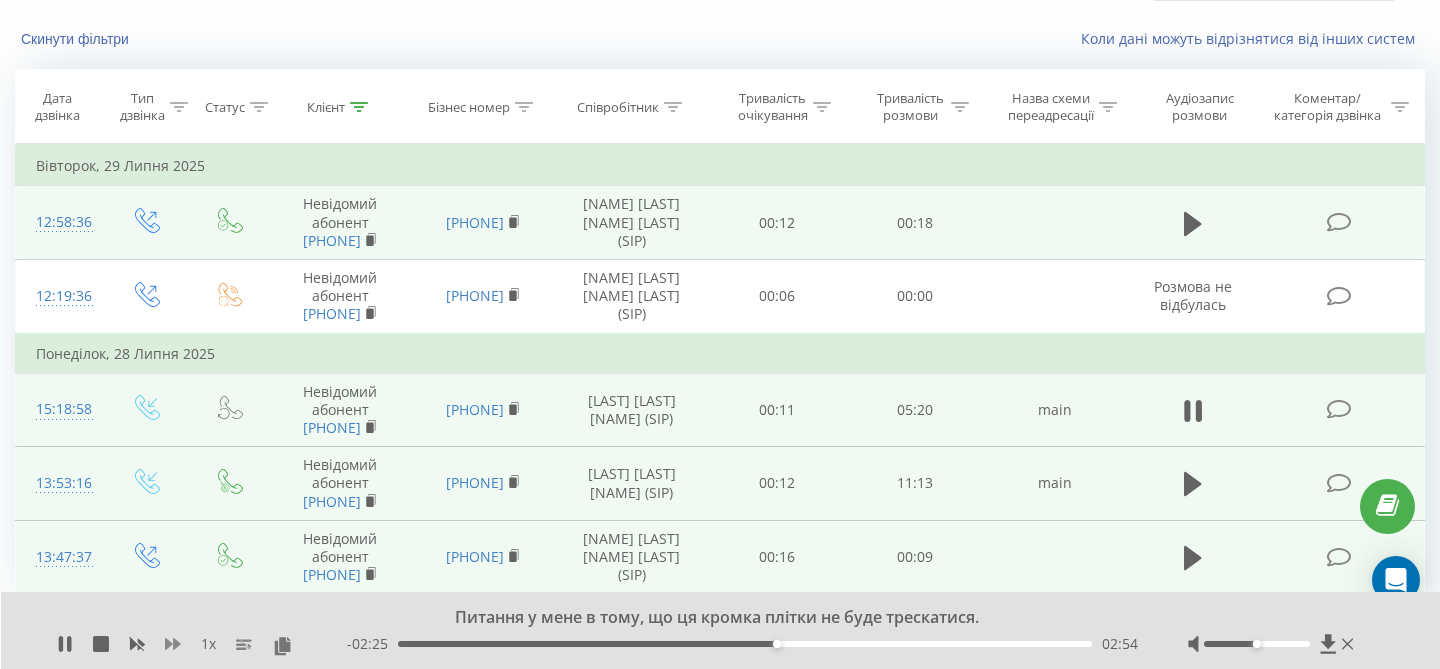 click 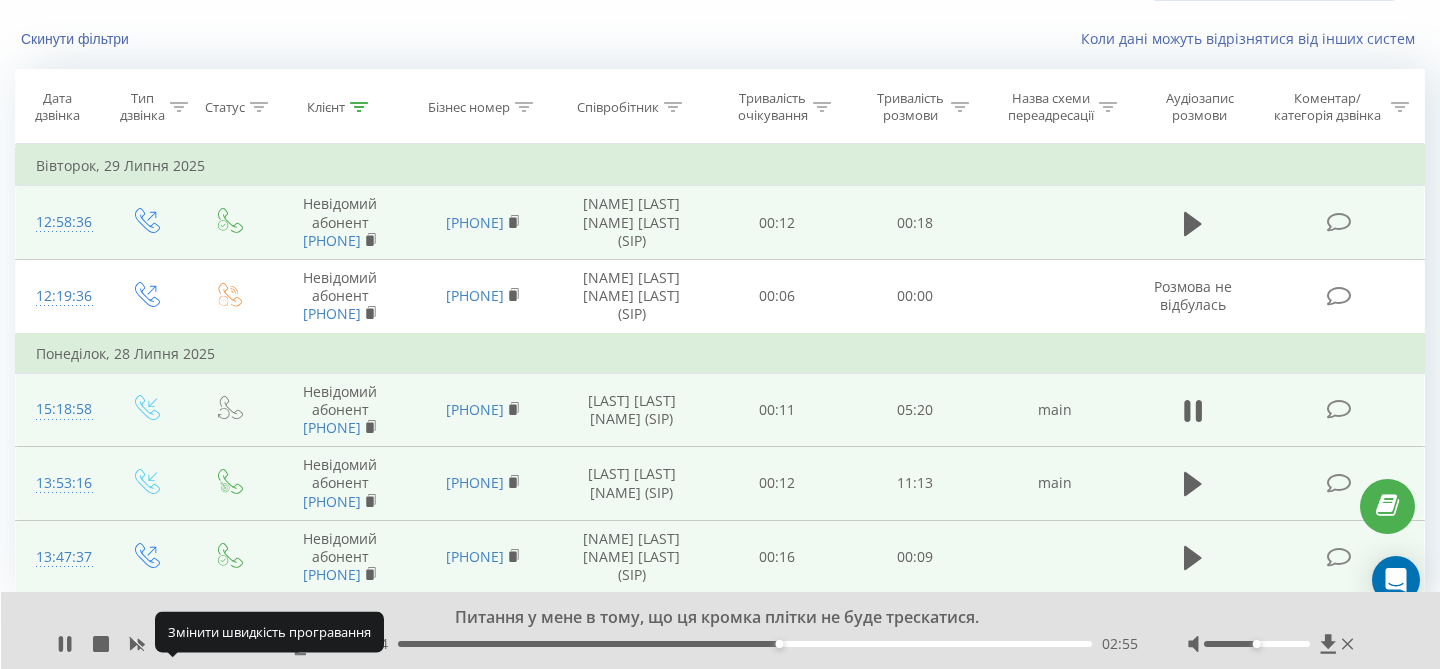 click 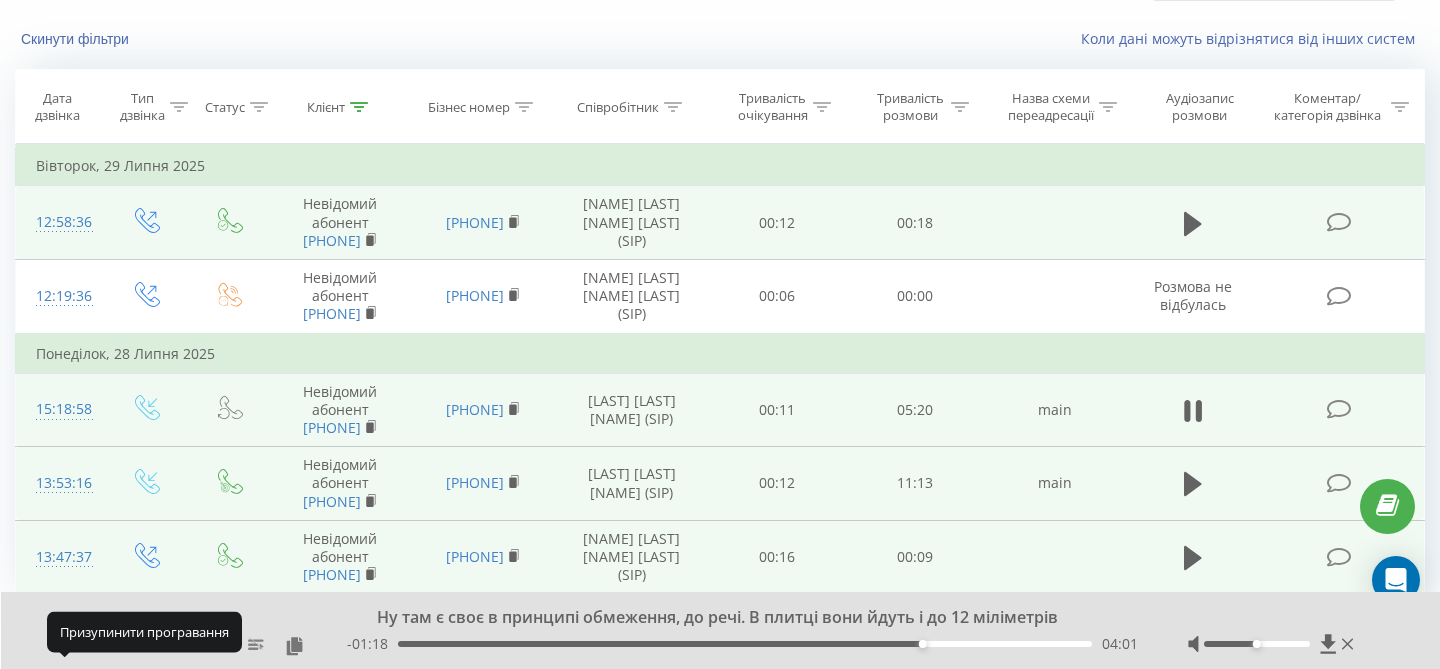 click 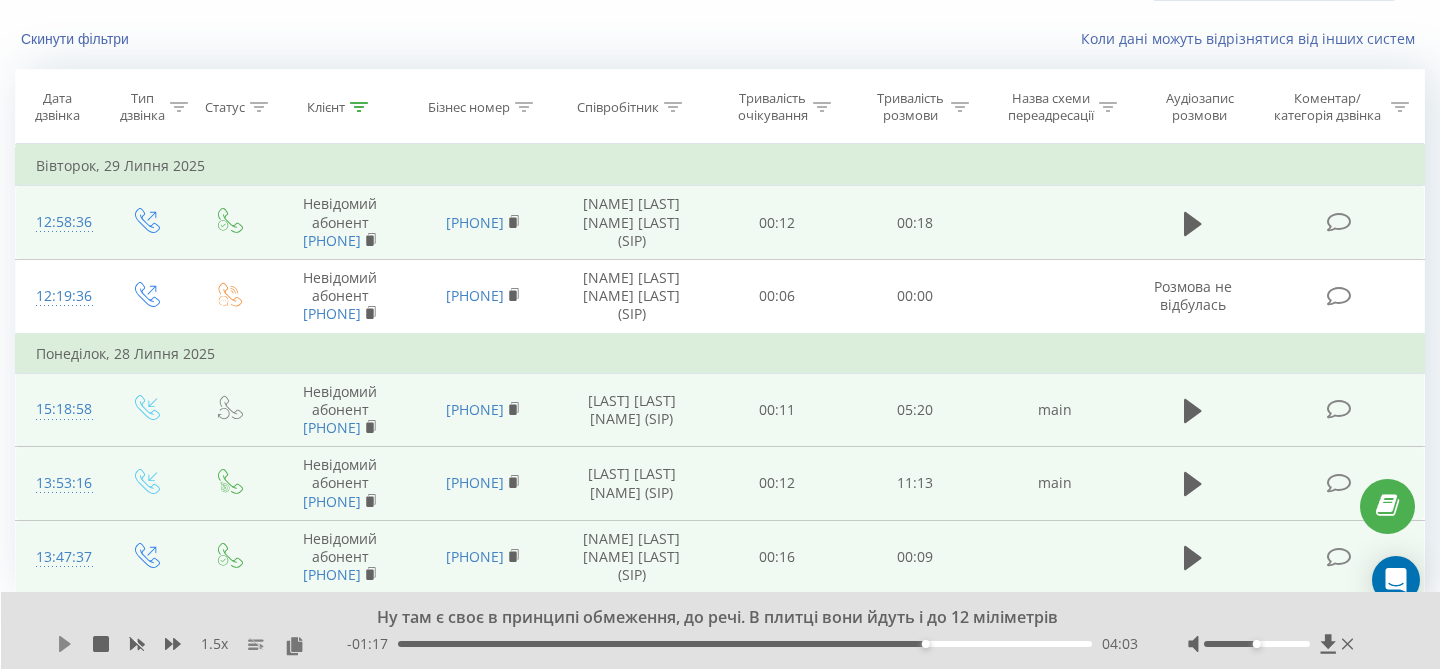 click 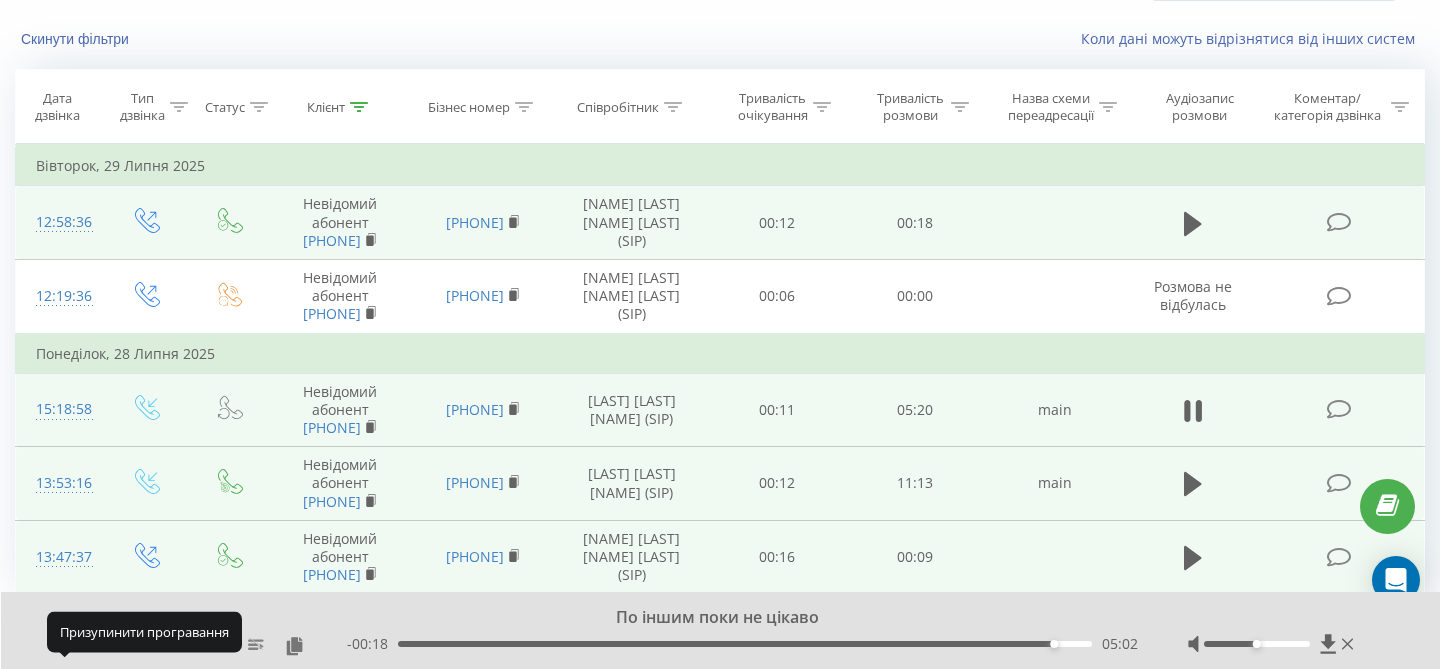click 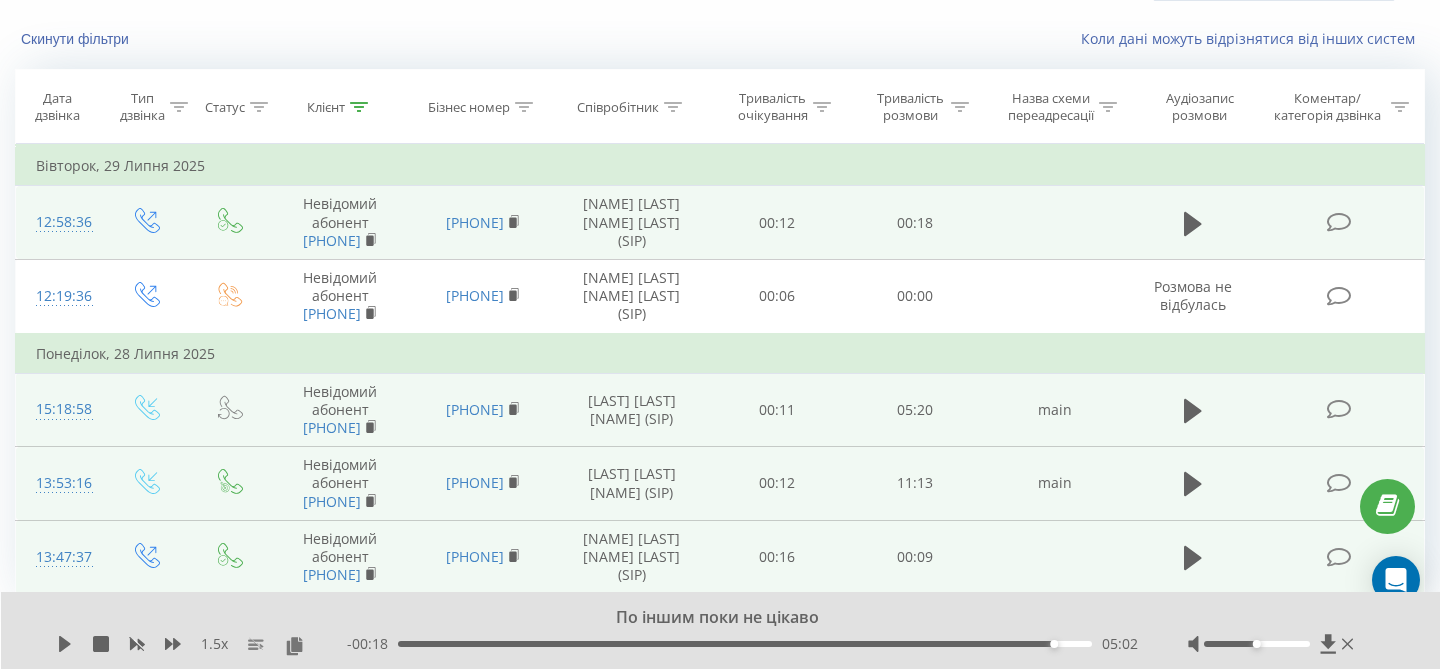 click 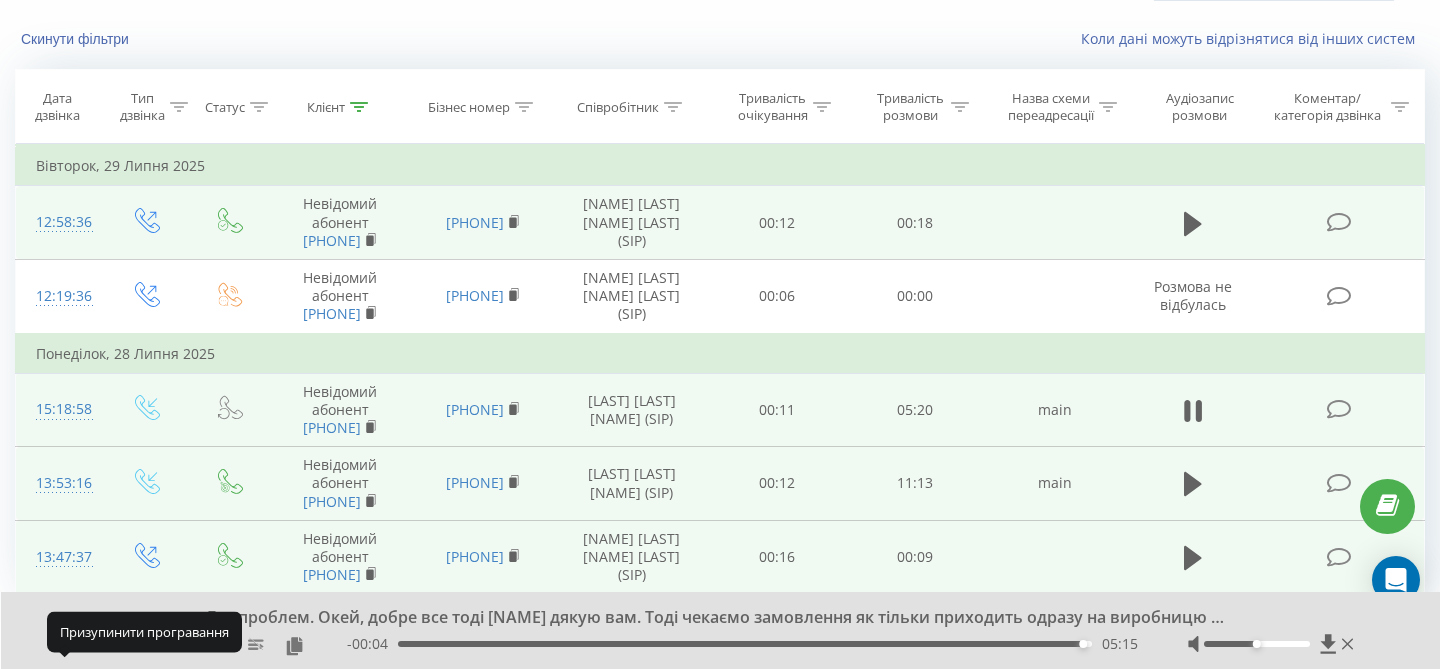 click 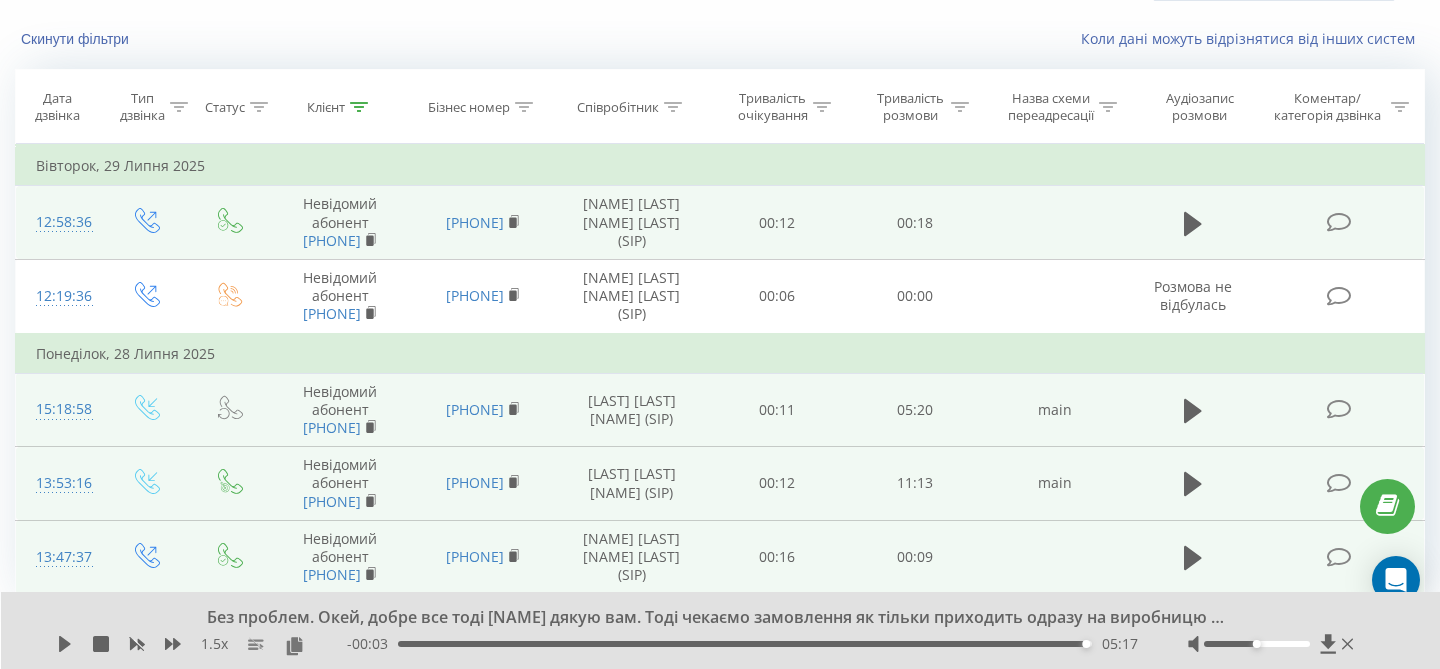 click 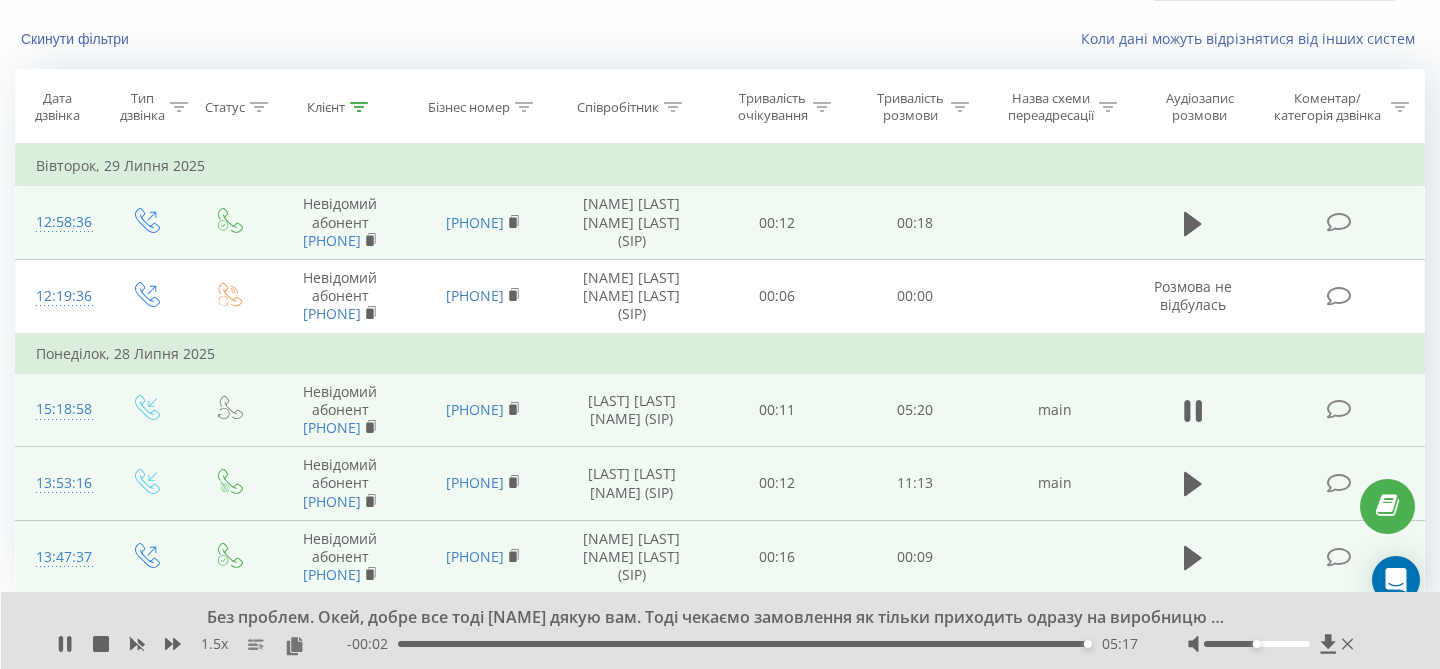 click 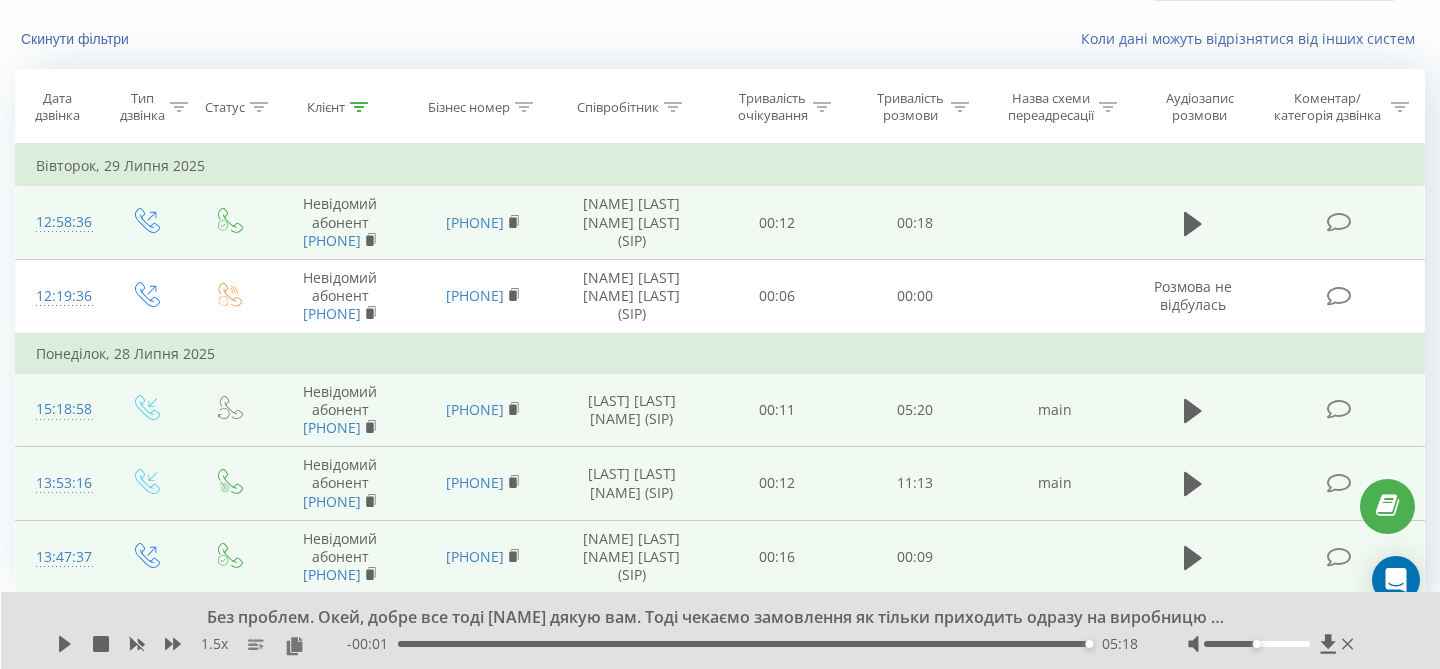 scroll, scrollTop: 0, scrollLeft: 0, axis: both 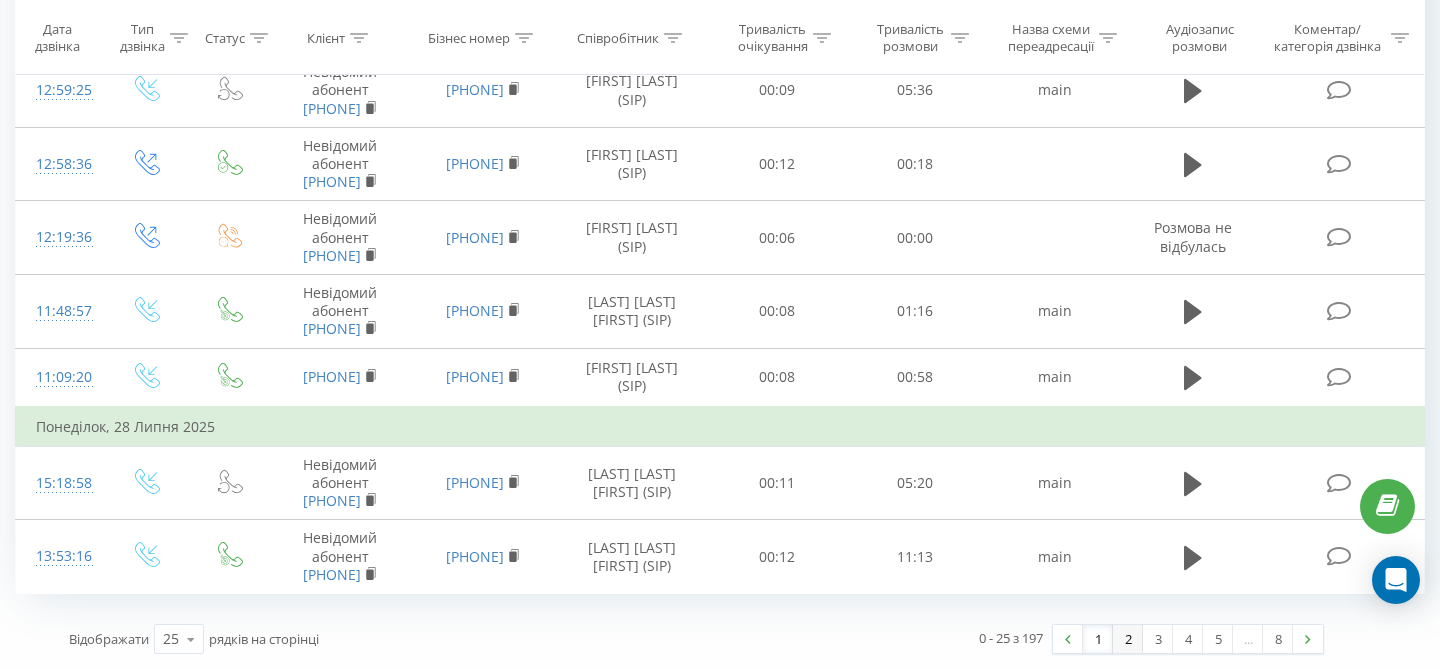click on "2" at bounding box center (1128, 639) 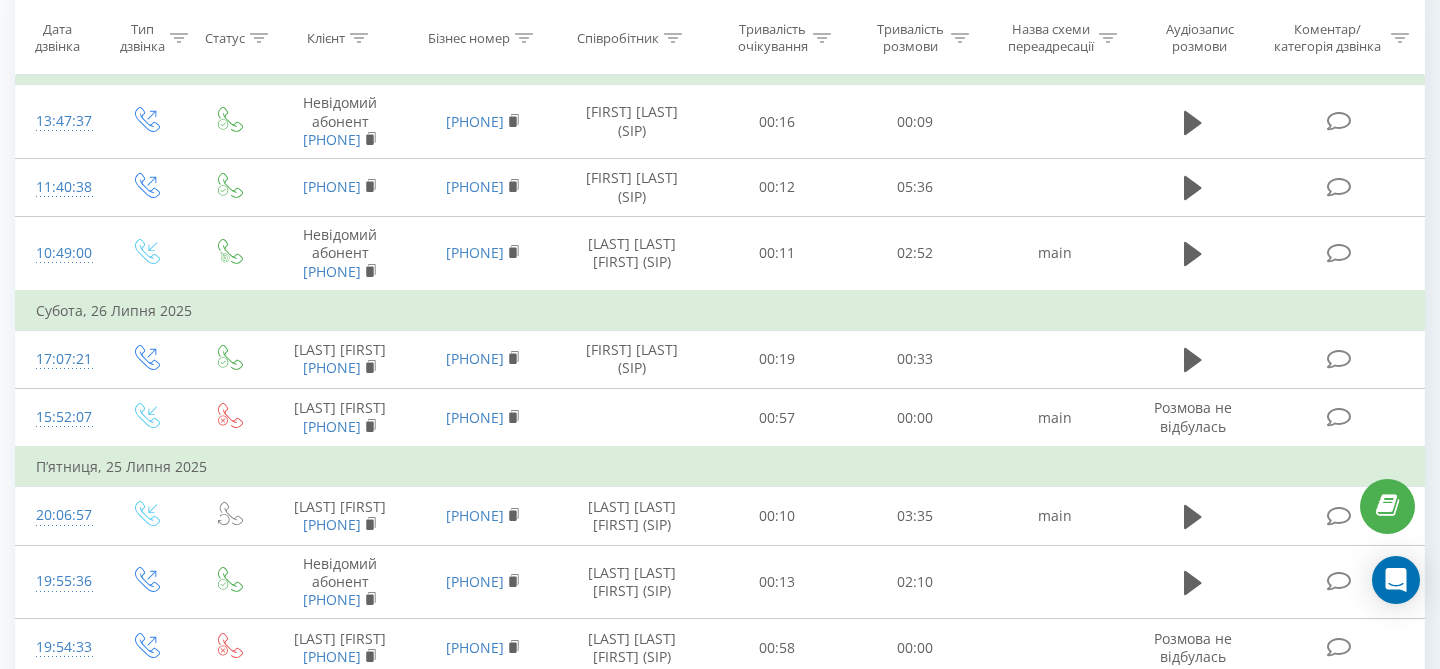 scroll, scrollTop: 132, scrollLeft: 0, axis: vertical 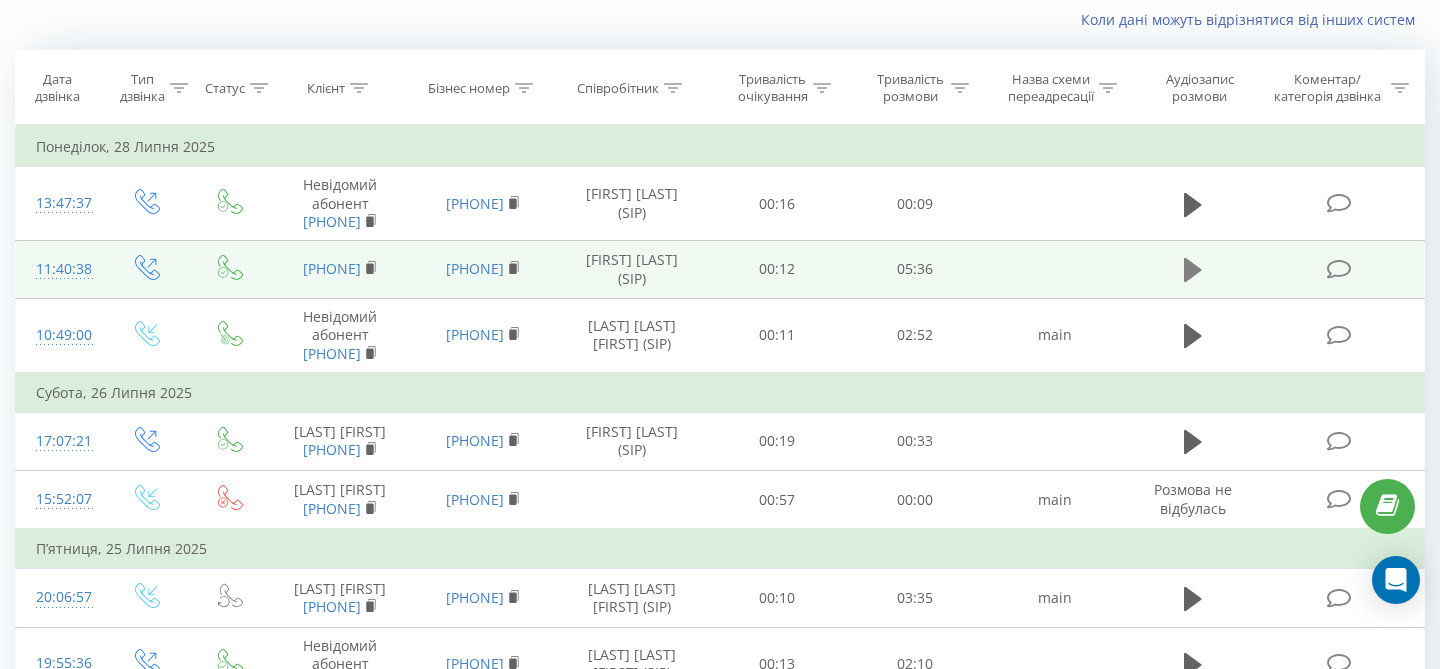 click 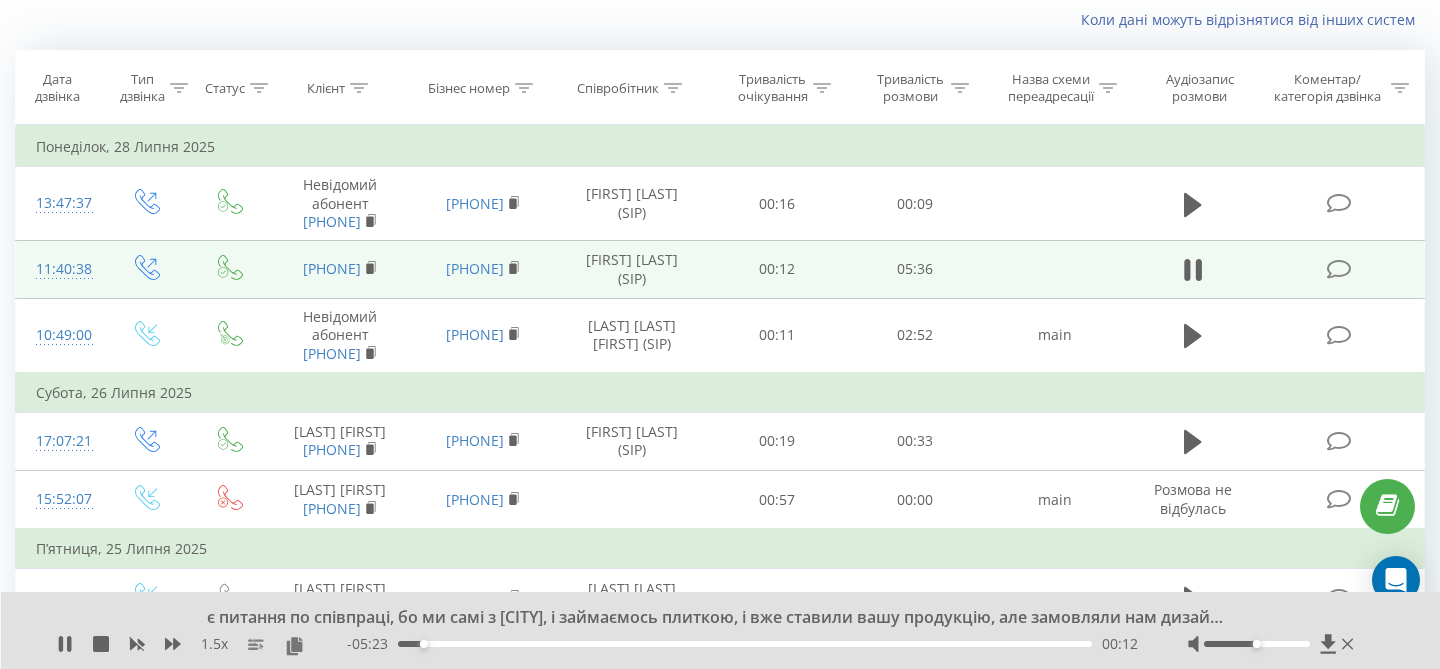 click 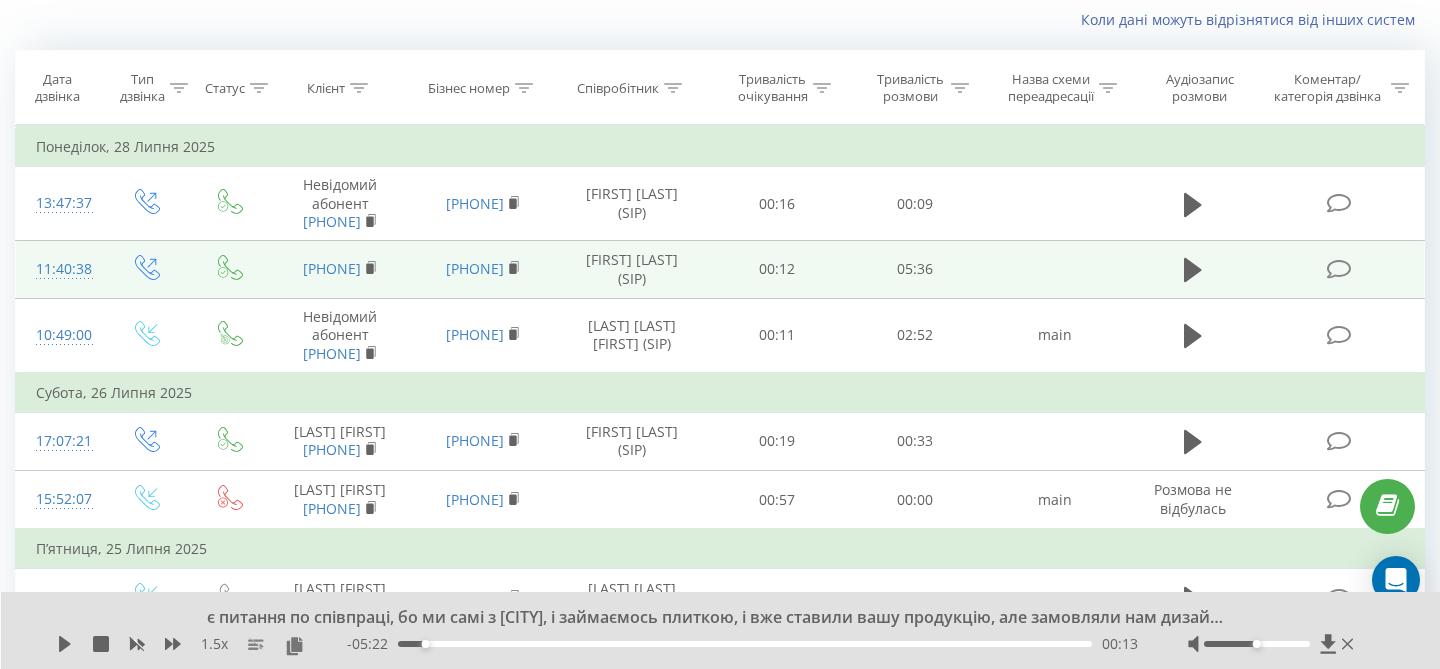click 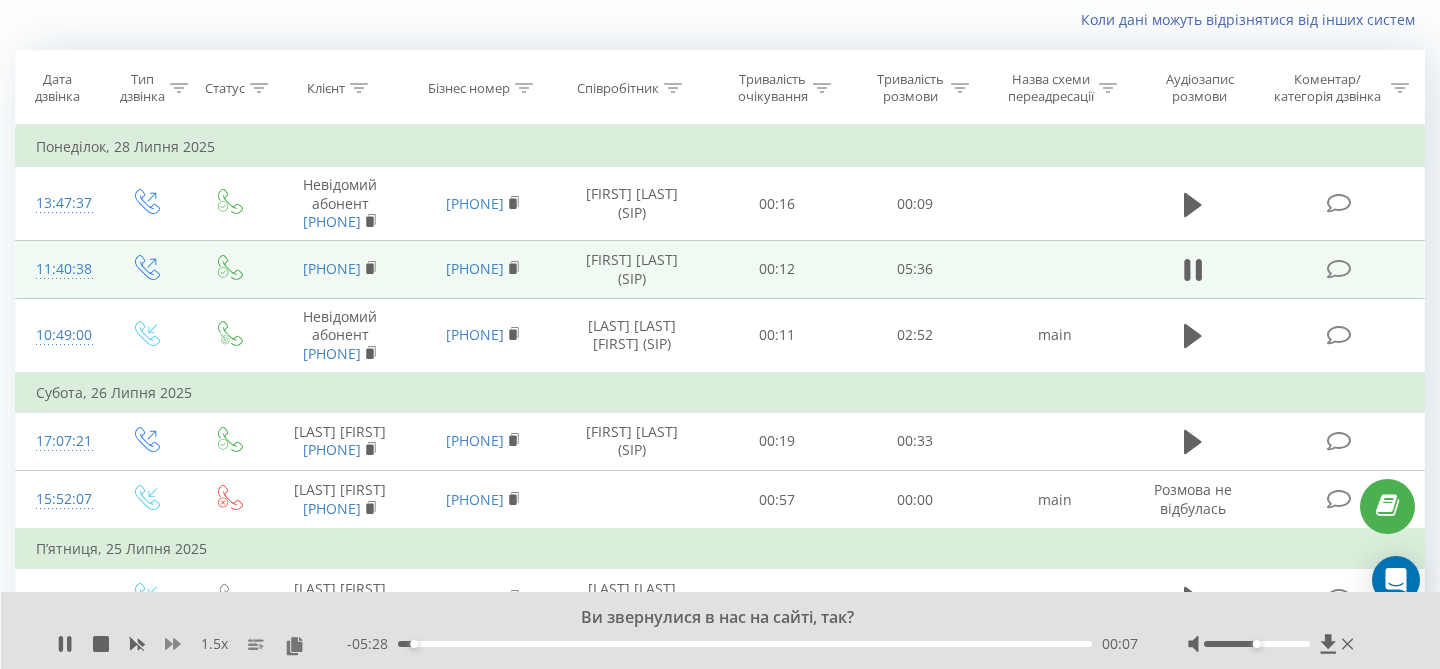 click 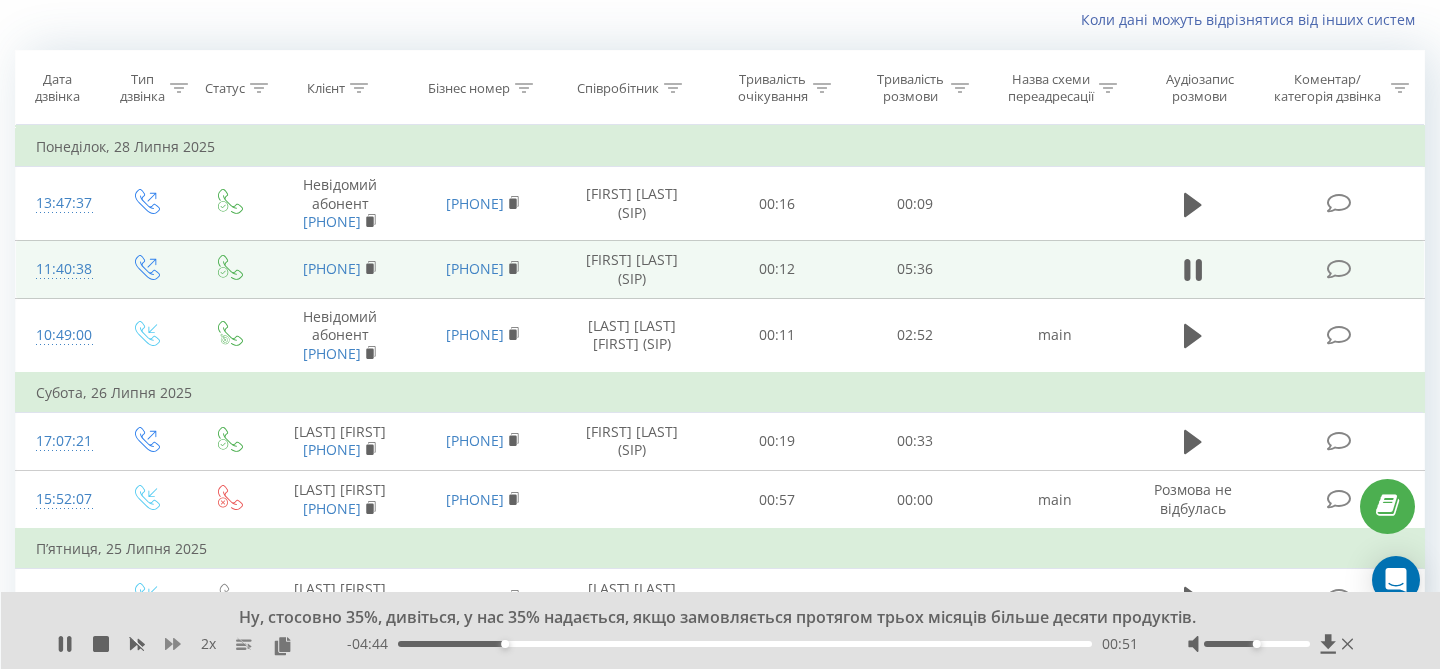 click 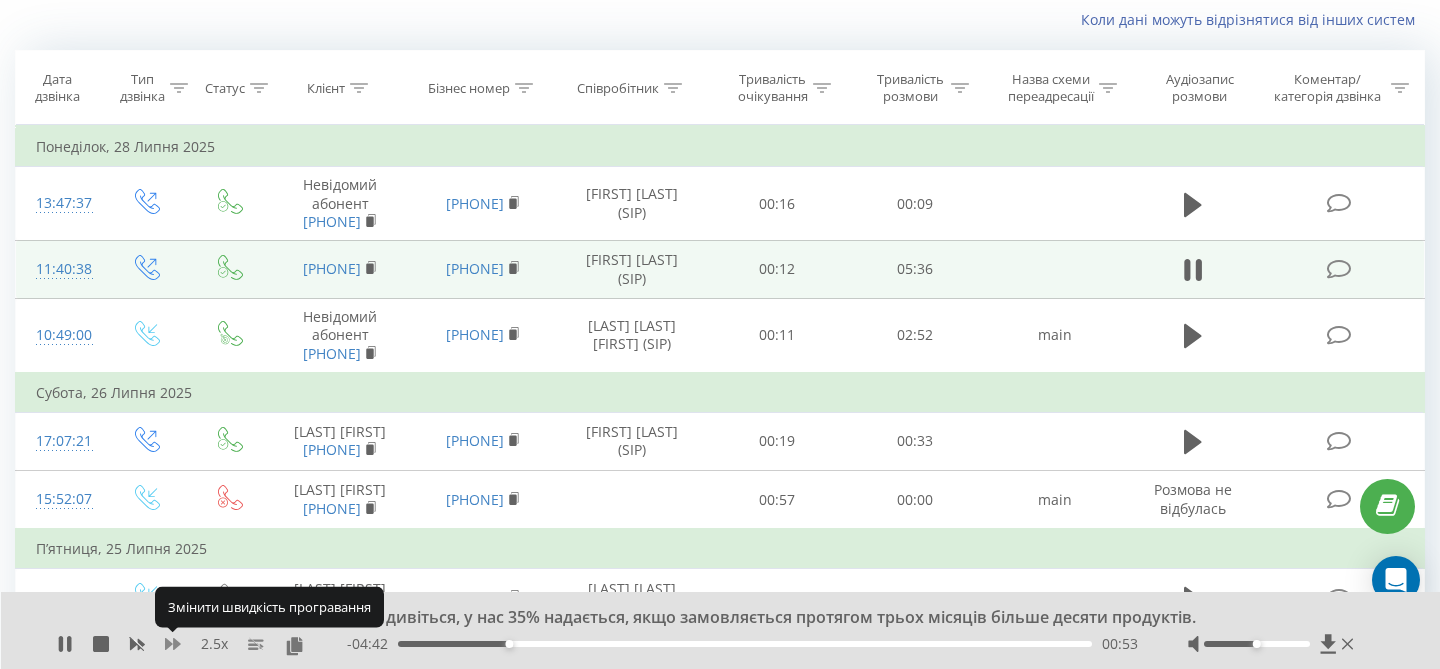 click 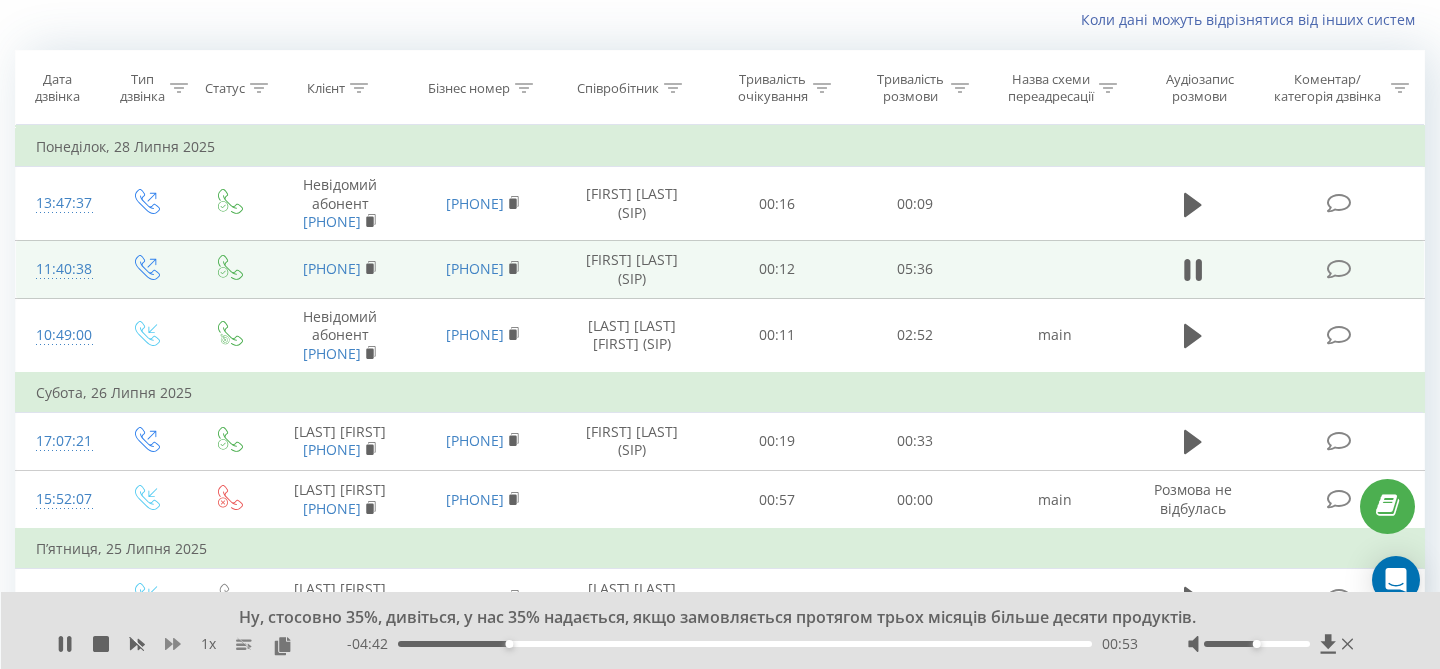 click 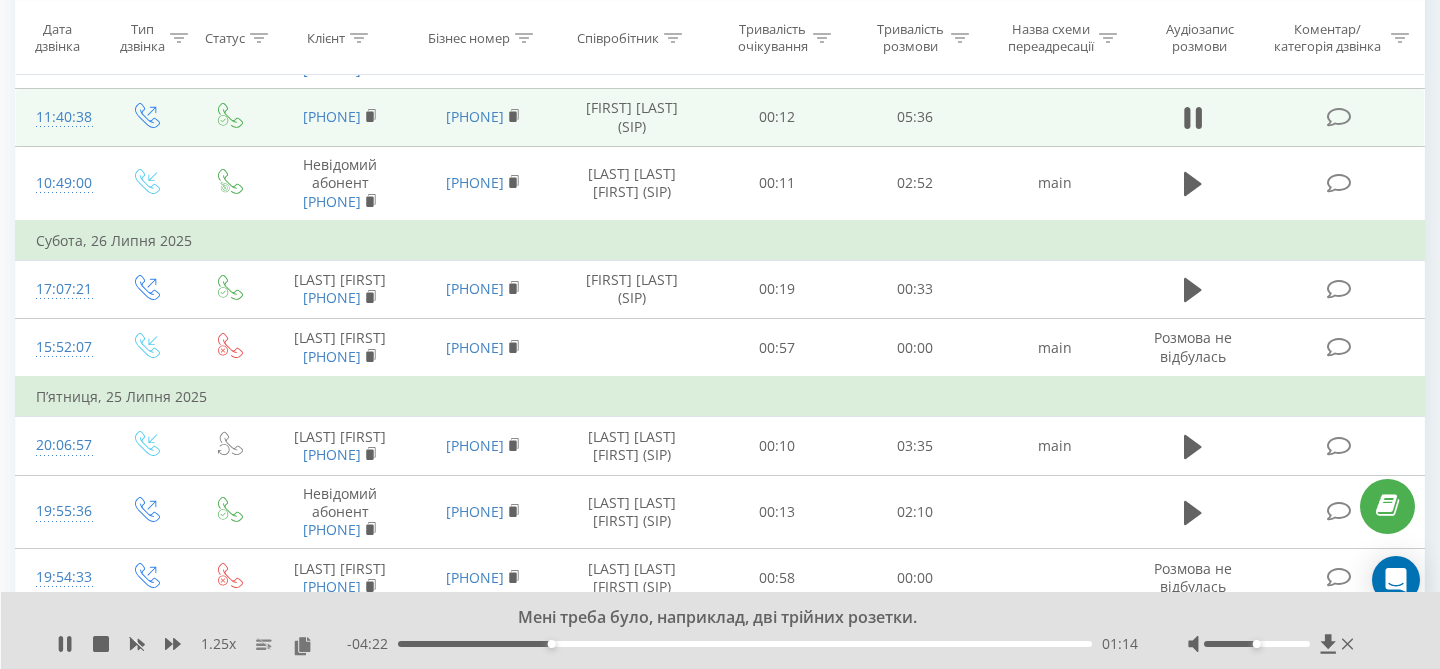 scroll, scrollTop: 275, scrollLeft: 0, axis: vertical 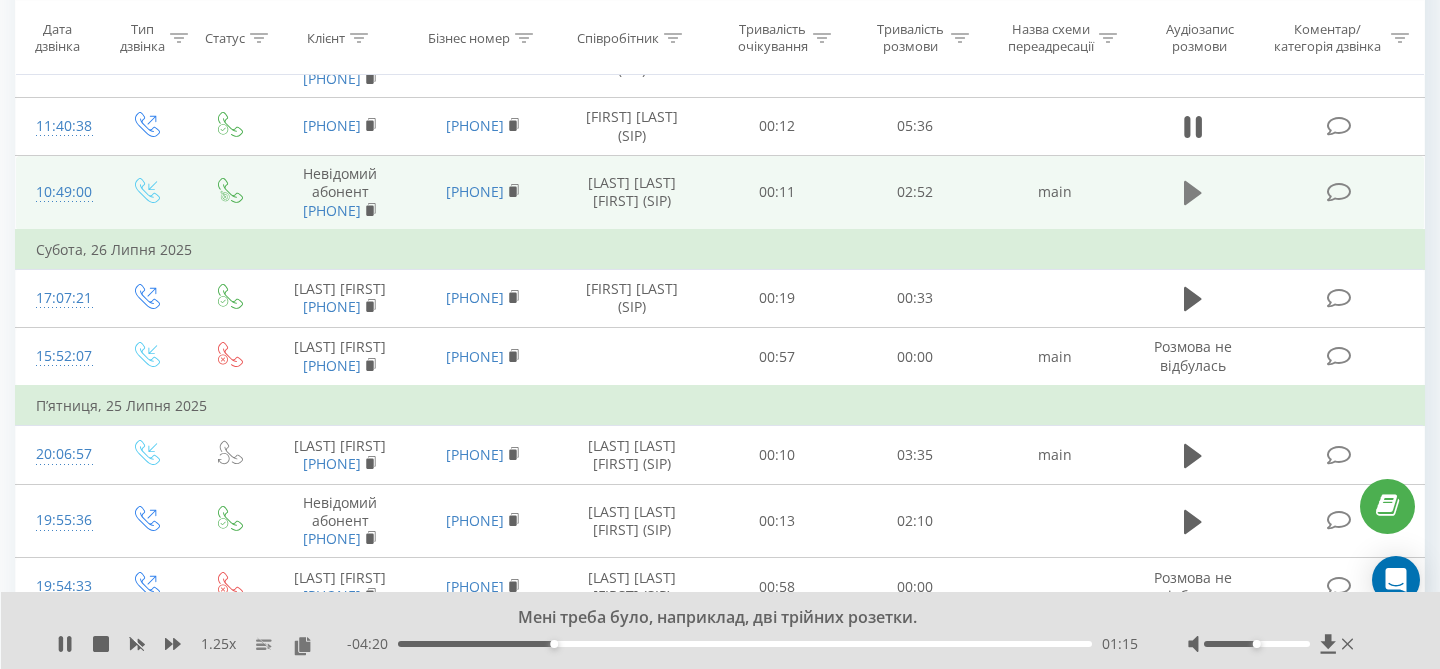 click 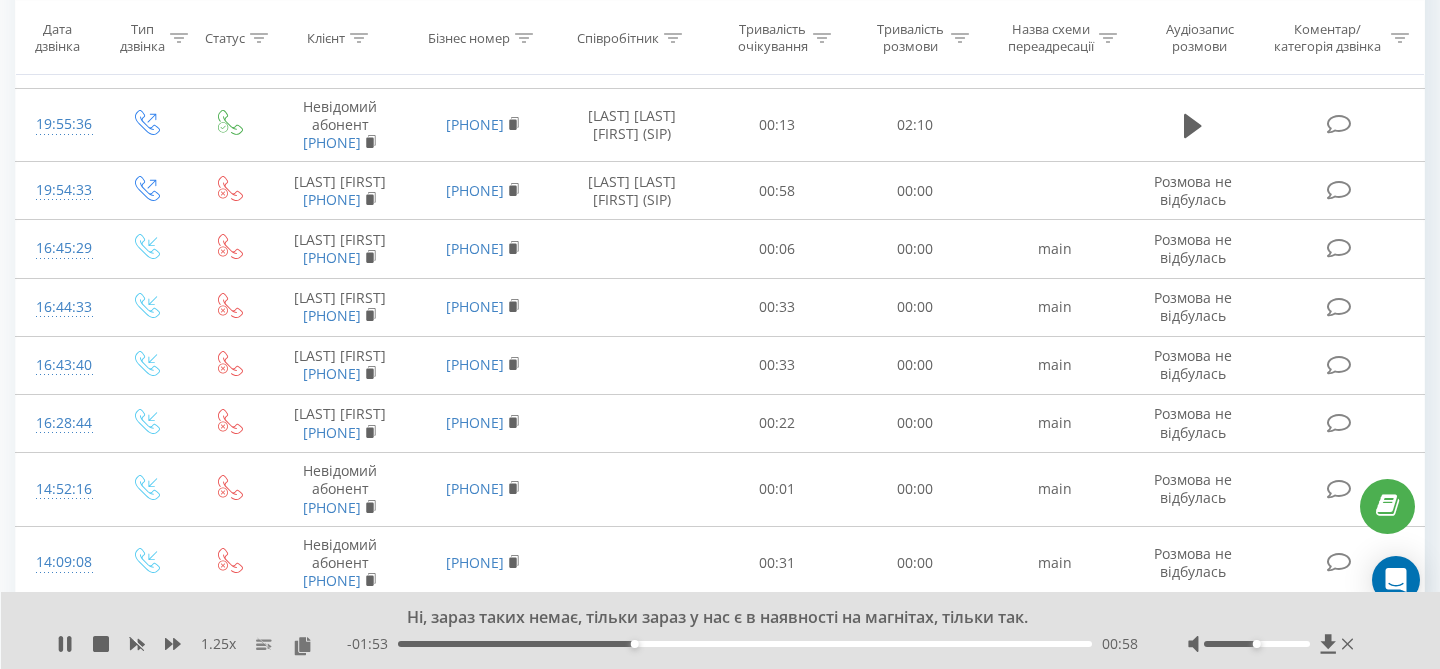scroll, scrollTop: 685, scrollLeft: 0, axis: vertical 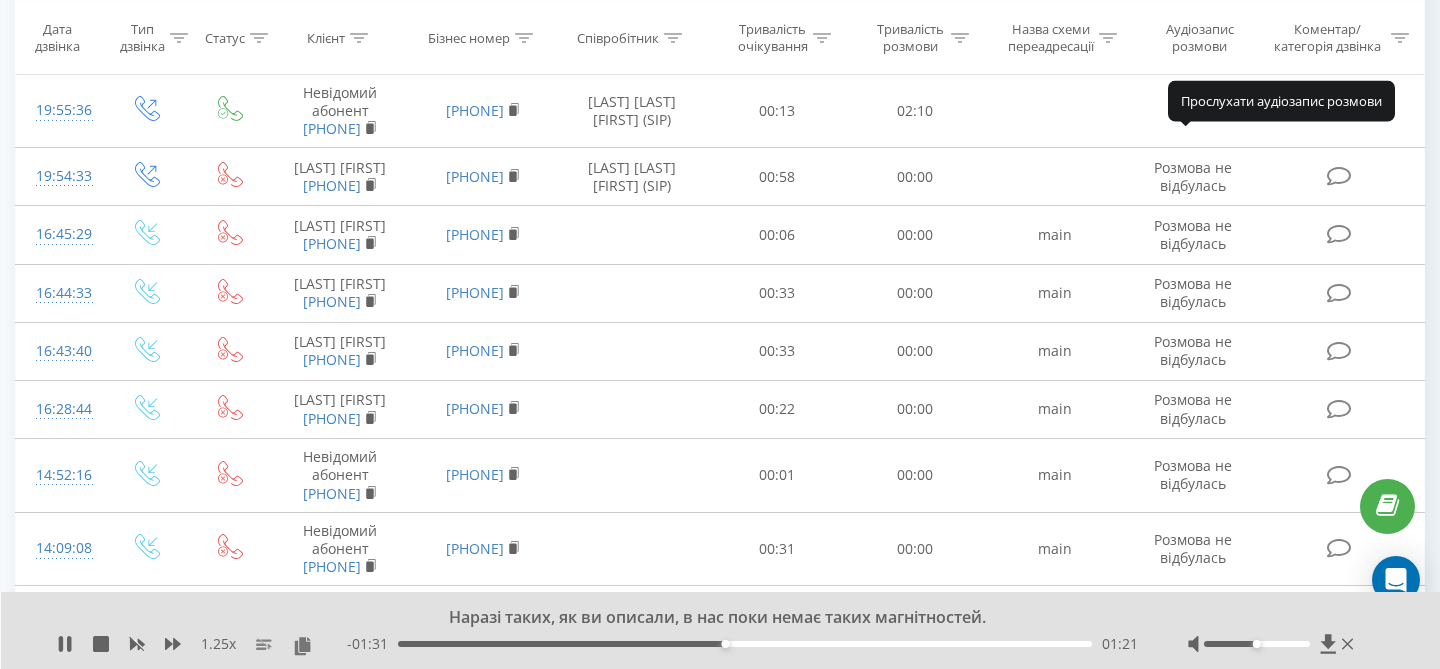 click 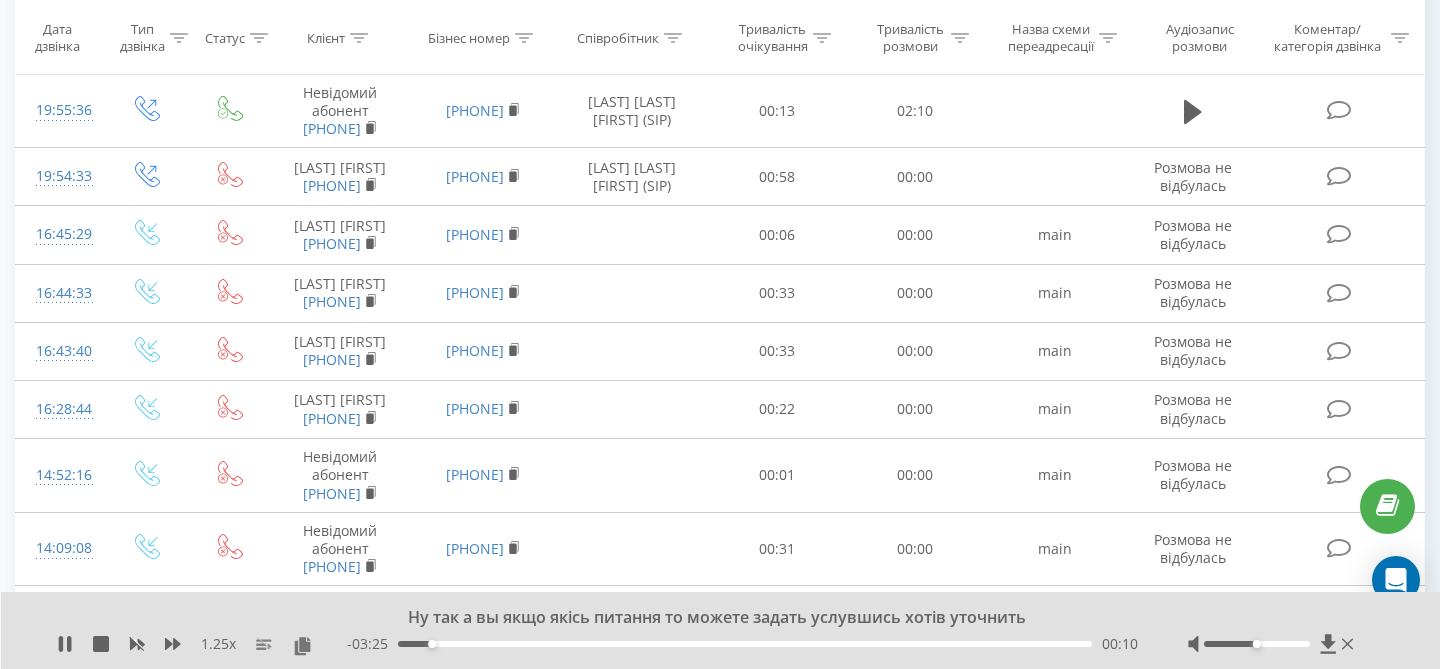 scroll, scrollTop: 644, scrollLeft: 0, axis: vertical 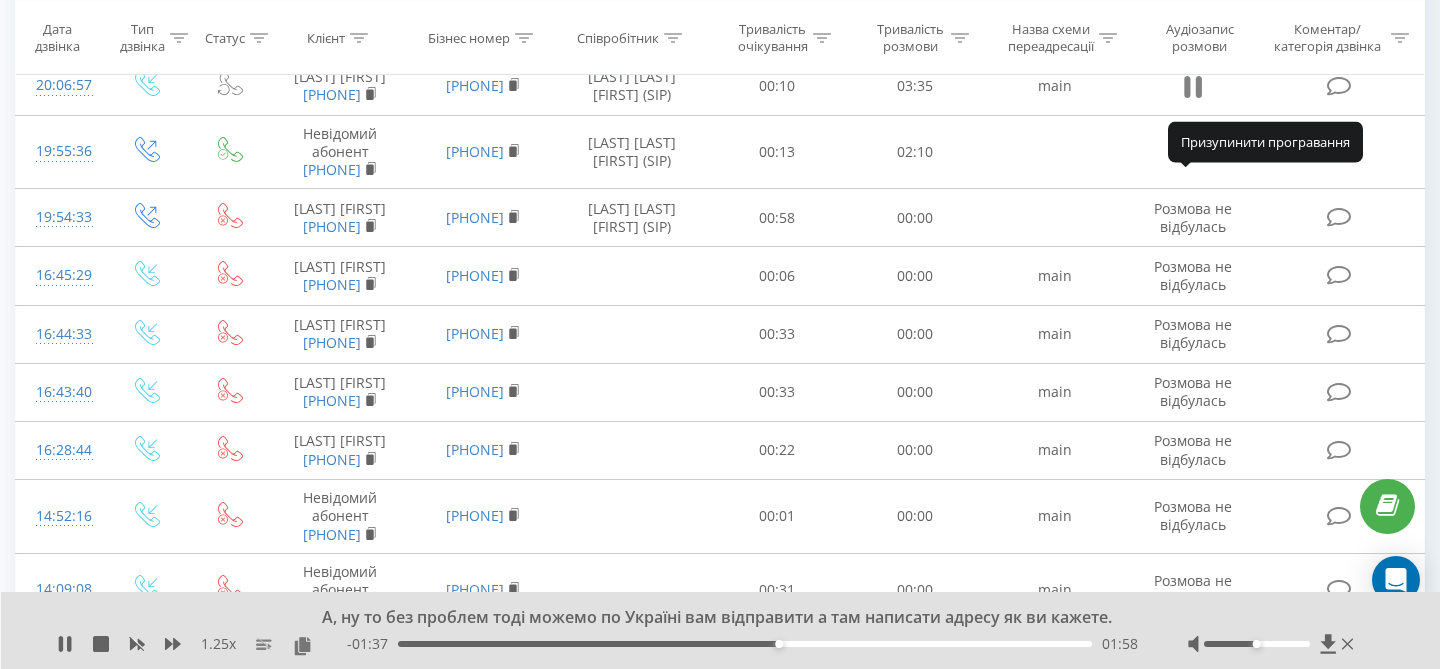 click 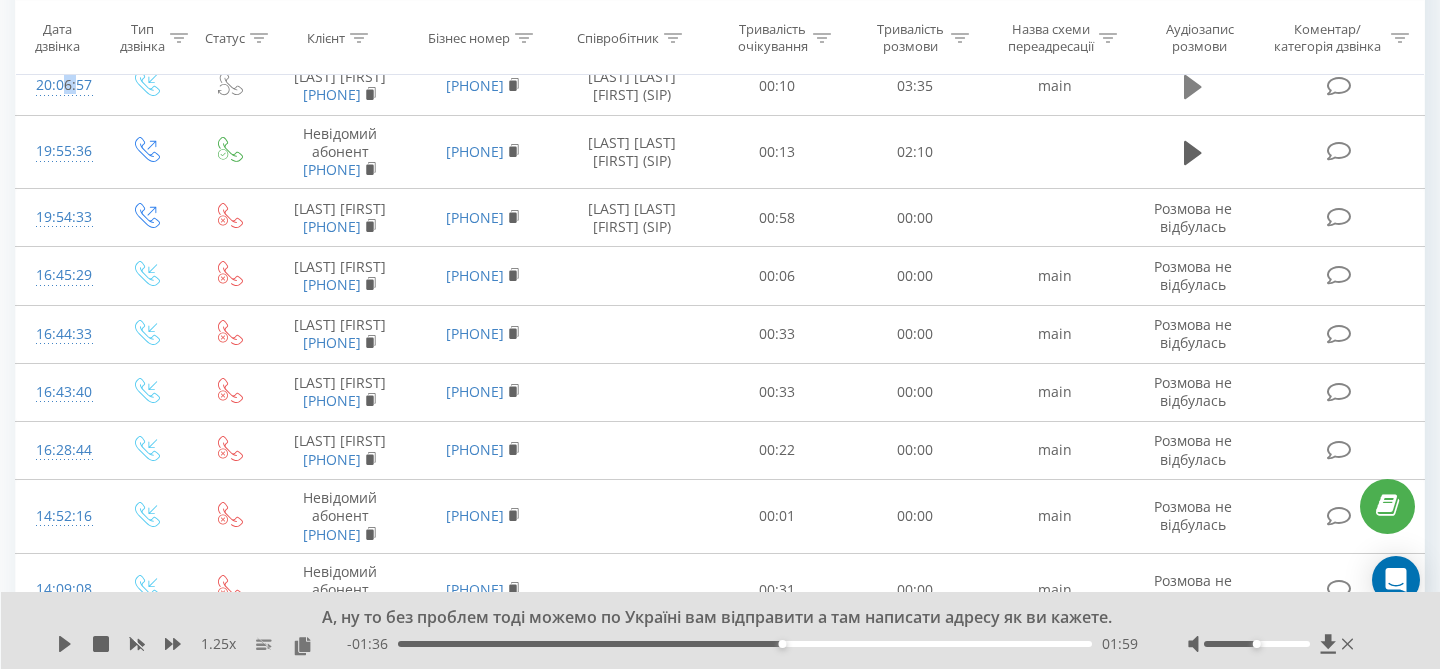 click at bounding box center [1193, 87] 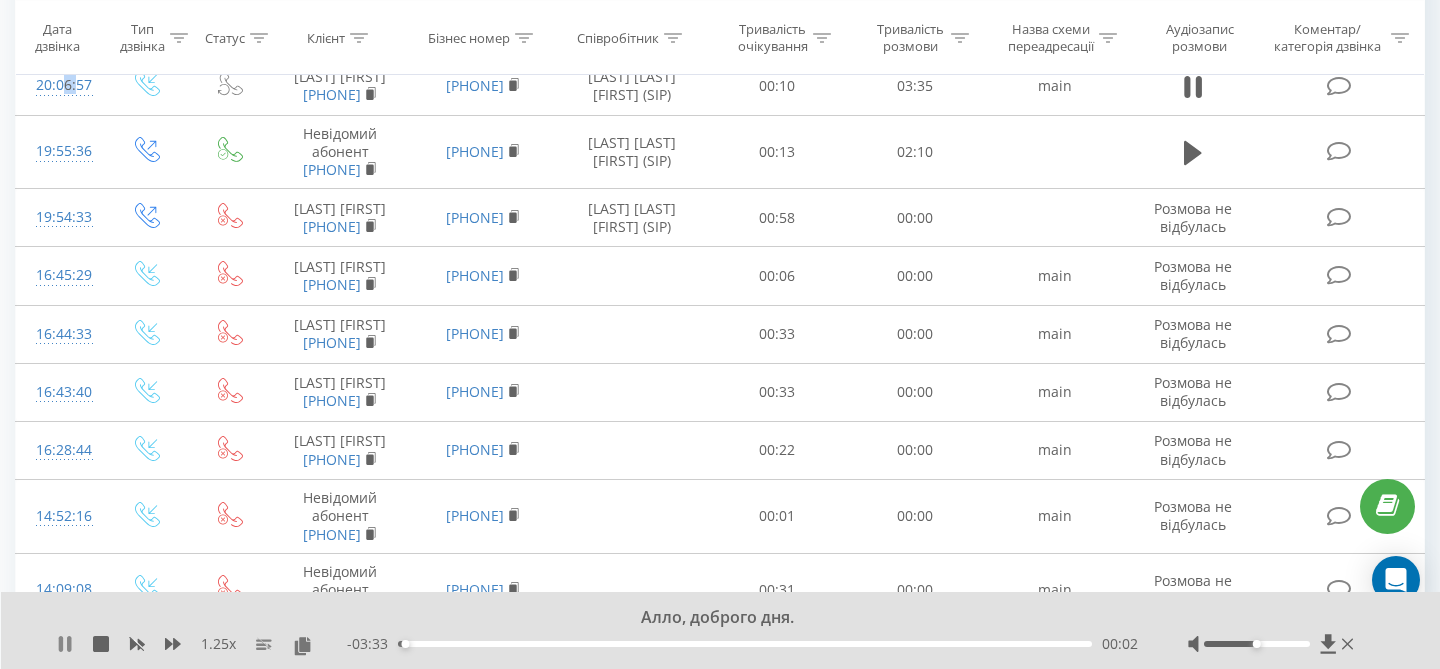 click 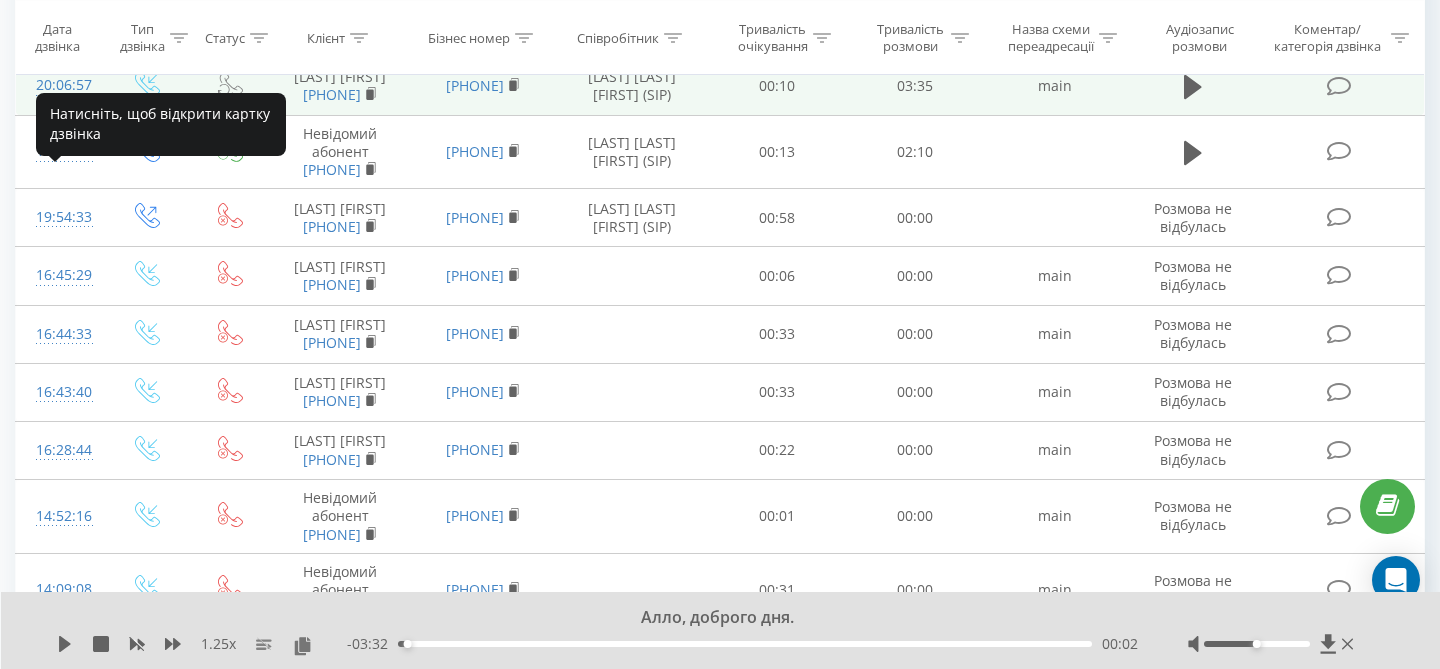 click on "20:06:57" at bounding box center (60, 85) 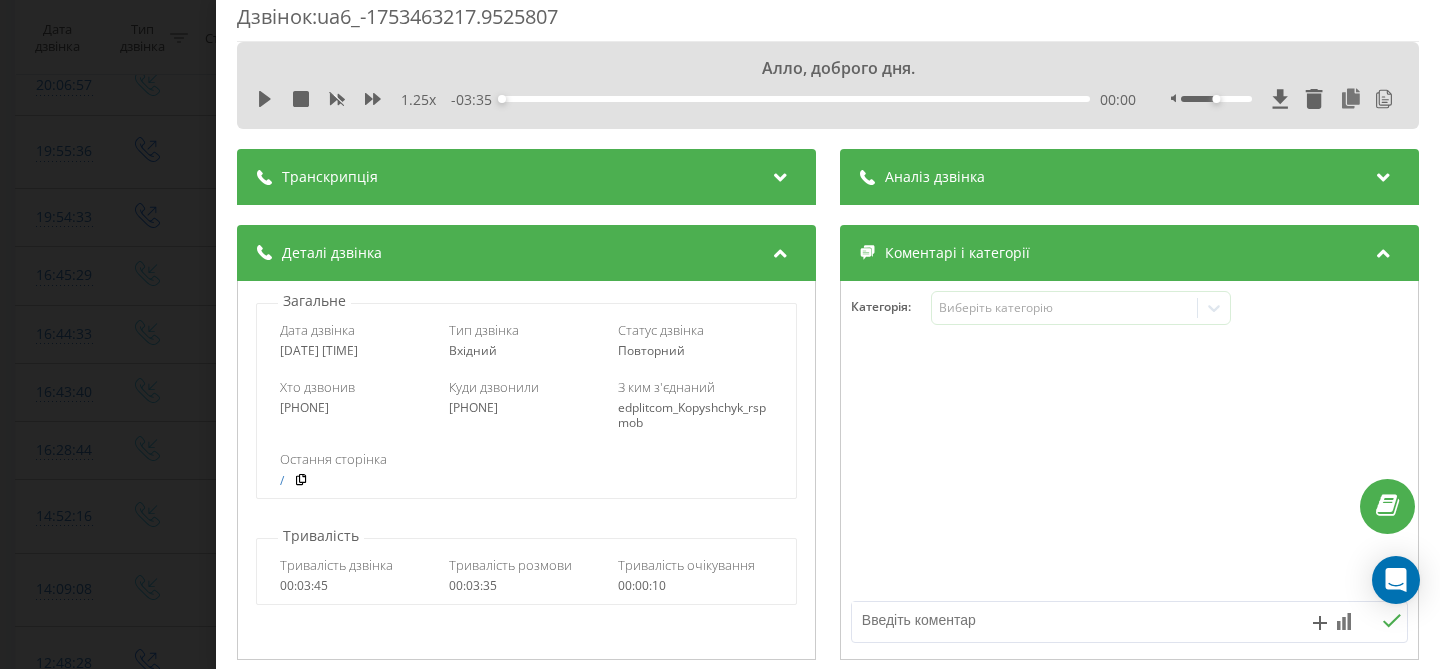 scroll, scrollTop: 0, scrollLeft: 0, axis: both 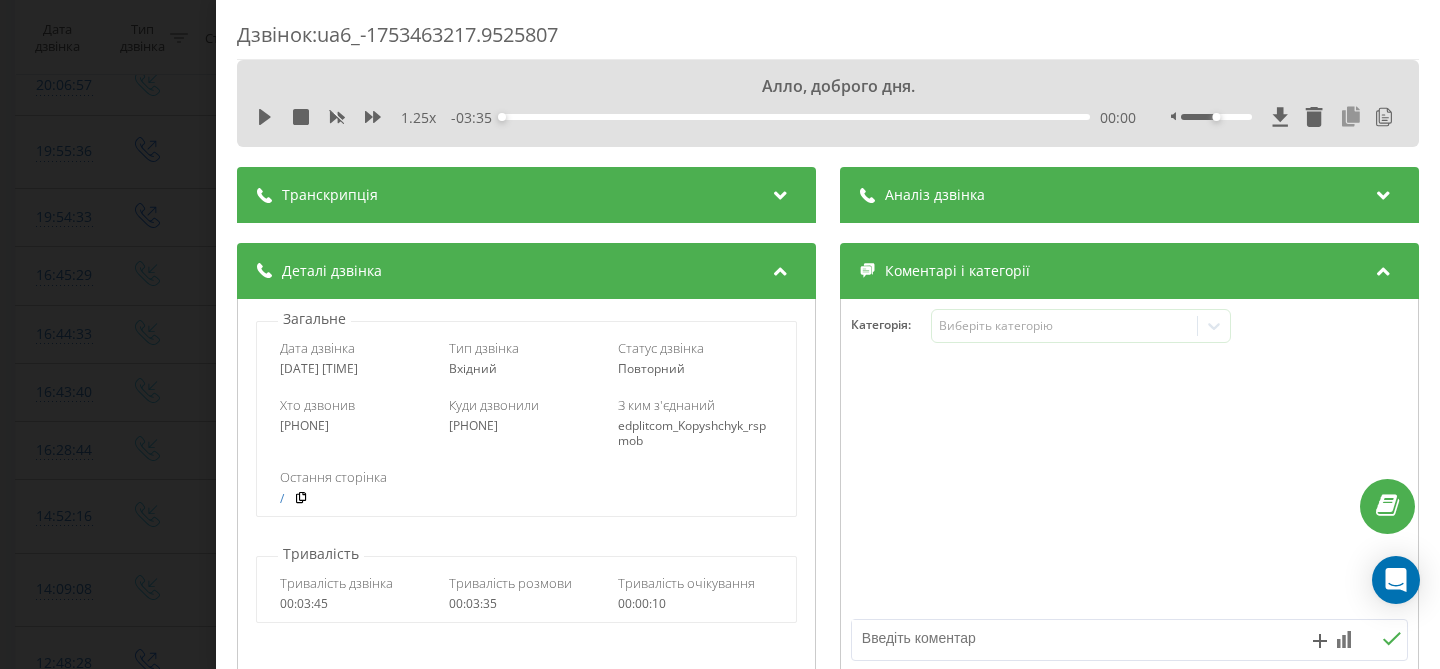 click at bounding box center [1351, 117] 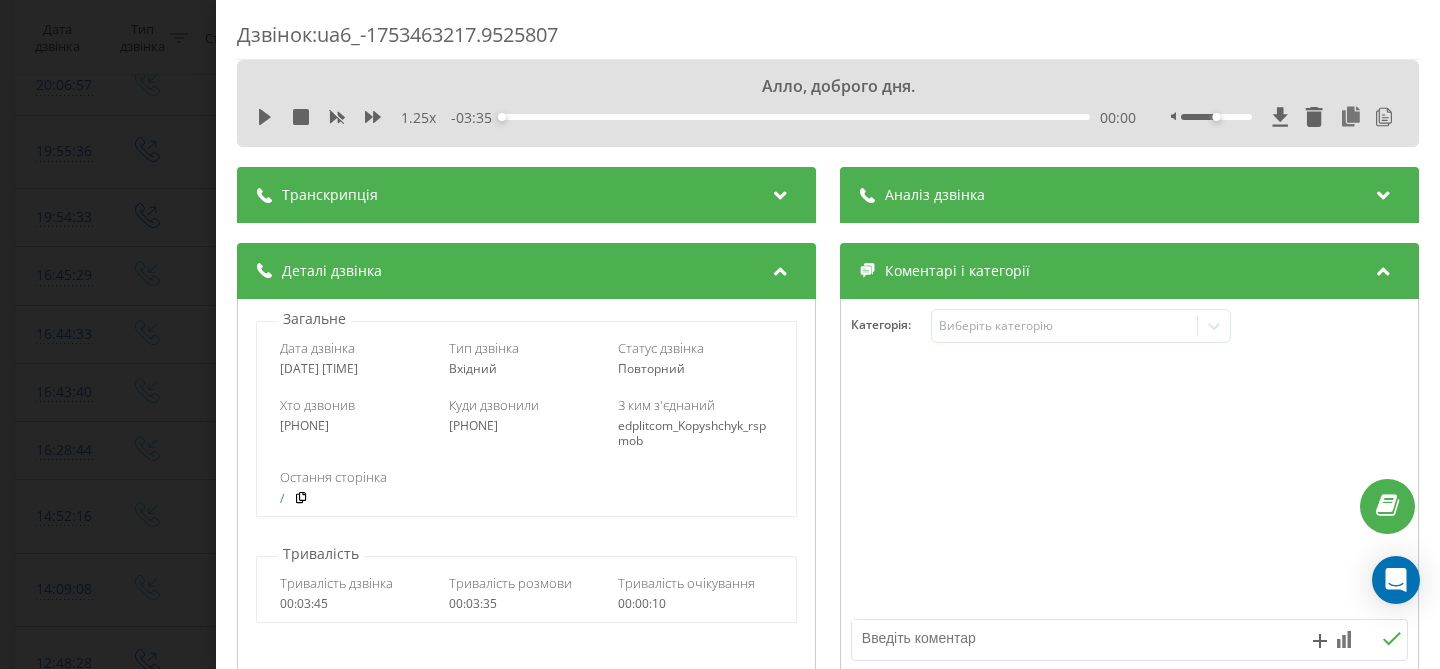 click on "Транскрипція" at bounding box center (526, 195) 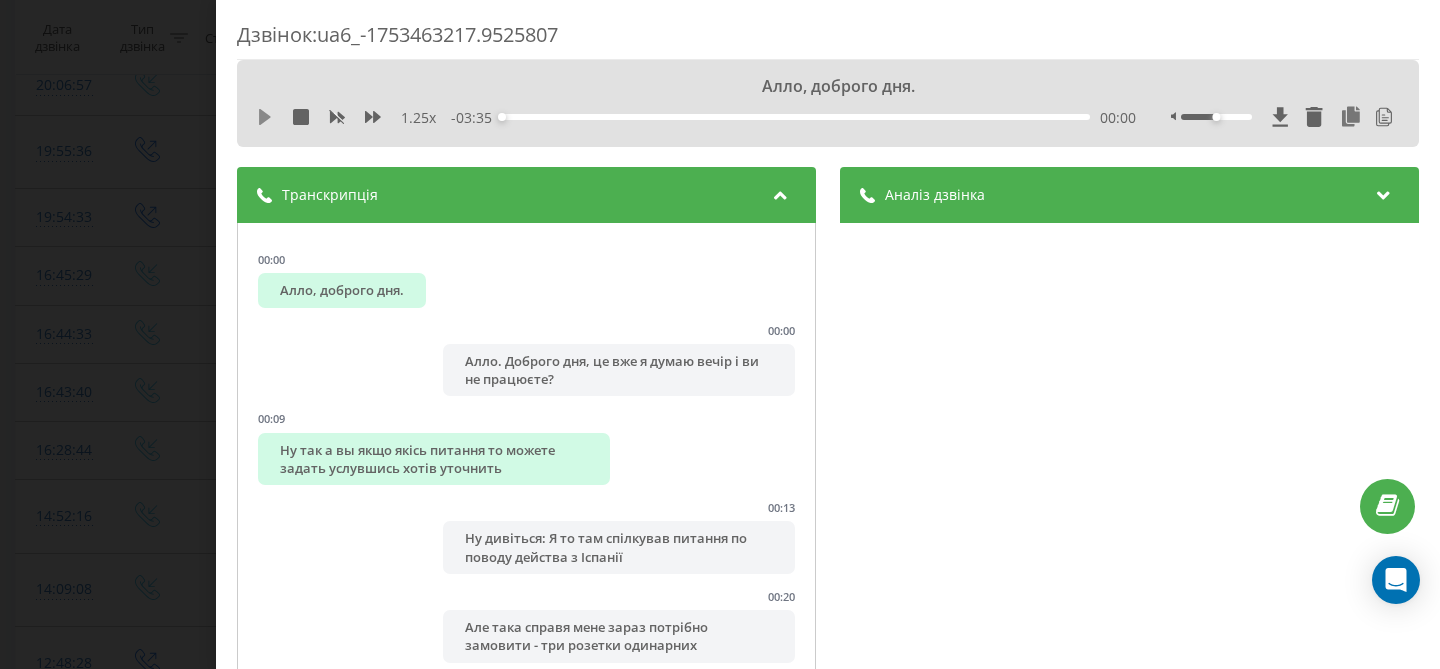 click 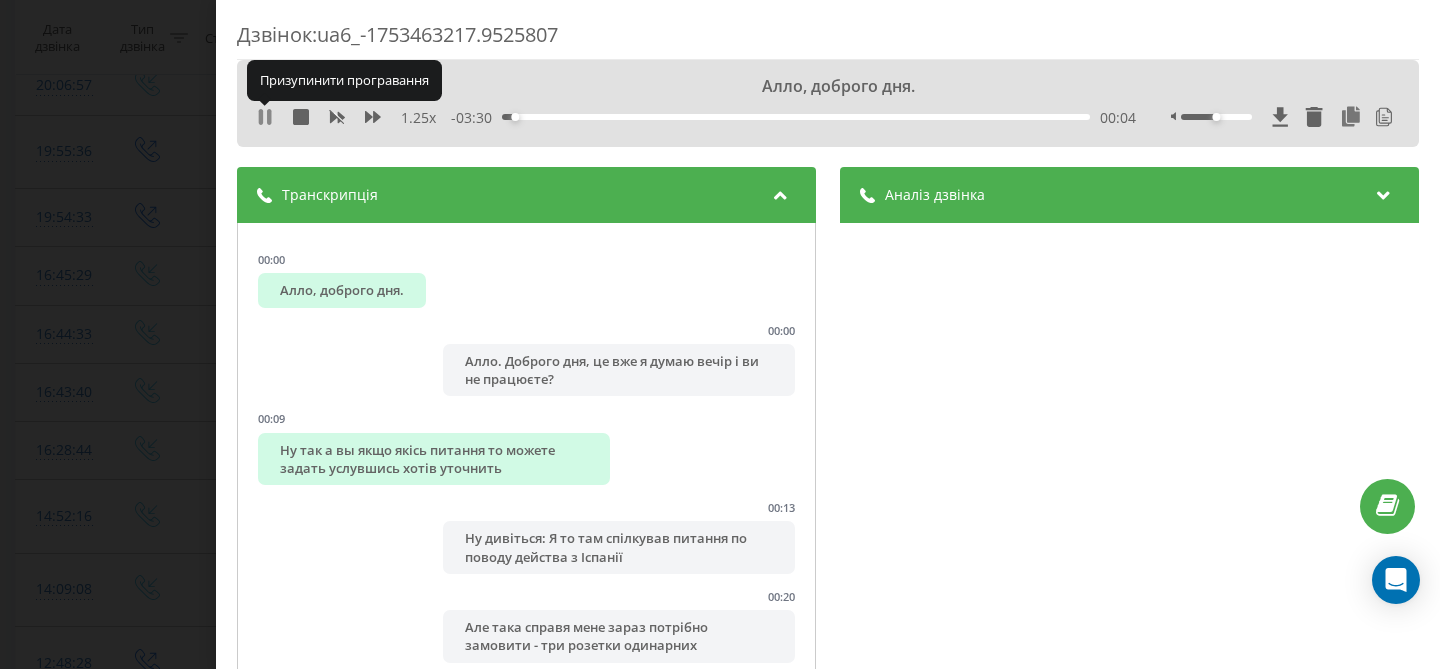 click 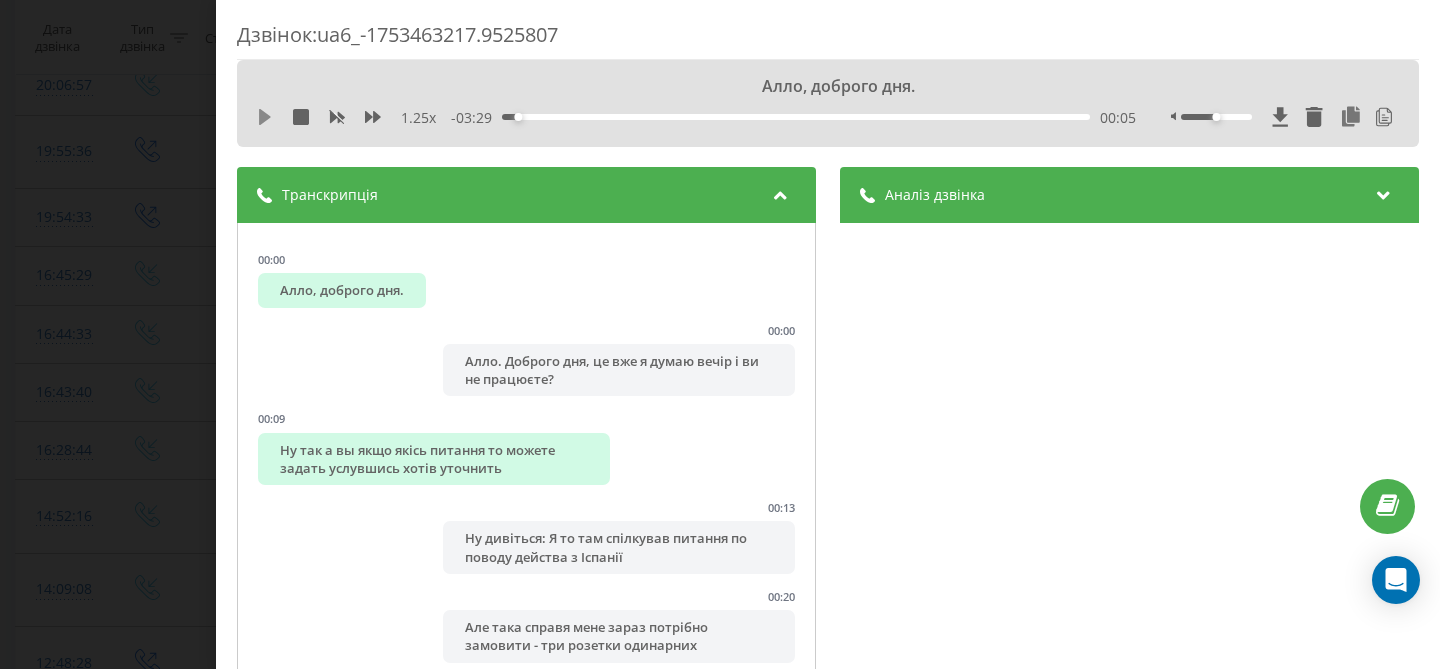 click 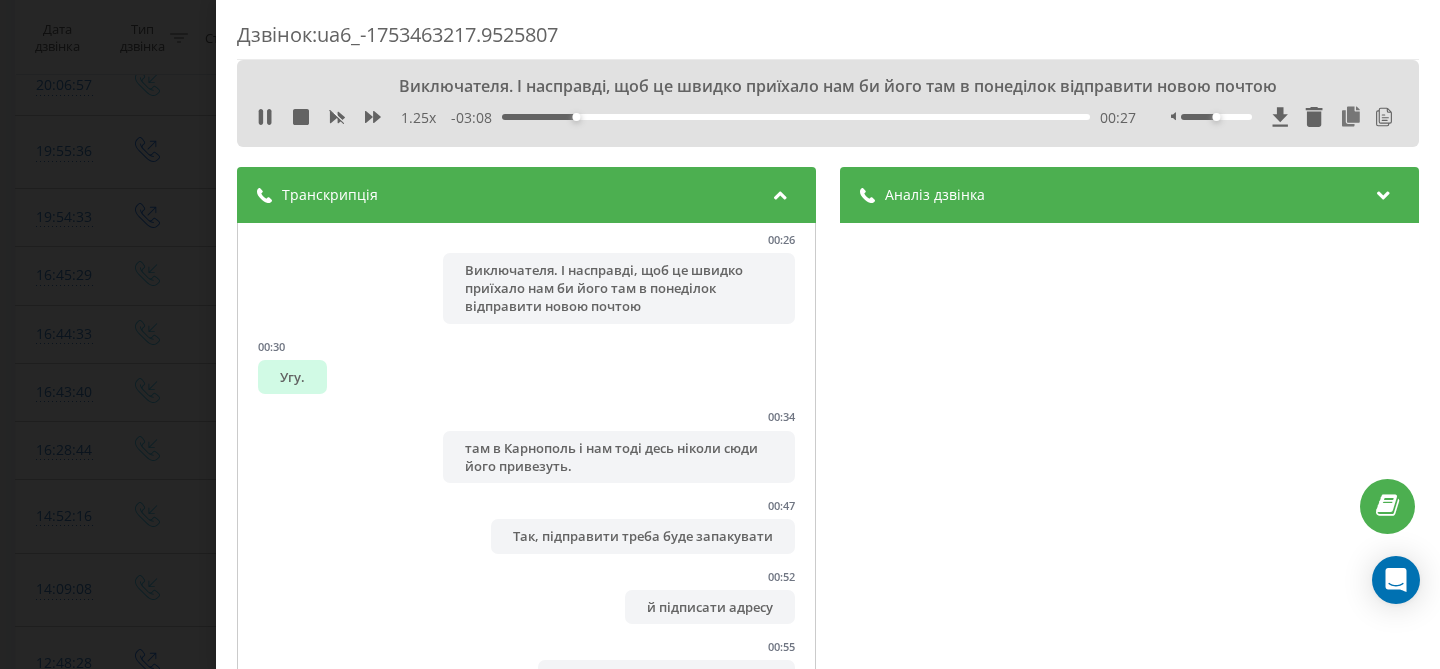 scroll, scrollTop: 487, scrollLeft: 0, axis: vertical 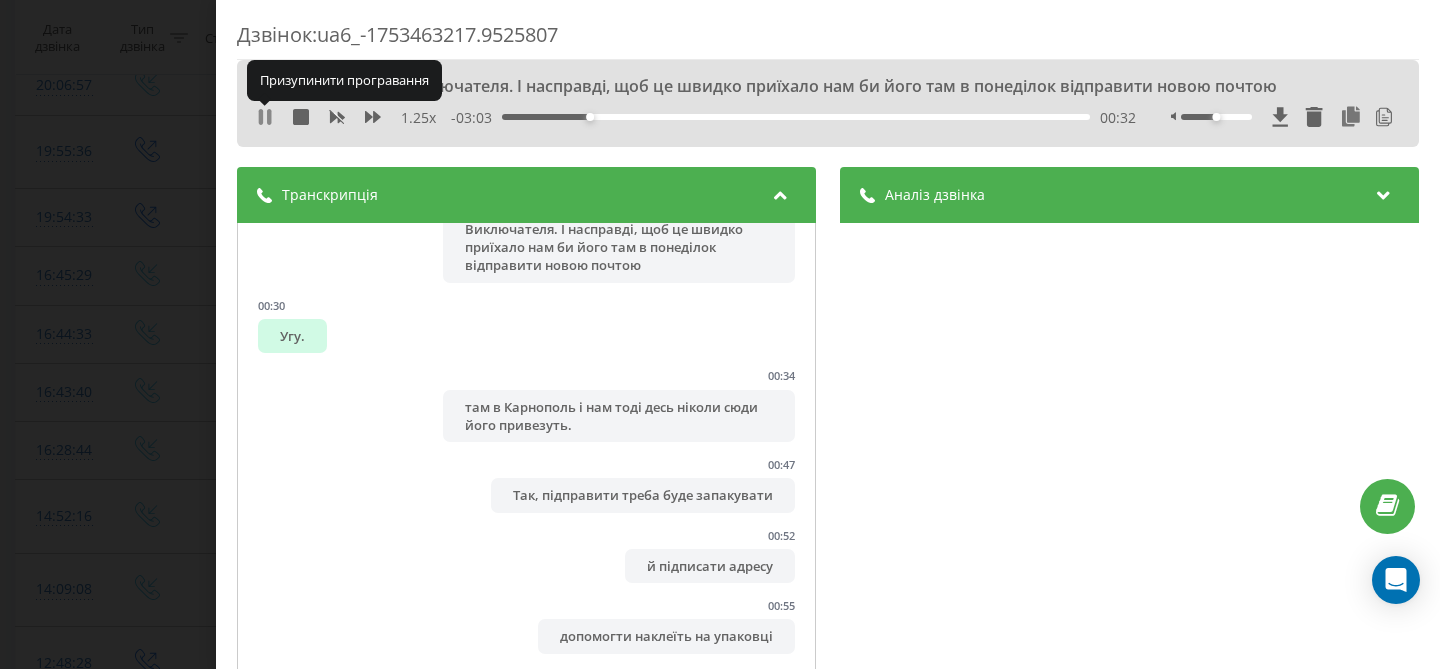 click 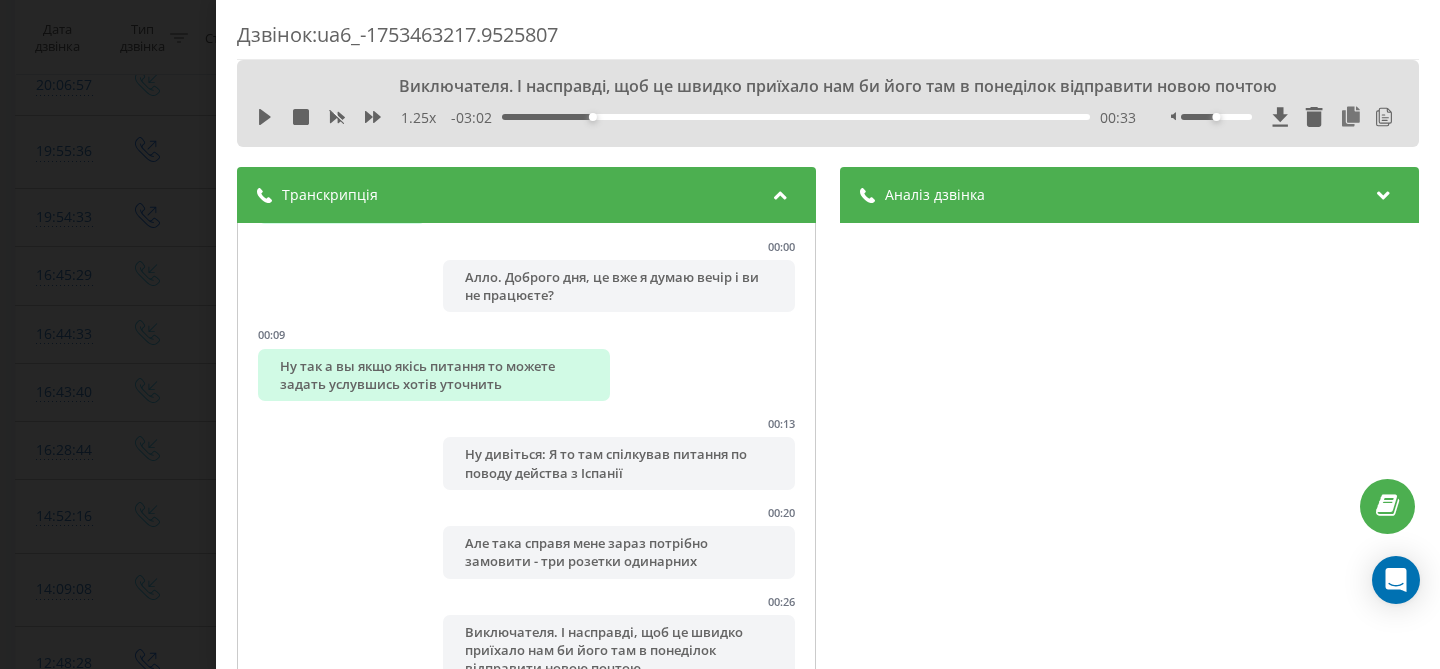 scroll, scrollTop: 75, scrollLeft: 0, axis: vertical 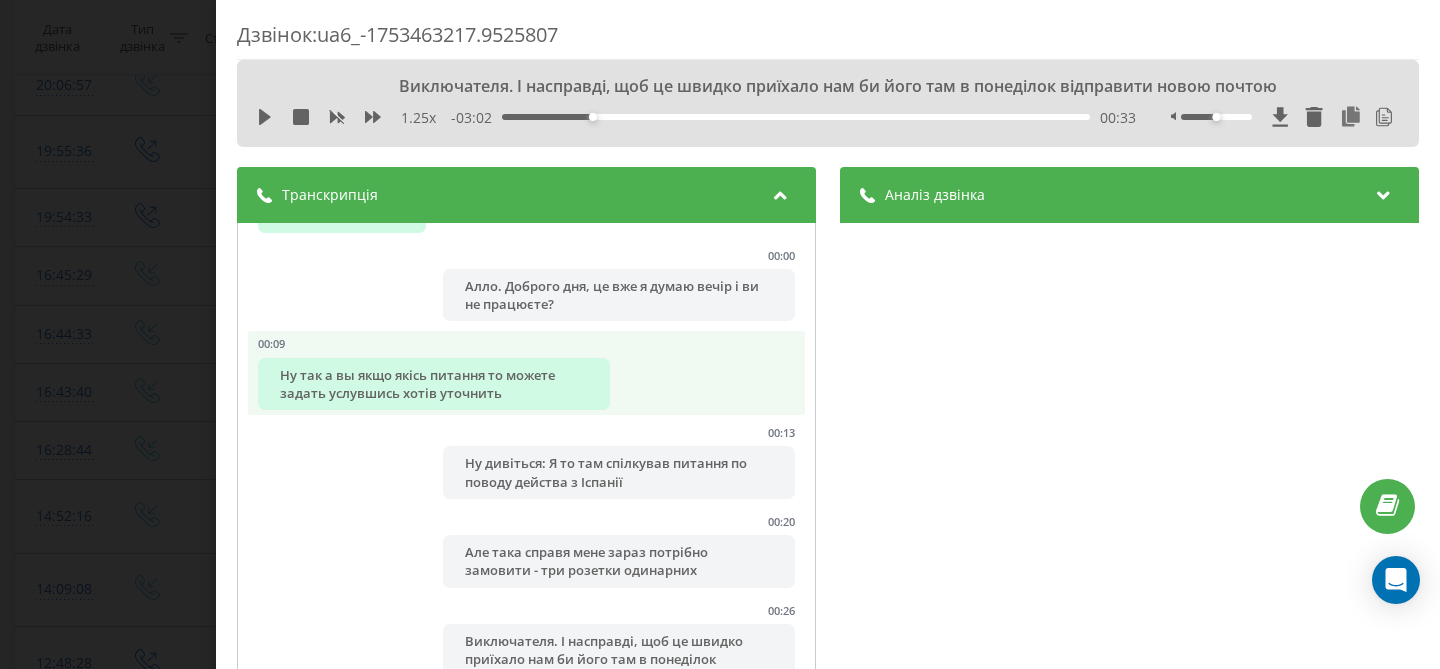 click on "Ну так а вы якщо якісь питання то можете задать услувшись хотів уточнить" at bounding box center [434, 384] 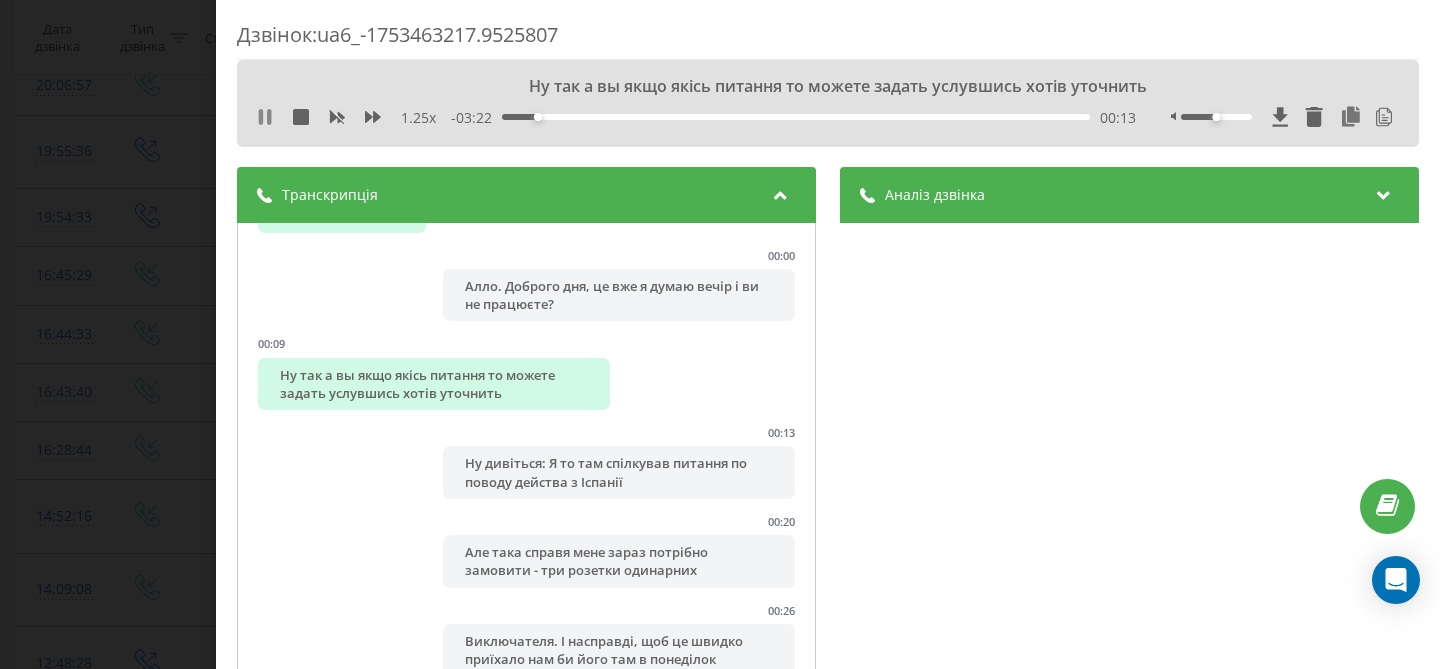 click 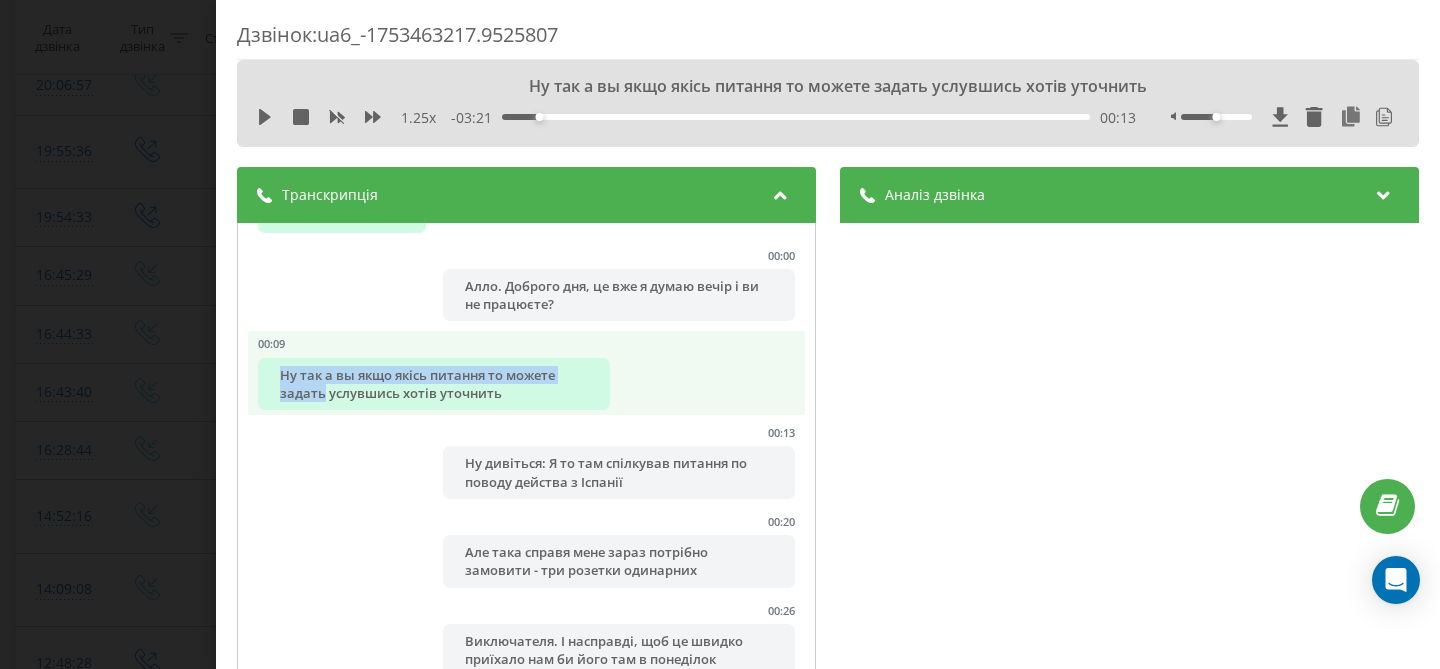 drag, startPoint x: 325, startPoint y: 396, endPoint x: 275, endPoint y: 379, distance: 52.810986 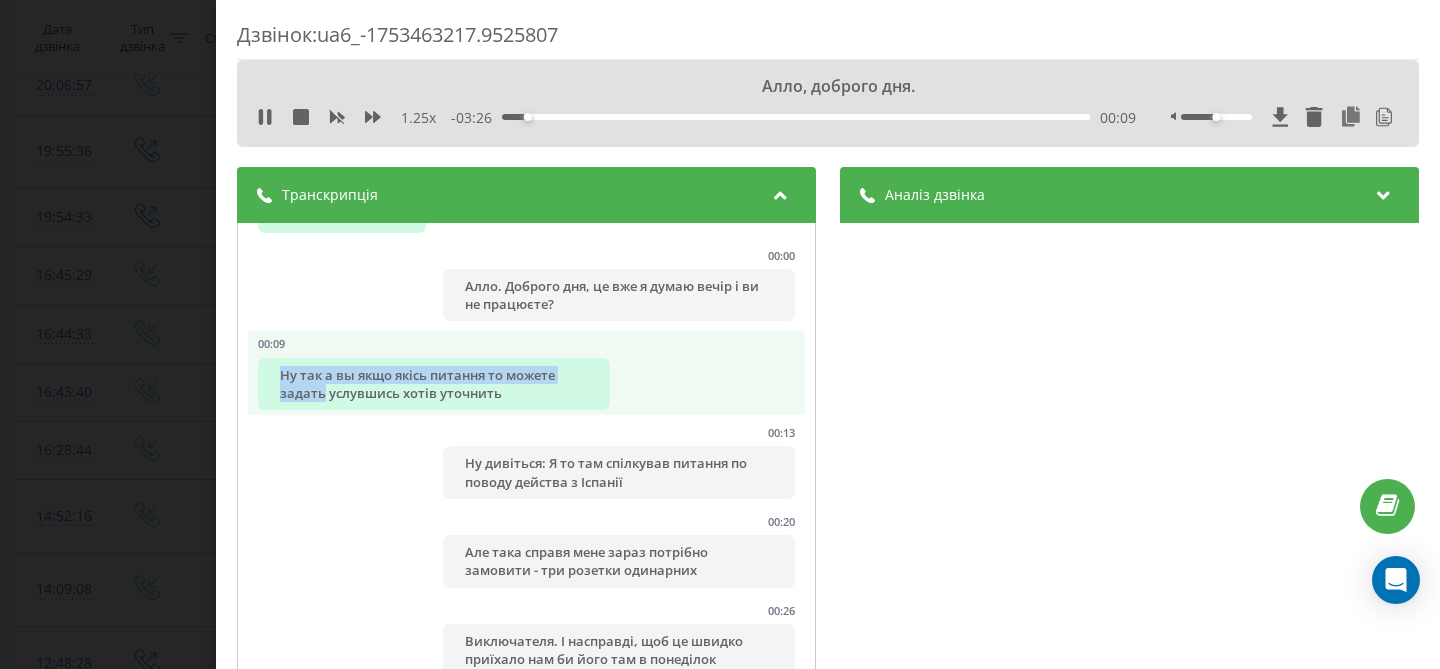 copy on "Ну так а вы якщо якісь питання то можете задать" 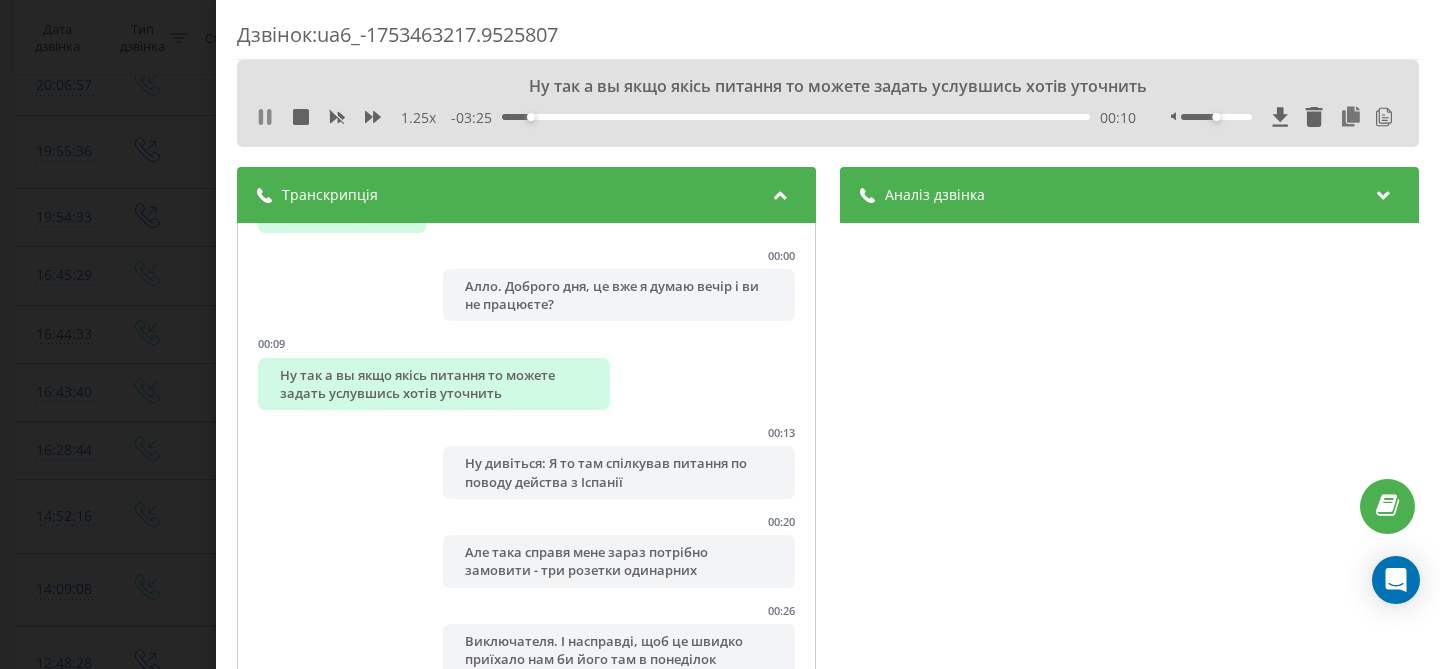 click 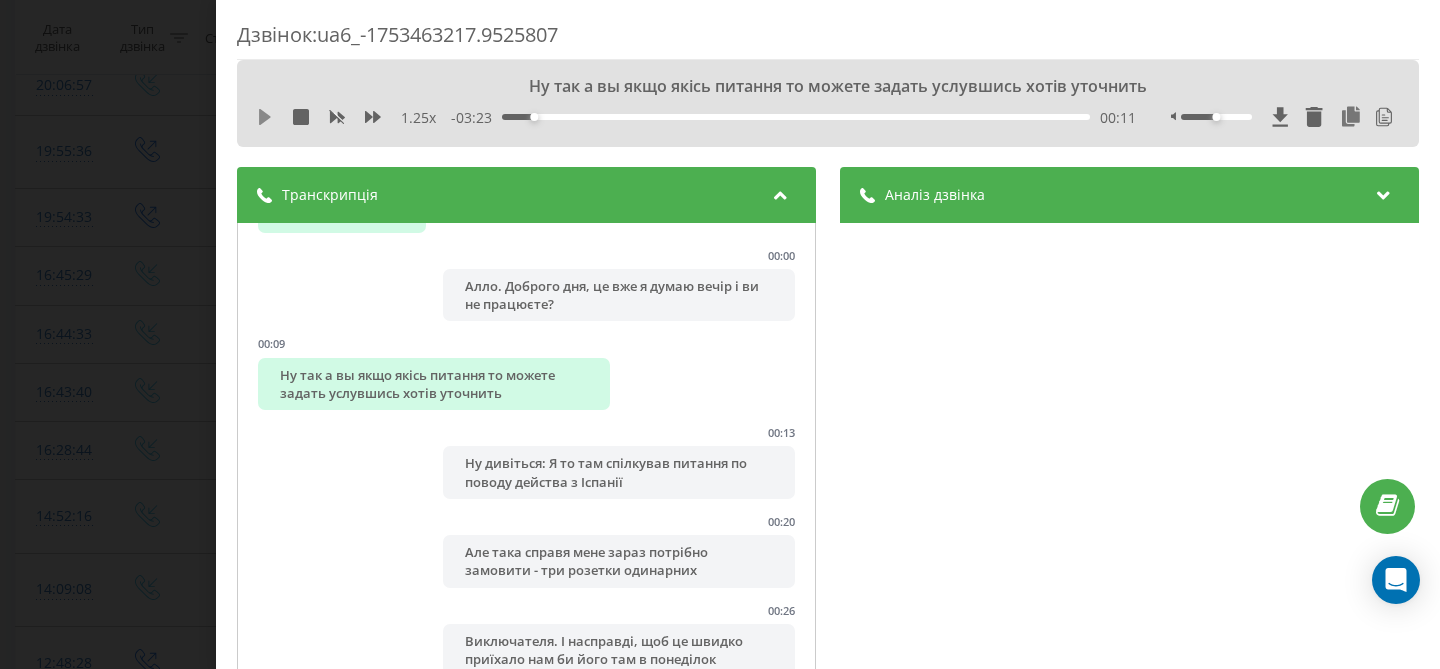 click 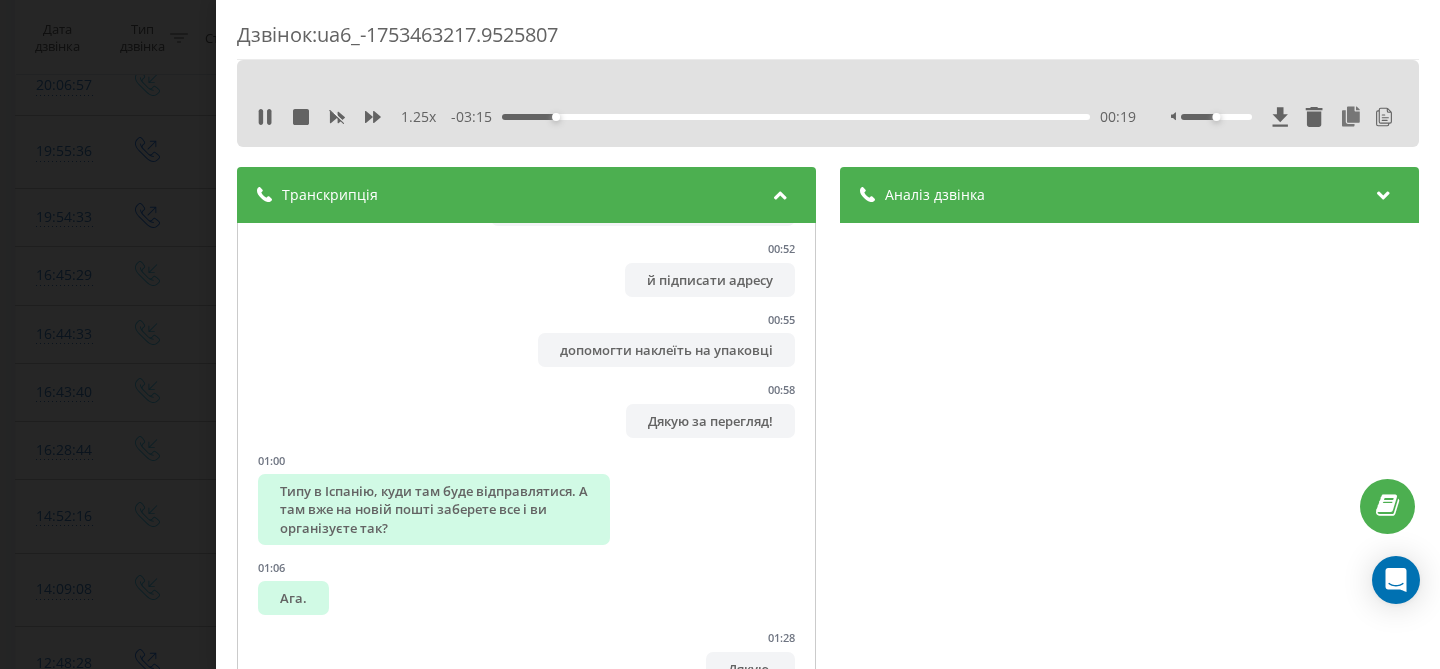 scroll, scrollTop: 778, scrollLeft: 0, axis: vertical 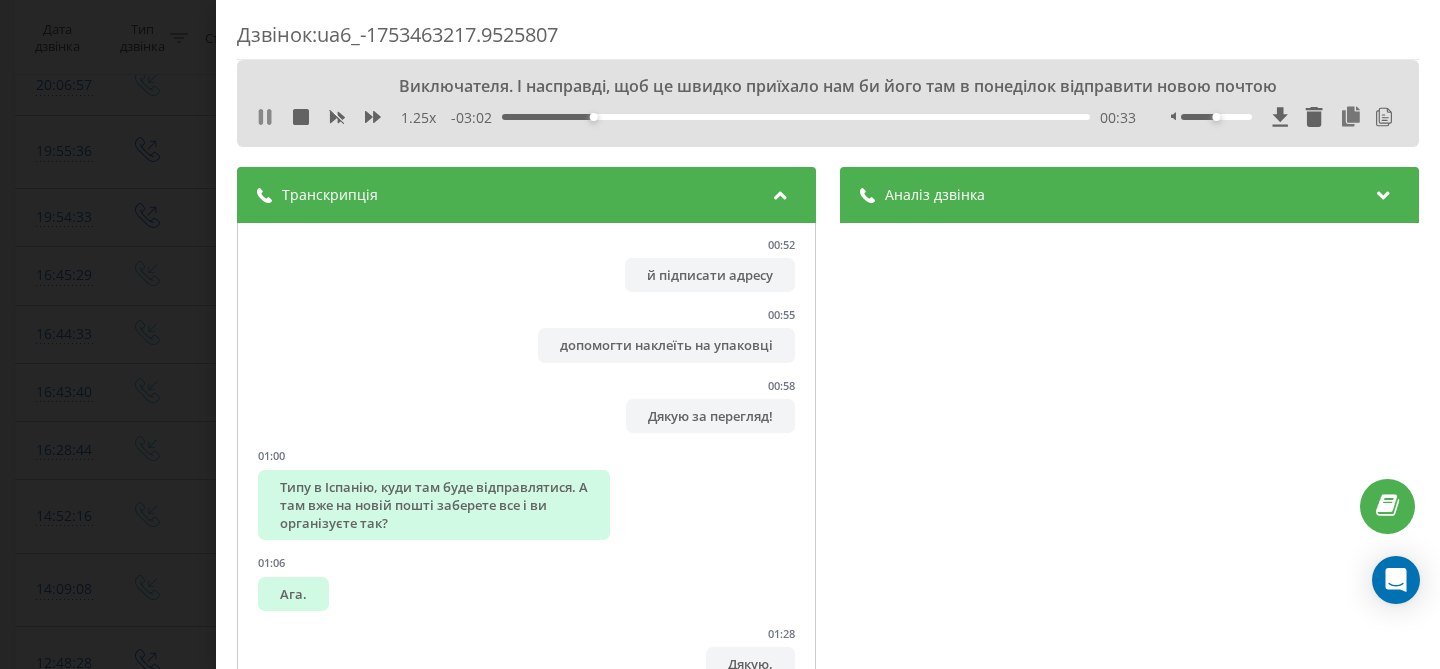 click 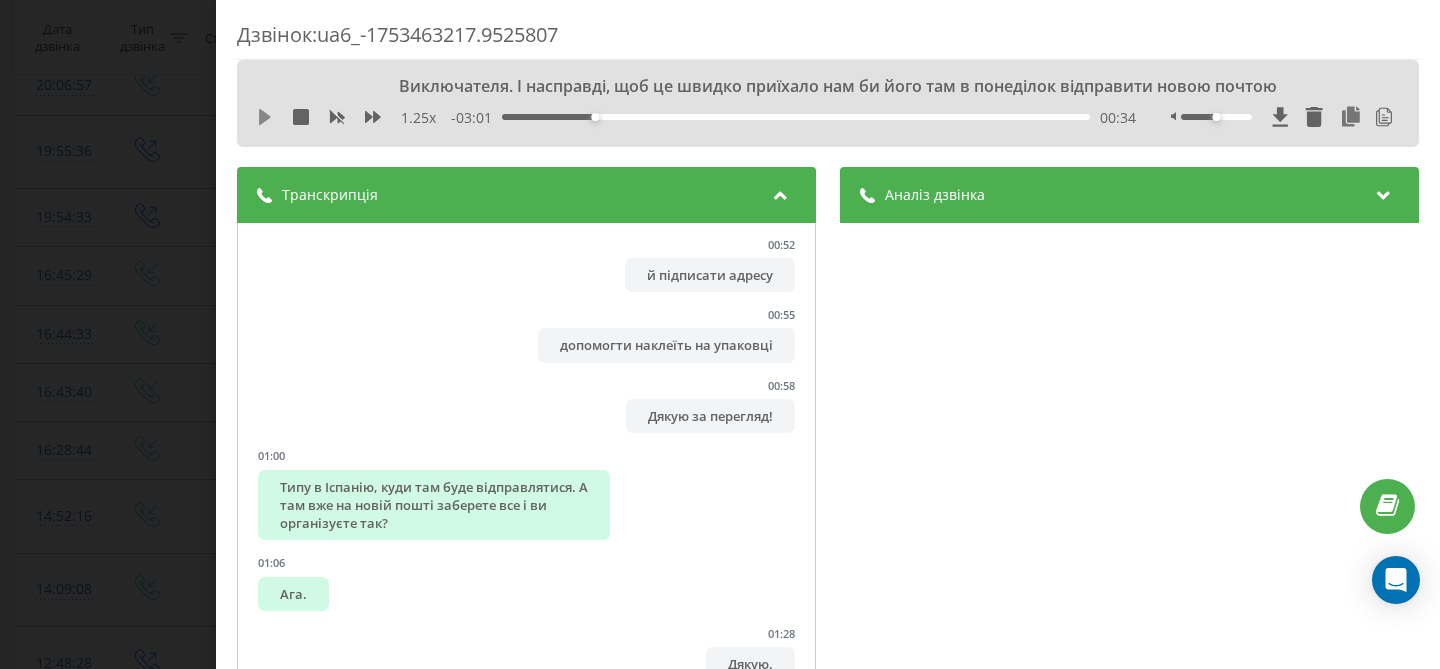 click 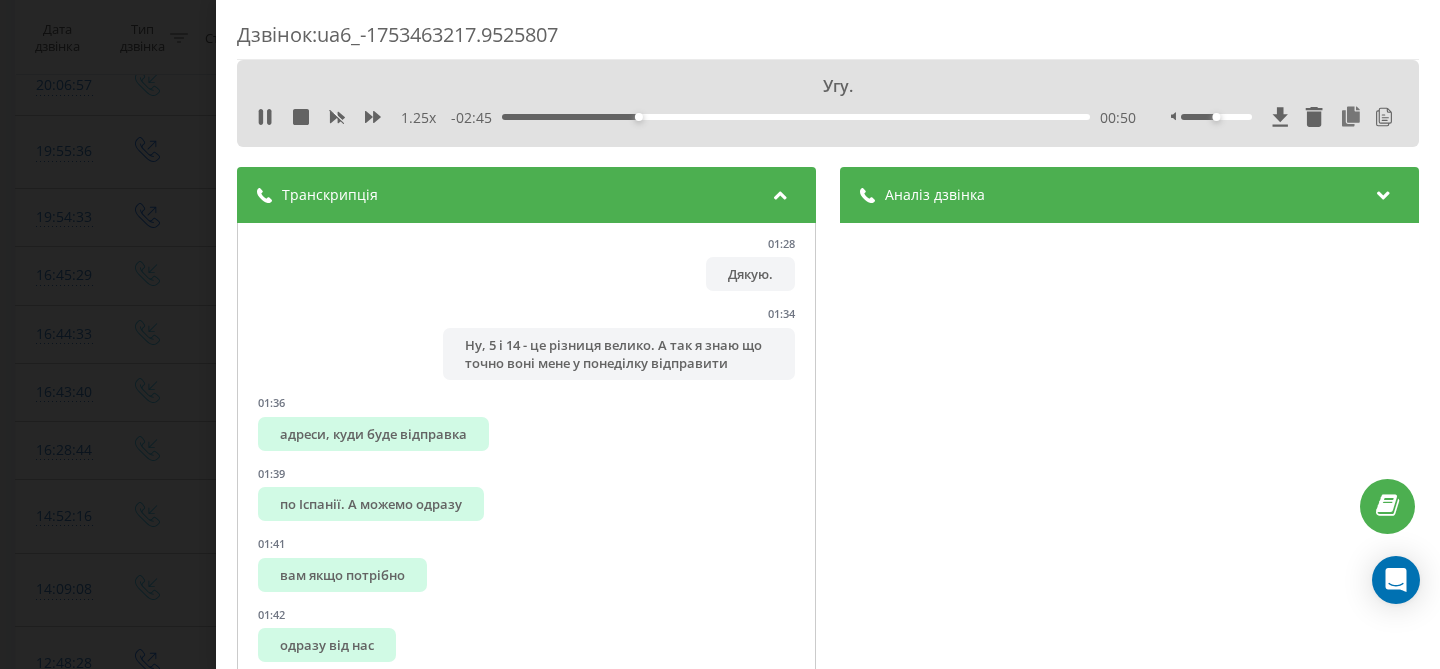 scroll, scrollTop: 1161, scrollLeft: 0, axis: vertical 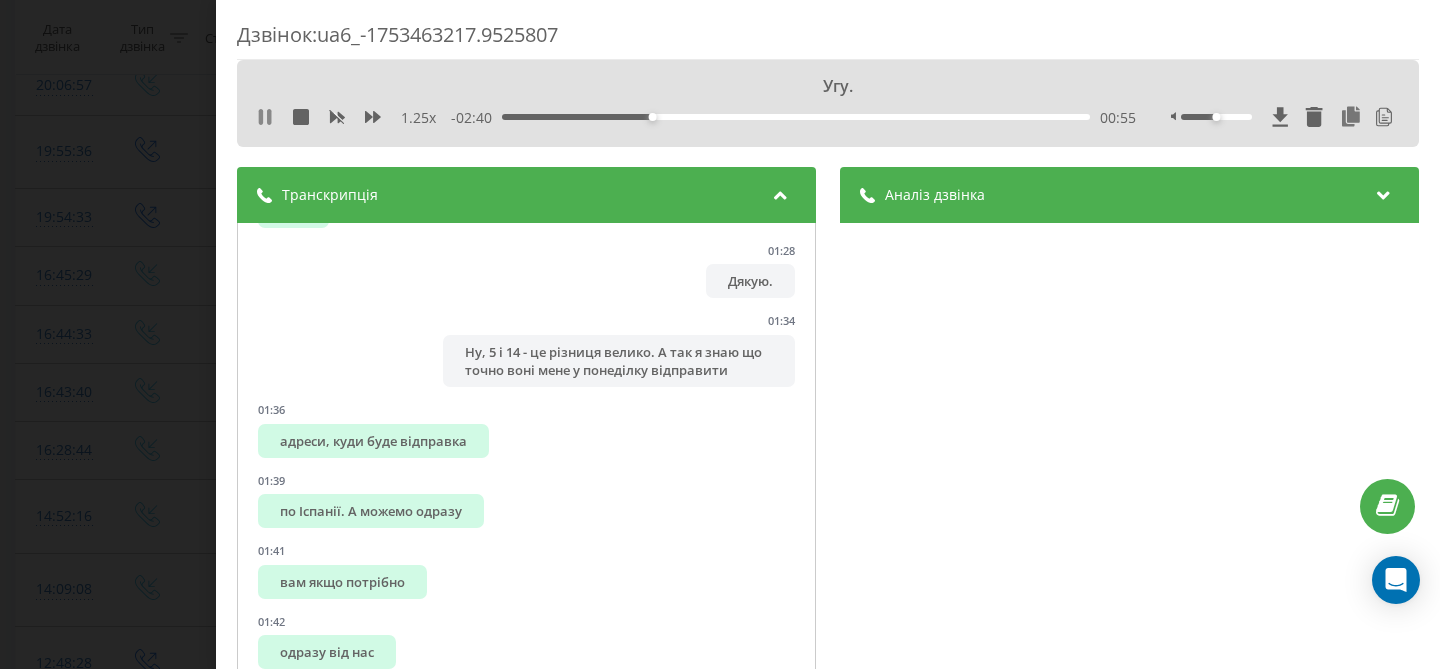 click 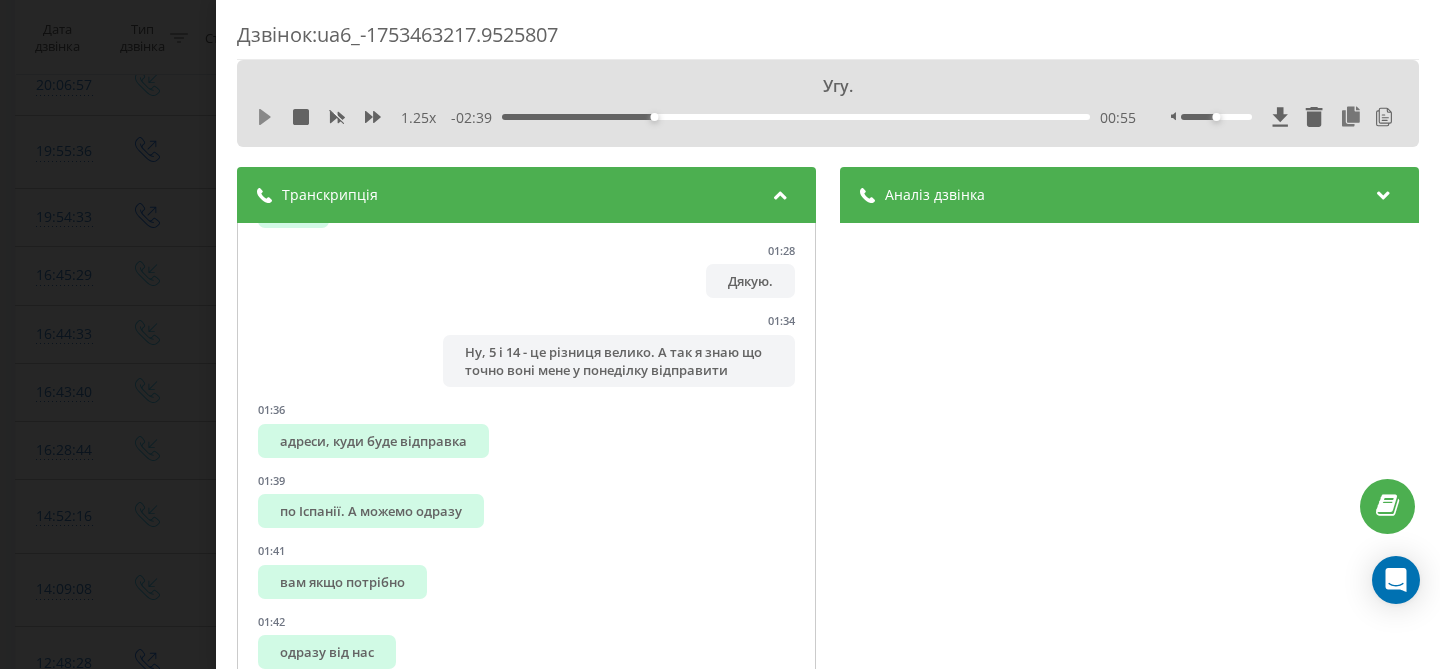 click 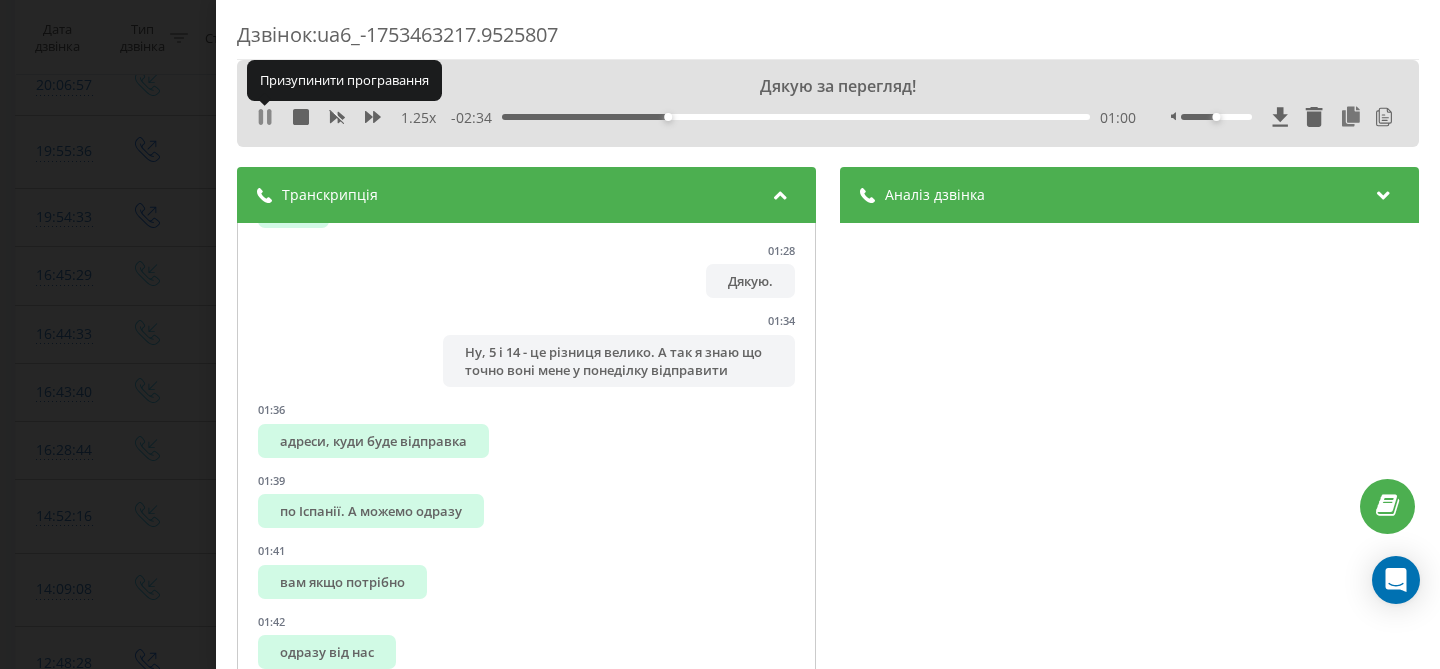 click 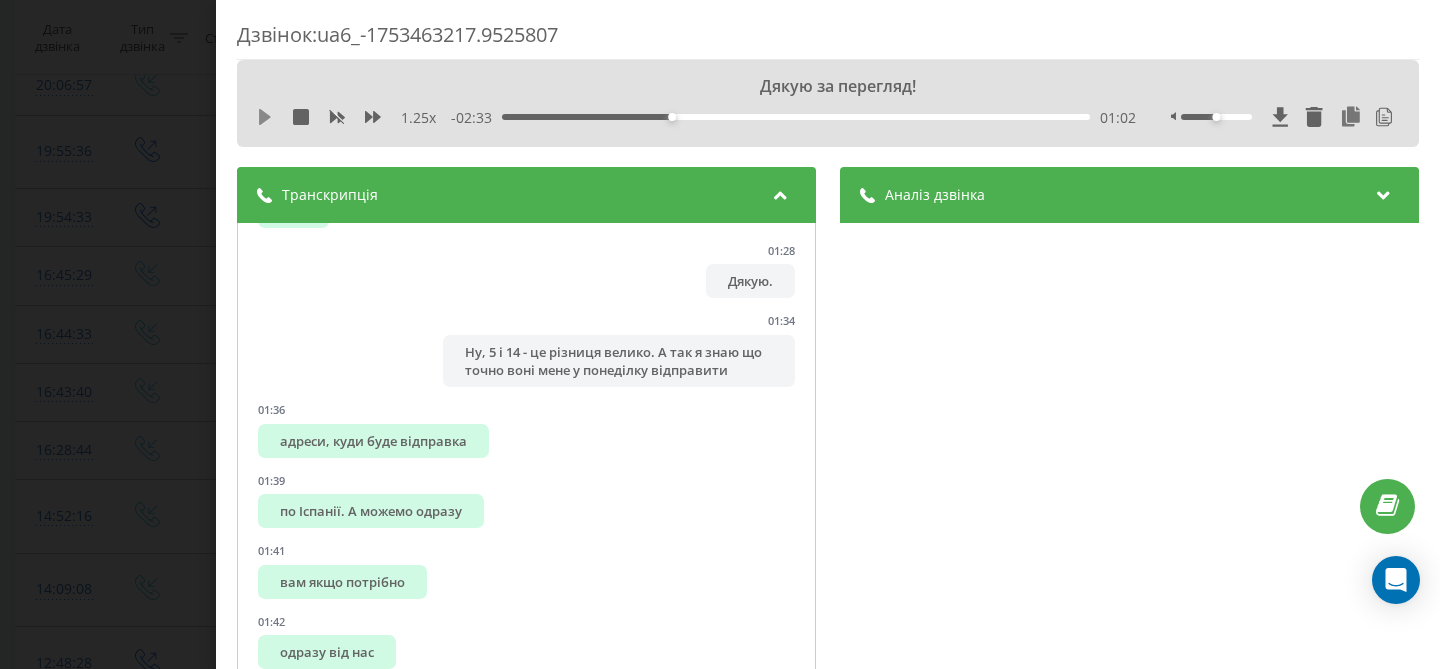 click 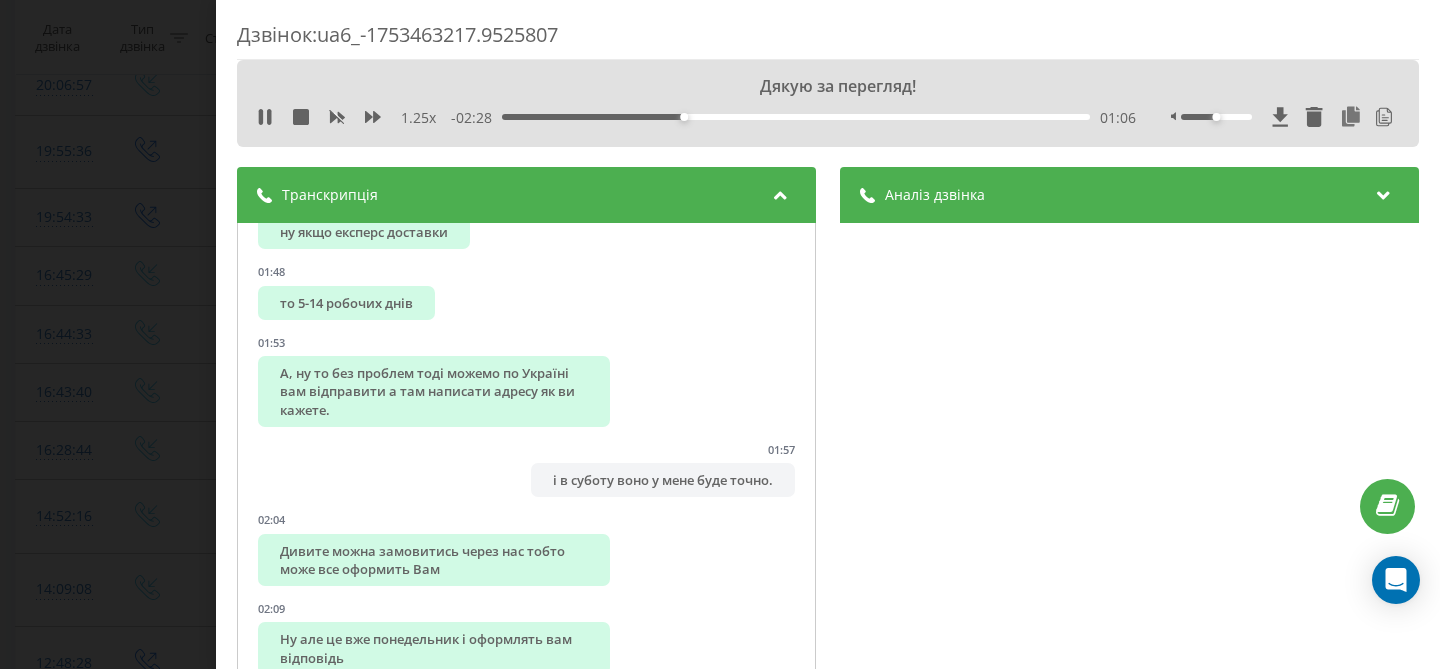 scroll, scrollTop: 1796, scrollLeft: 0, axis: vertical 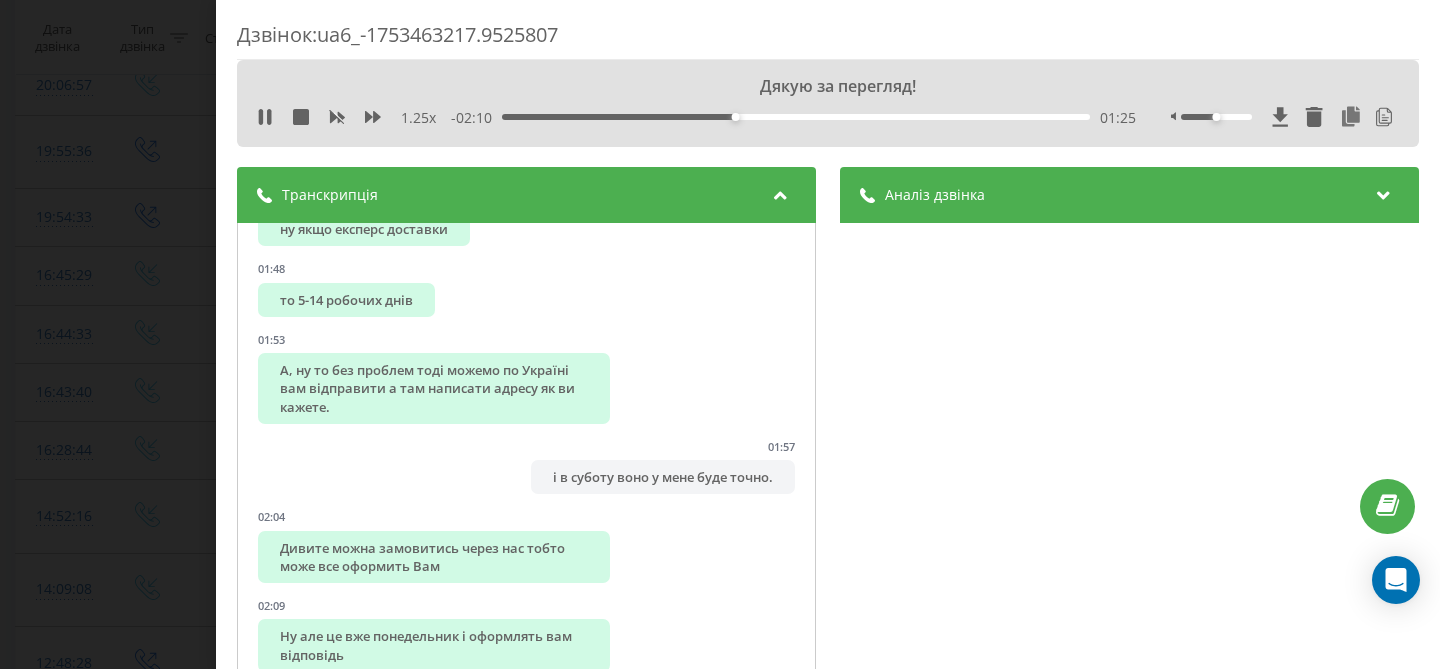 click on "1.25 x" at bounding box center (347, 118) 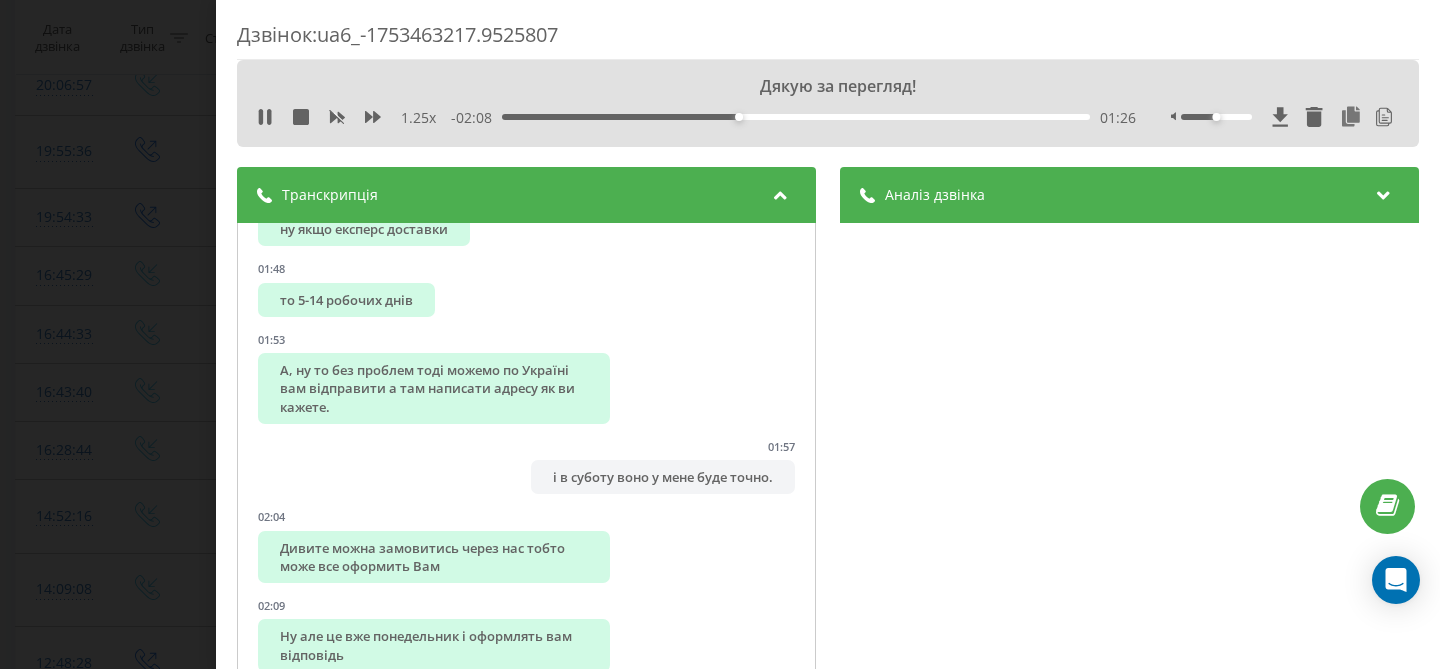 click on "1.25 x" at bounding box center (347, 118) 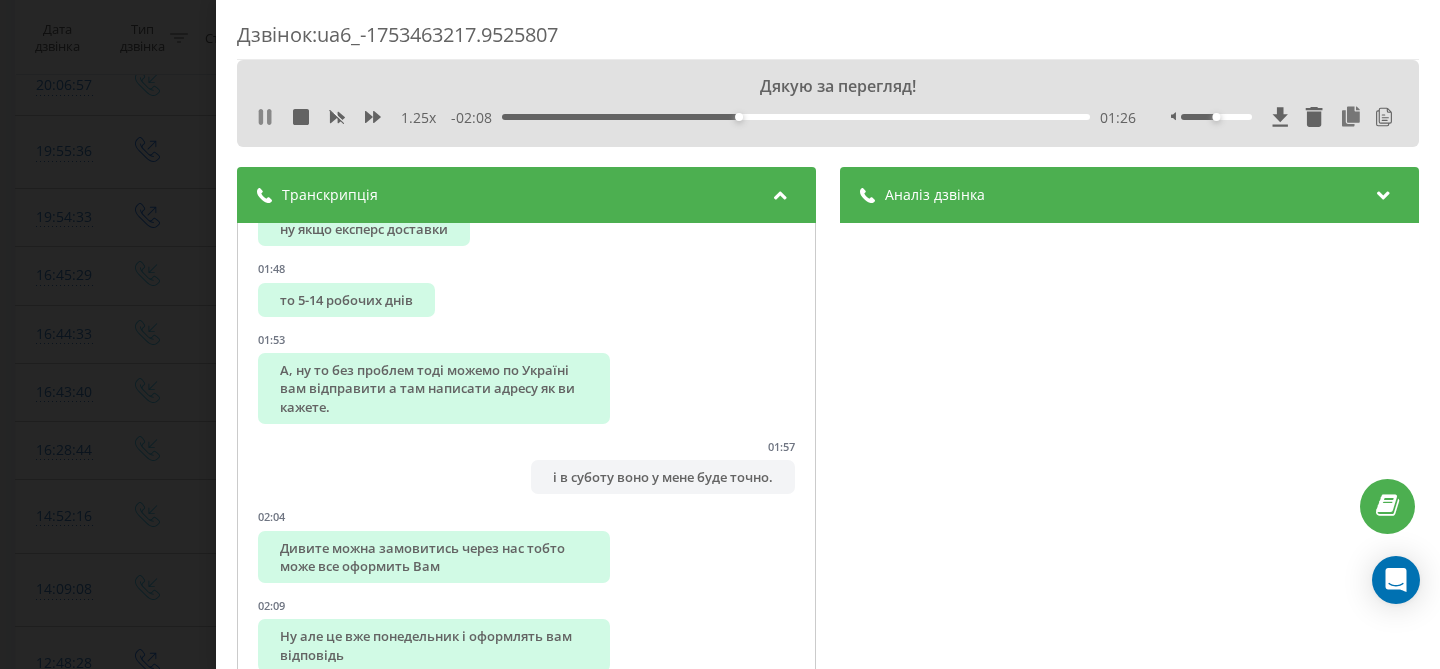 click 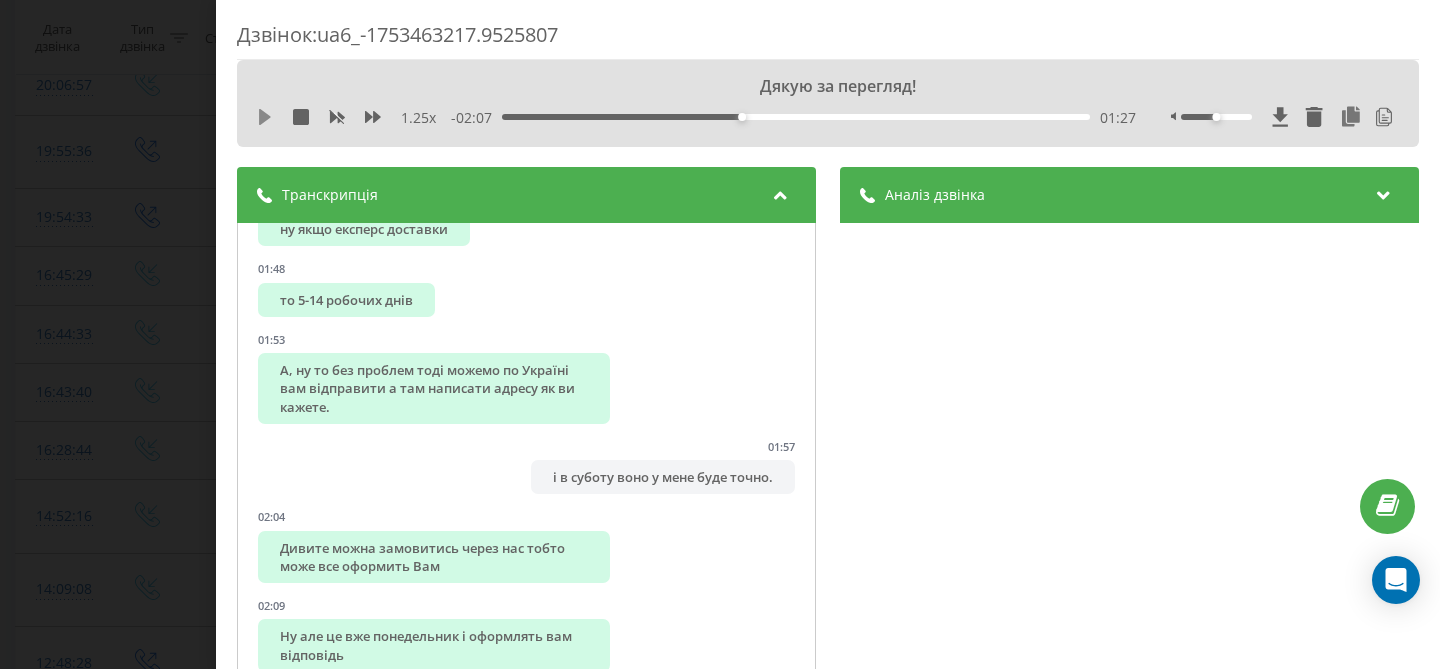 click 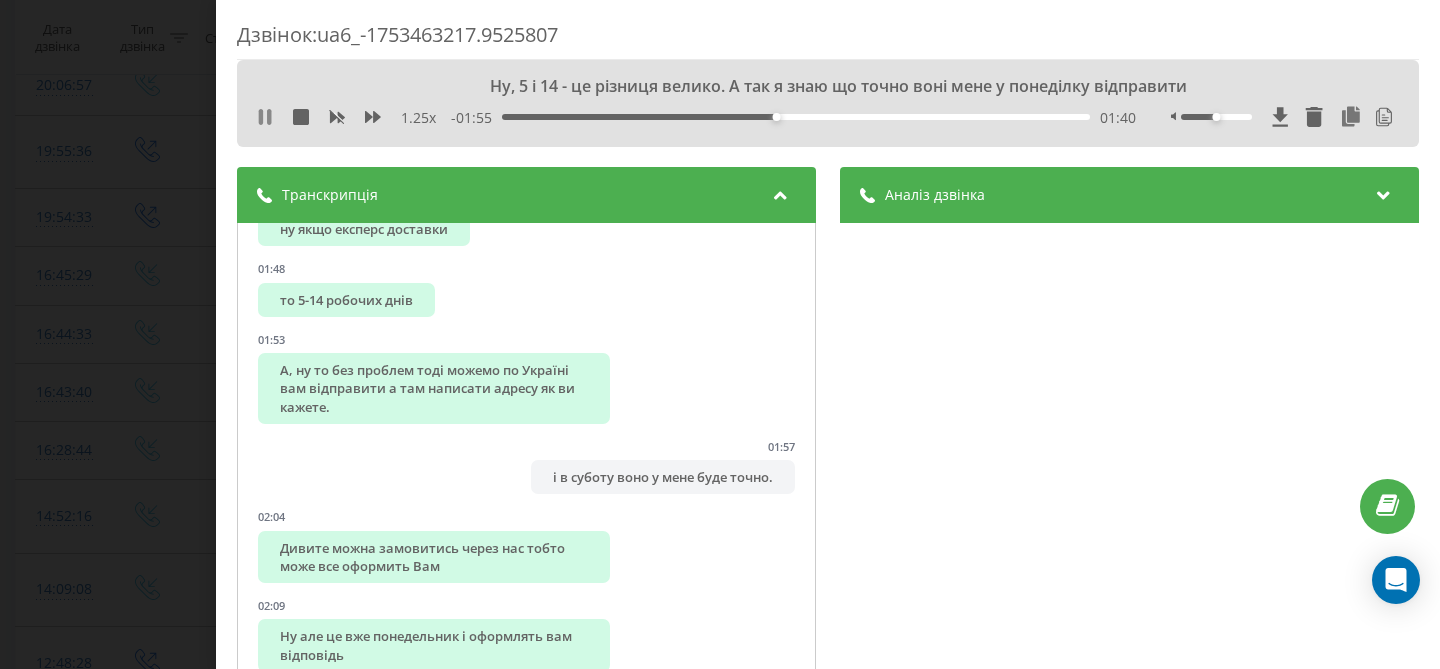 click 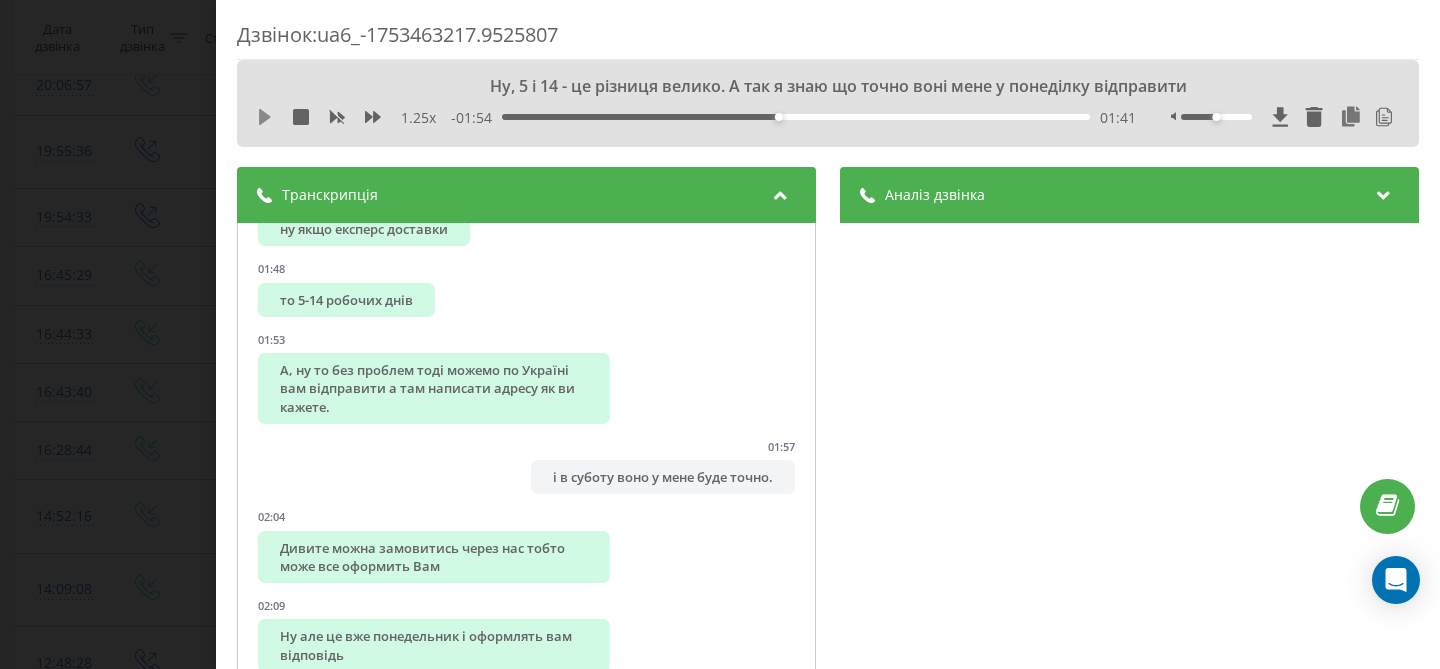 click 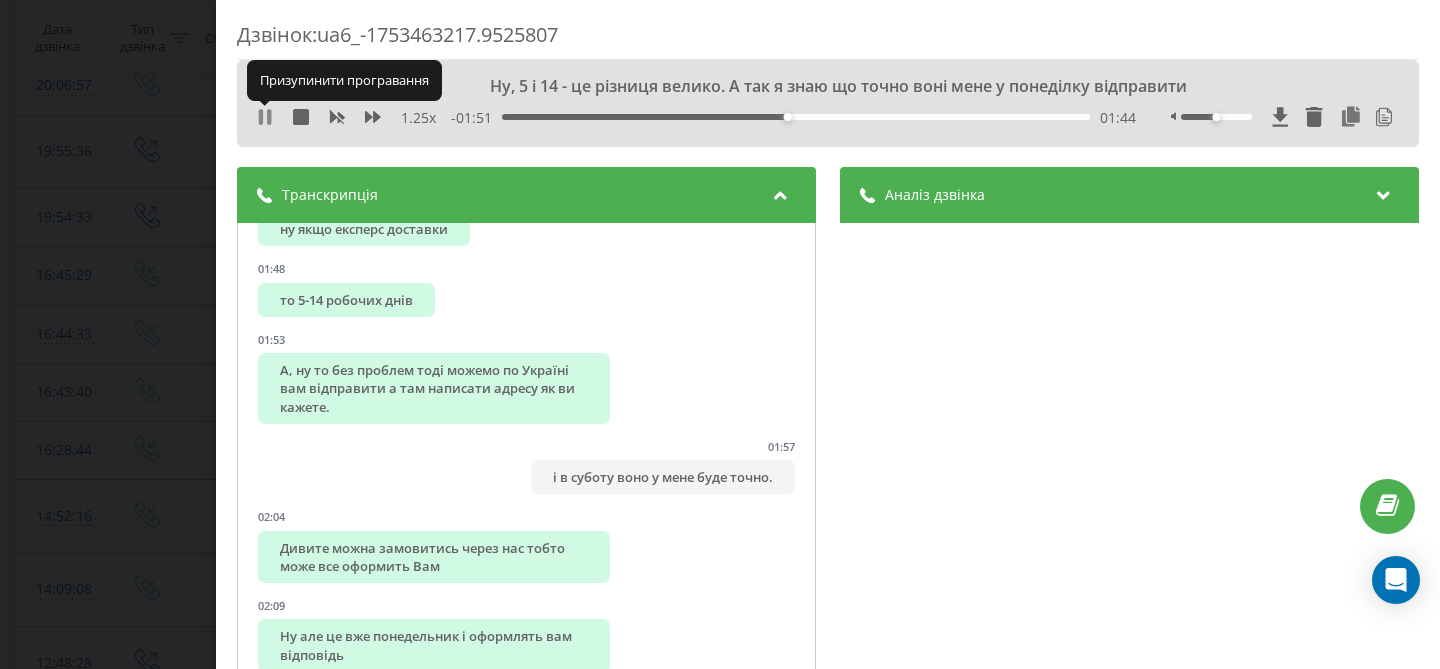 click 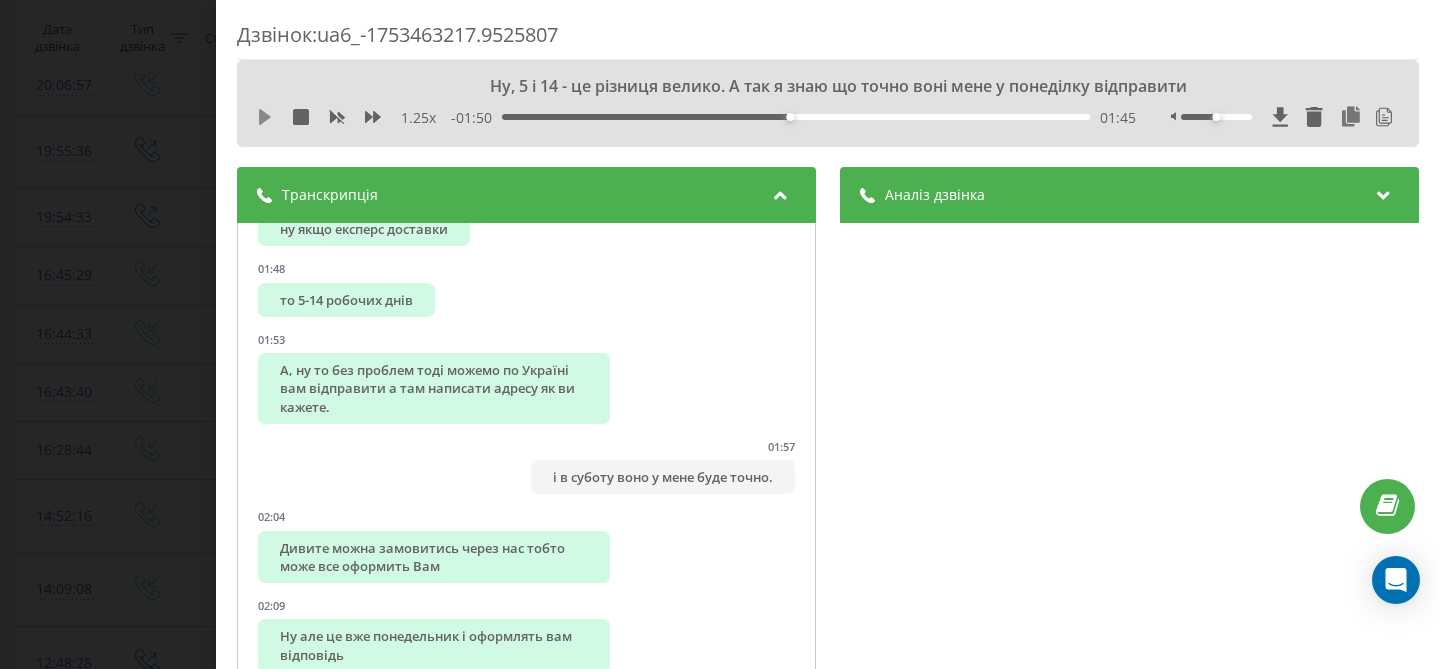 click 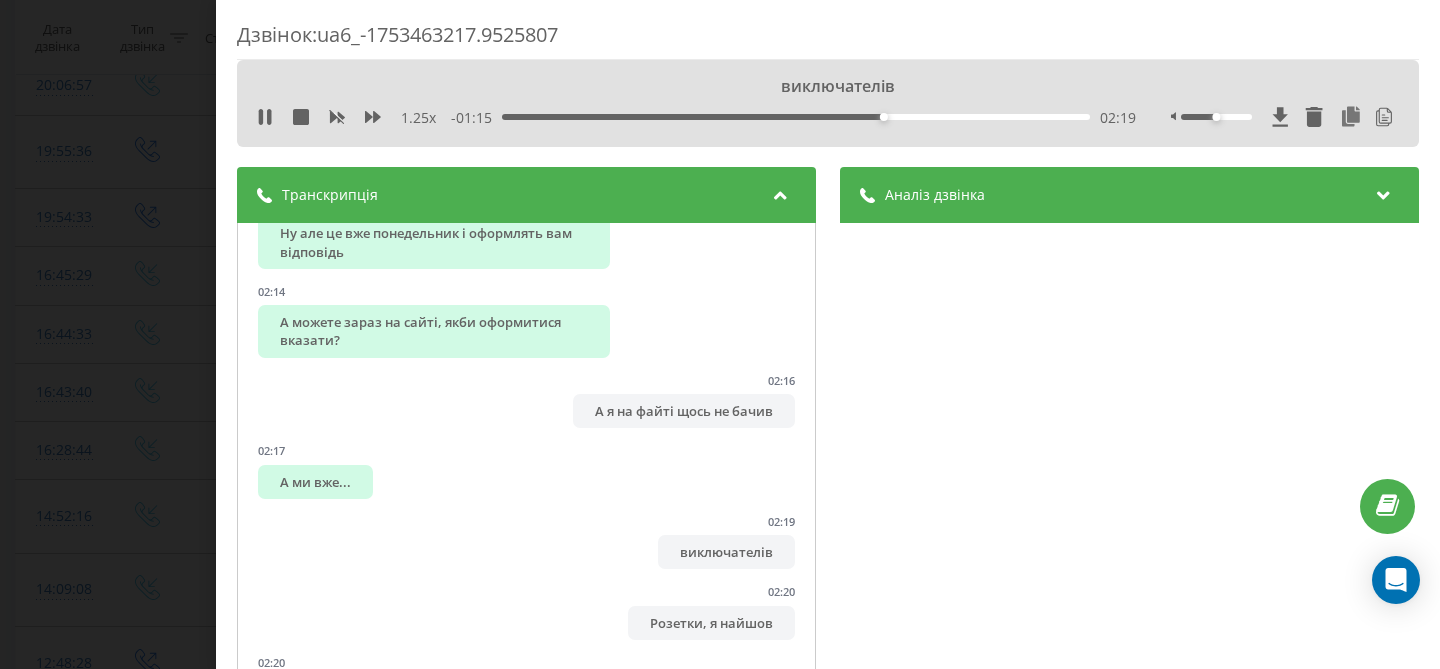 scroll, scrollTop: 2196, scrollLeft: 0, axis: vertical 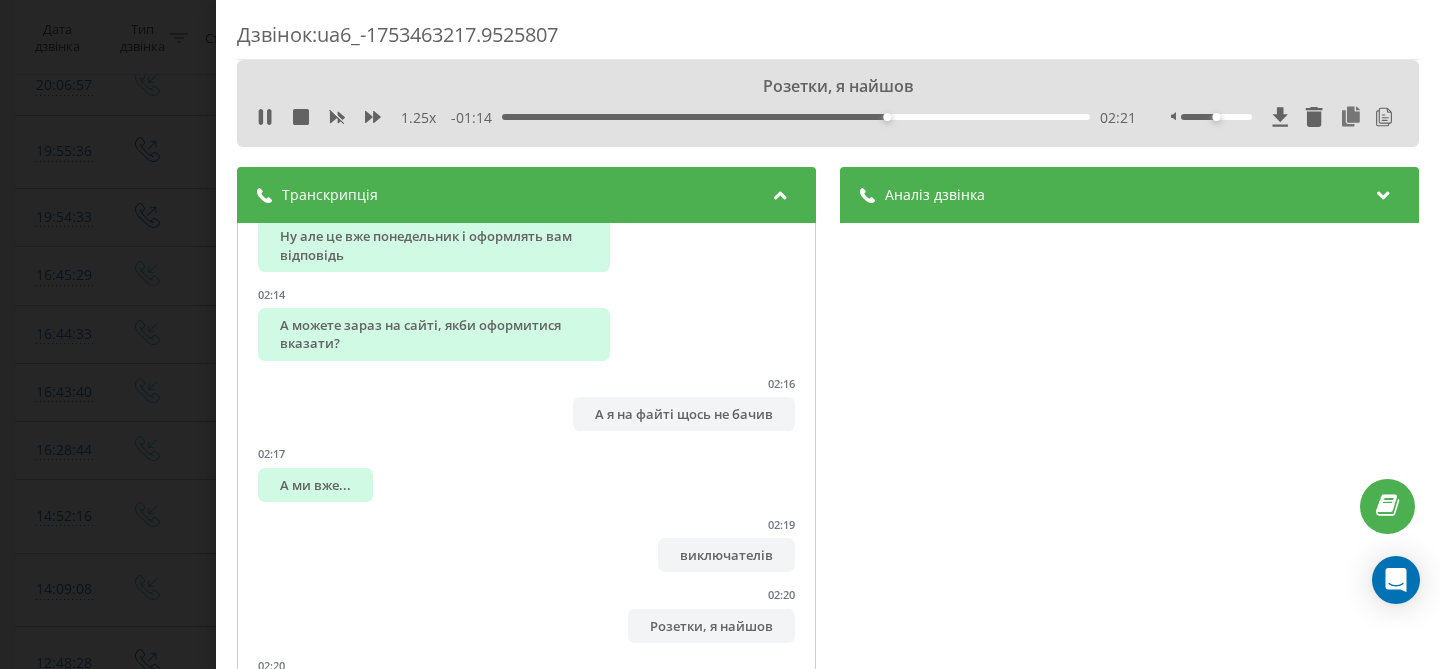 click on "1.25 x  - 01:14 02:21   02:21" at bounding box center (828, 117) 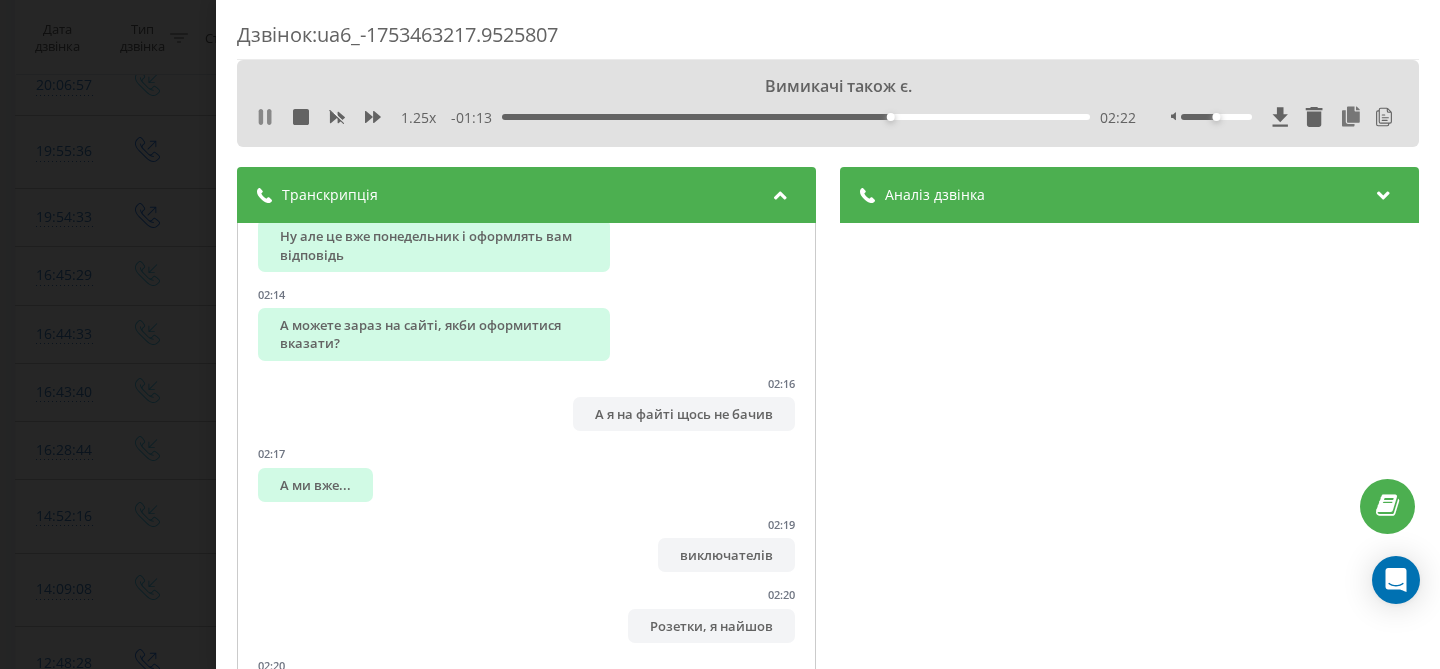 click 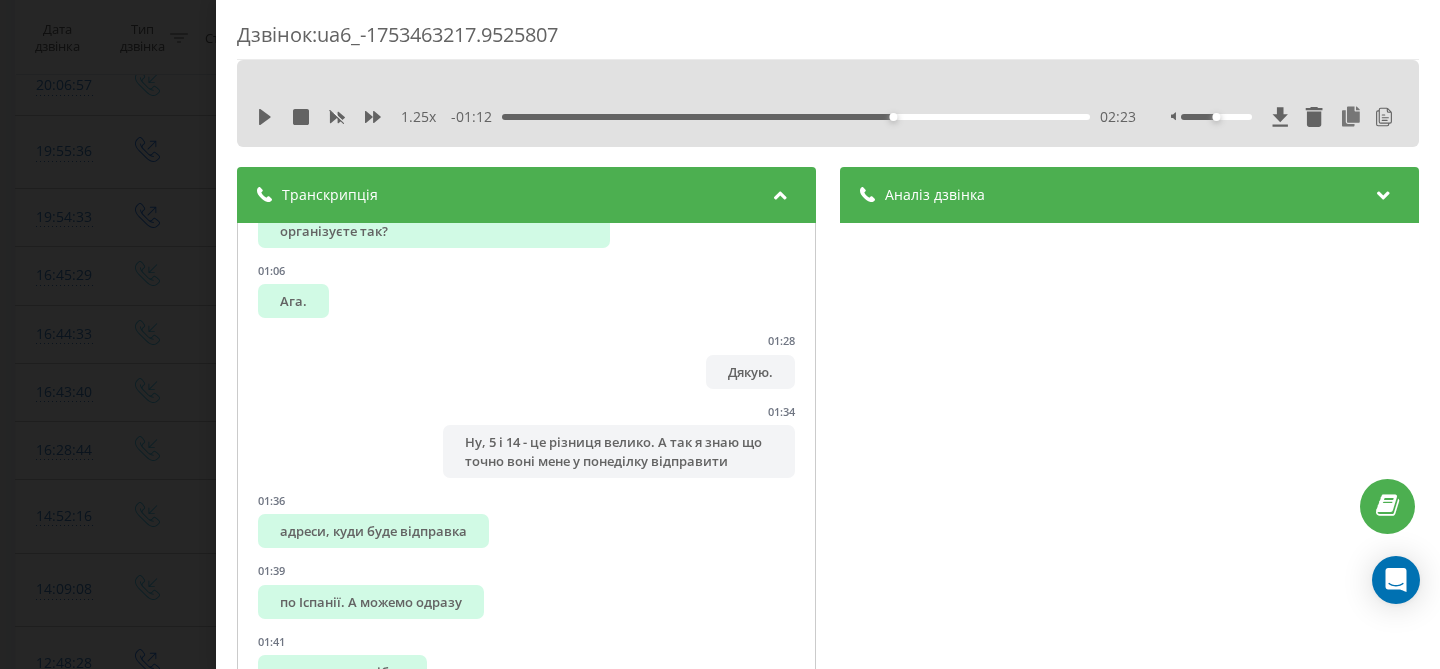 scroll, scrollTop: 1063, scrollLeft: 0, axis: vertical 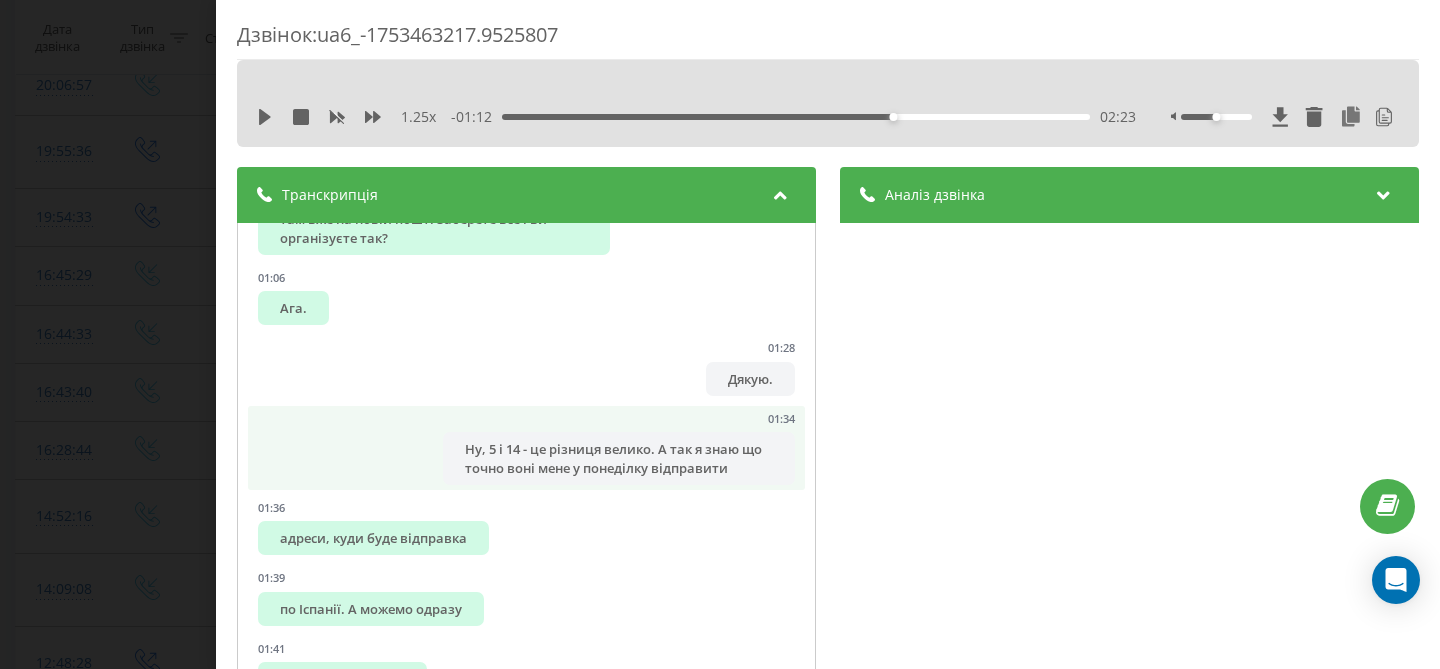 click on "Ну, 5 і 14 - це різниця велико. А так я знаю що точно воні мене у понеділку відправити" at bounding box center (619, 458) 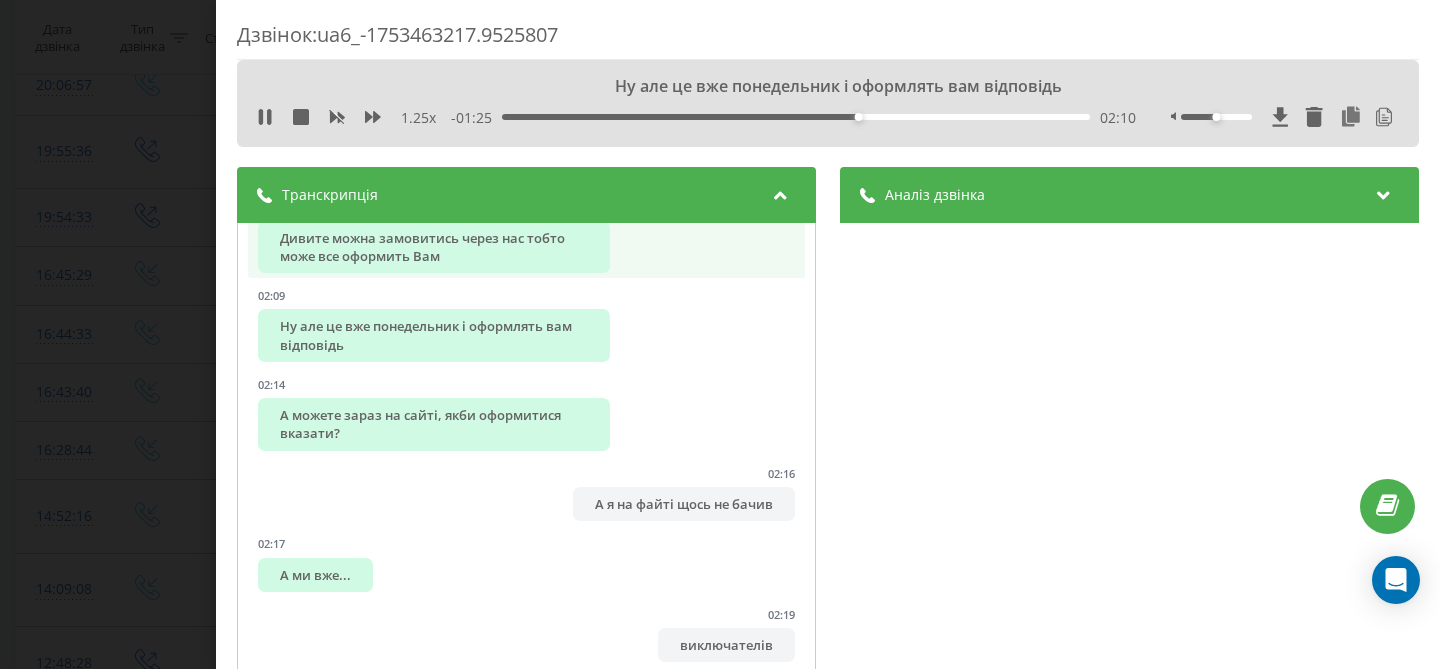 scroll, scrollTop: 2107, scrollLeft: 0, axis: vertical 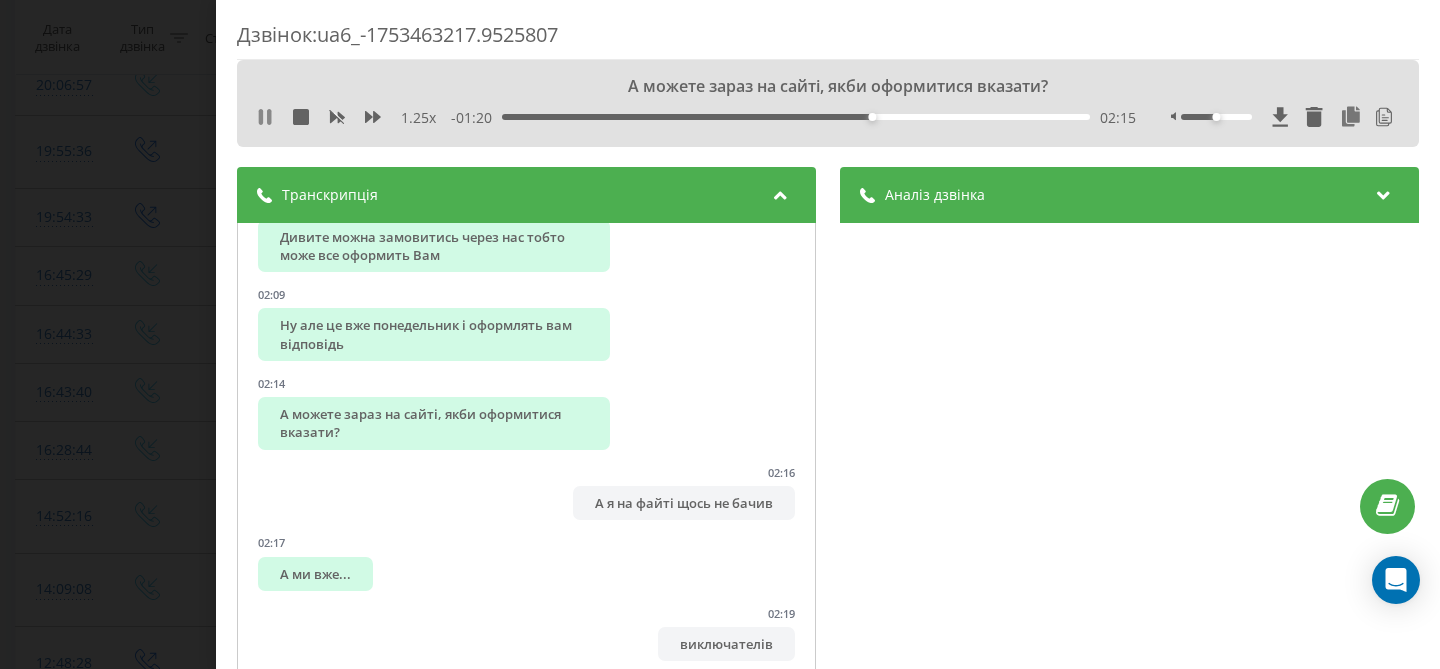click 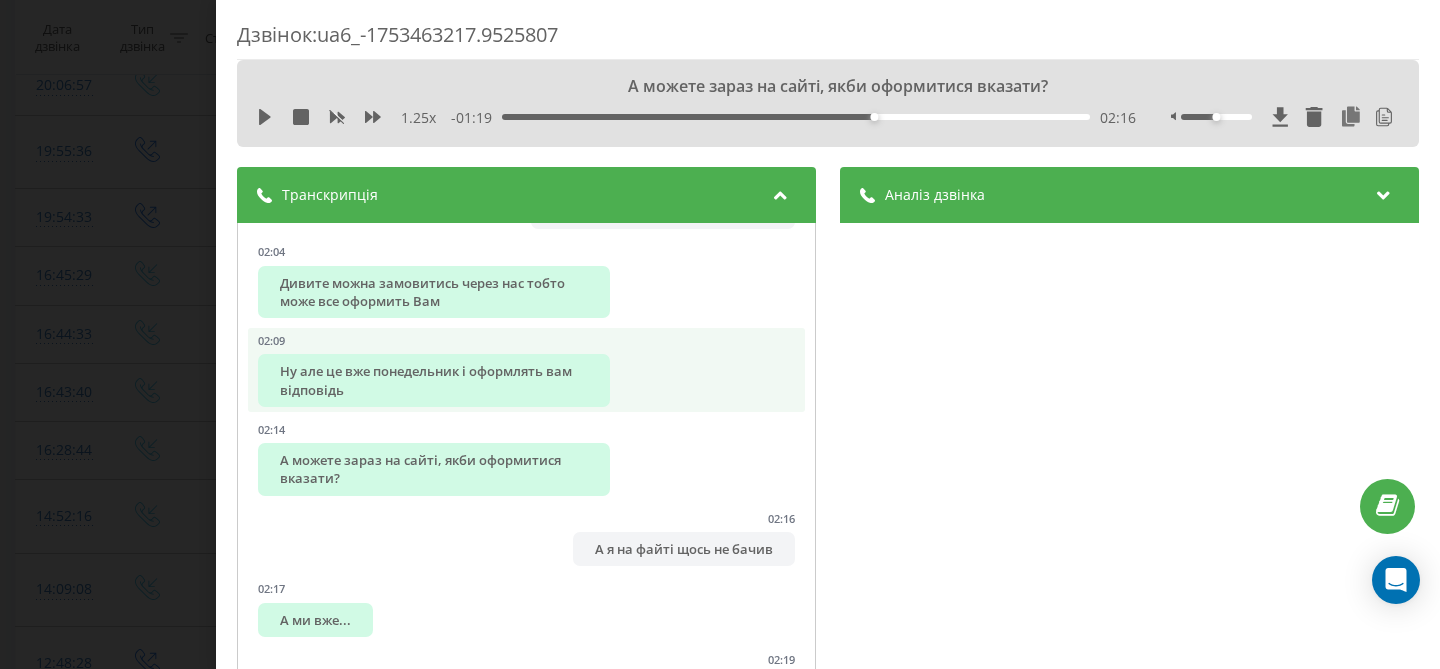 scroll, scrollTop: 2042, scrollLeft: 0, axis: vertical 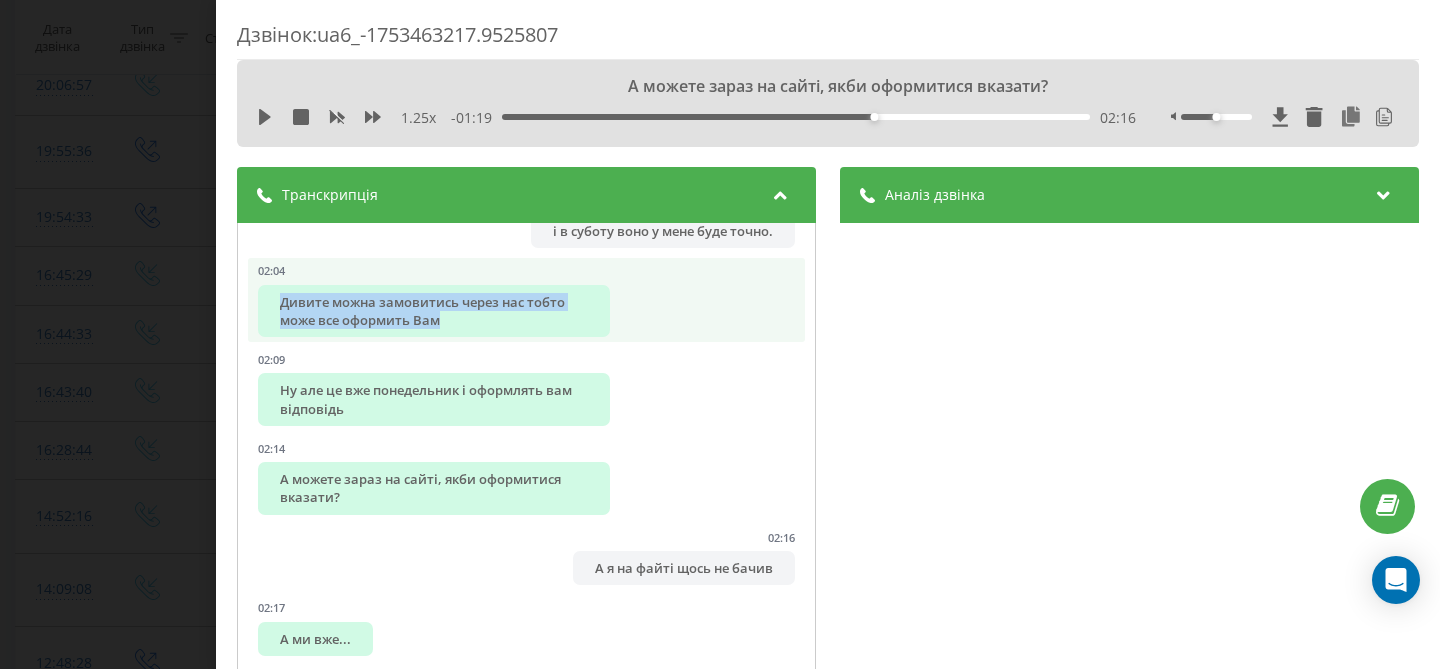 drag, startPoint x: 283, startPoint y: 300, endPoint x: 451, endPoint y: 326, distance: 170 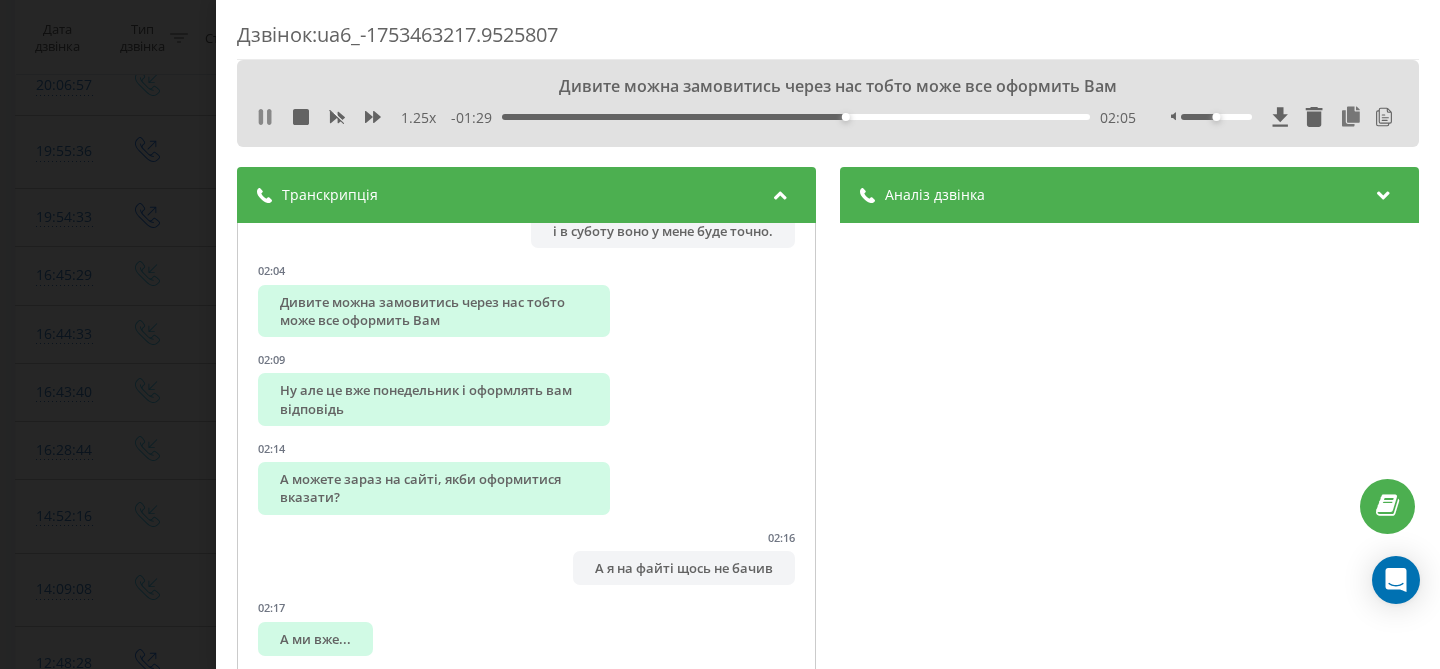 click 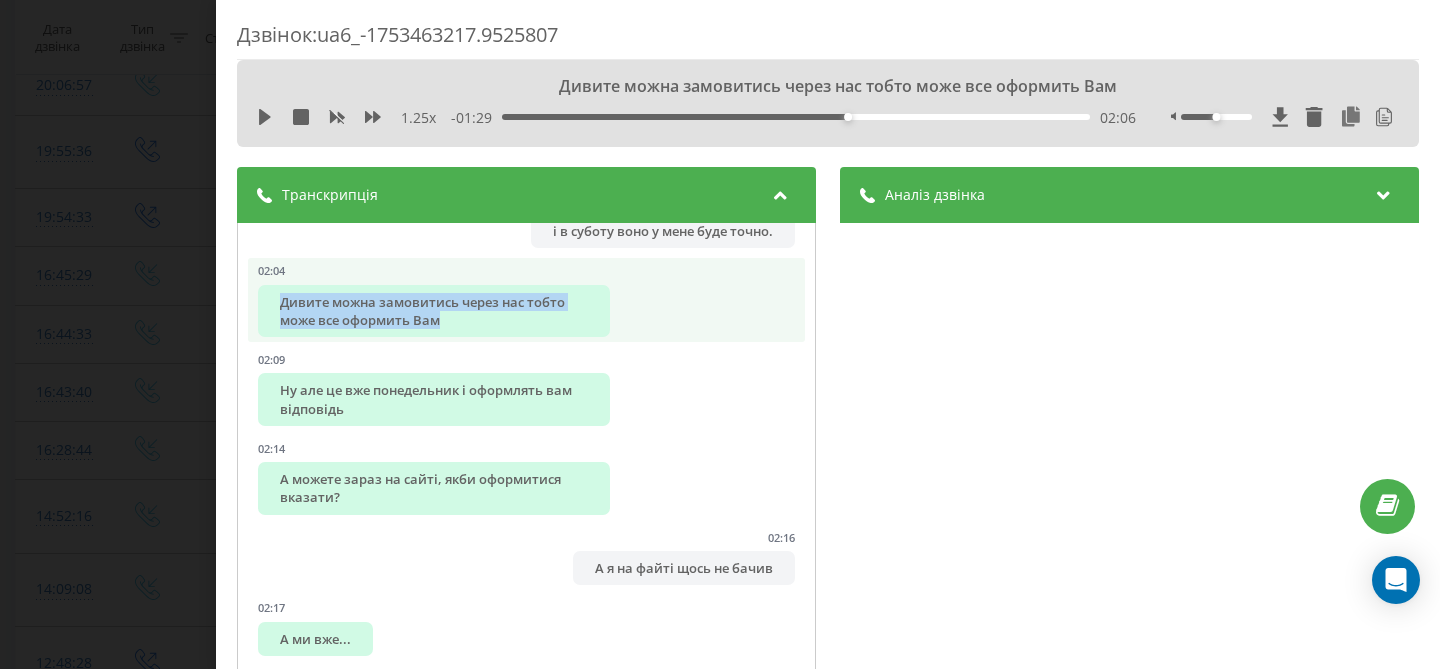 drag, startPoint x: 450, startPoint y: 324, endPoint x: 279, endPoint y: 297, distance: 173.11845 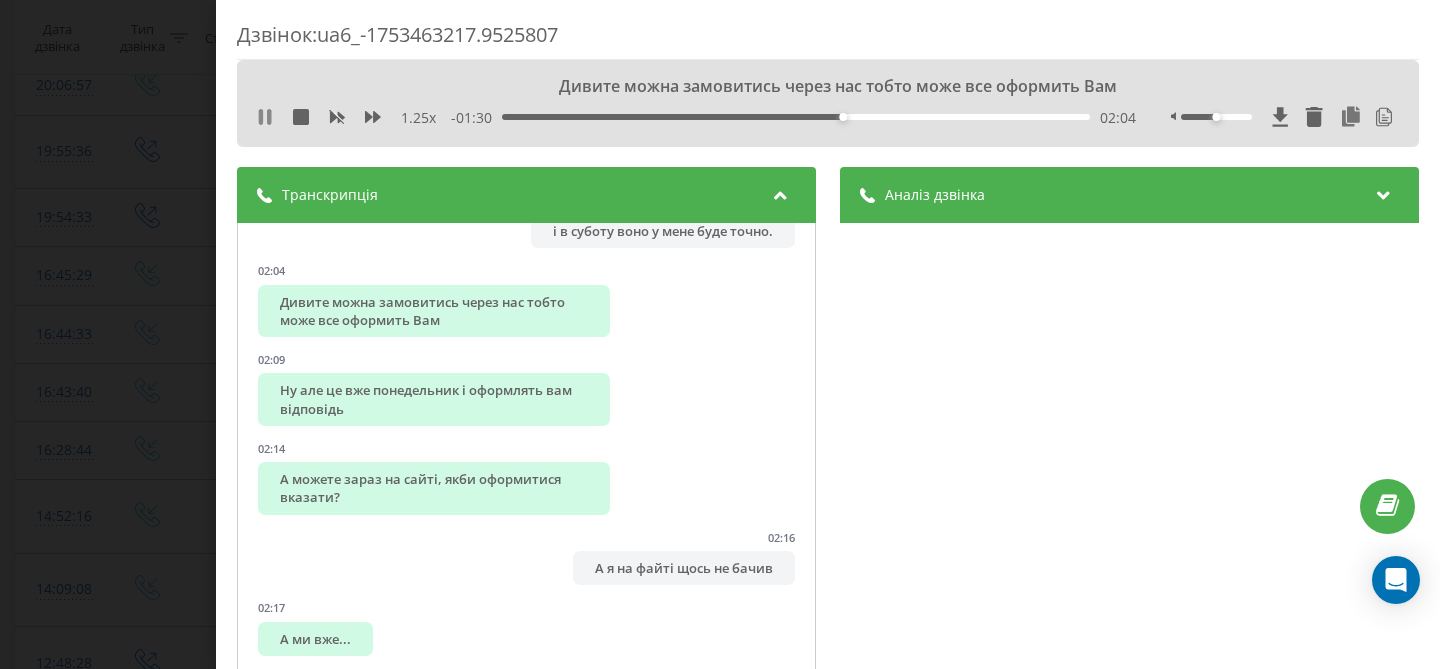 click 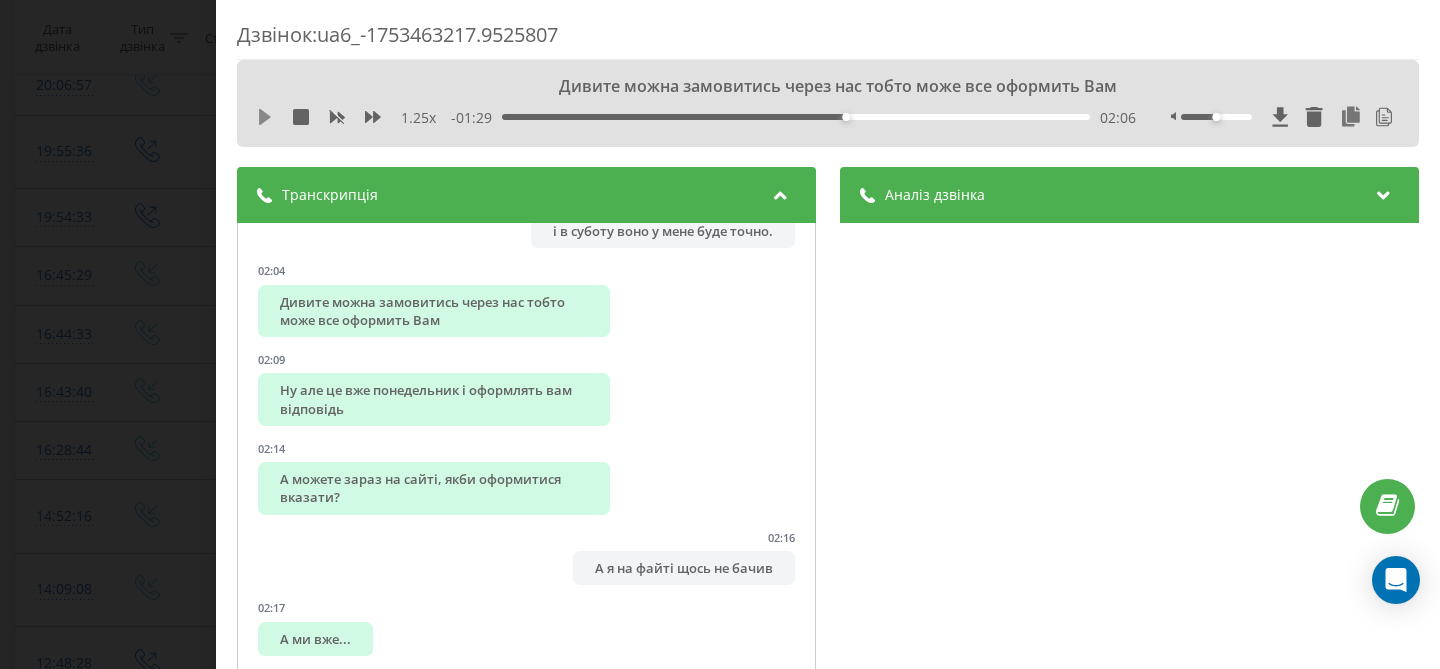click 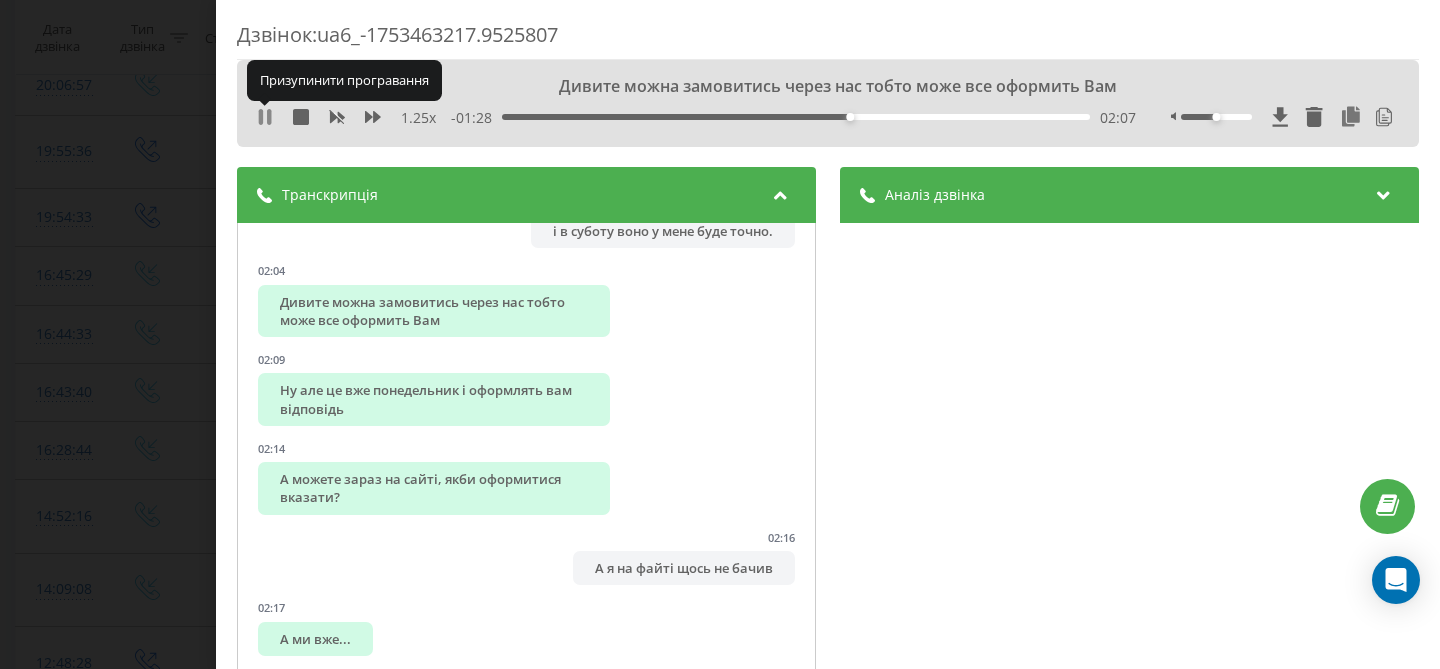 click 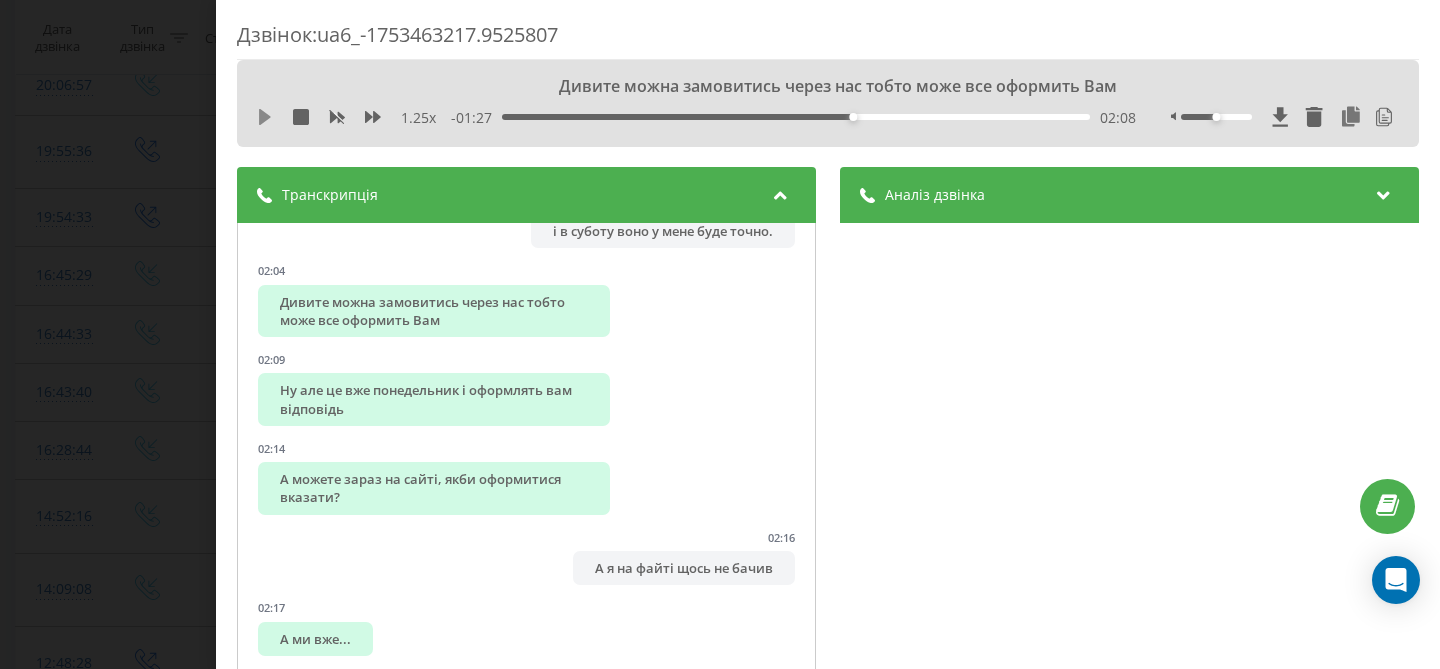 click 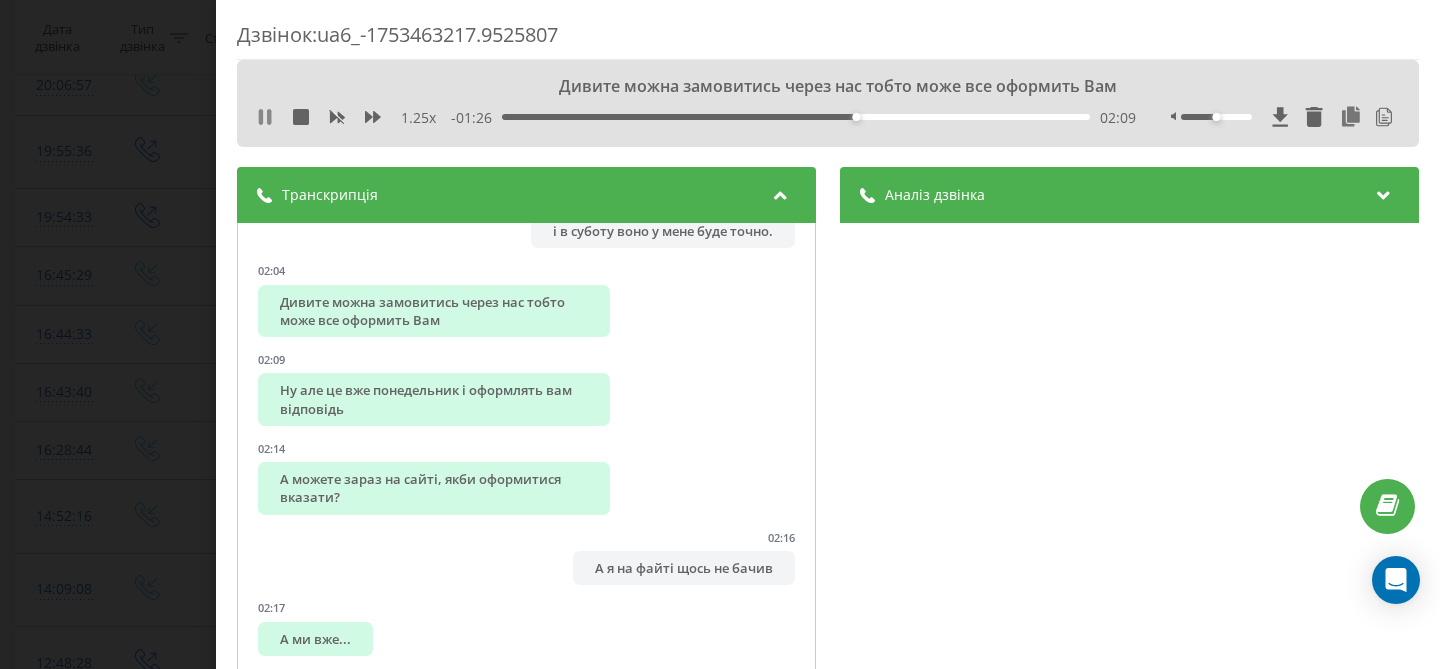 click 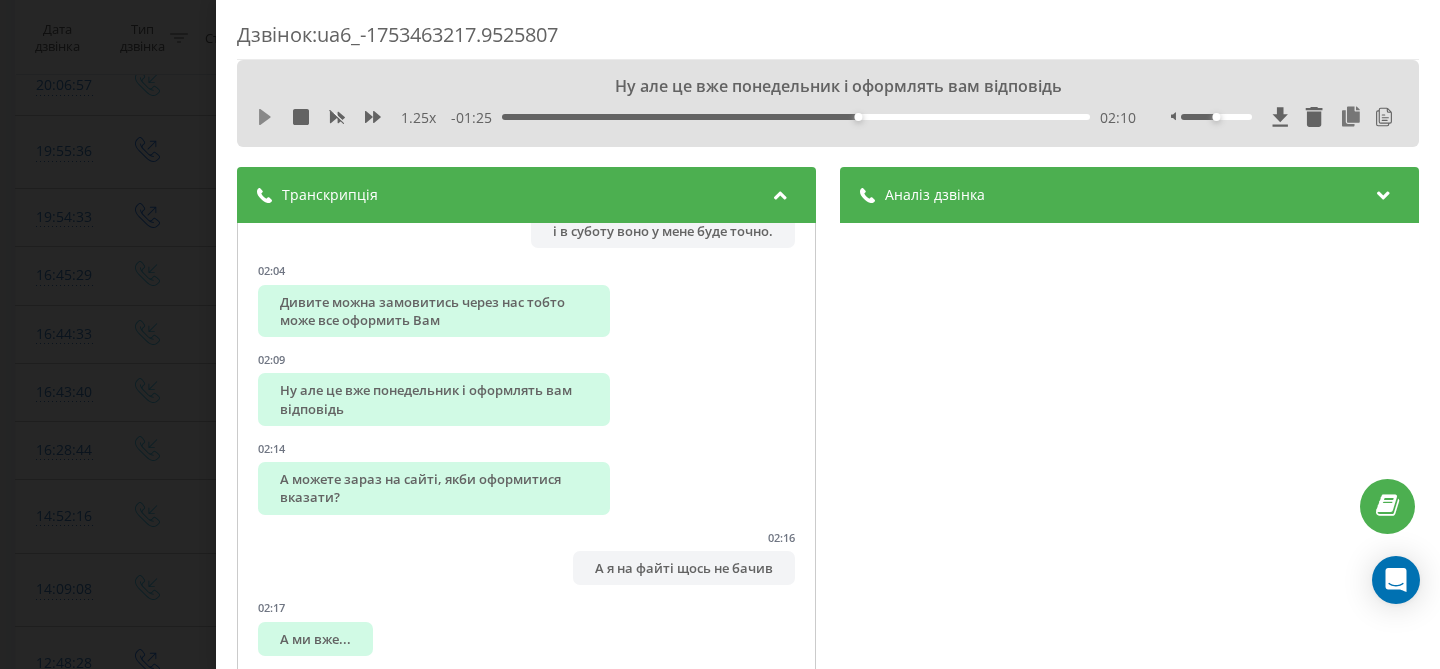 click 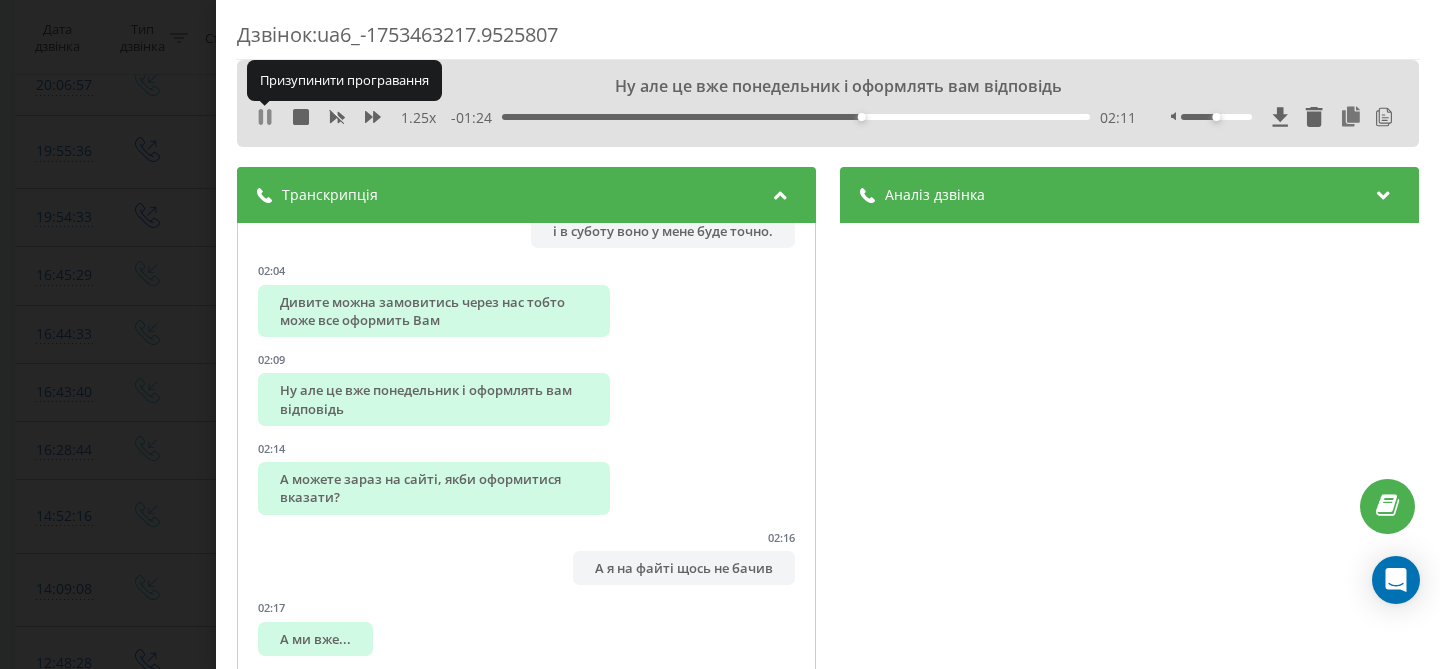 click 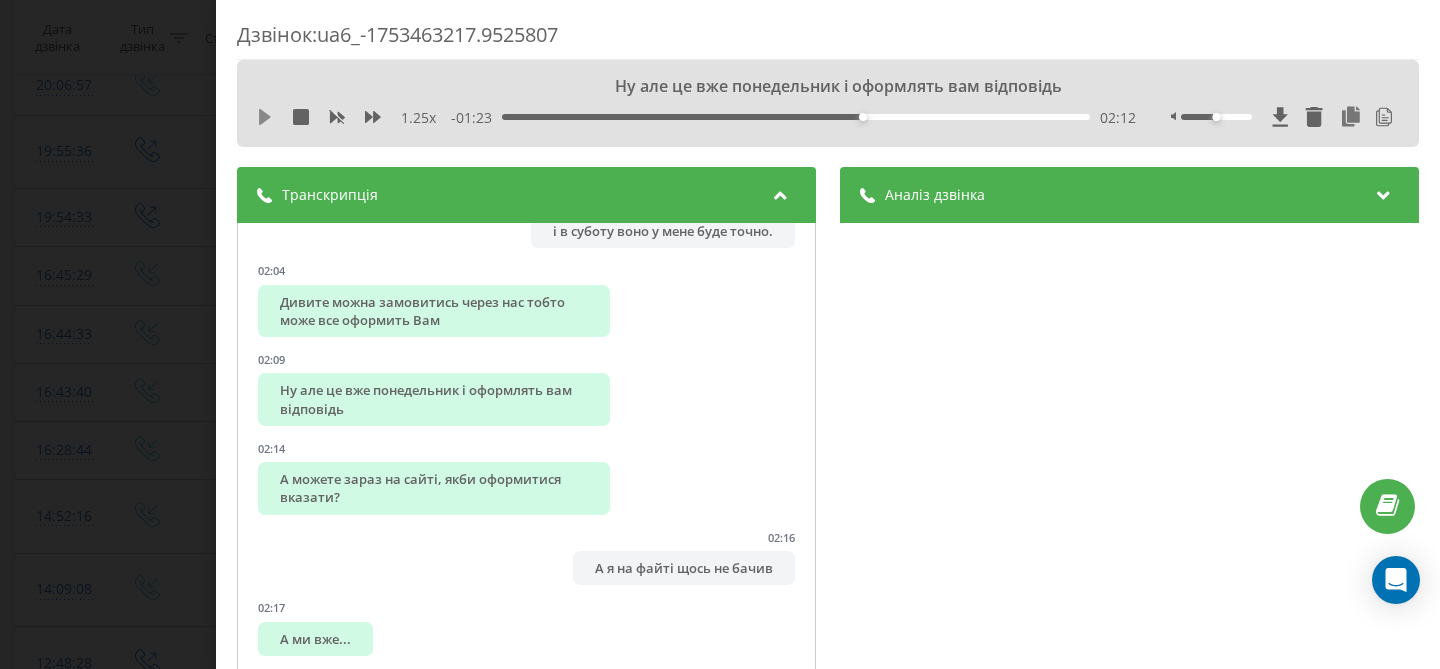 click 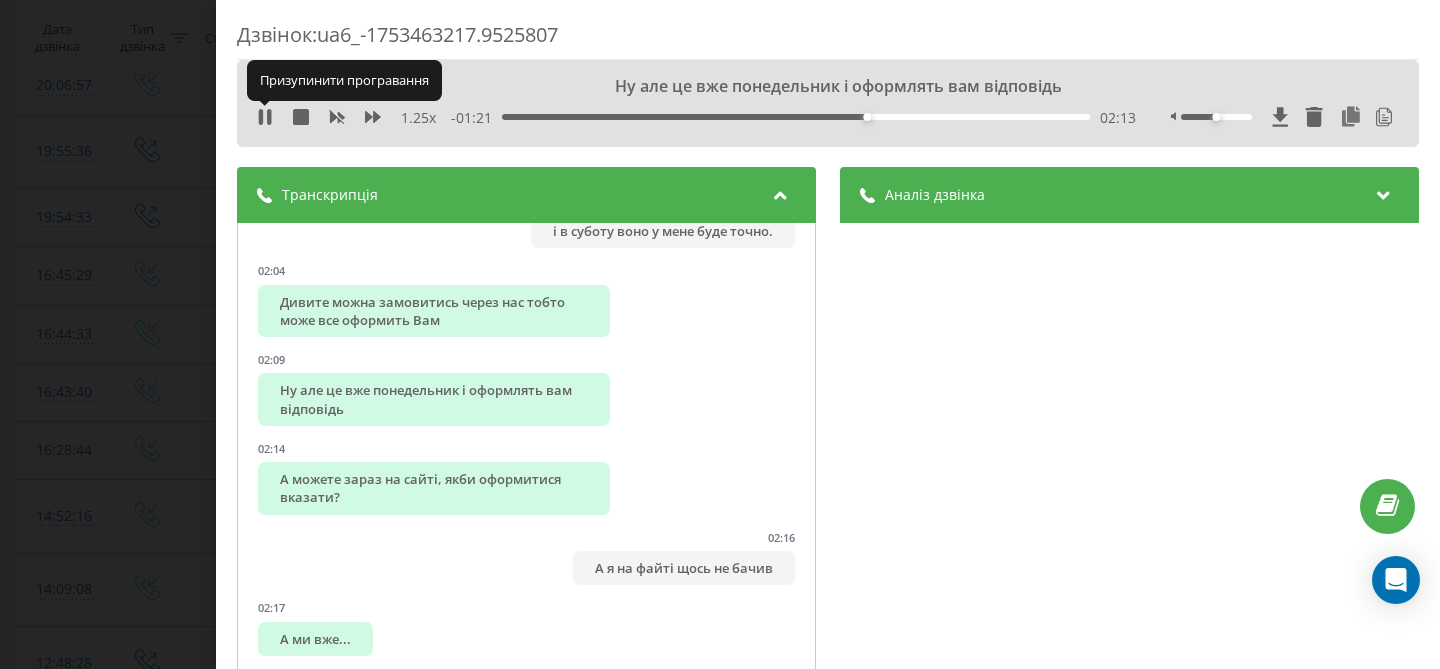 click 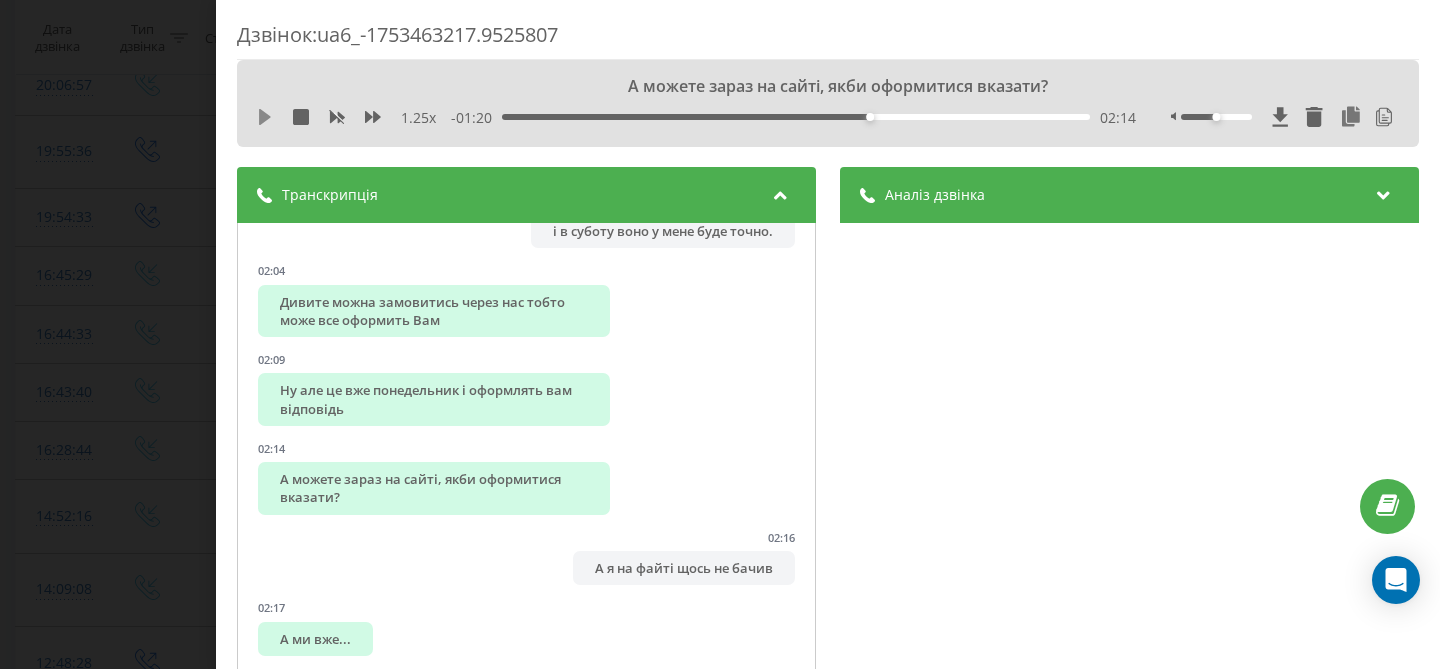 click 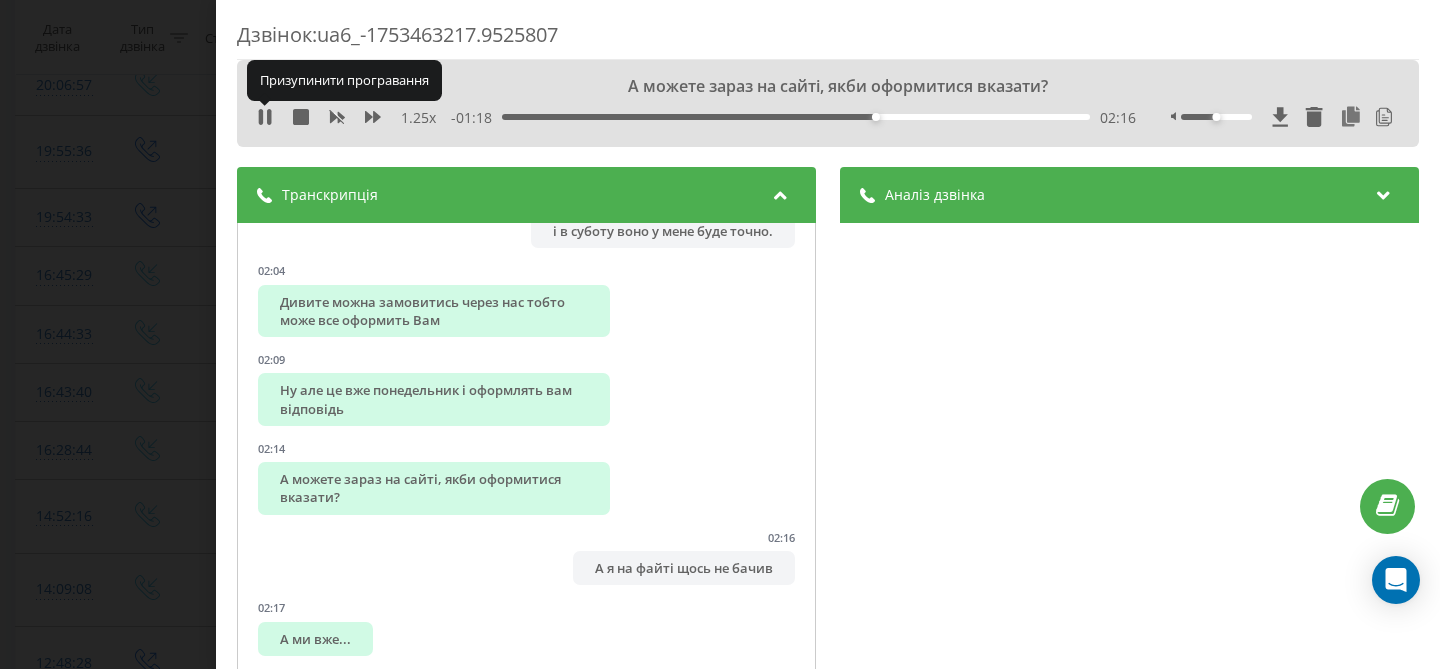 click 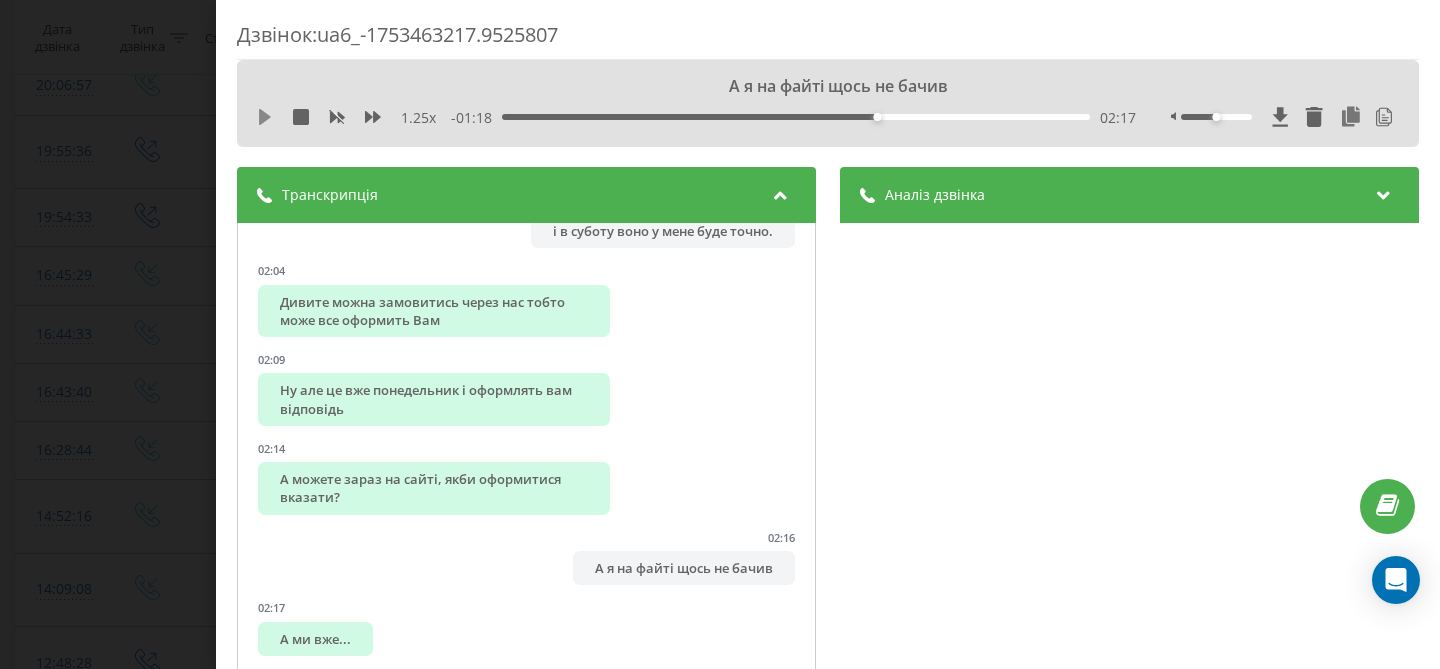 click 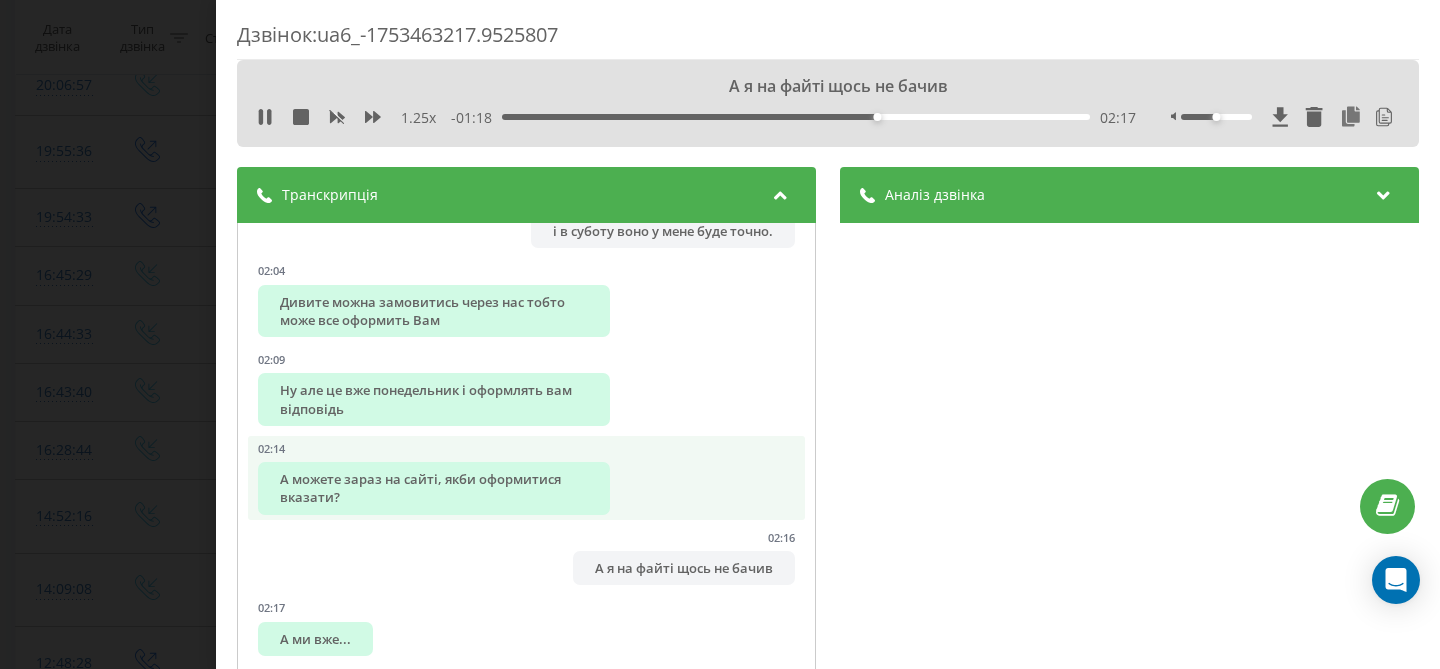 click on "А можете зараз на сайті, якби оформитися вказати?" at bounding box center (434, 488) 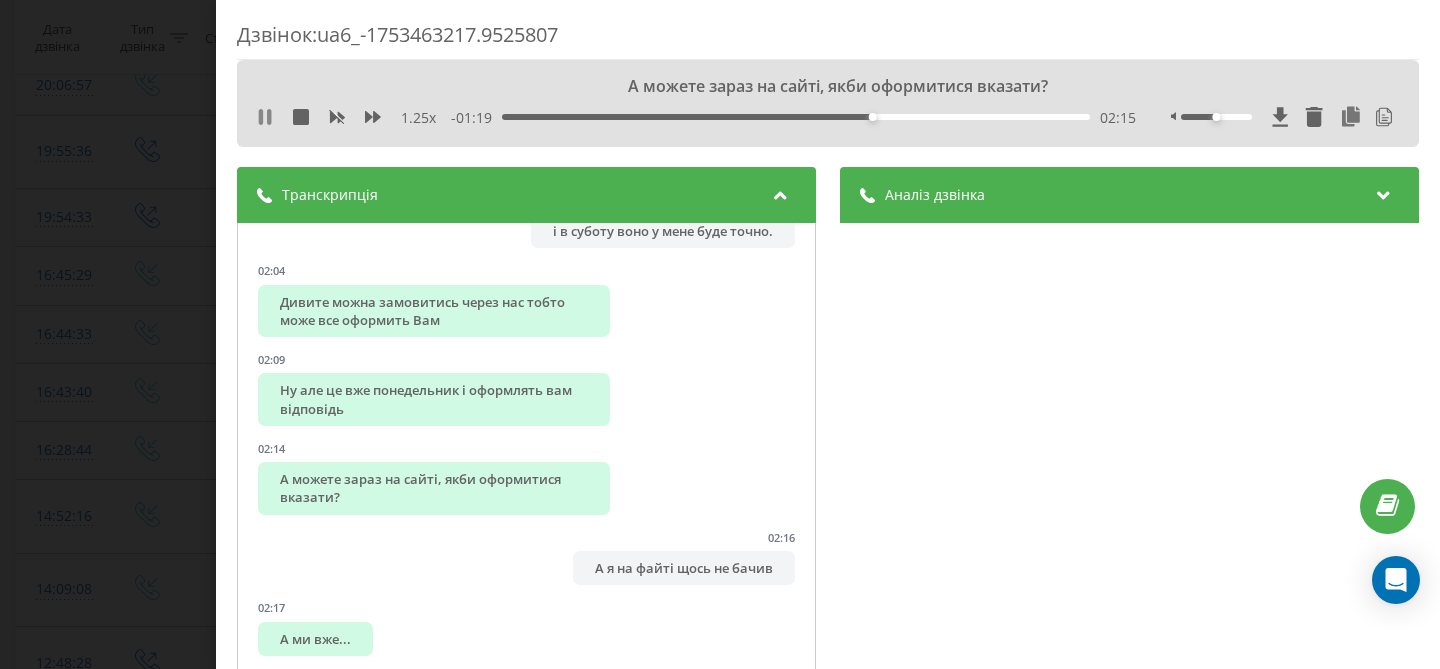 click 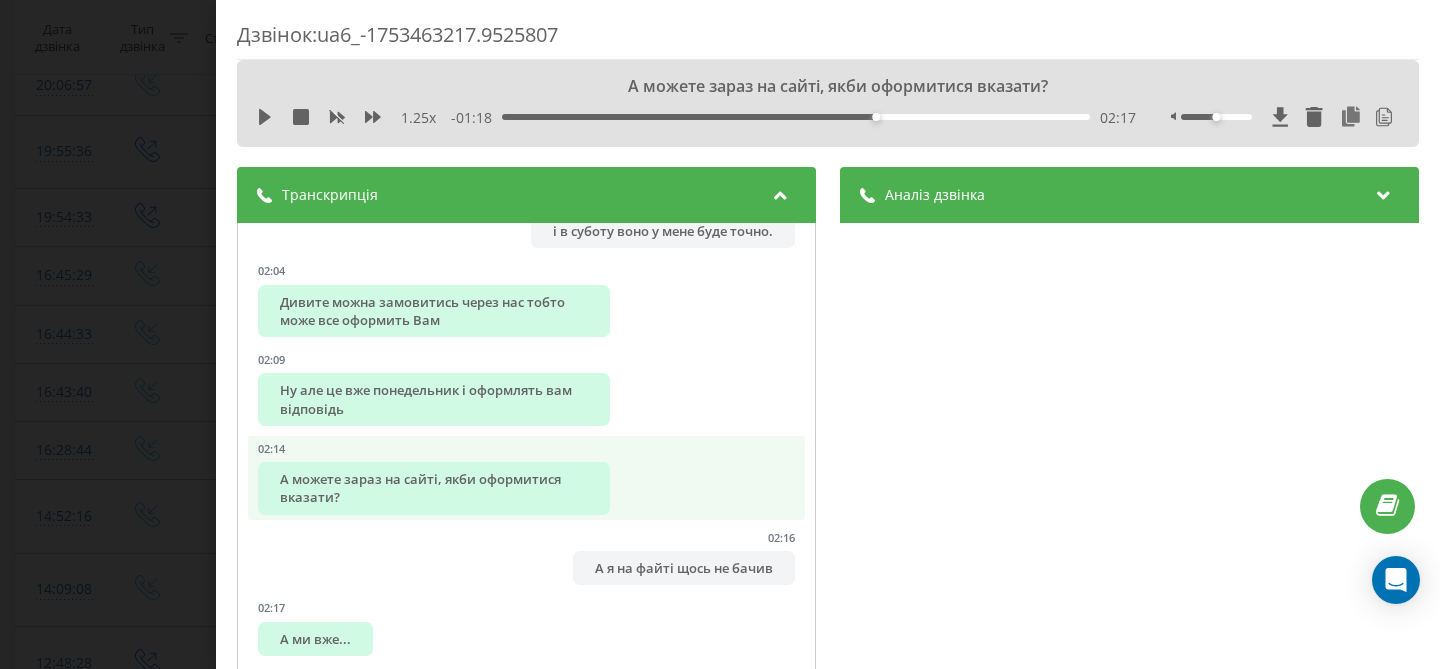 click on "А можете зараз на сайті, якби оформитися вказати?" at bounding box center [434, 488] 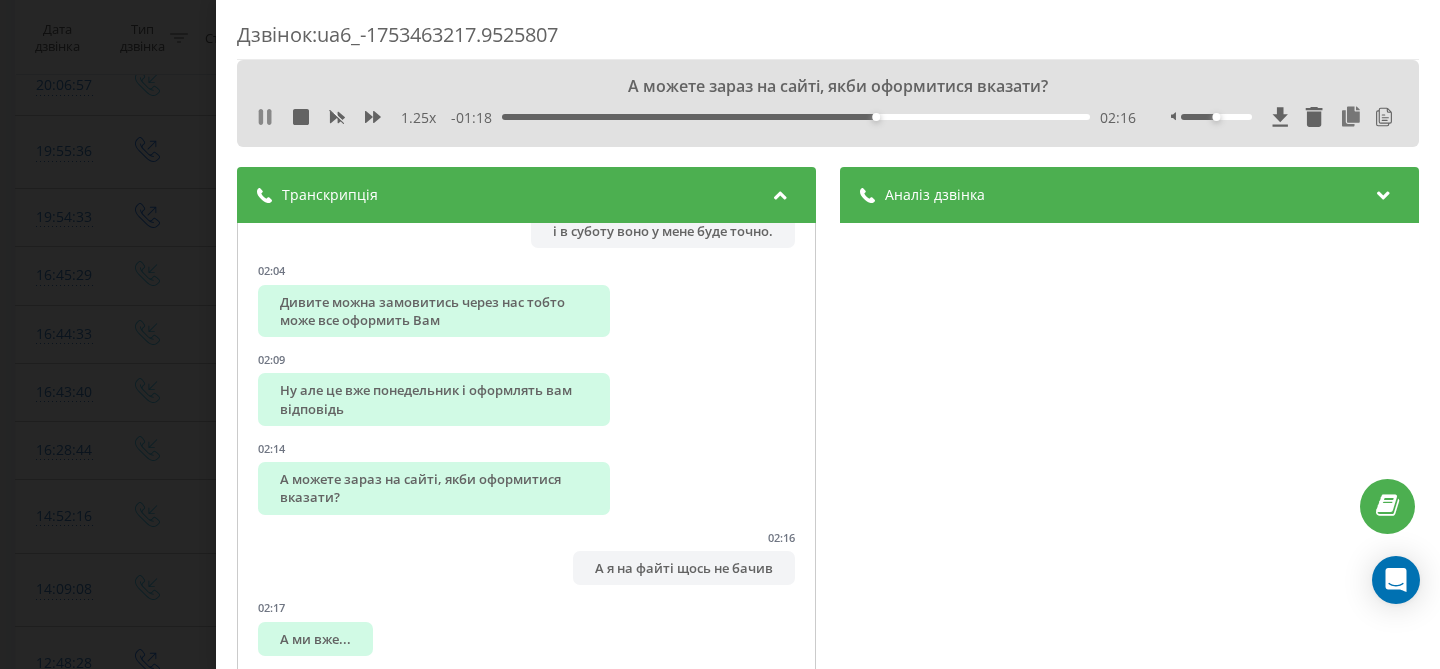 click 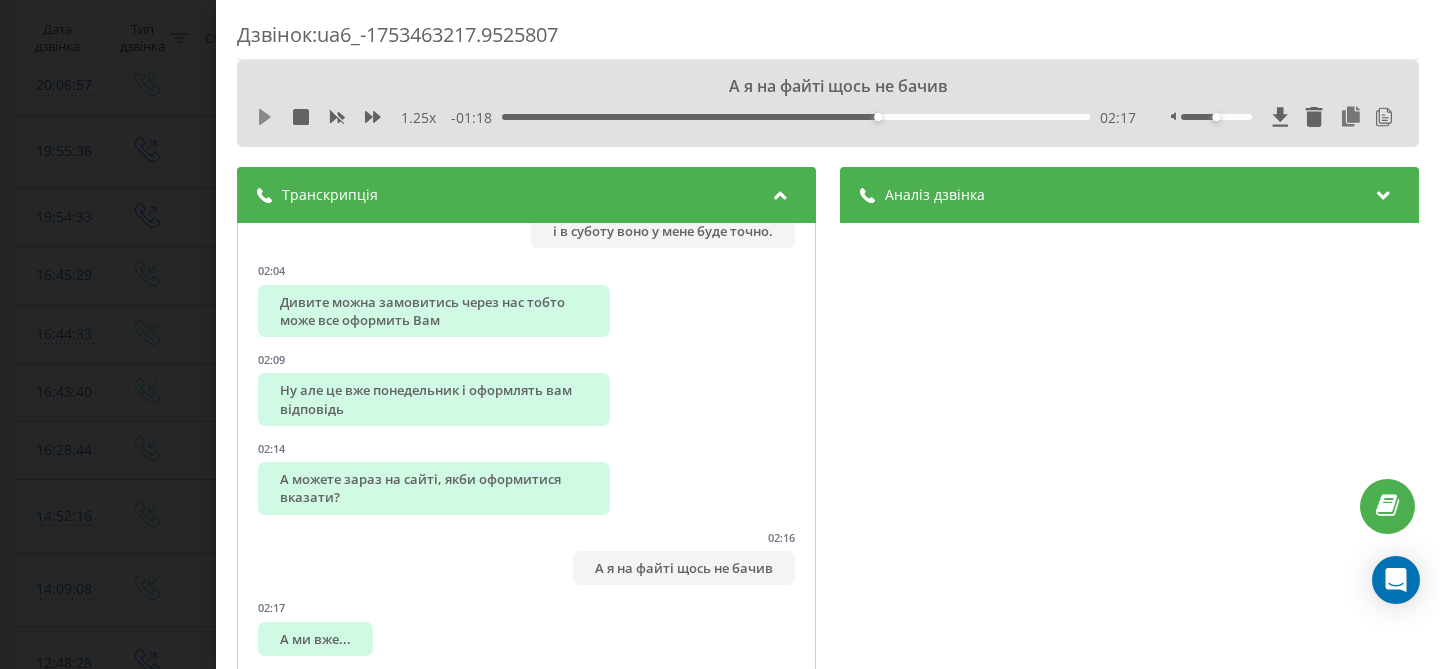 click 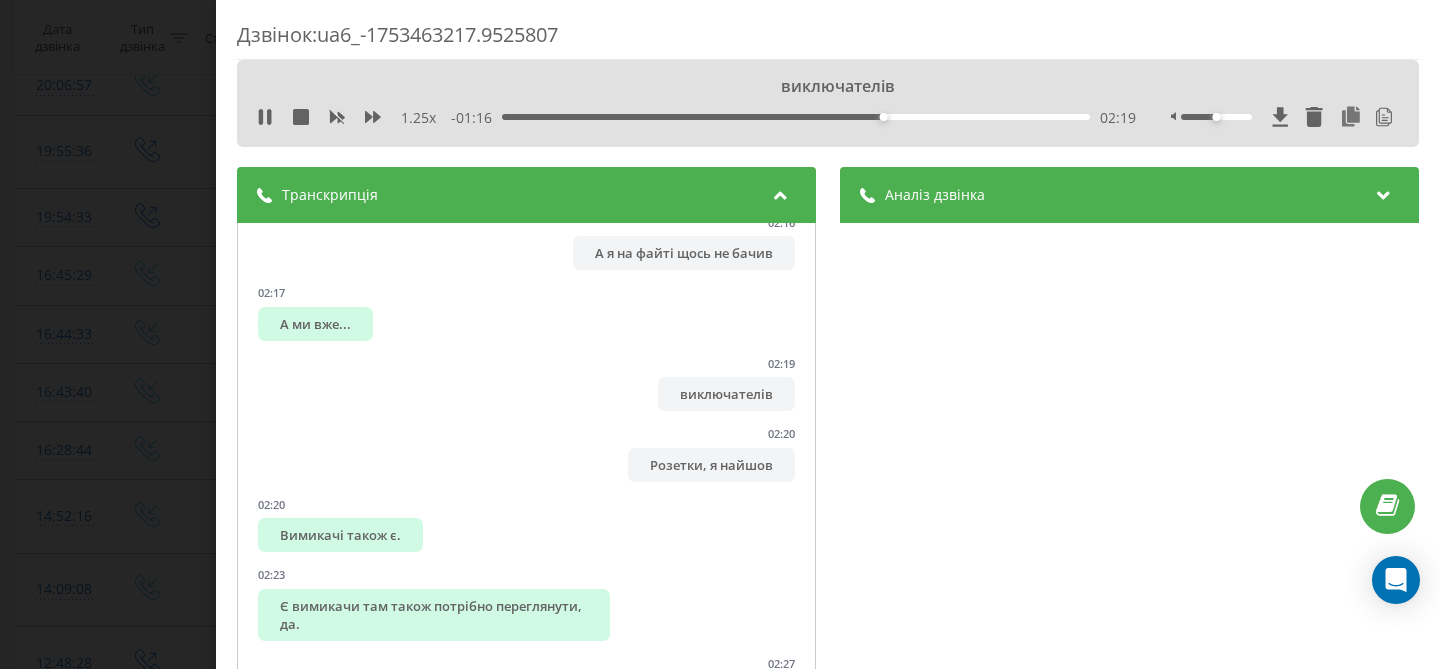 scroll, scrollTop: 2383, scrollLeft: 0, axis: vertical 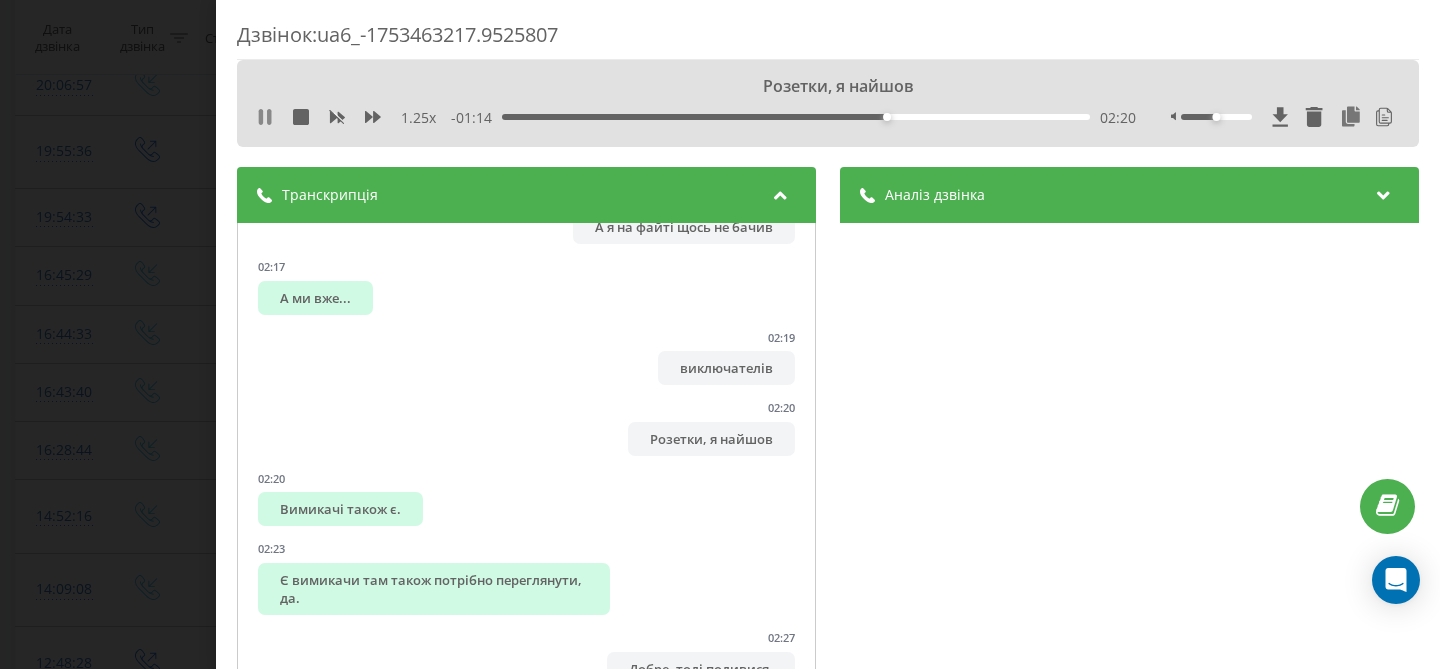 click 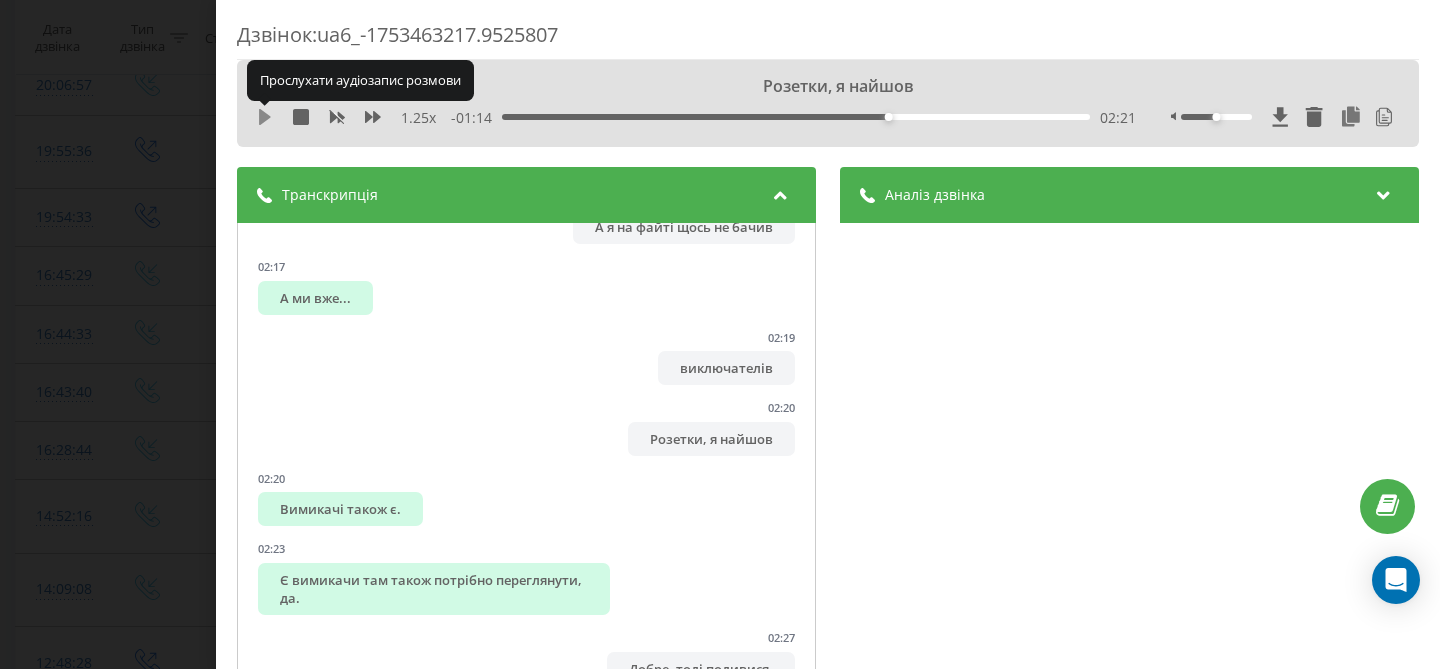 click 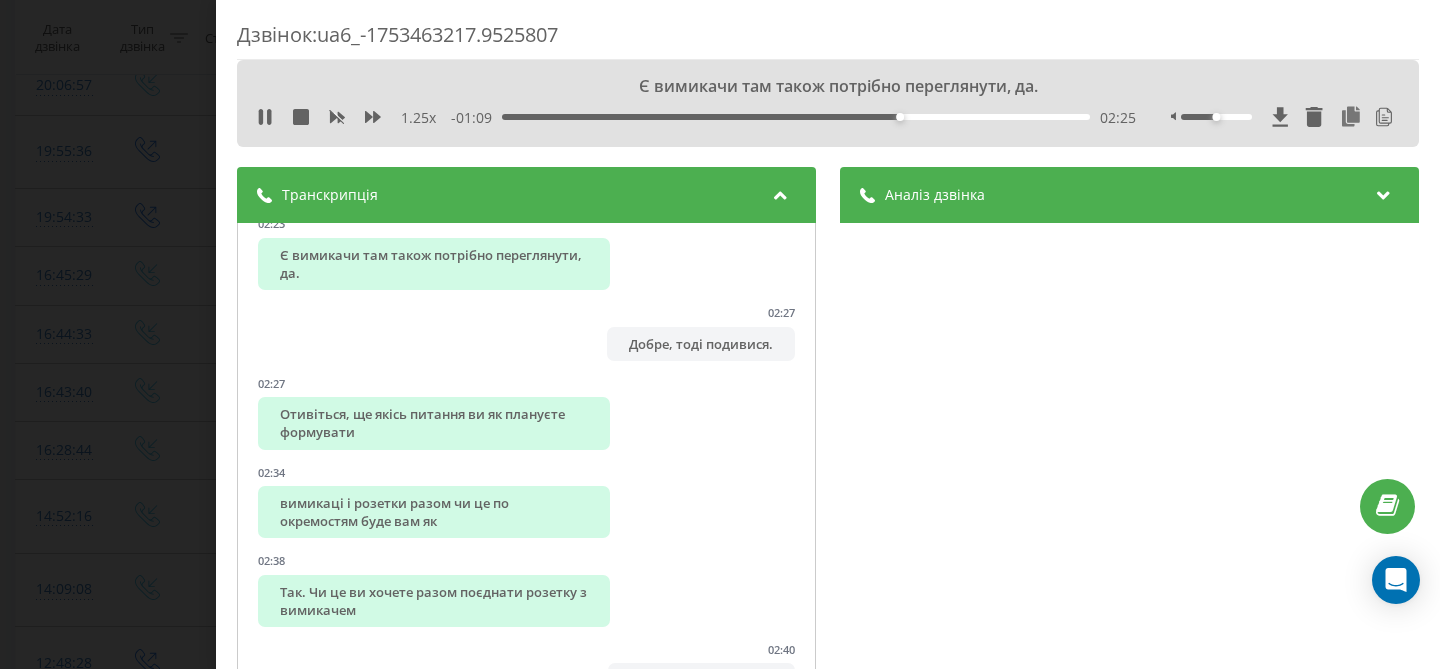 scroll, scrollTop: 2711, scrollLeft: 0, axis: vertical 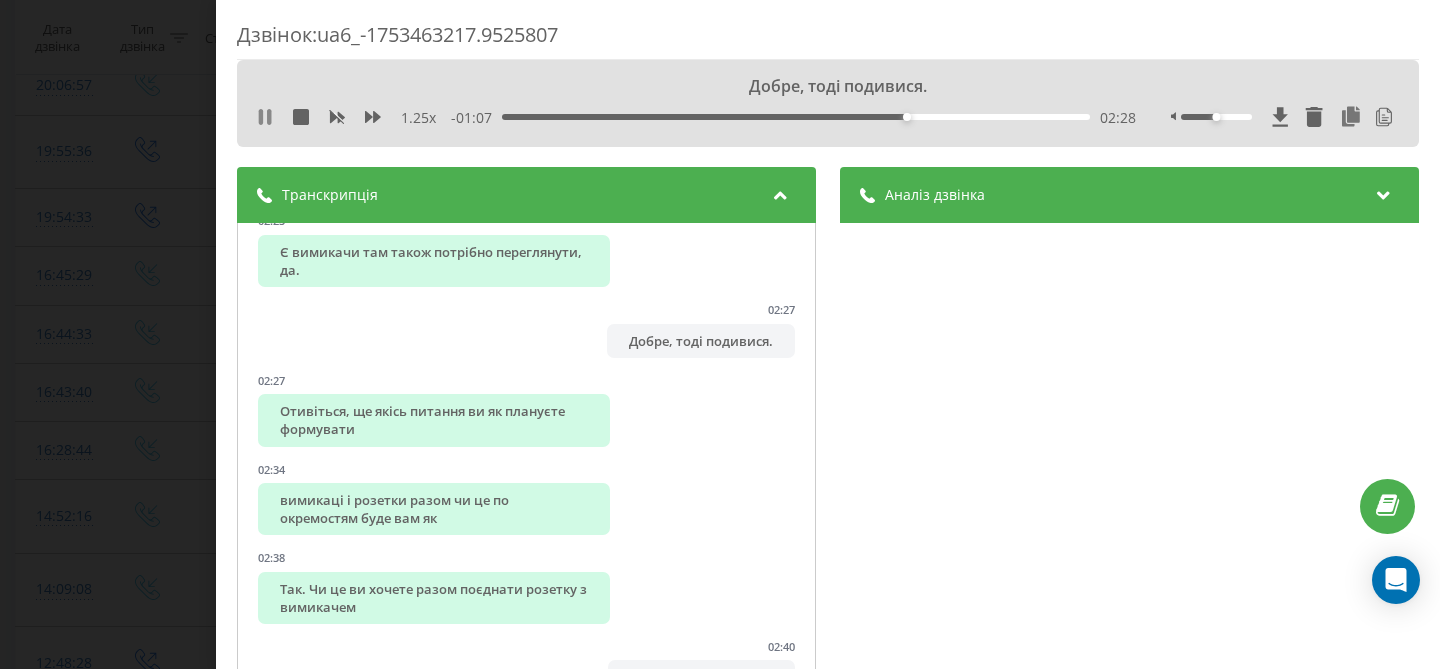 click 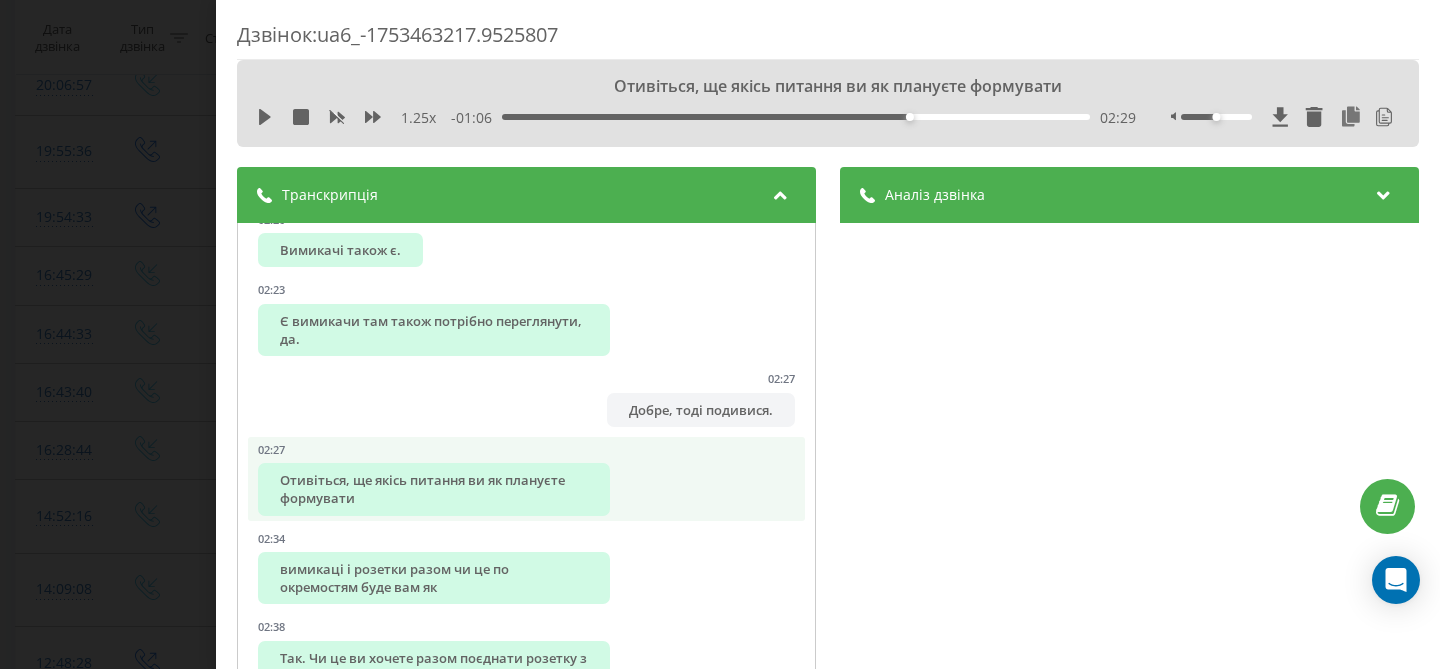 scroll, scrollTop: 2640, scrollLeft: 0, axis: vertical 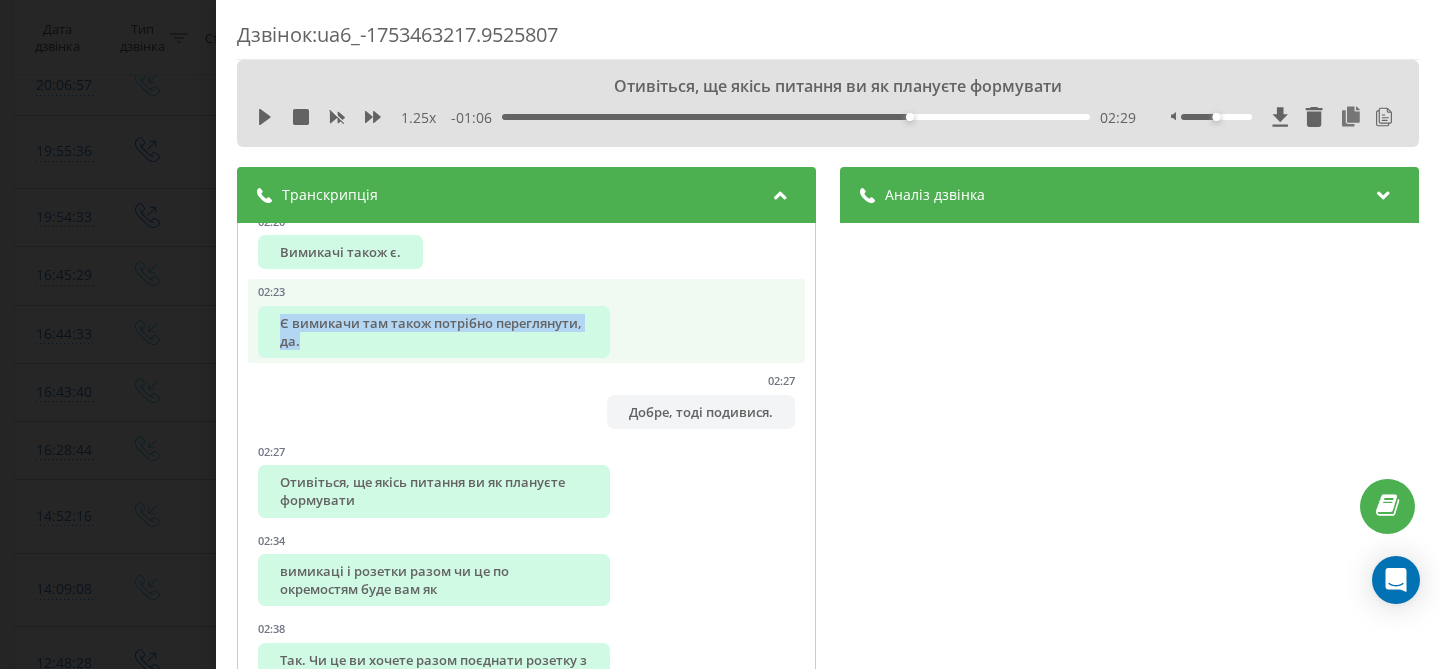 drag, startPoint x: 305, startPoint y: 344, endPoint x: 277, endPoint y: 324, distance: 34.4093 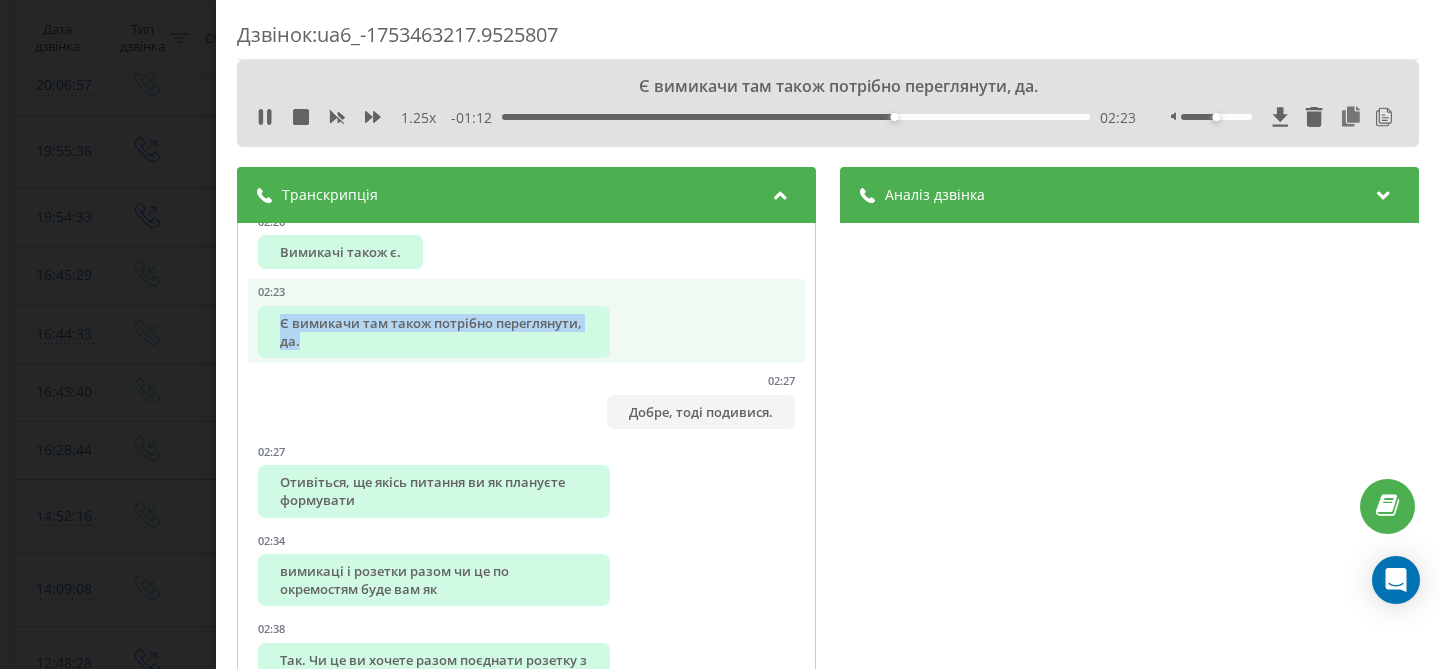 copy on "Є вимикачи там також потрібно переглянути, да." 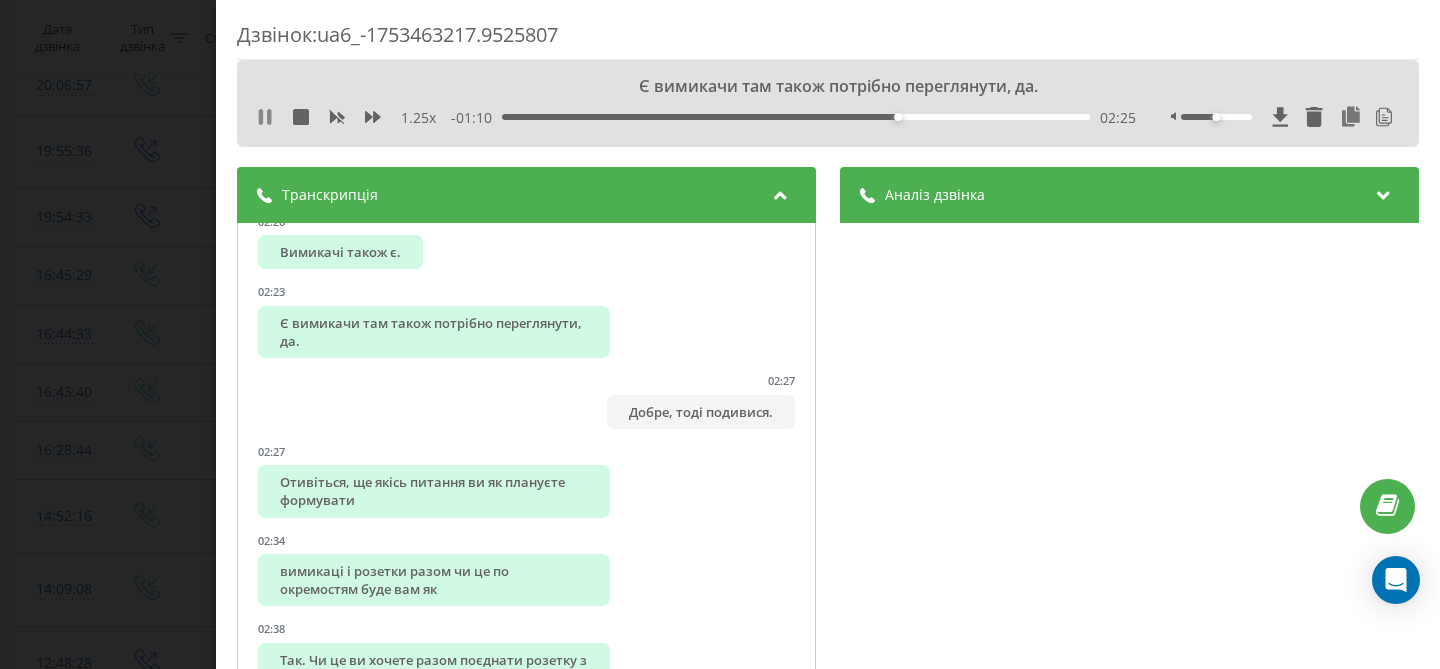 click 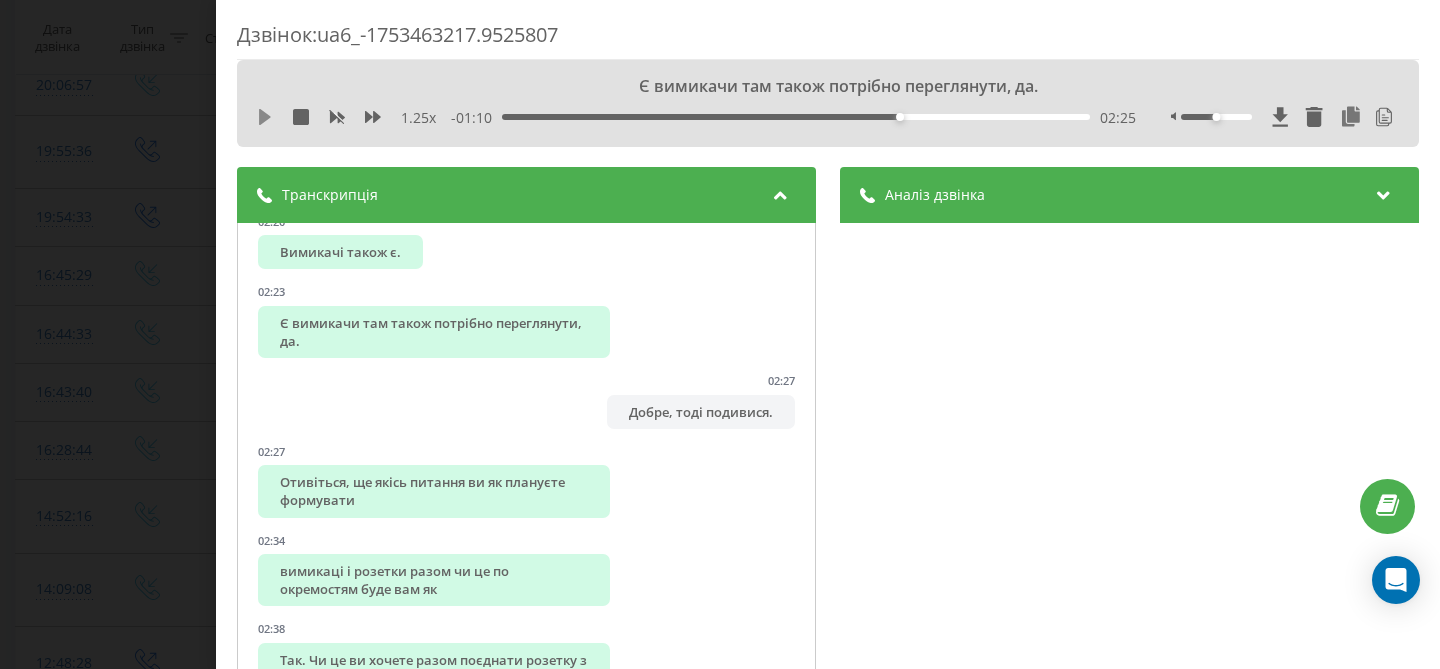 click 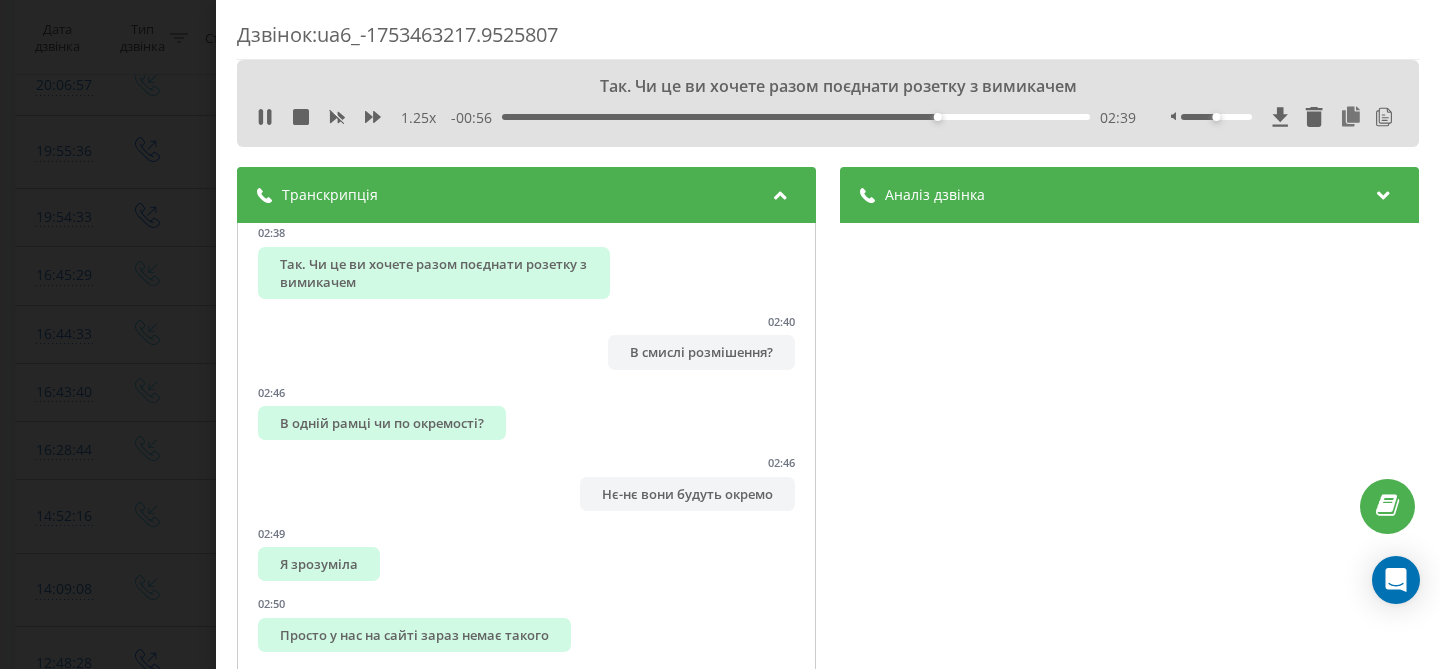 scroll, scrollTop: 3093, scrollLeft: 0, axis: vertical 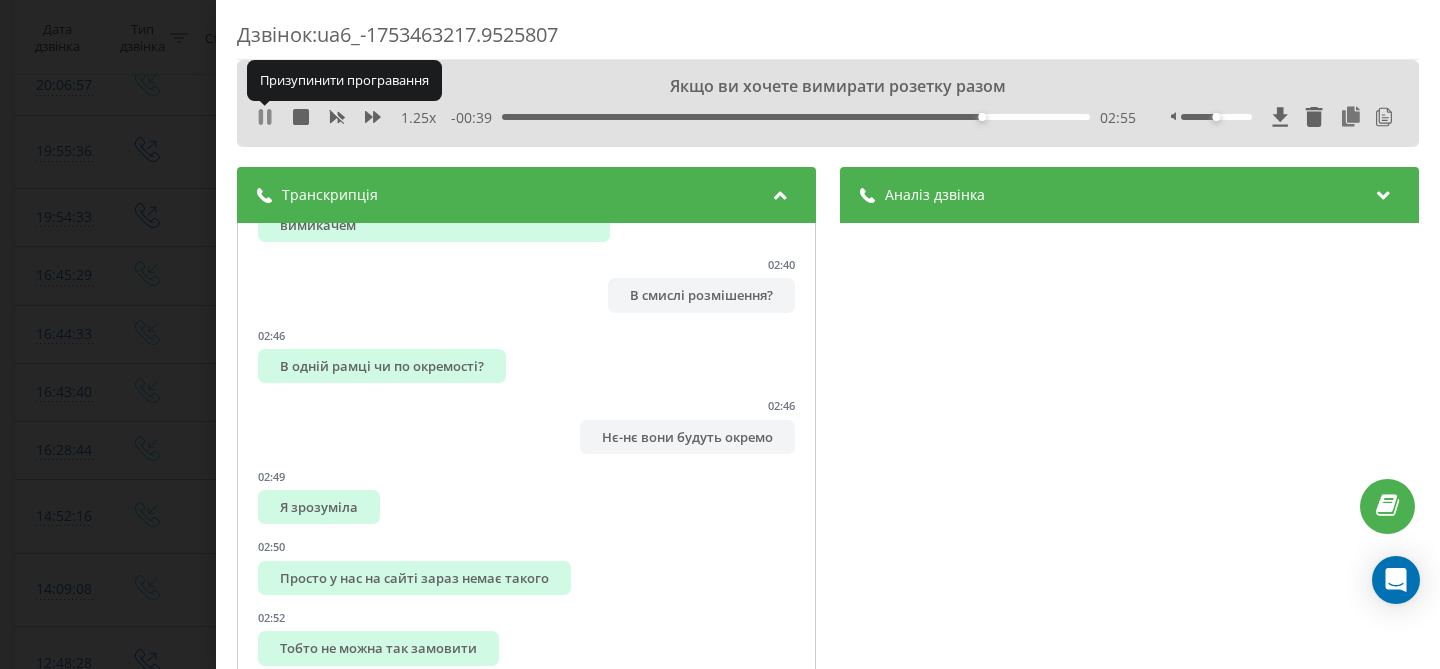click 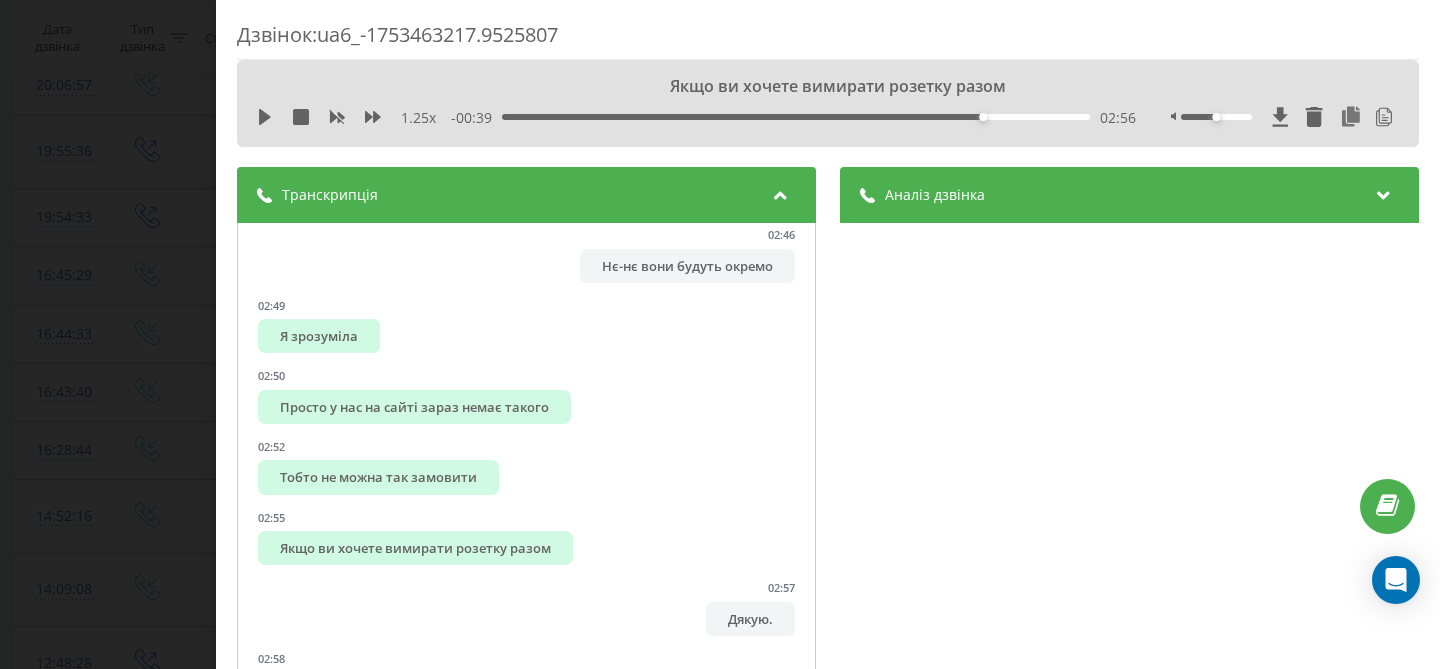 scroll, scrollTop: 3265, scrollLeft: 0, axis: vertical 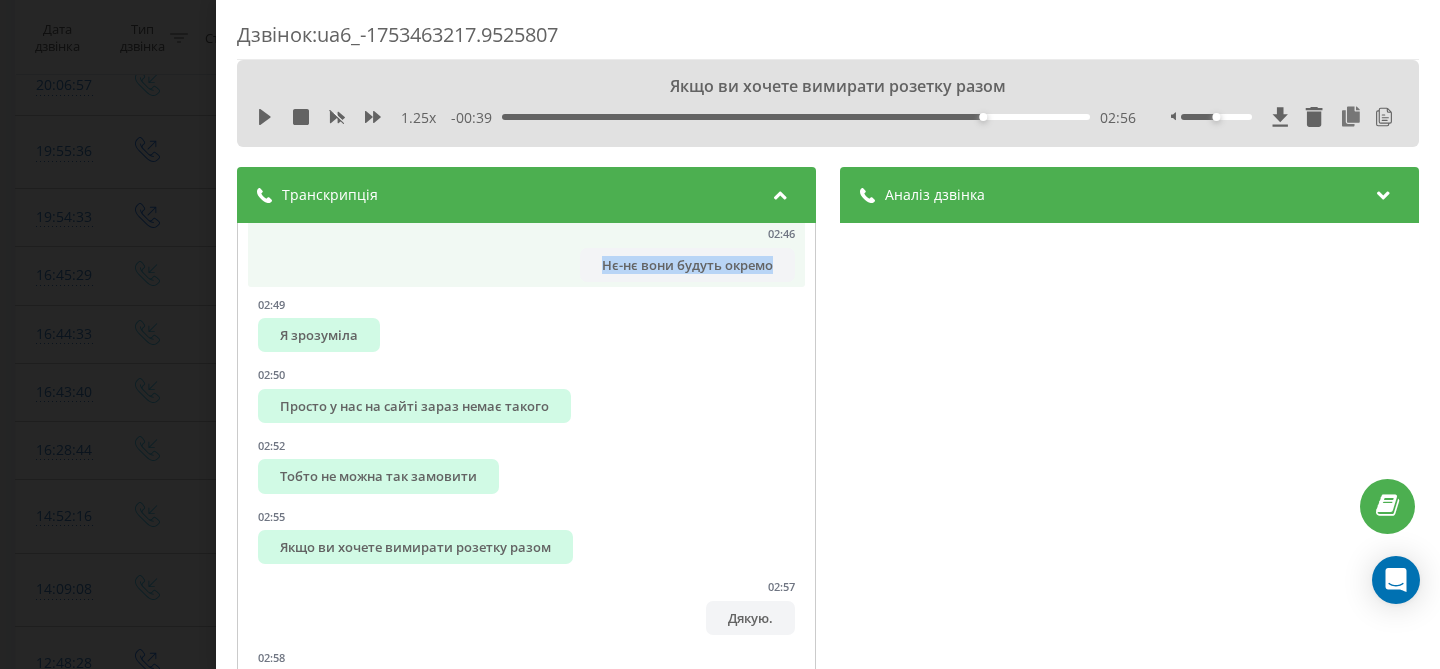 drag, startPoint x: 602, startPoint y: 263, endPoint x: 778, endPoint y: 272, distance: 176.22997 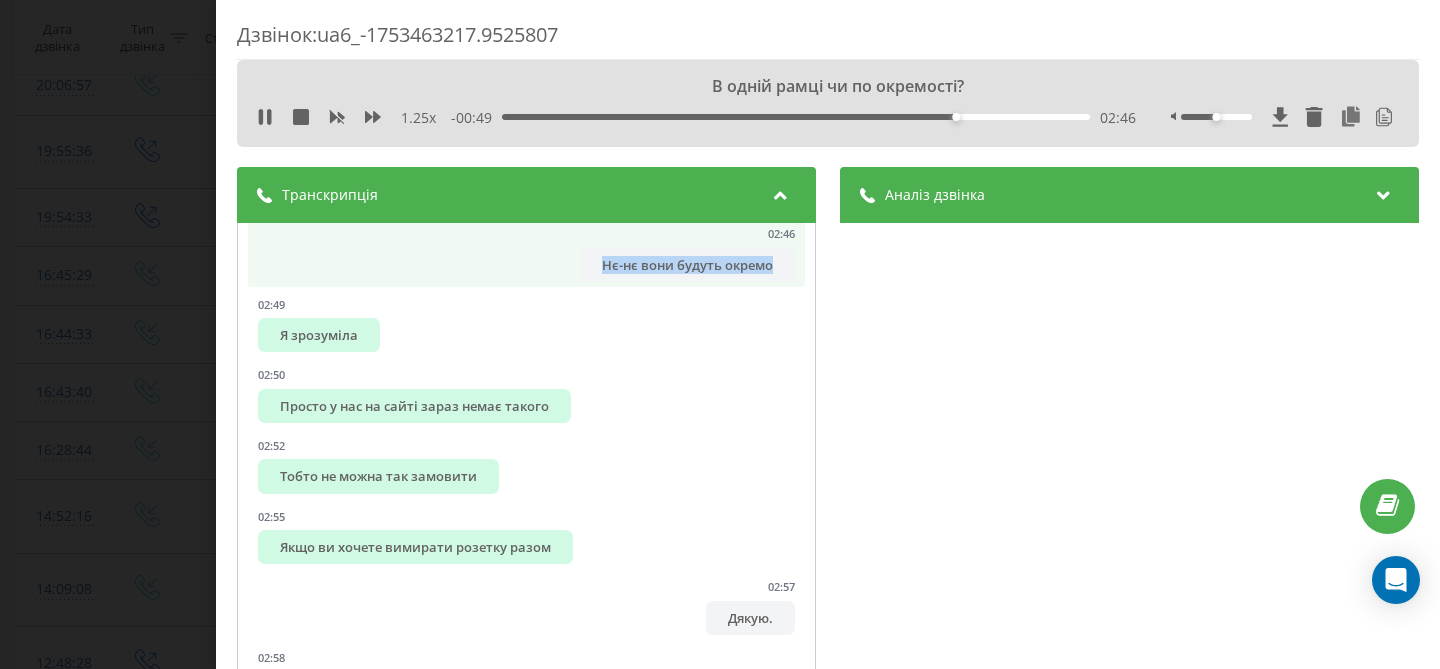 copy on "Нє-нє вони будуть окремо" 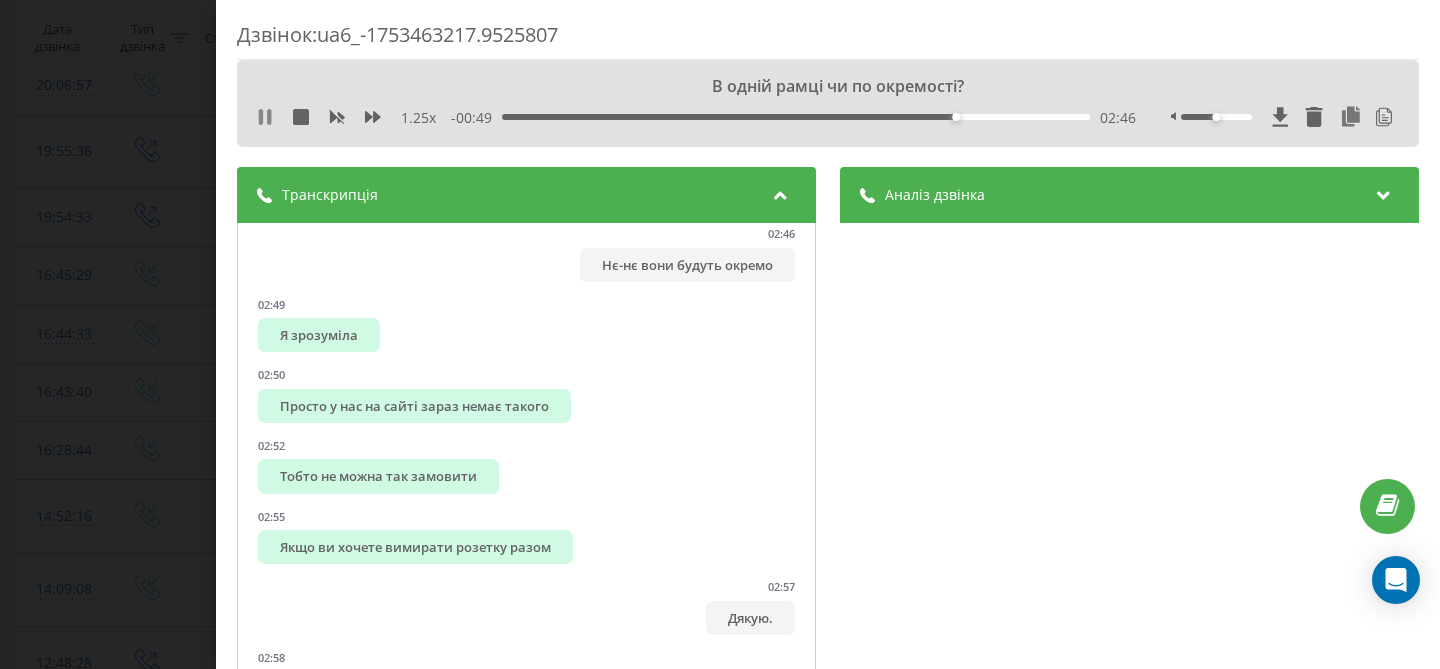 click 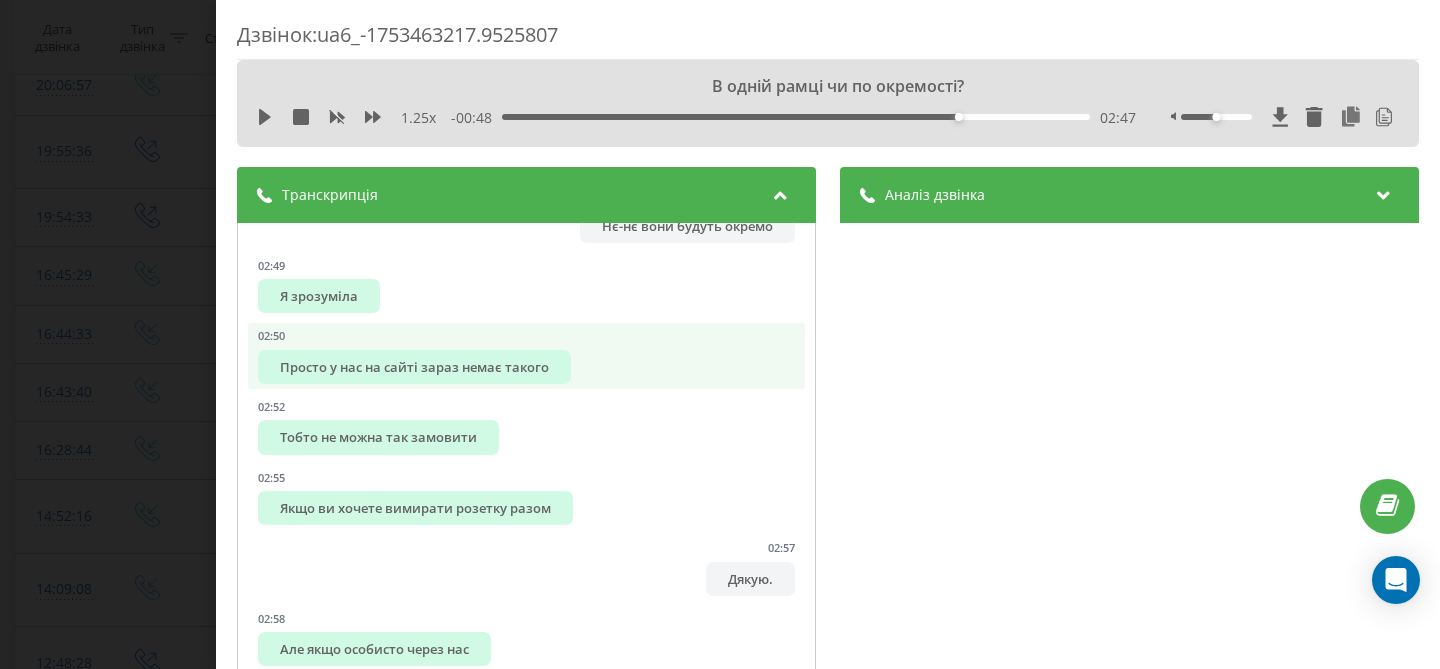 scroll, scrollTop: 3308, scrollLeft: 0, axis: vertical 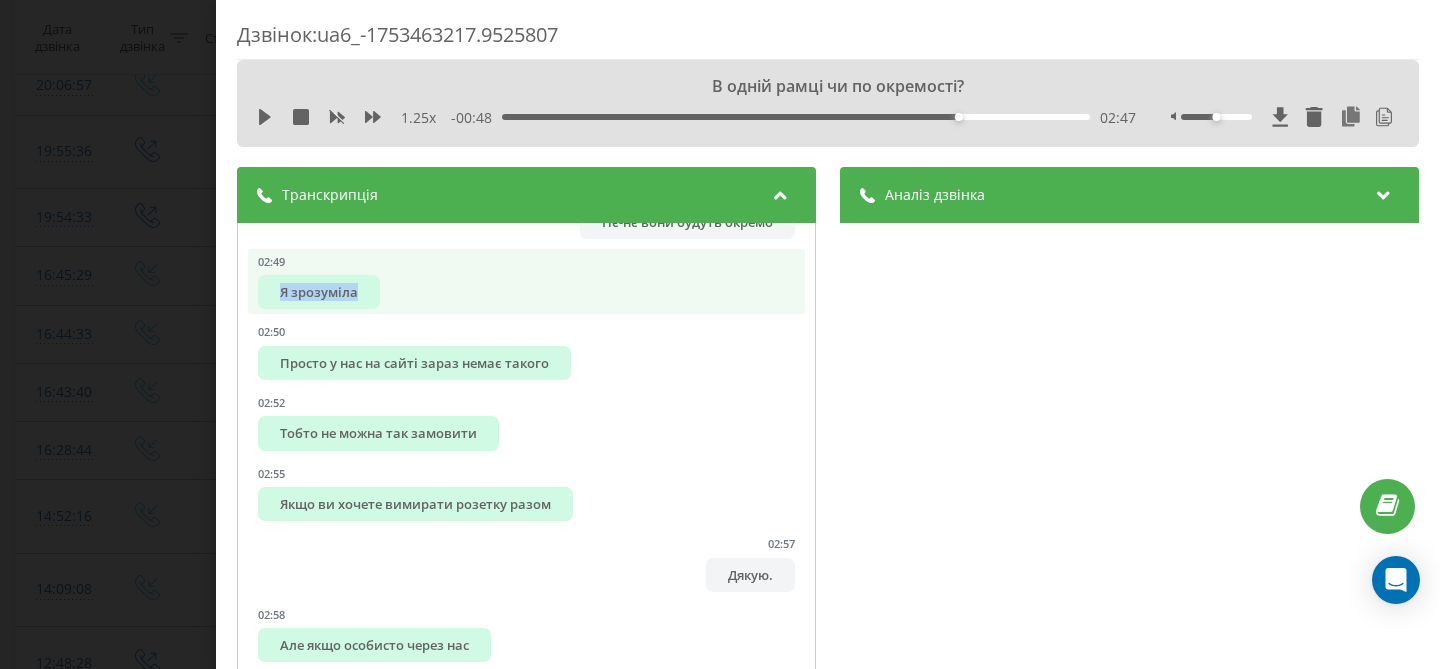 drag, startPoint x: 362, startPoint y: 294, endPoint x: 280, endPoint y: 292, distance: 82.02438 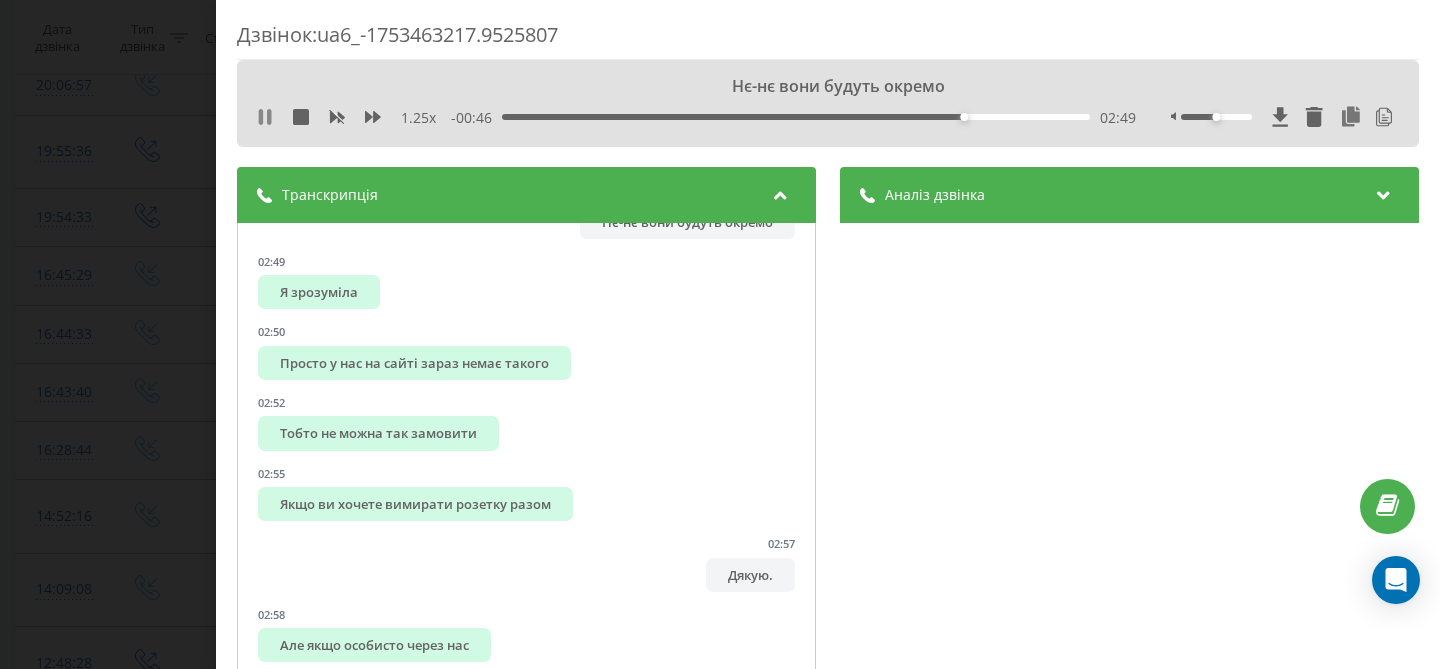 click 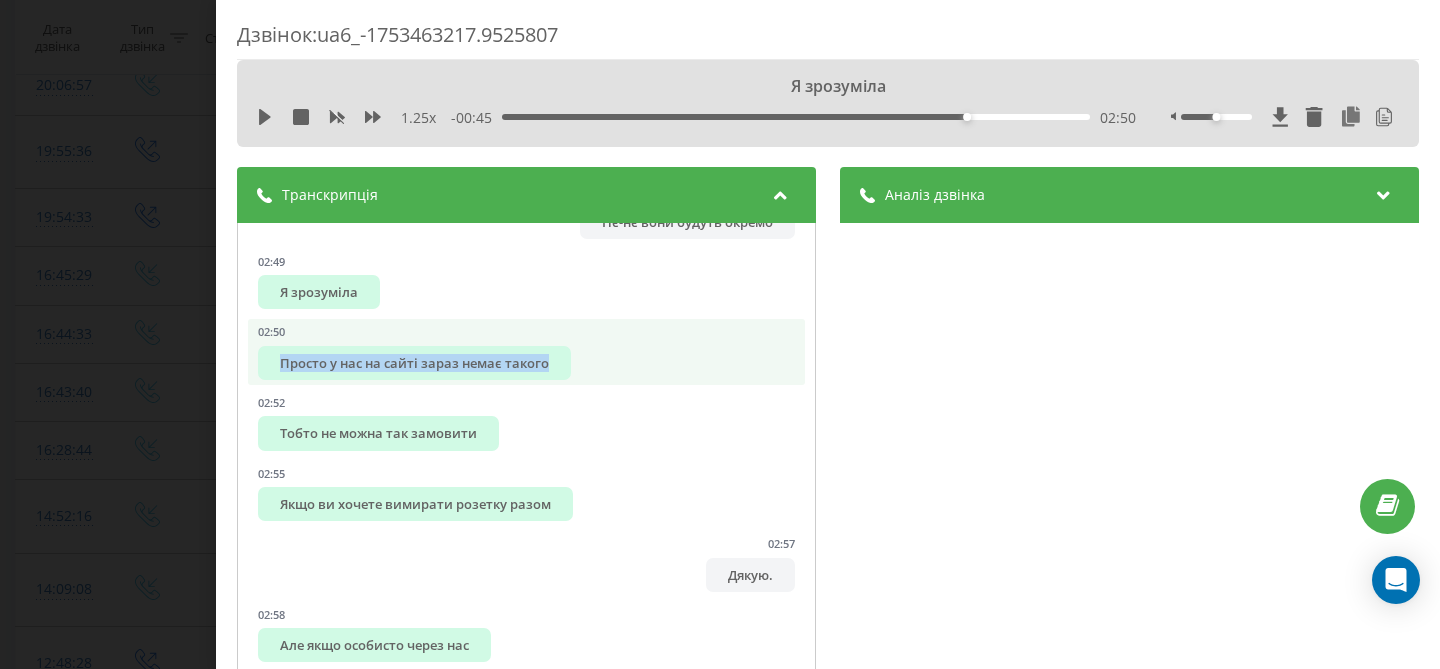 drag, startPoint x: 554, startPoint y: 364, endPoint x: 280, endPoint y: 361, distance: 274.01642 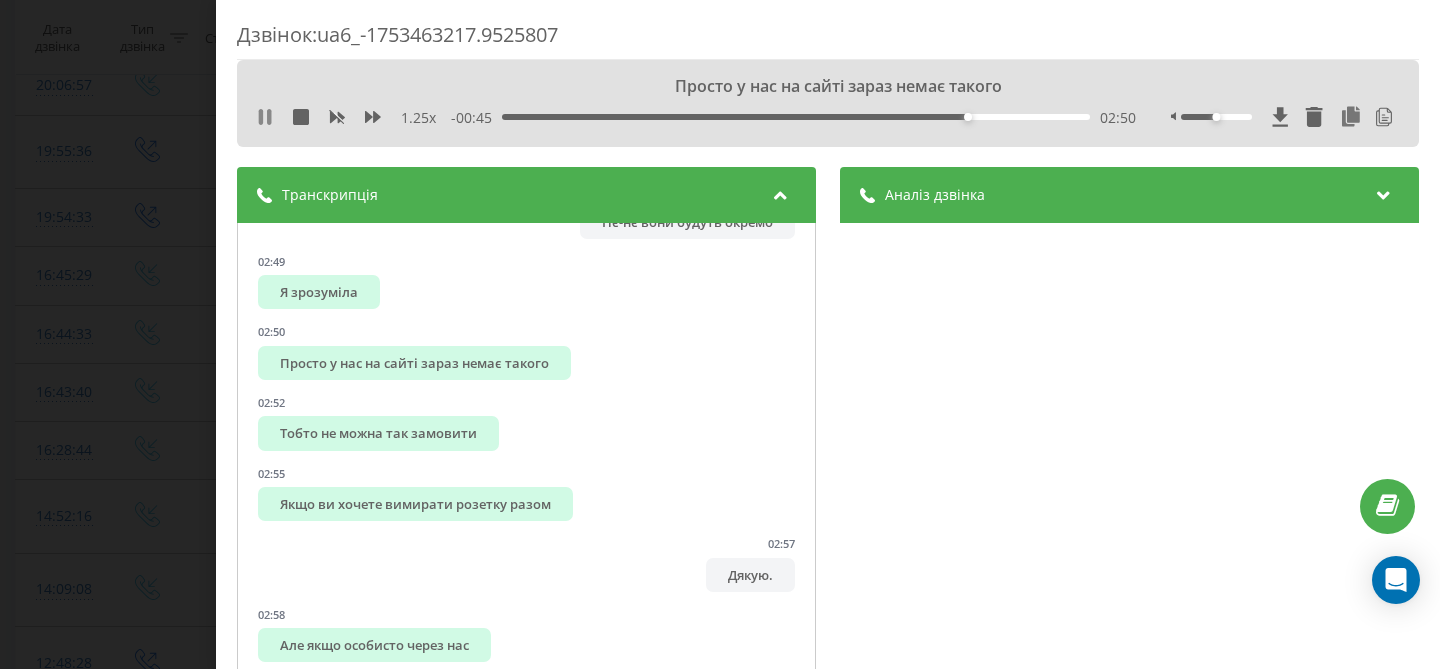 click 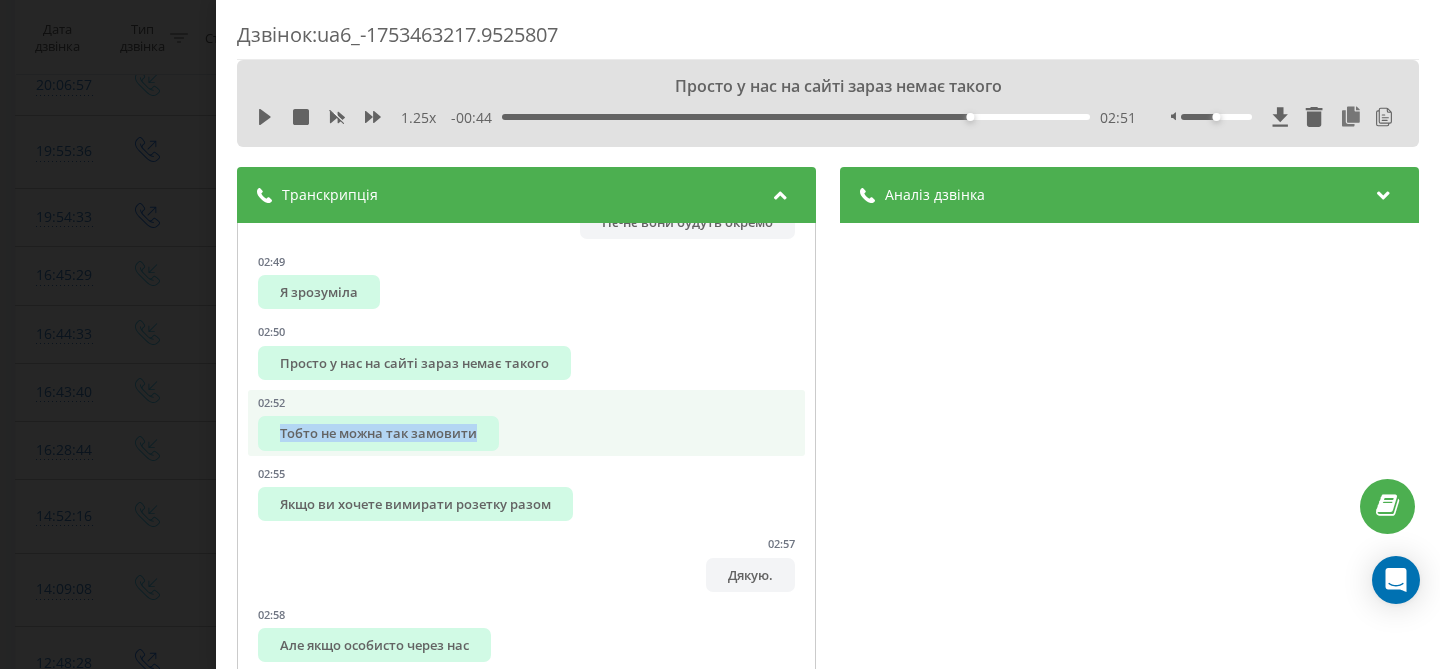 drag, startPoint x: 479, startPoint y: 436, endPoint x: 274, endPoint y: 436, distance: 205 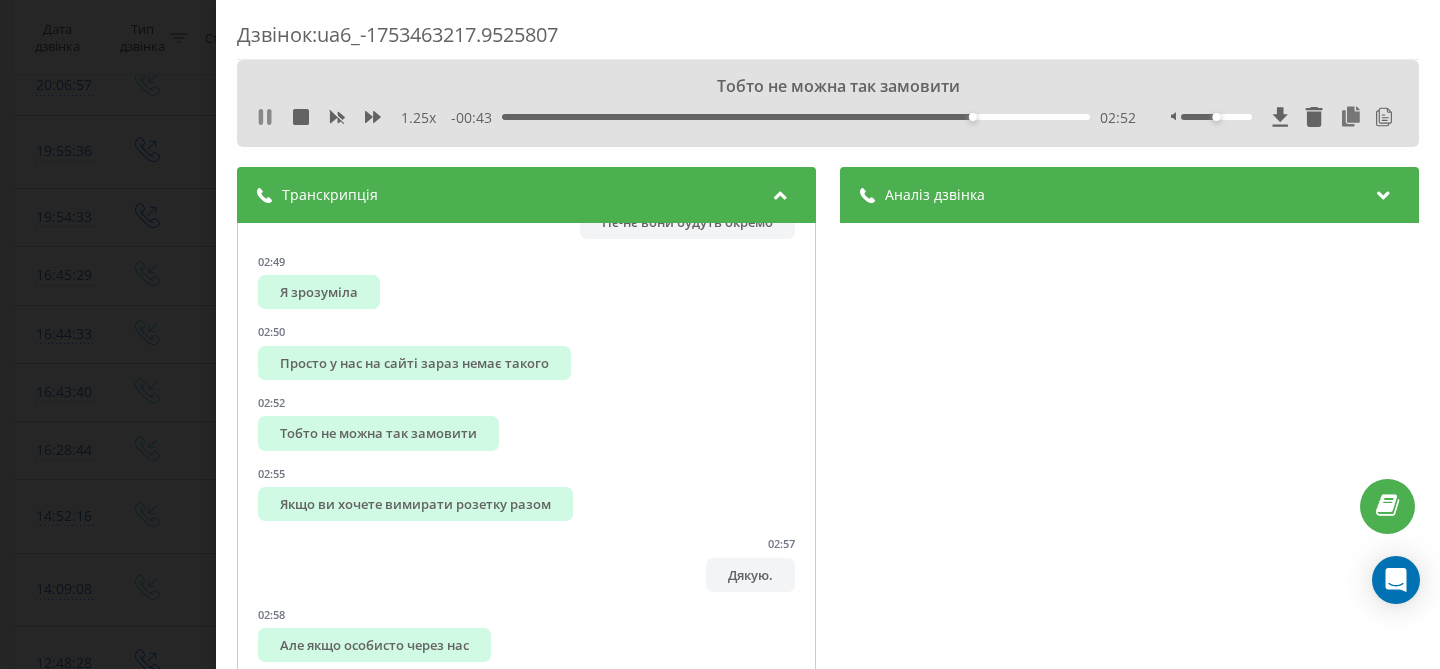 click 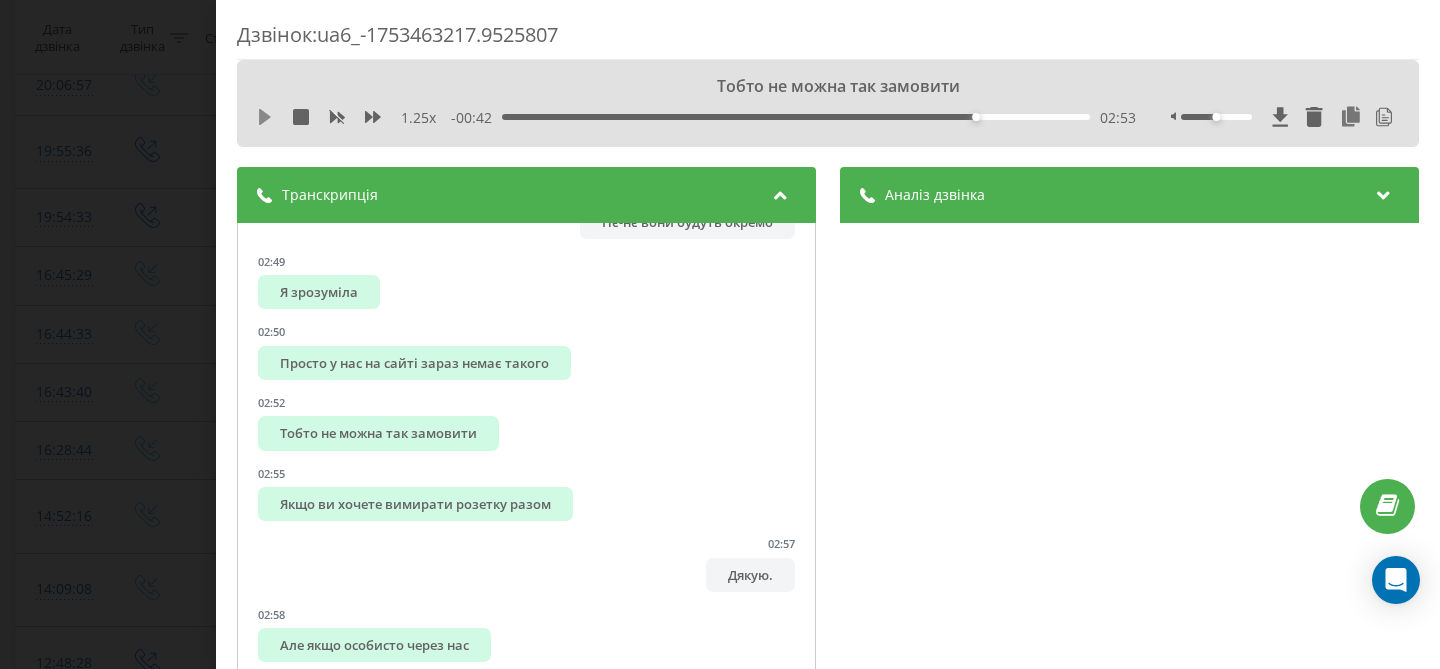 click 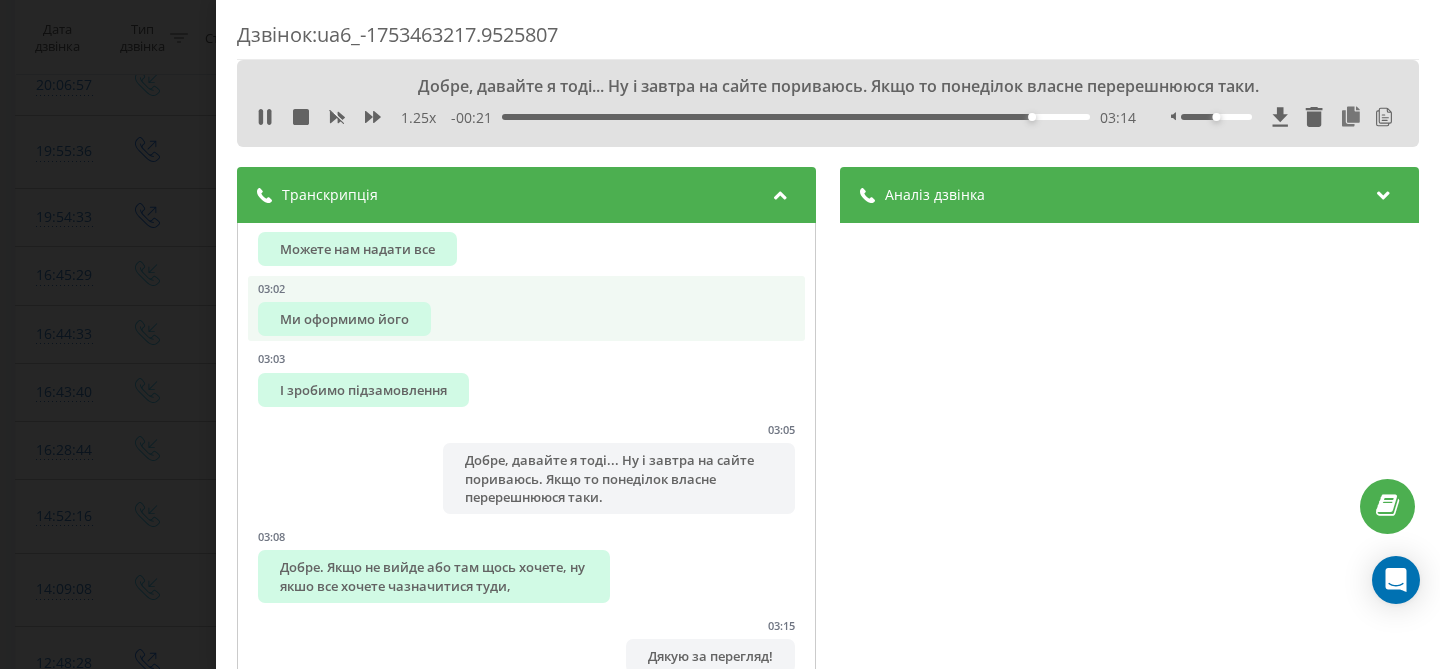 scroll, scrollTop: 3808, scrollLeft: 0, axis: vertical 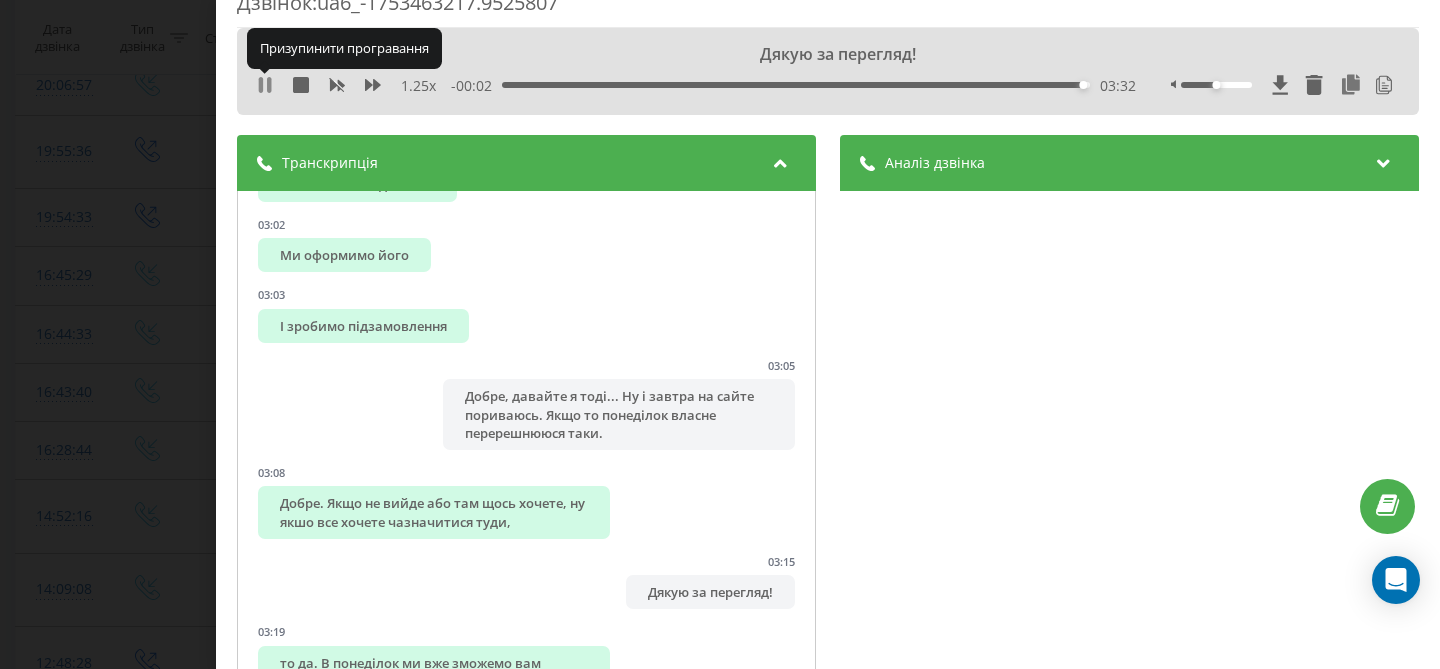 click 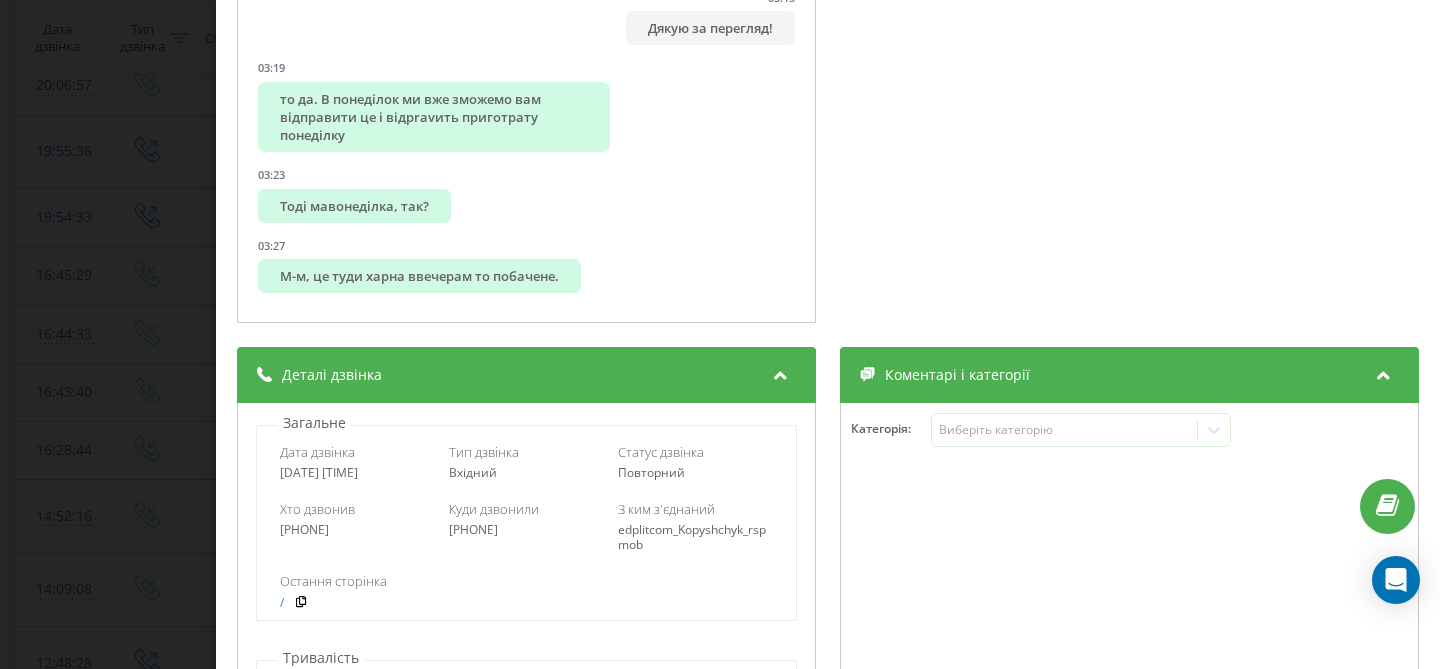 scroll, scrollTop: 601, scrollLeft: 0, axis: vertical 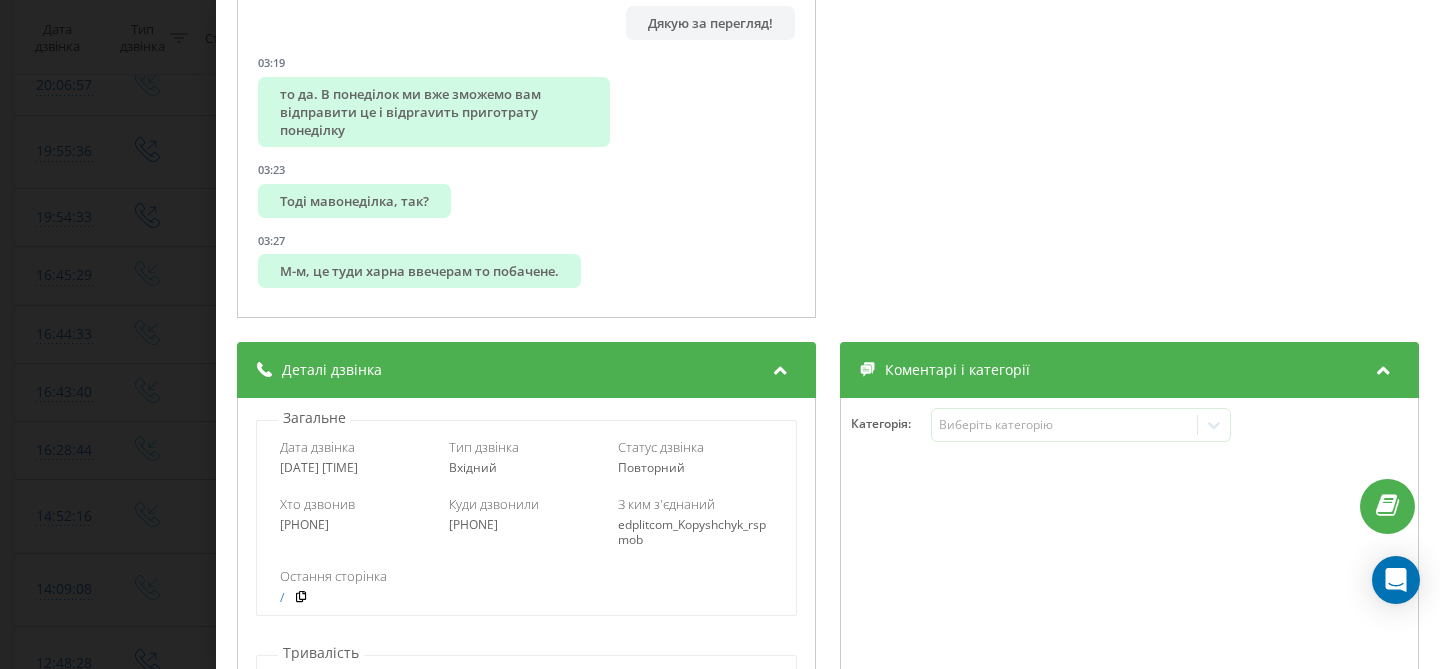 click on "[PHONE]" at bounding box center [526, 525] 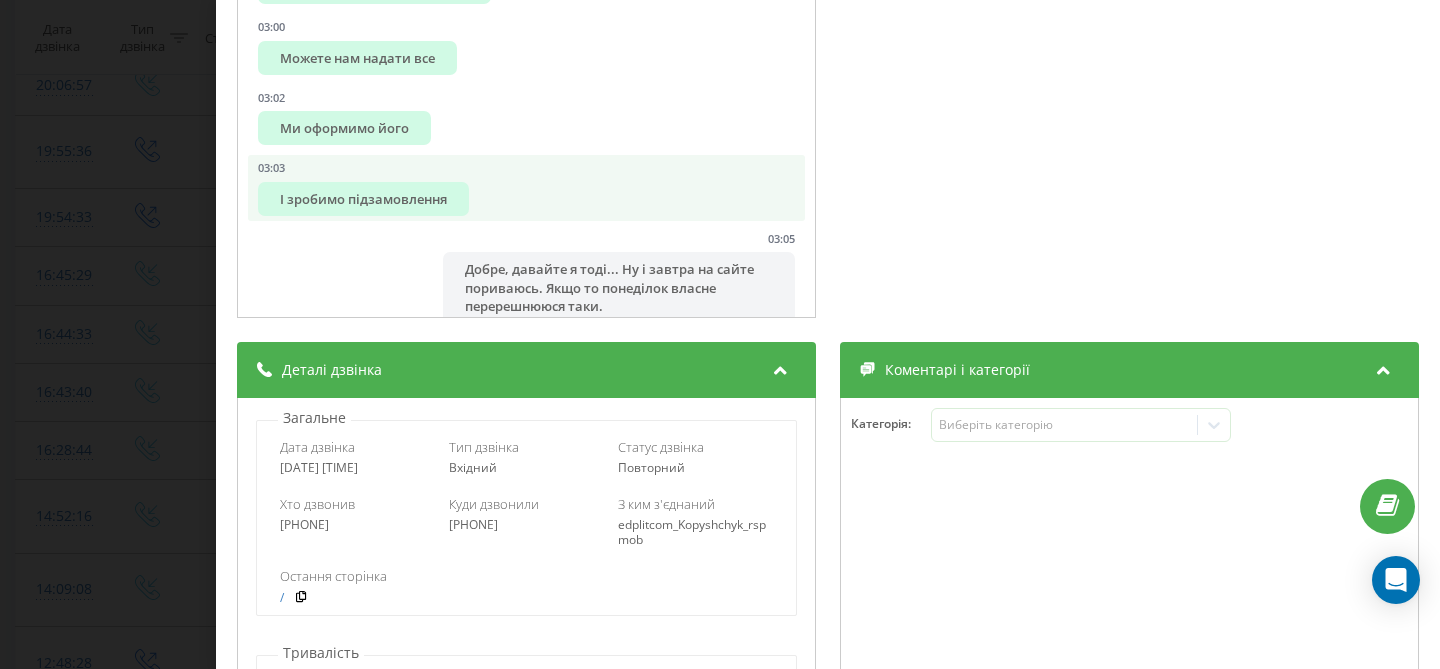 scroll, scrollTop: 3360, scrollLeft: 0, axis: vertical 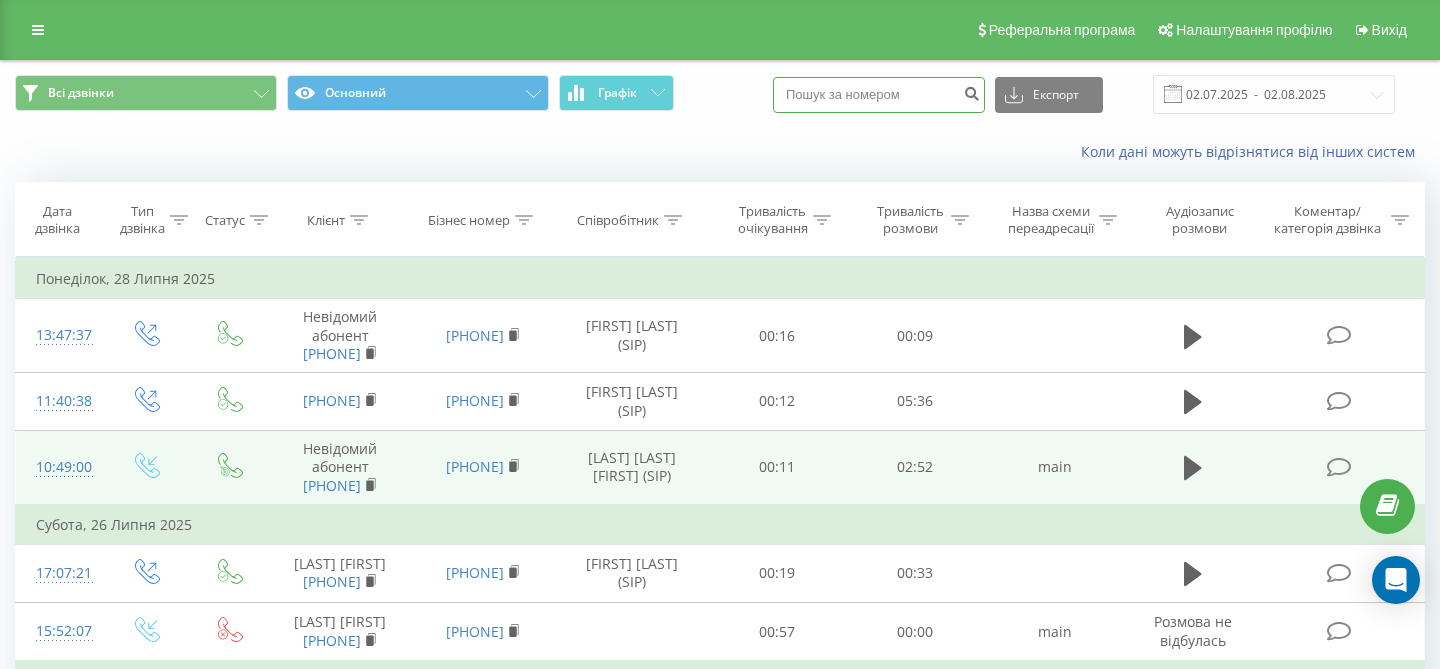 click at bounding box center [879, 95] 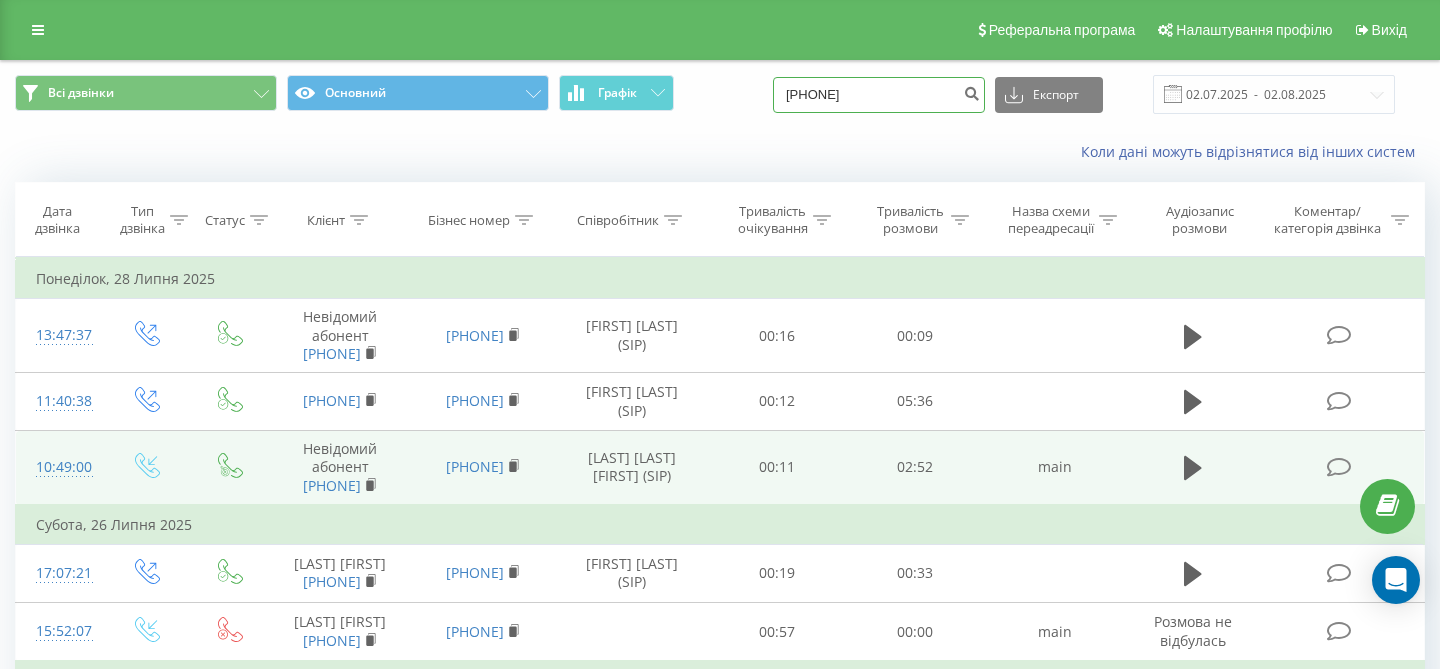 type on "[PHONE]" 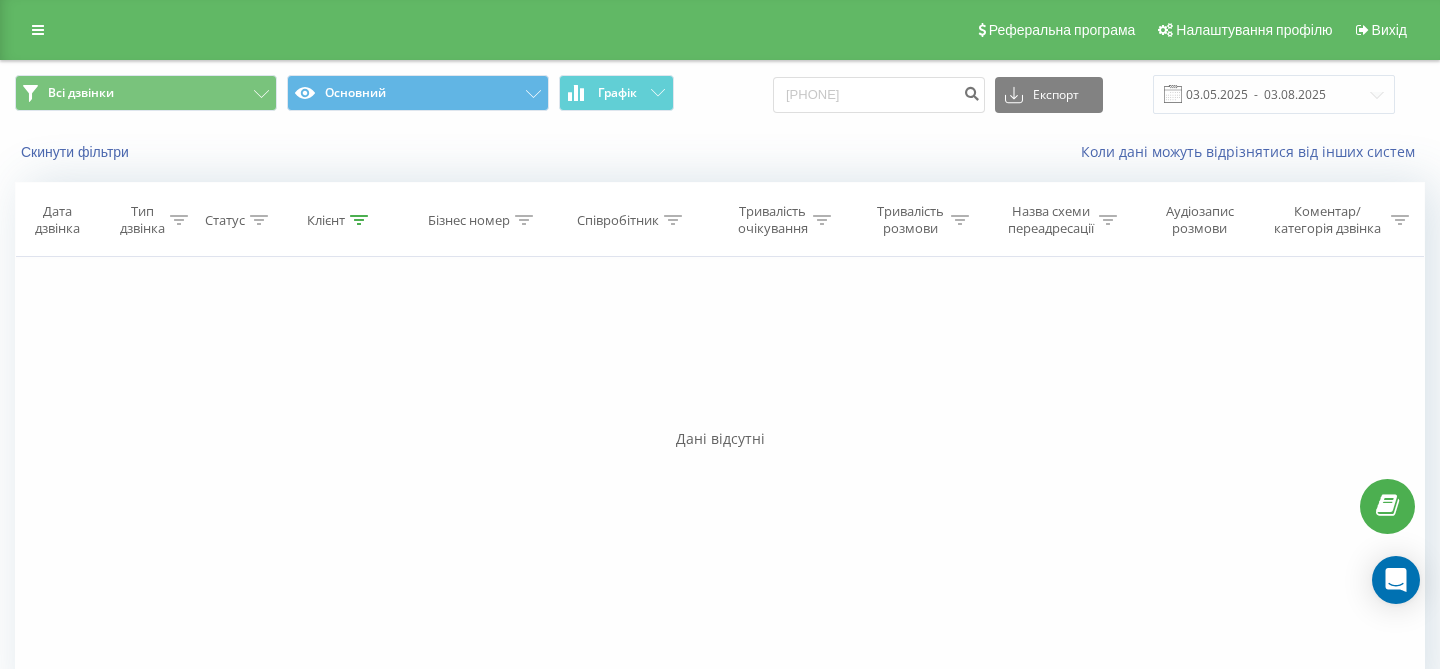 scroll, scrollTop: 0, scrollLeft: 0, axis: both 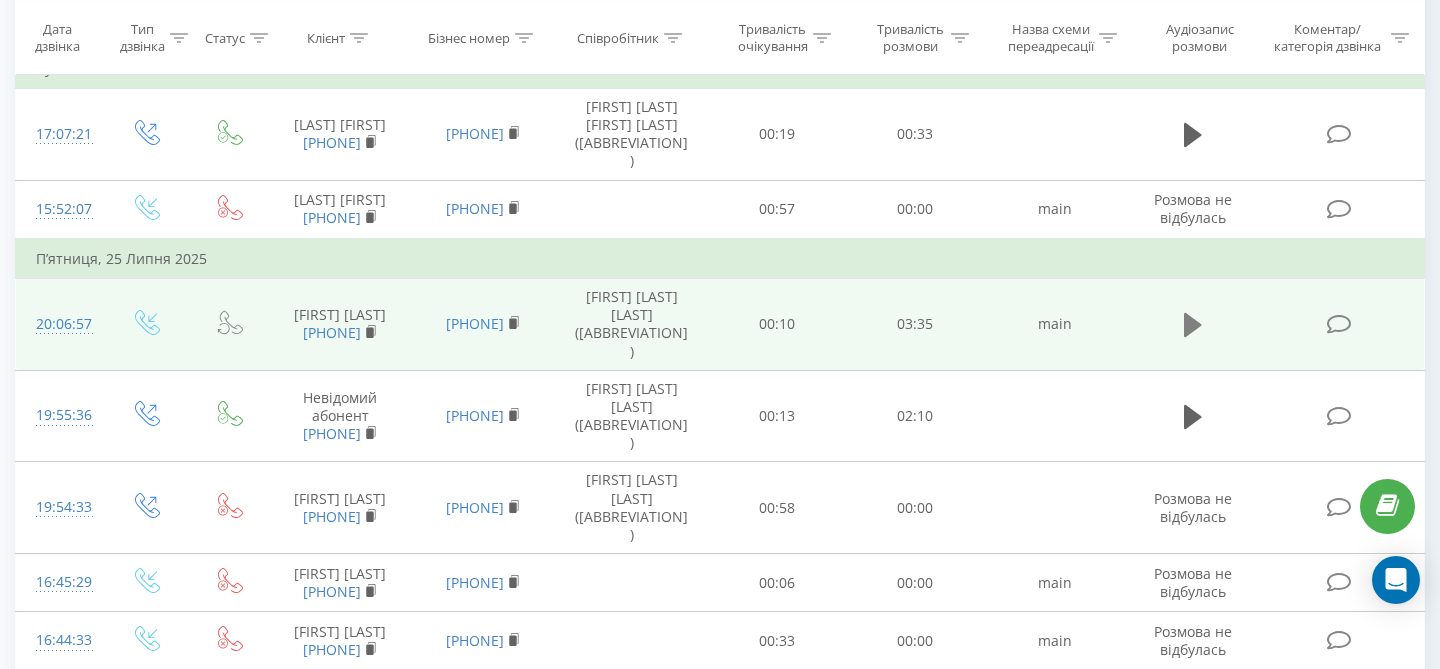 click 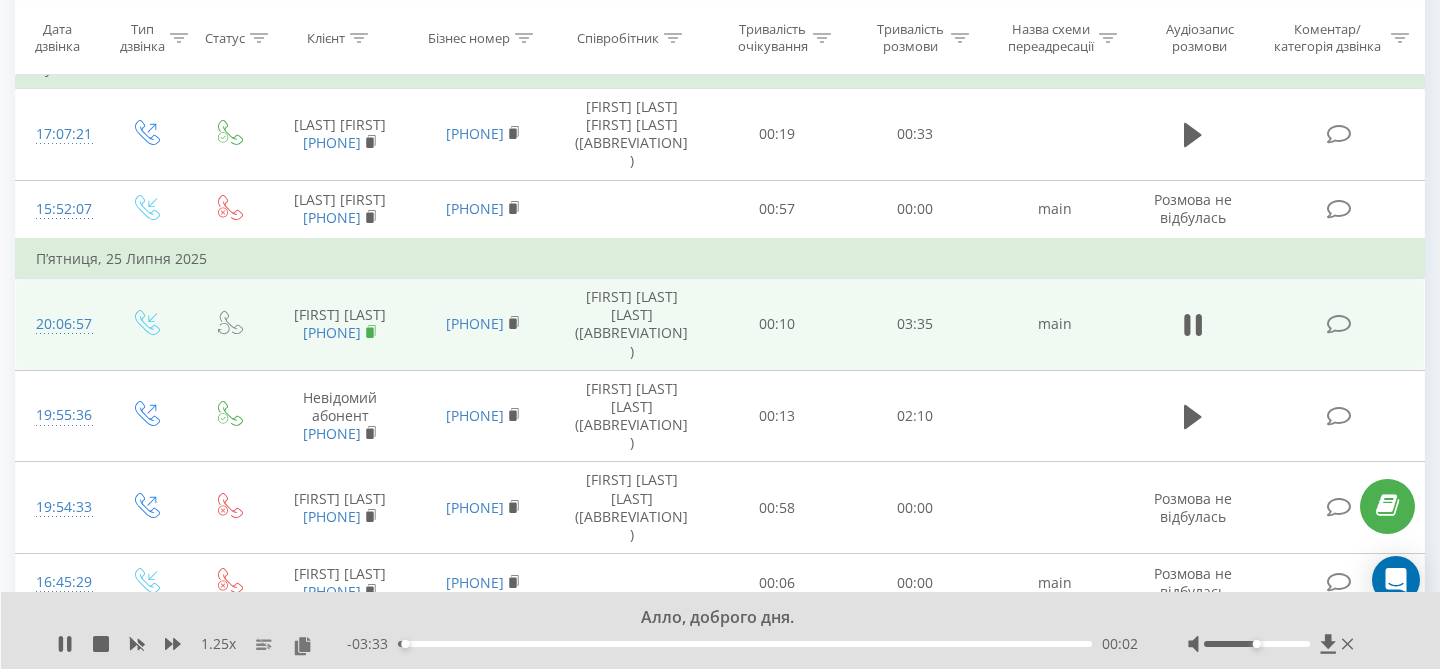 click 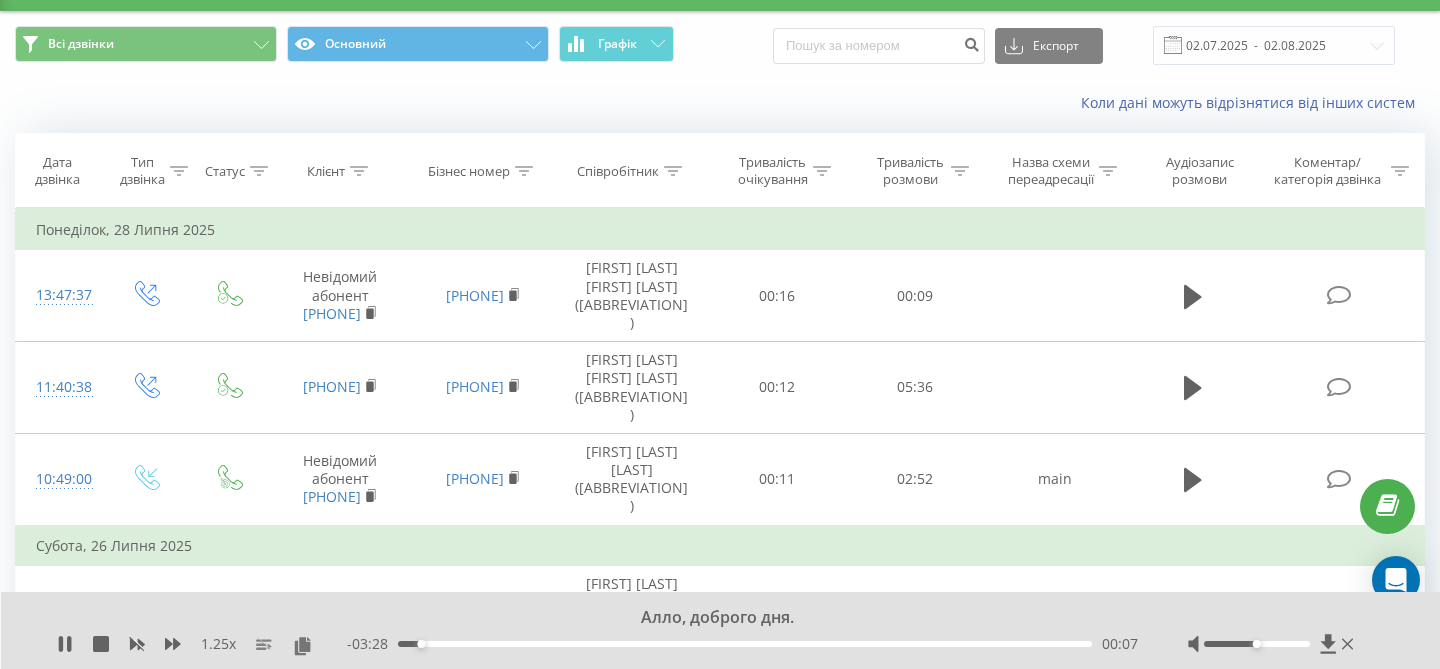 scroll, scrollTop: 0, scrollLeft: 0, axis: both 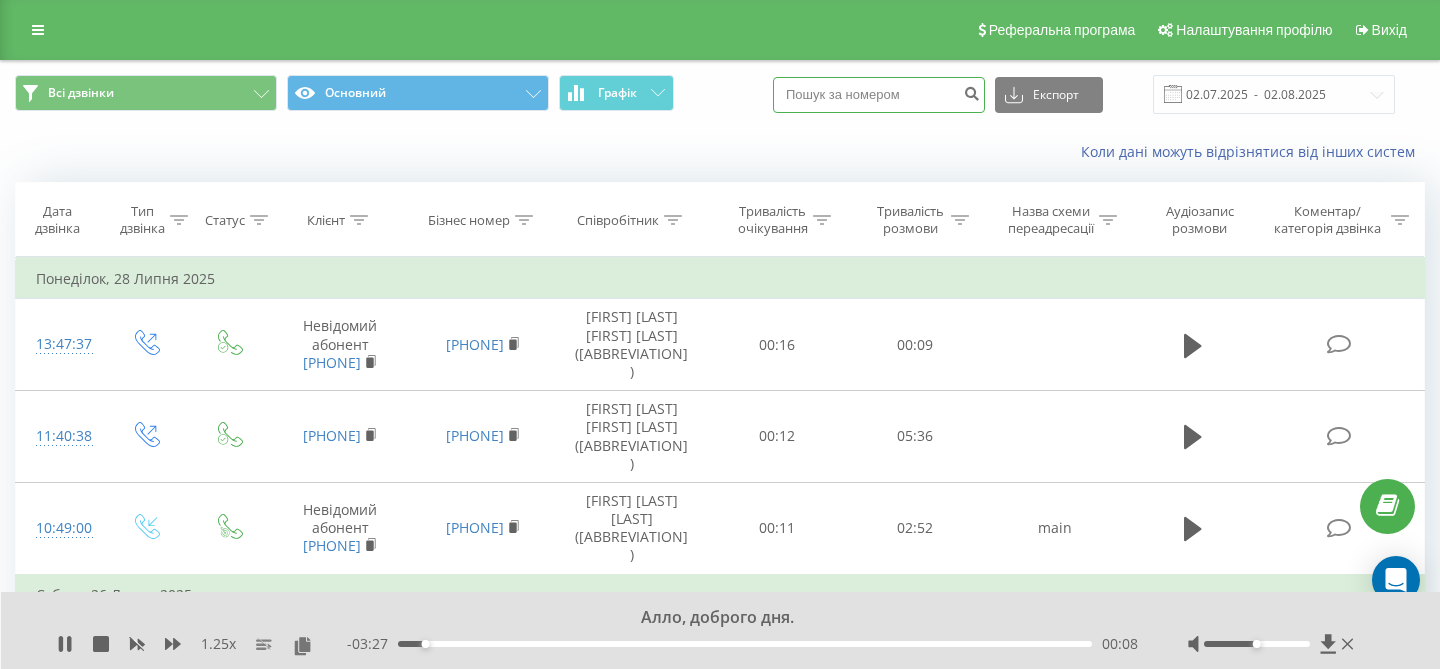 click at bounding box center (879, 95) 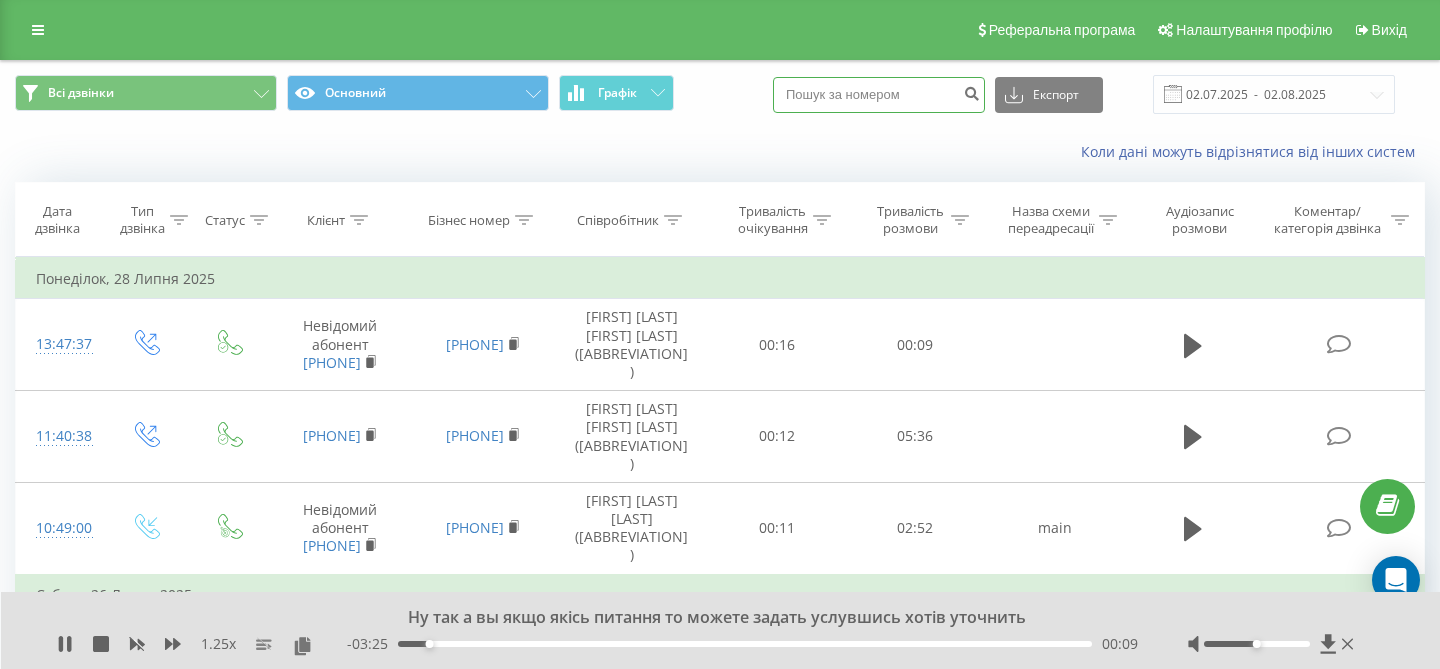 paste on "380688647107" 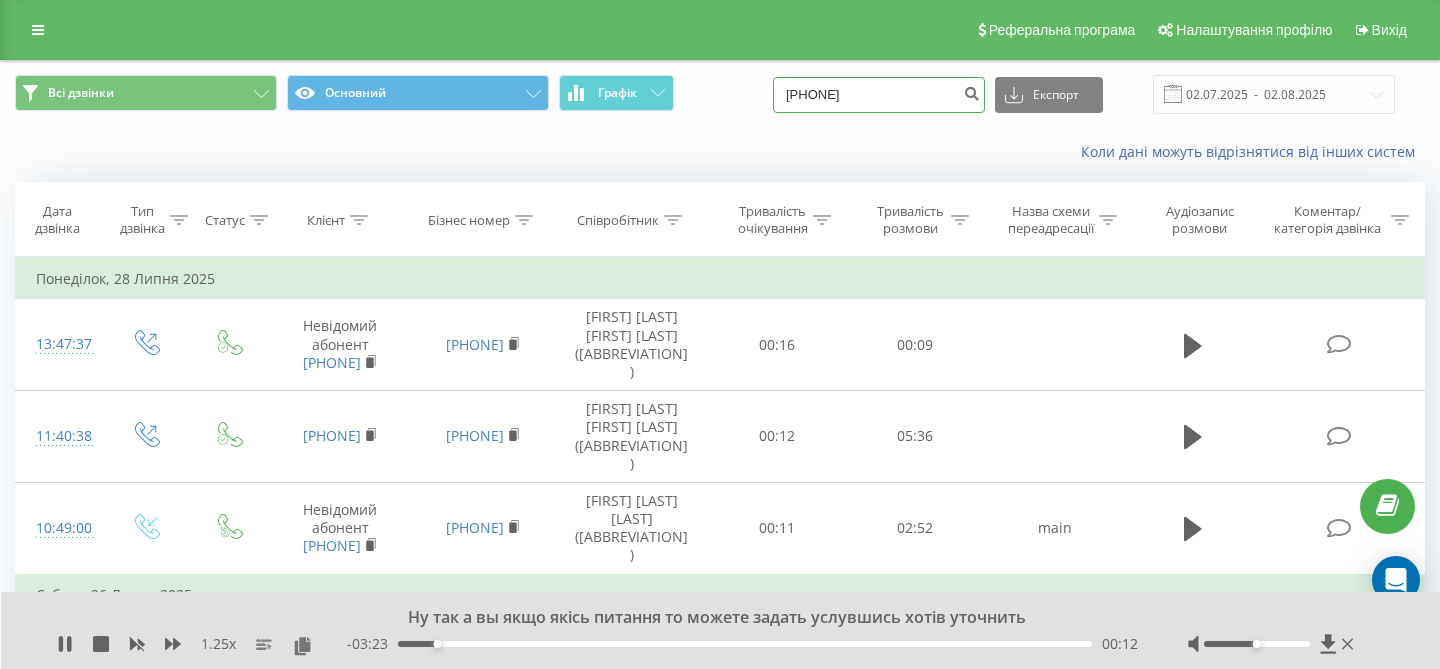 type on "380688647107" 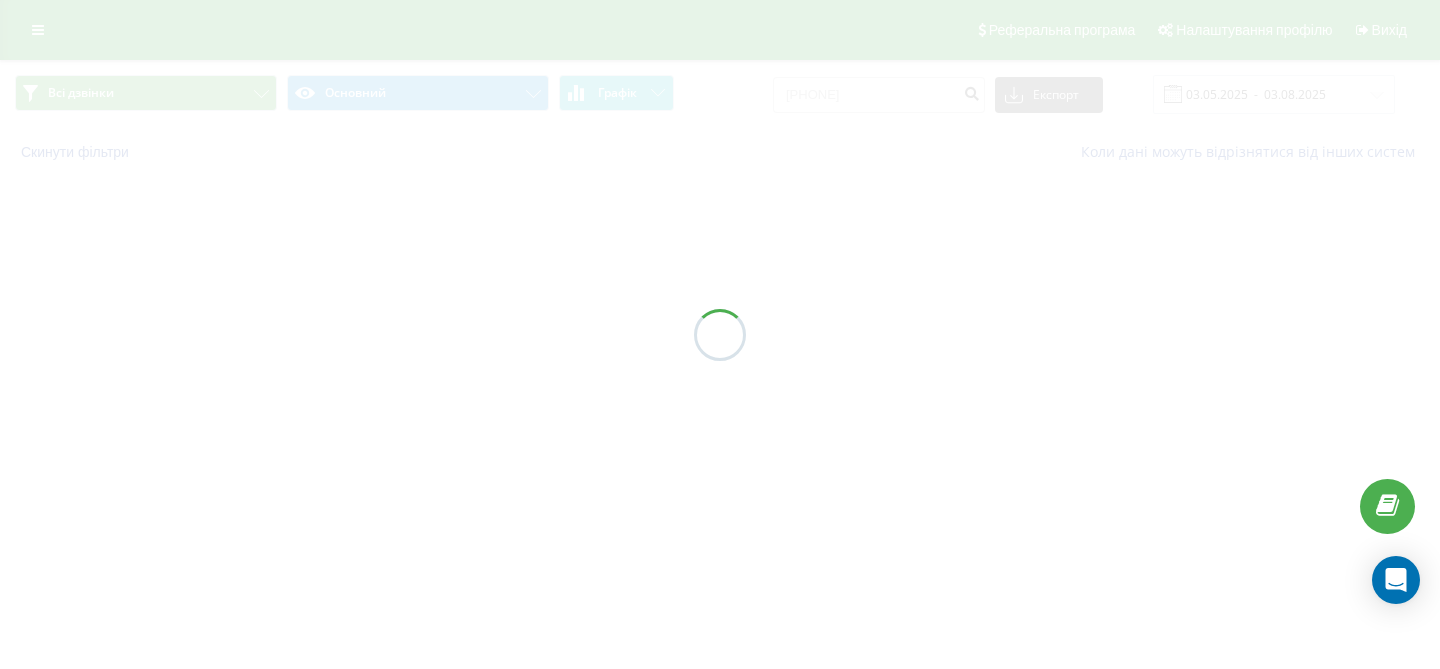 scroll, scrollTop: 0, scrollLeft: 0, axis: both 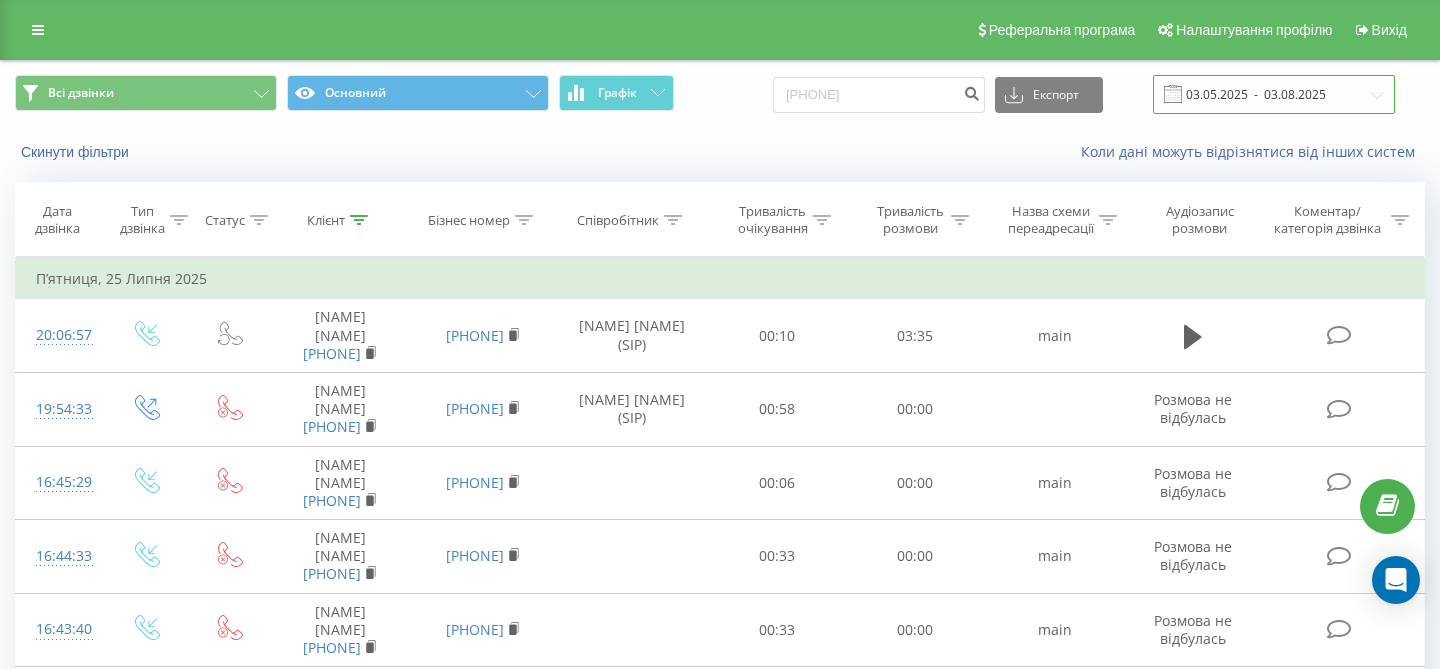 click on "03.05.2025  -  03.08.2025" at bounding box center [1274, 94] 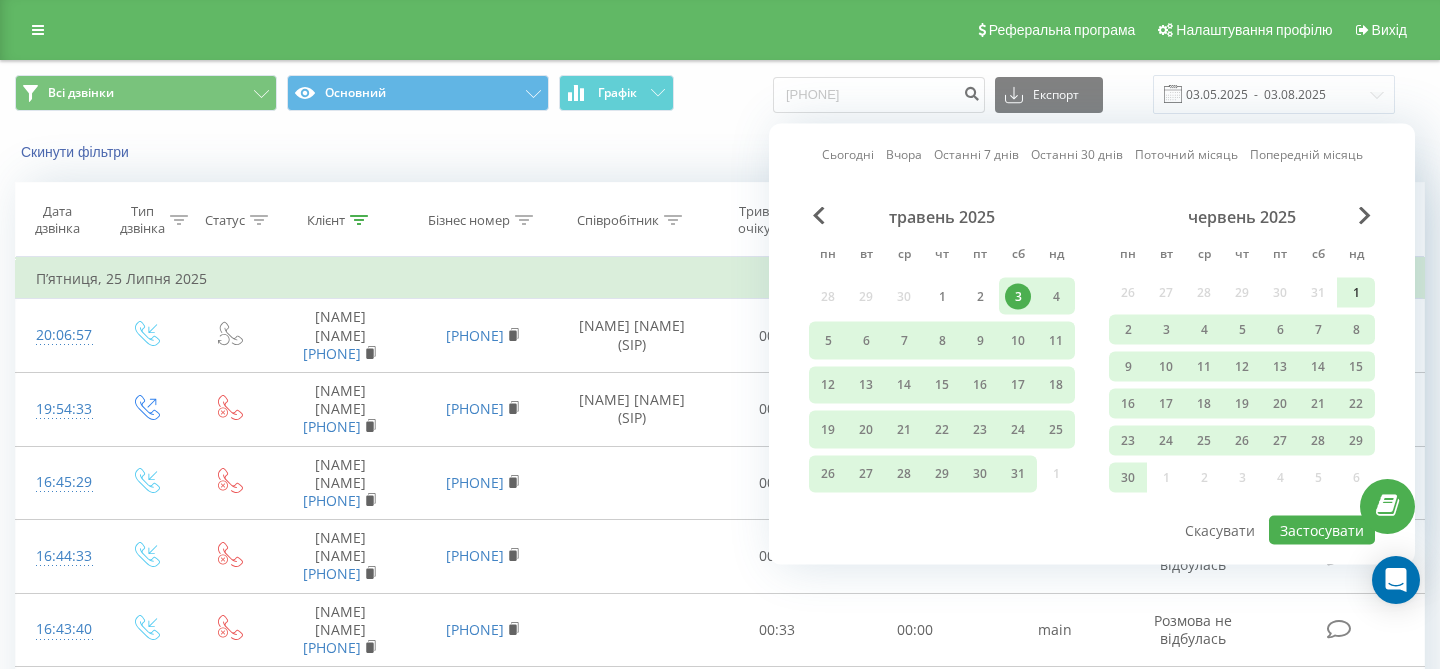 click on "1" at bounding box center (1356, 293) 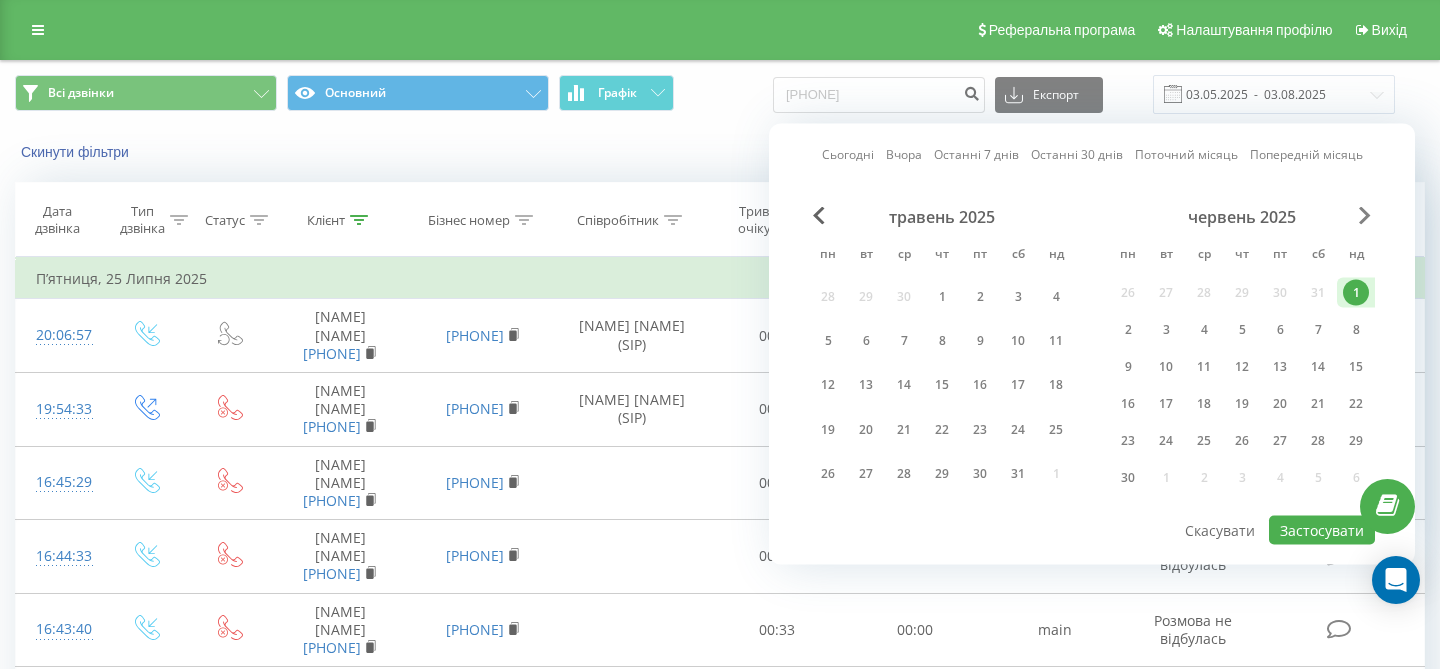 click at bounding box center [1365, 216] 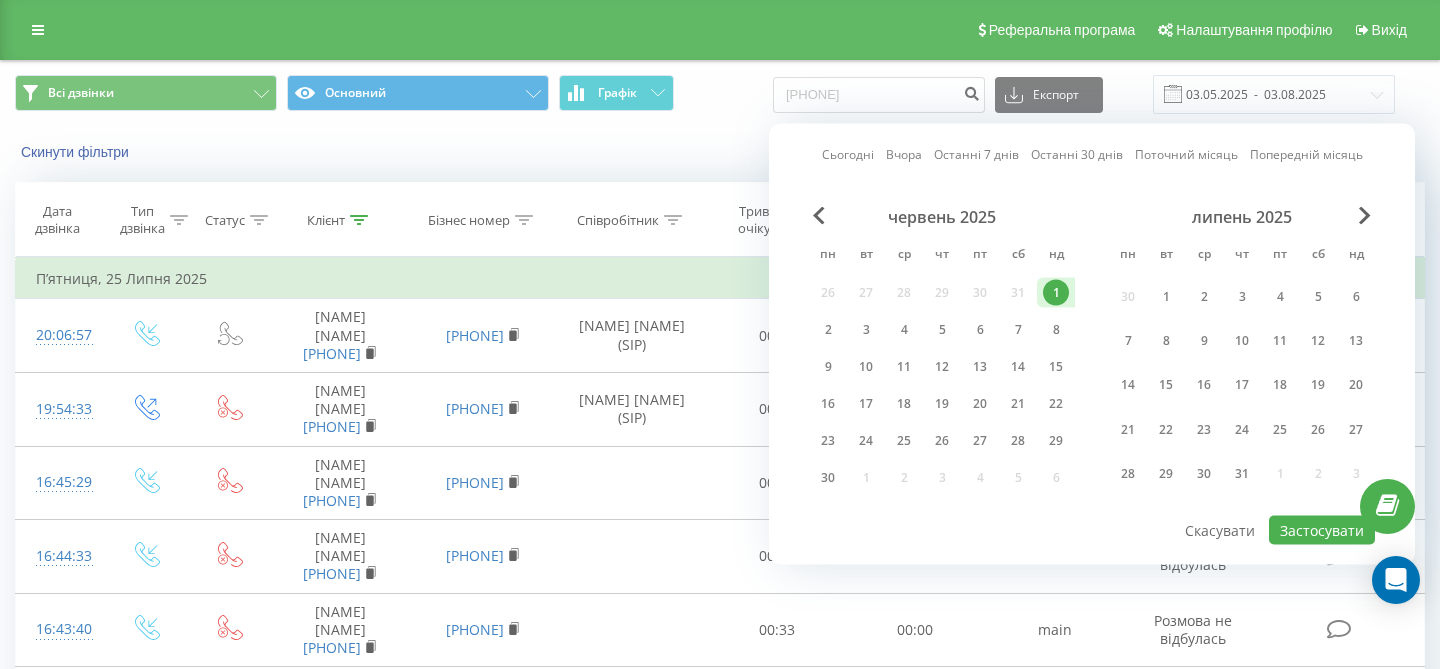 click on "липень 2025" at bounding box center (1242, 217) 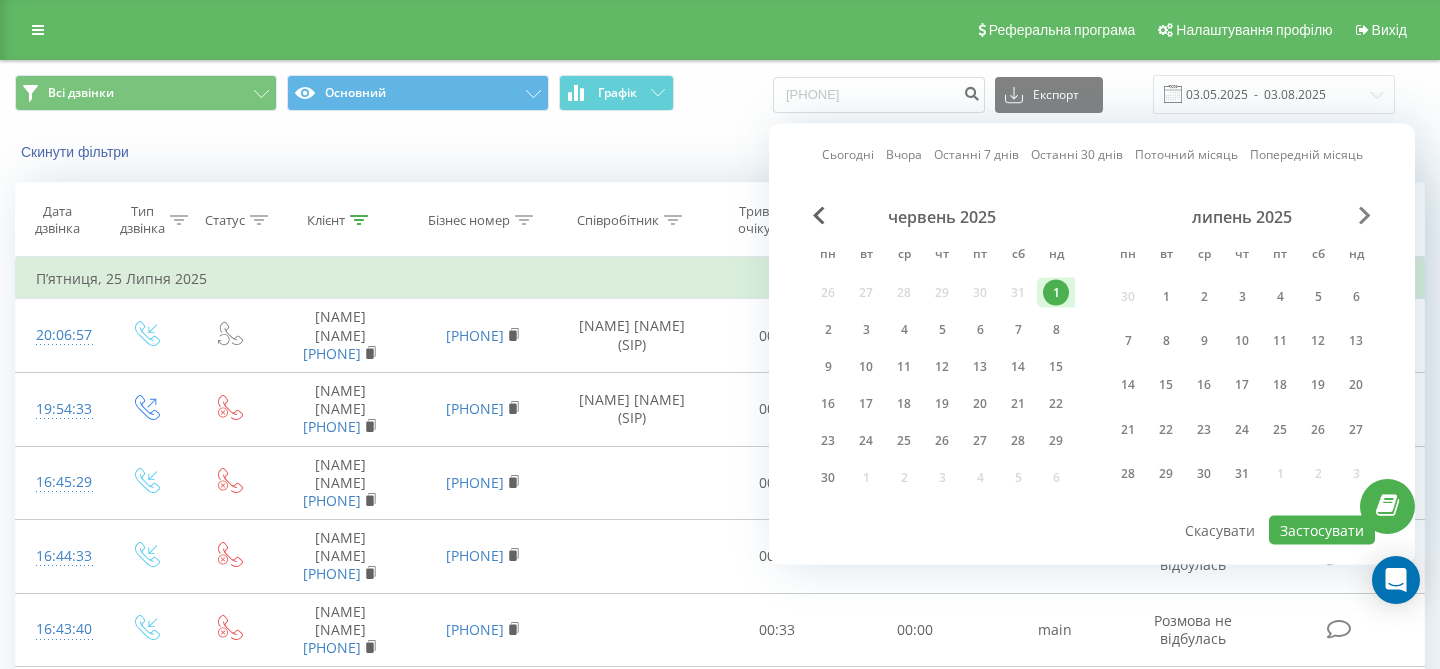 click at bounding box center [1365, 216] 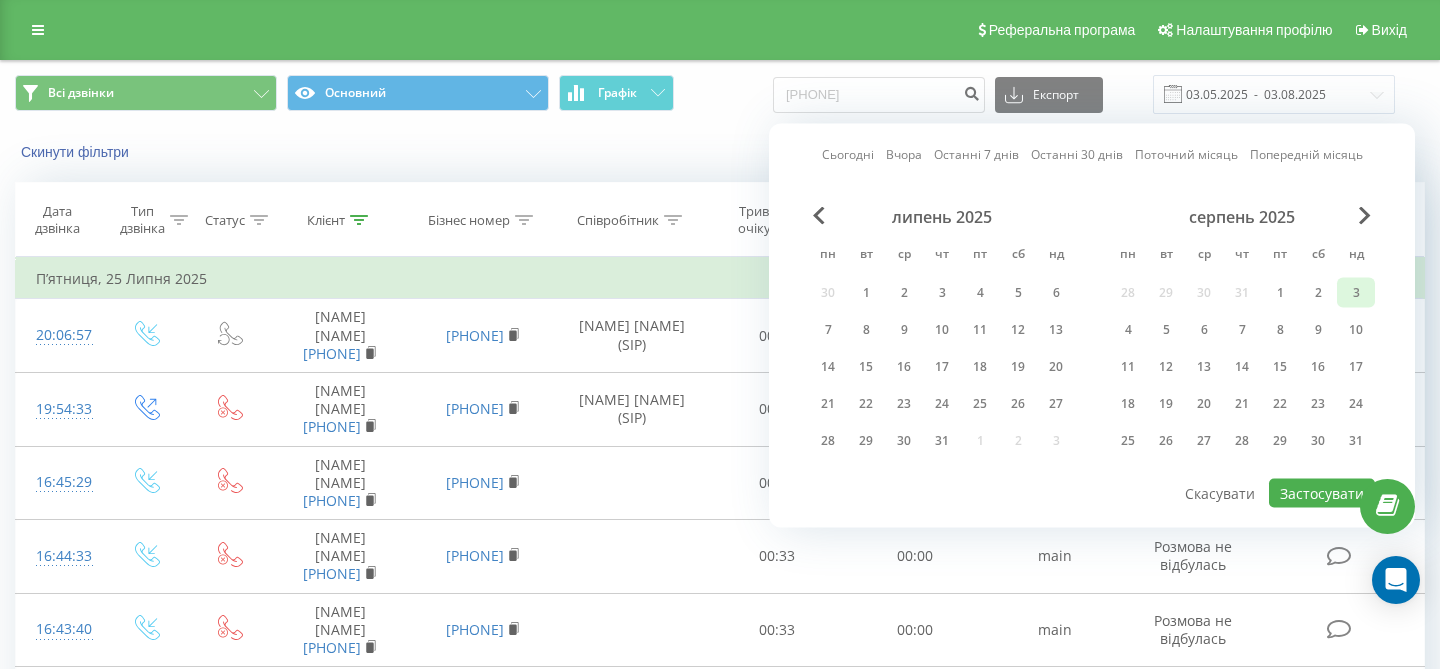 click on "3" at bounding box center [1356, 293] 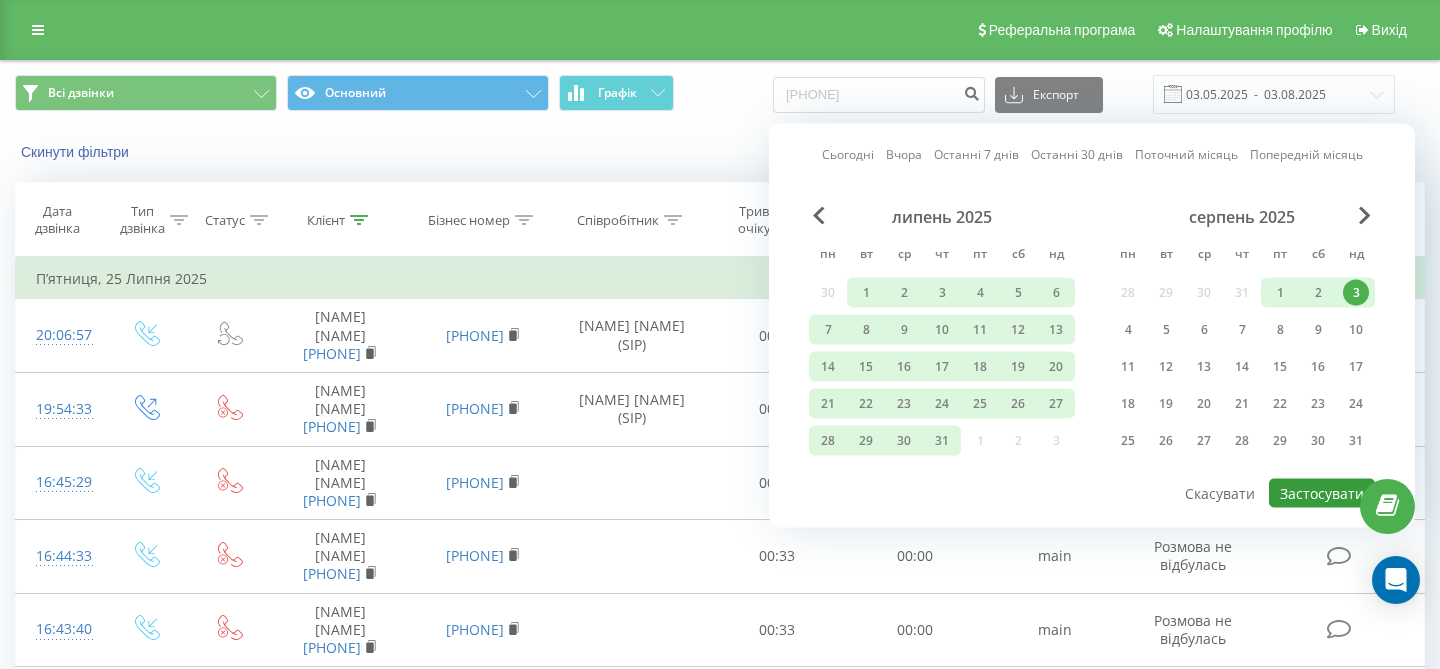 click on "Застосувати" at bounding box center [1322, 493] 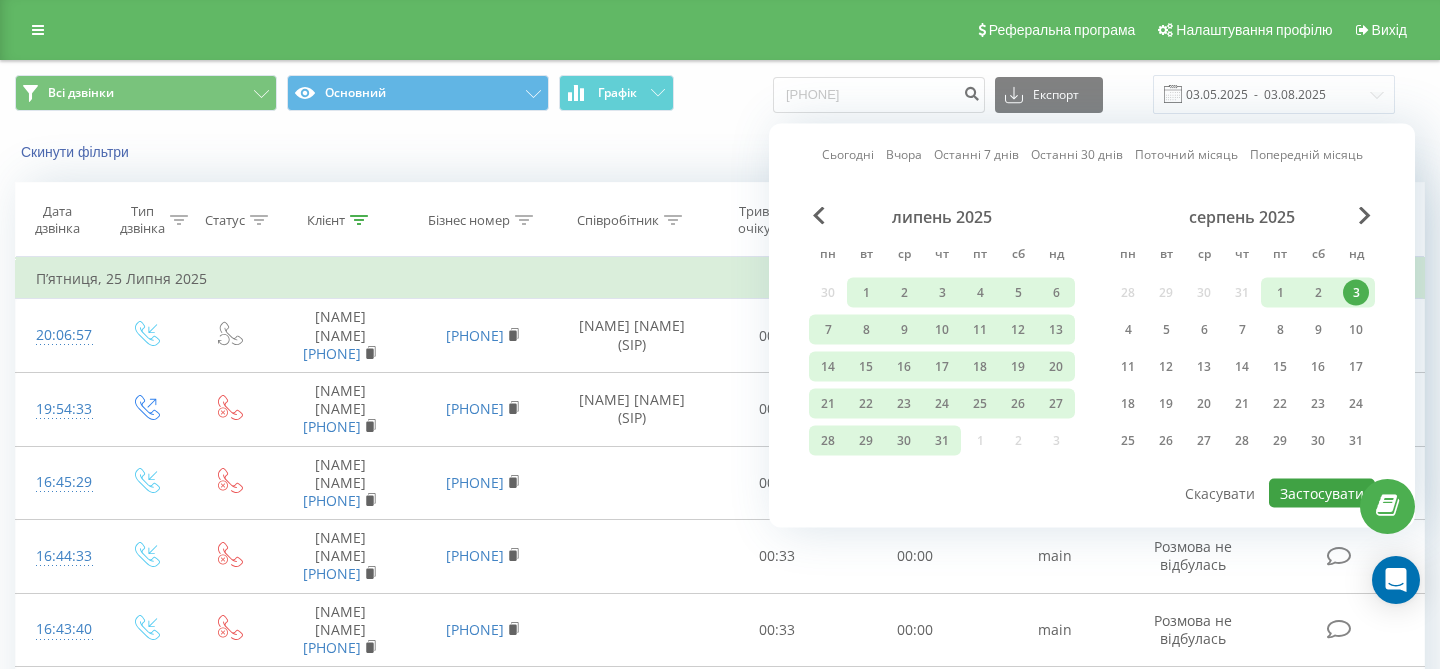 type on "01.06.2025  -  03.08.2025" 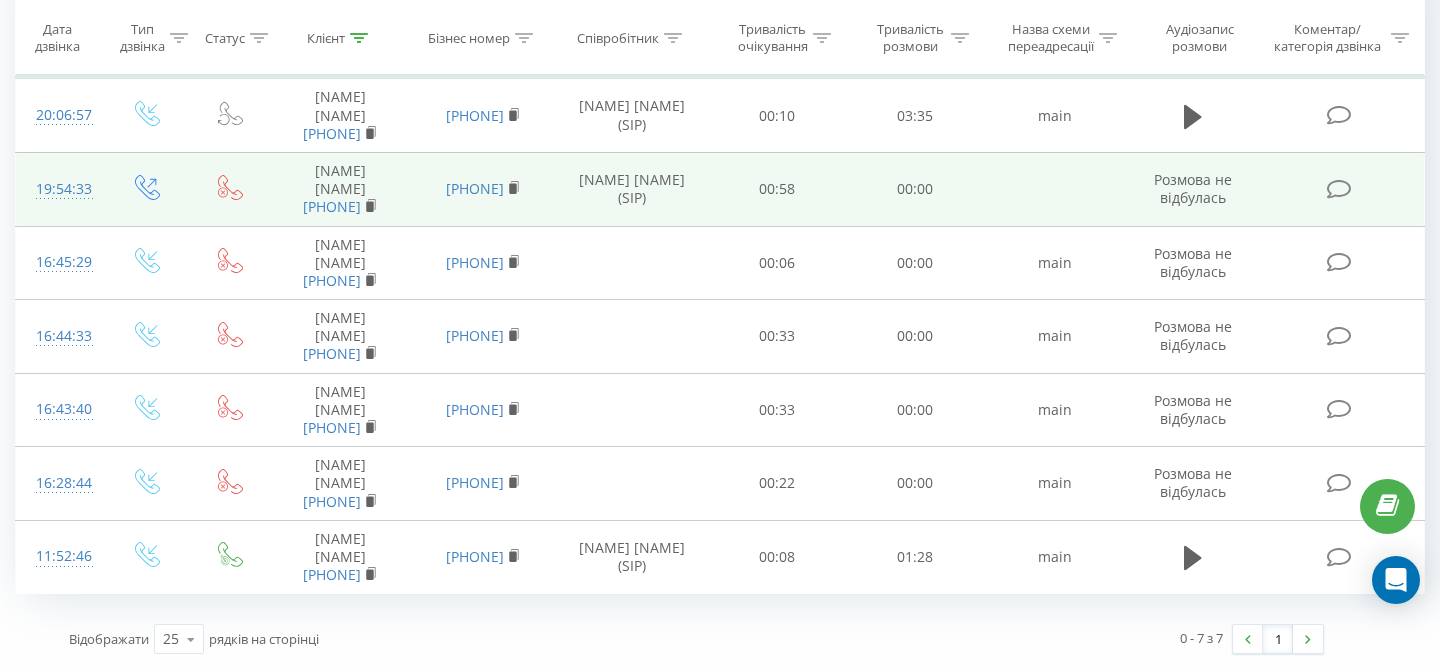 scroll, scrollTop: 0, scrollLeft: 0, axis: both 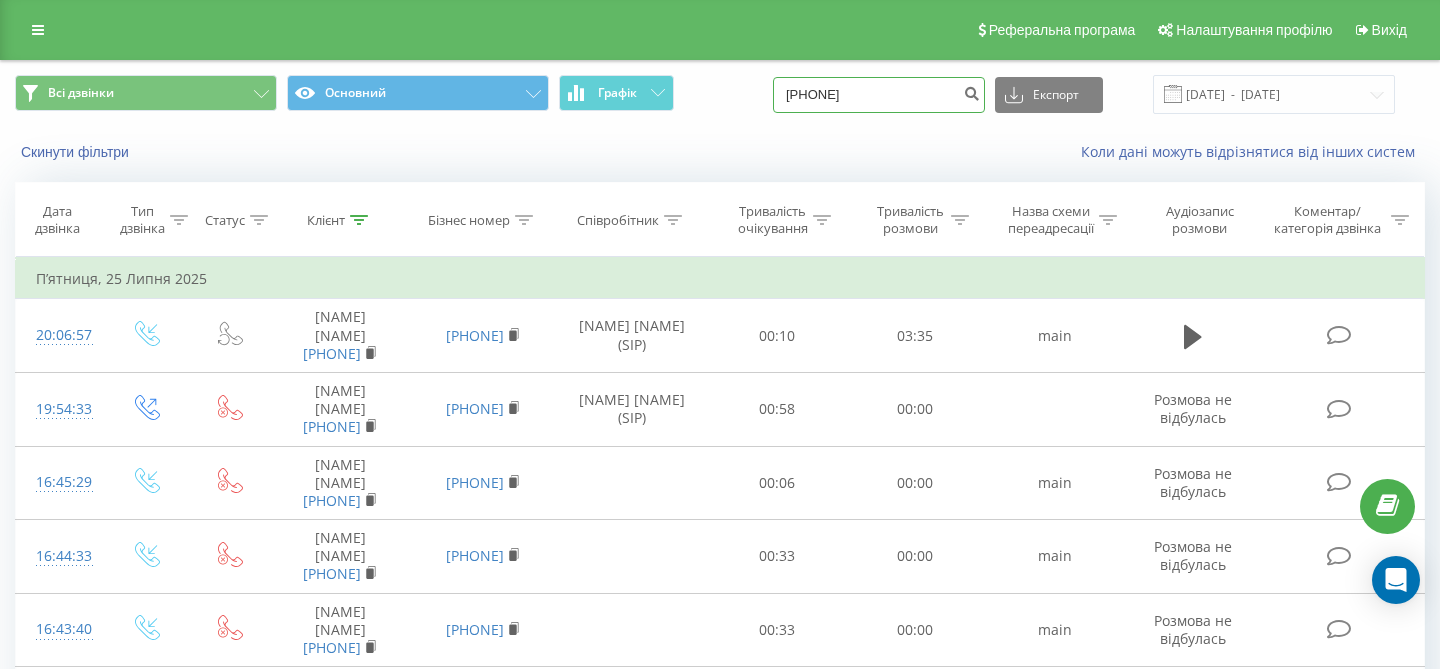 click on "[PHONE]" at bounding box center [879, 95] 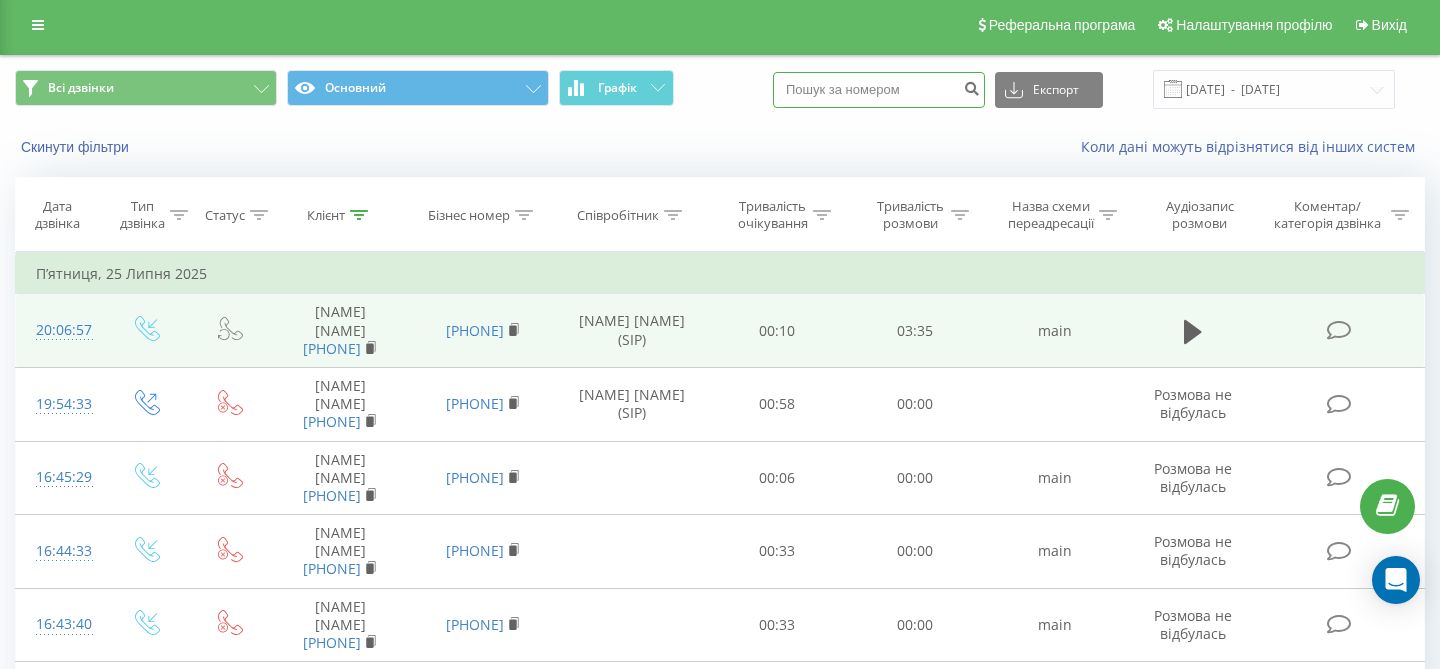 scroll, scrollTop: 0, scrollLeft: 0, axis: both 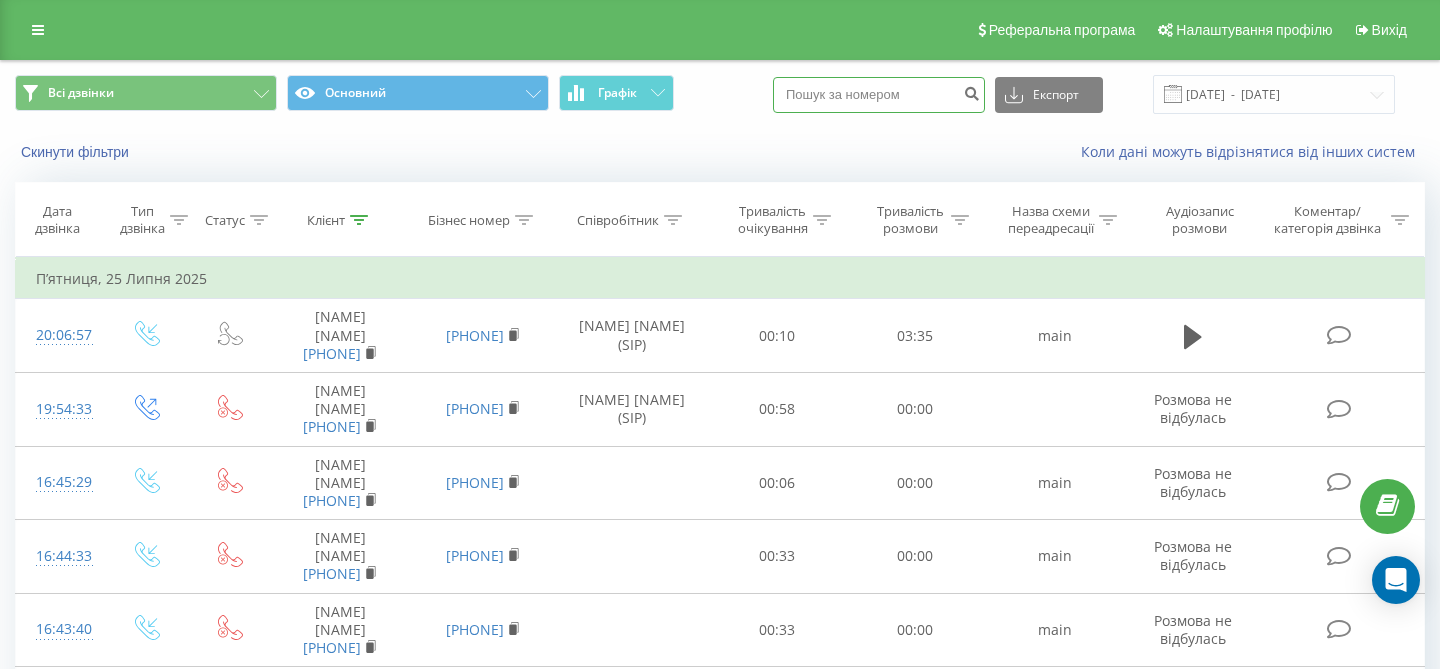 type 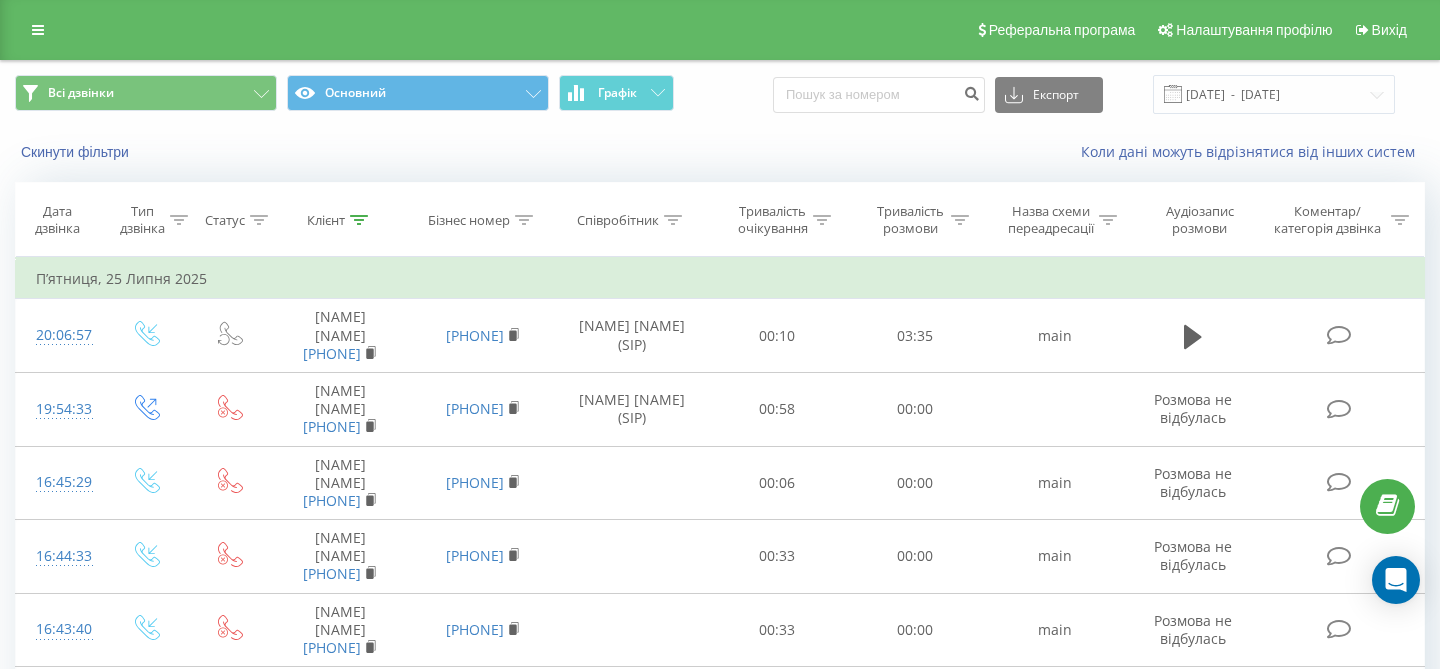 click 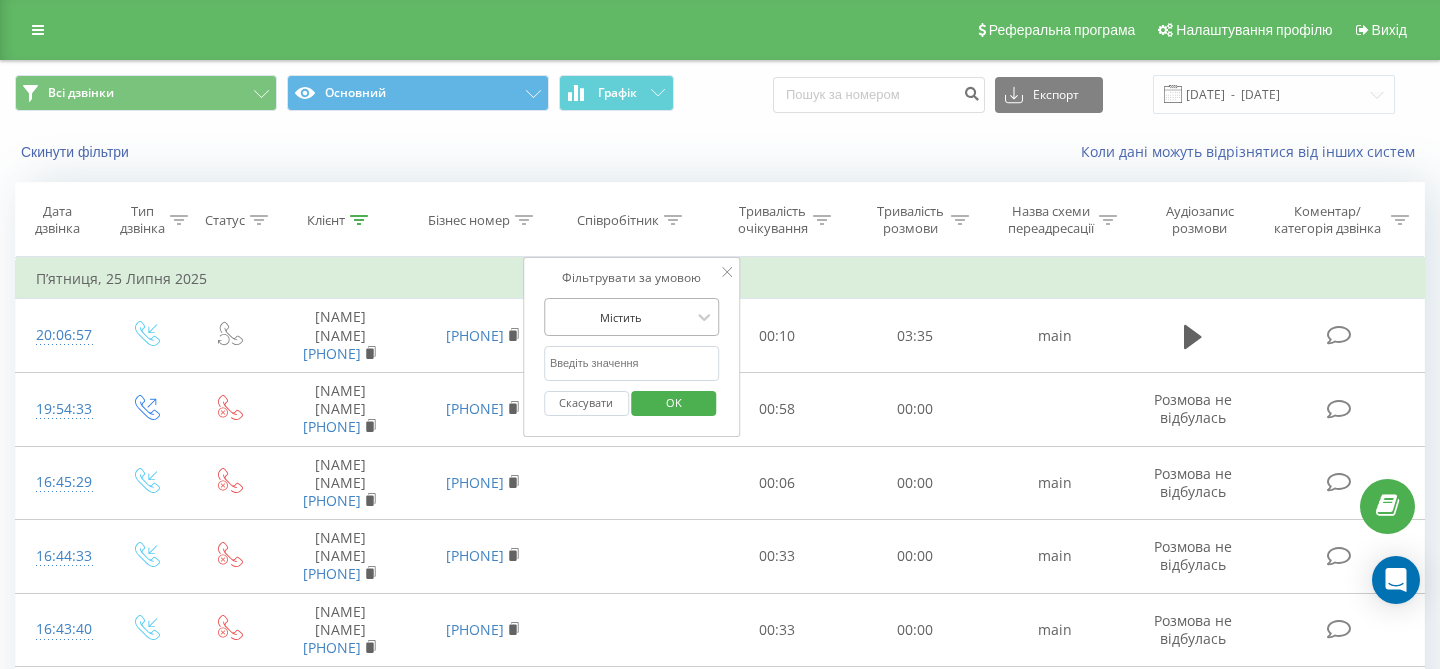 click at bounding box center (621, 317) 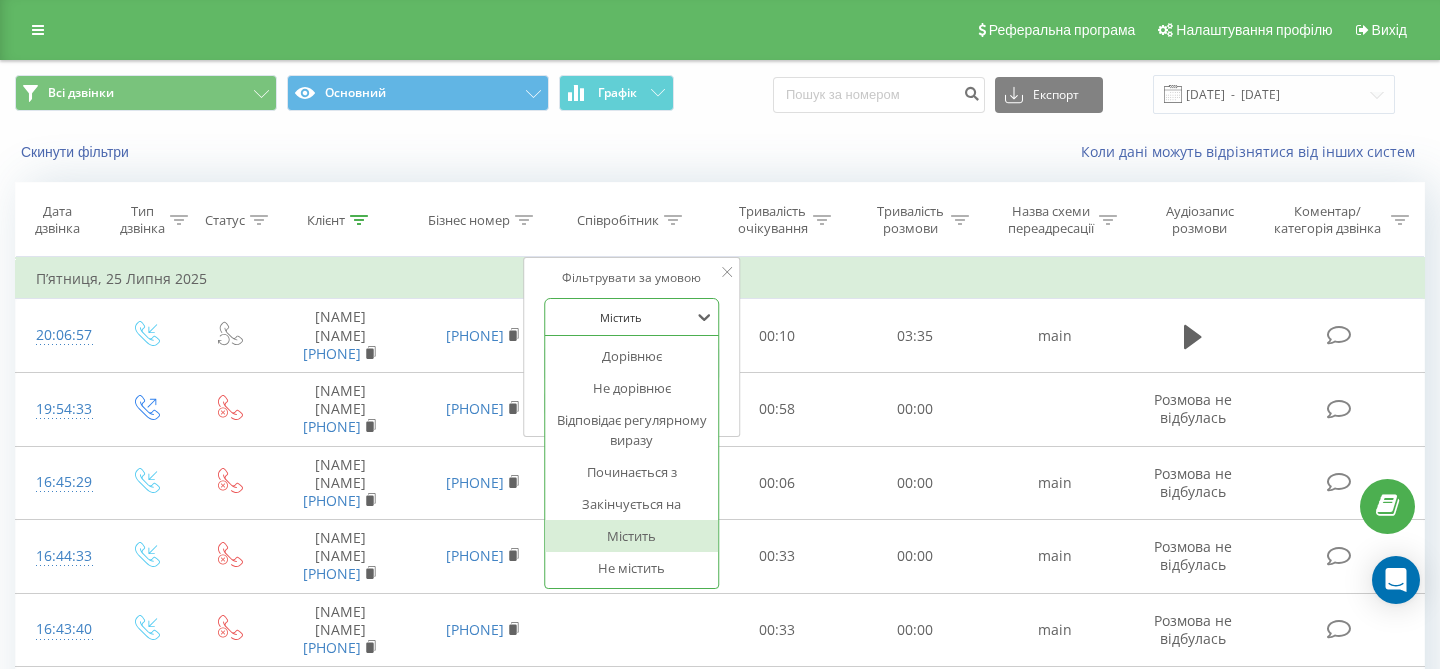click at bounding box center [621, 317] 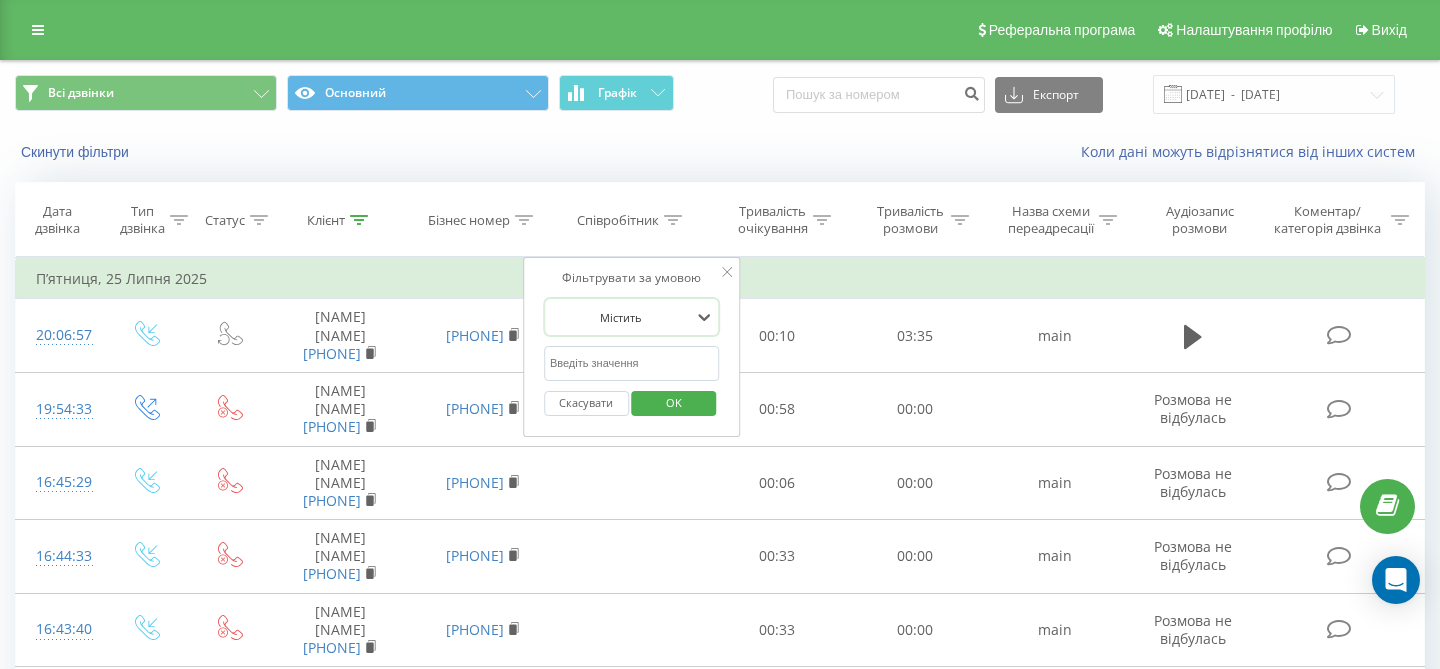 click at bounding box center (632, 363) 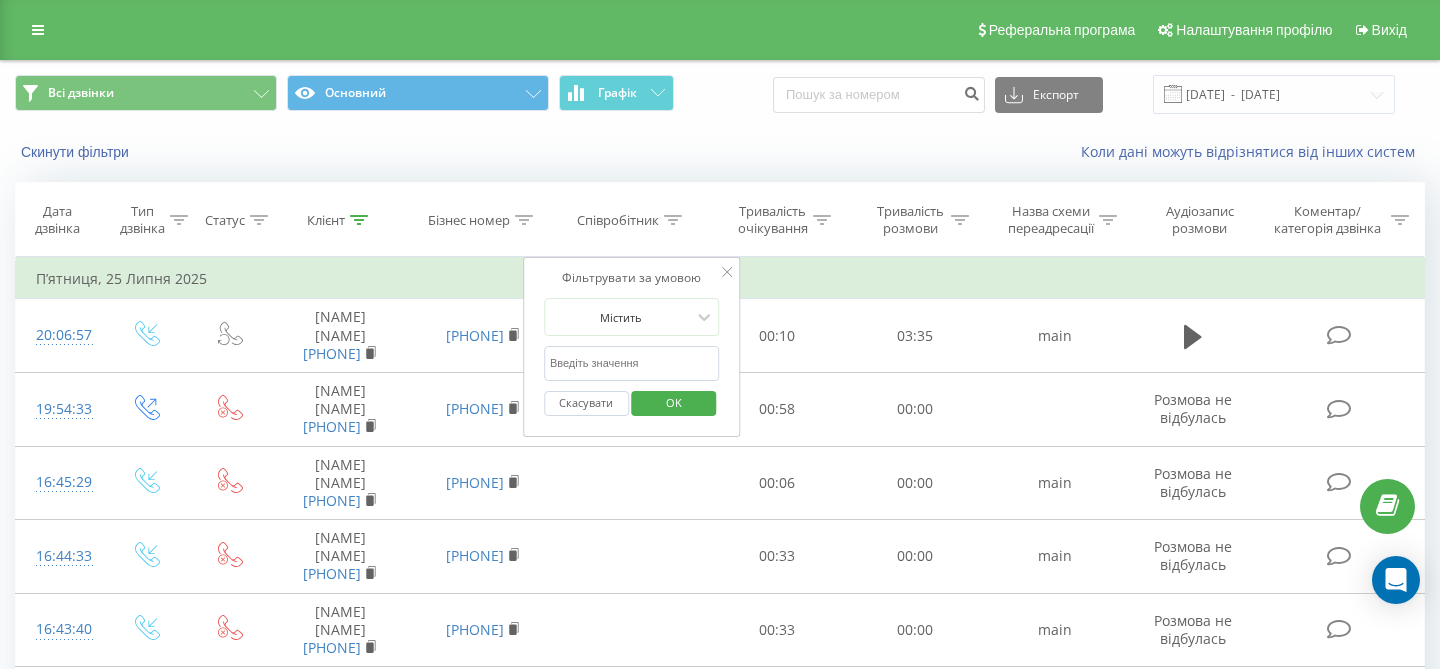 click 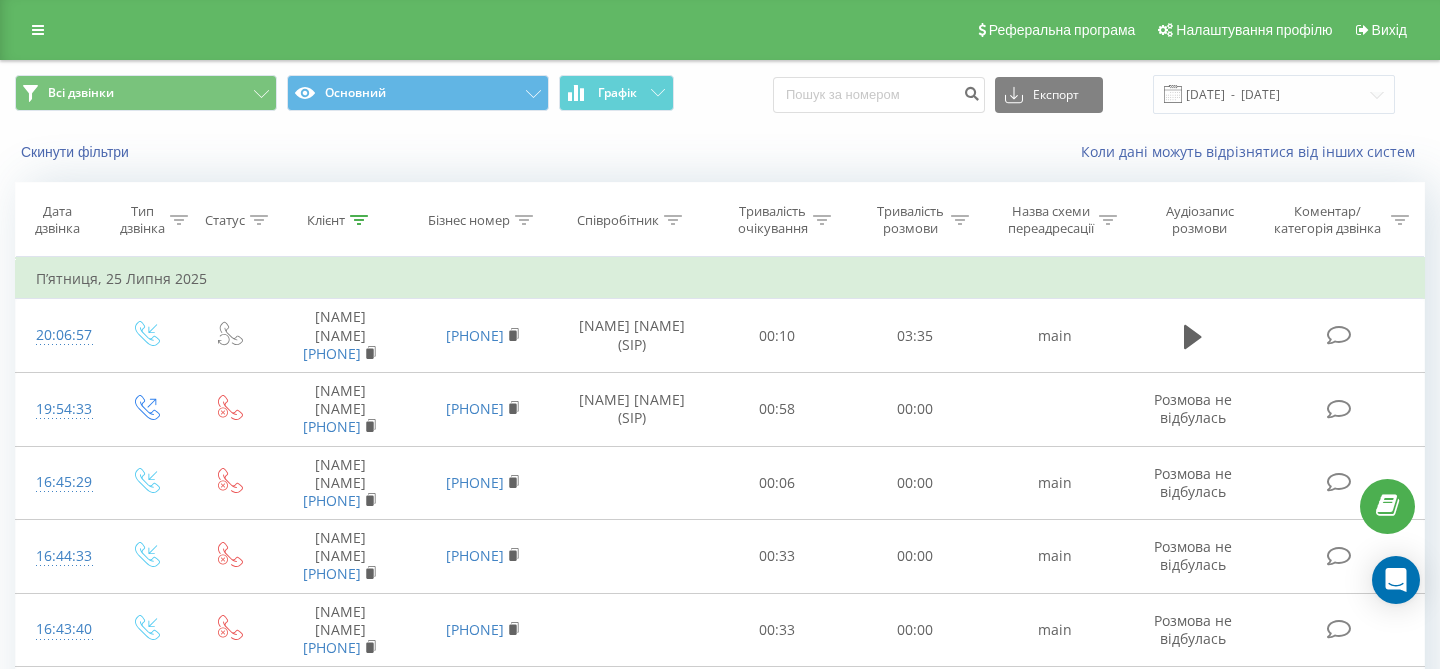 click on "Співробітник" at bounding box center (618, 220) 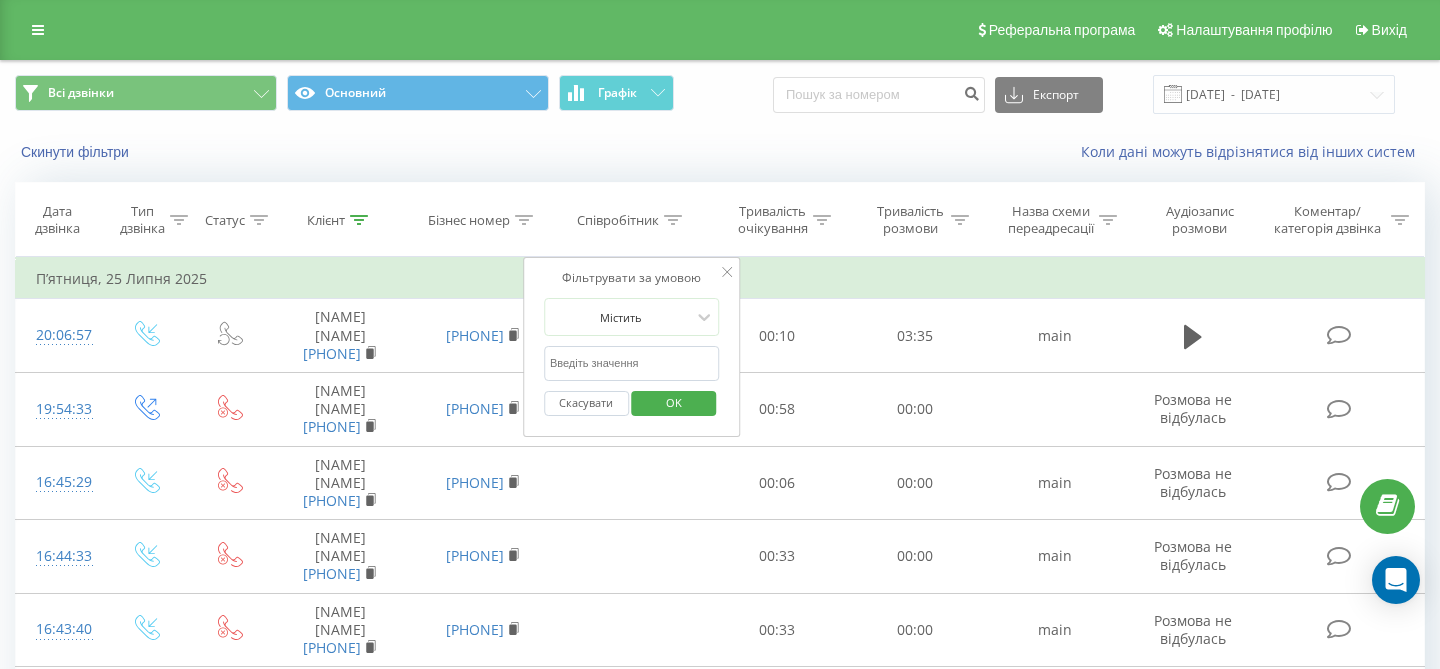 click on "Скинути фільтри Коли дані можуть відрізнятися вiд інших систем" at bounding box center [720, 152] 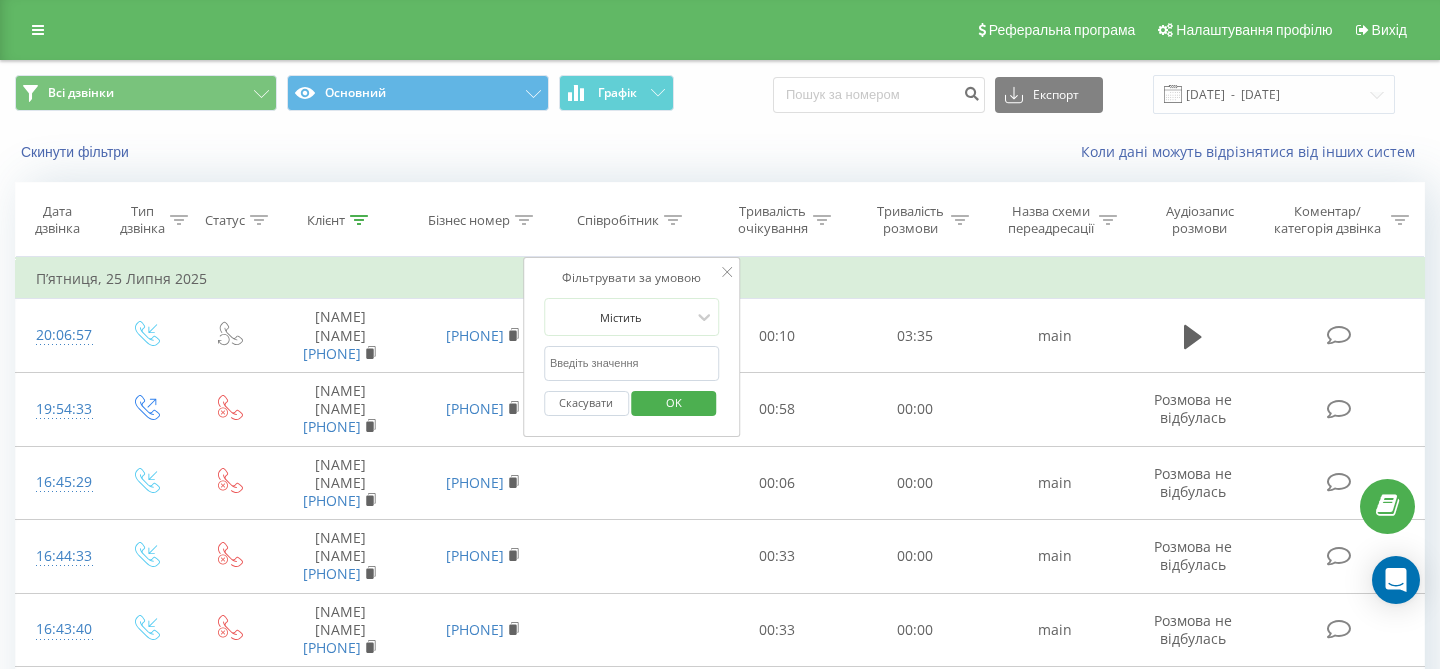 click 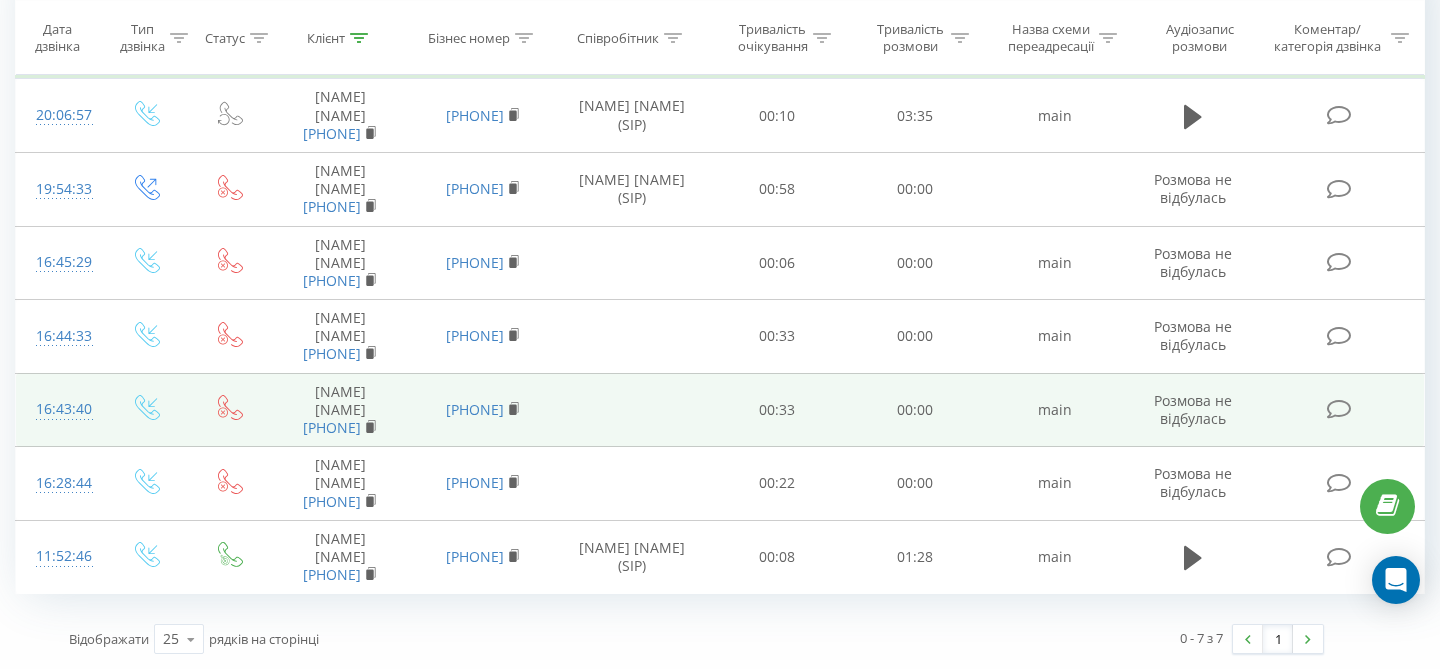 scroll, scrollTop: 275, scrollLeft: 0, axis: vertical 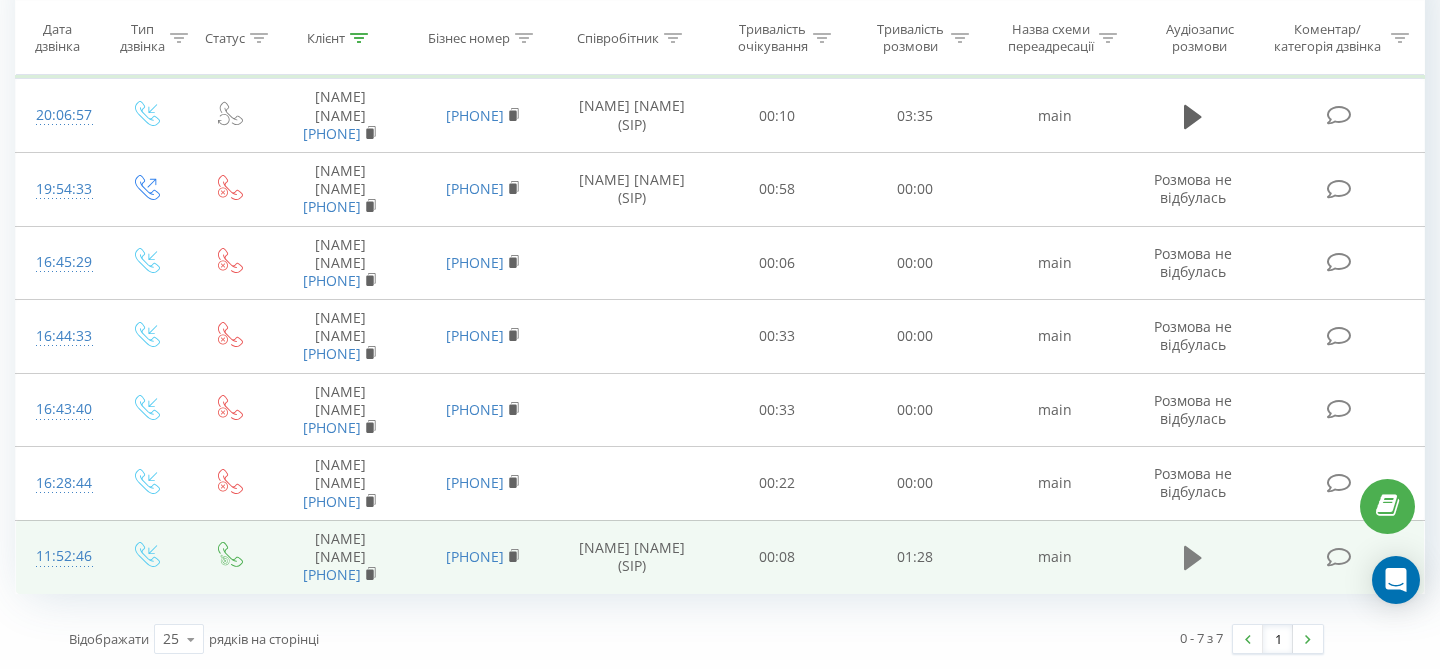 click 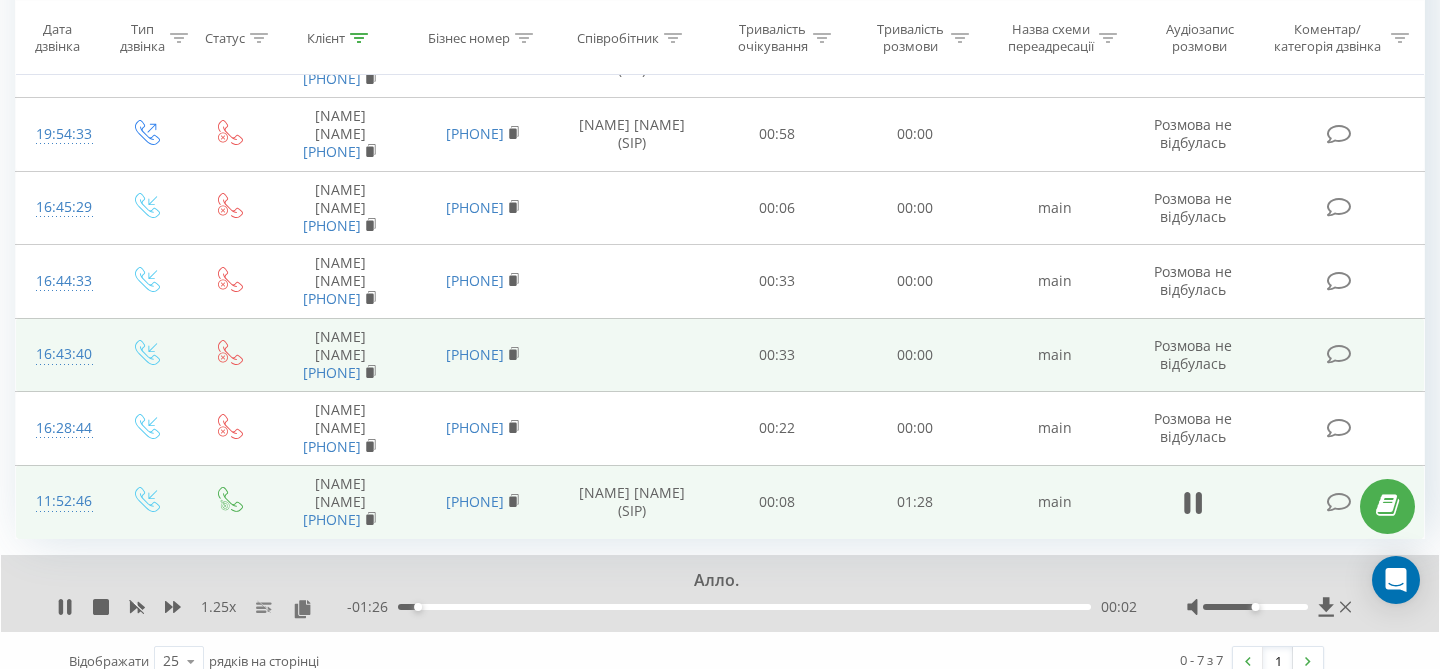 scroll, scrollTop: 352, scrollLeft: 0, axis: vertical 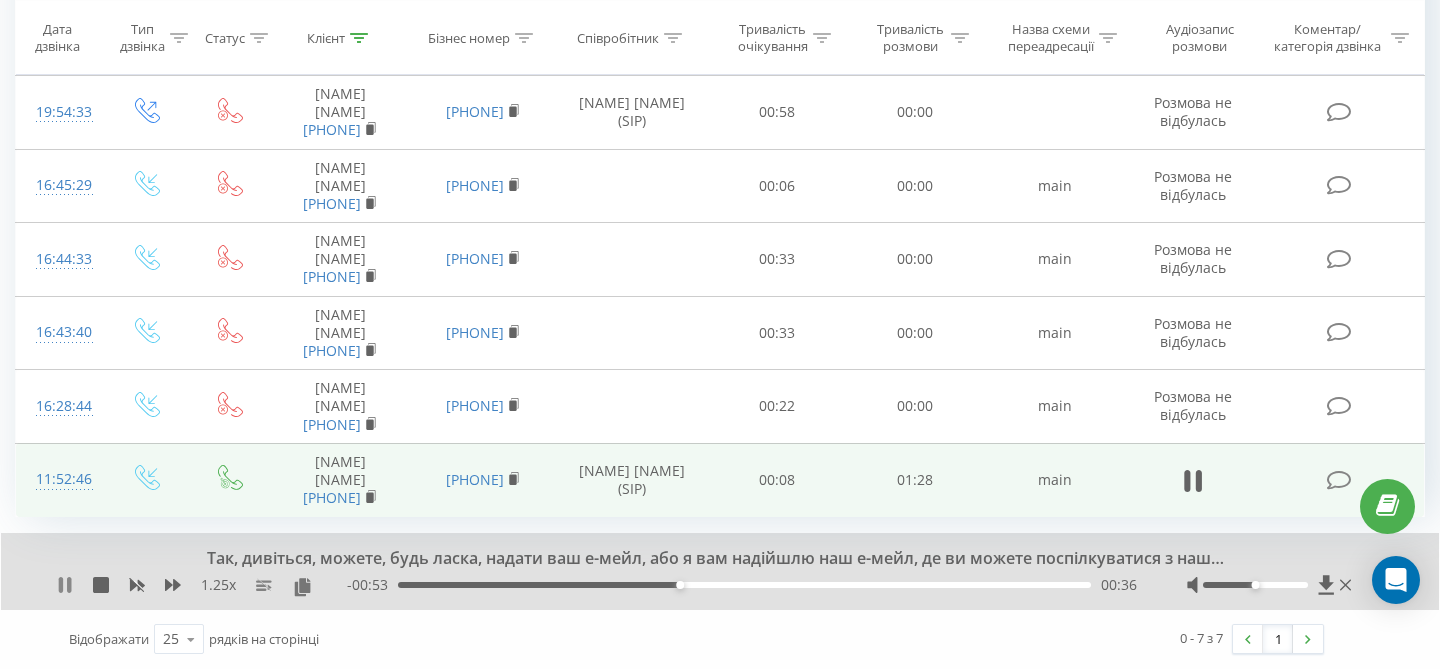 click 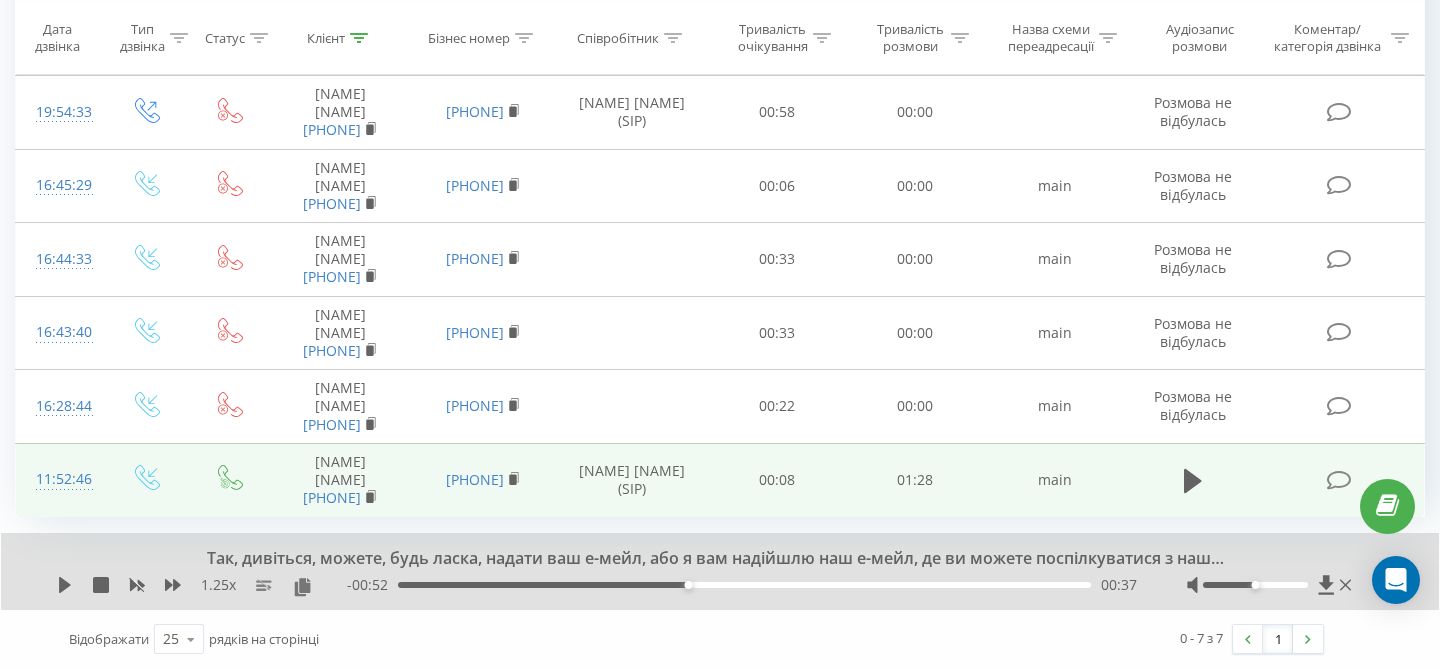 click at bounding box center (1271, 585) 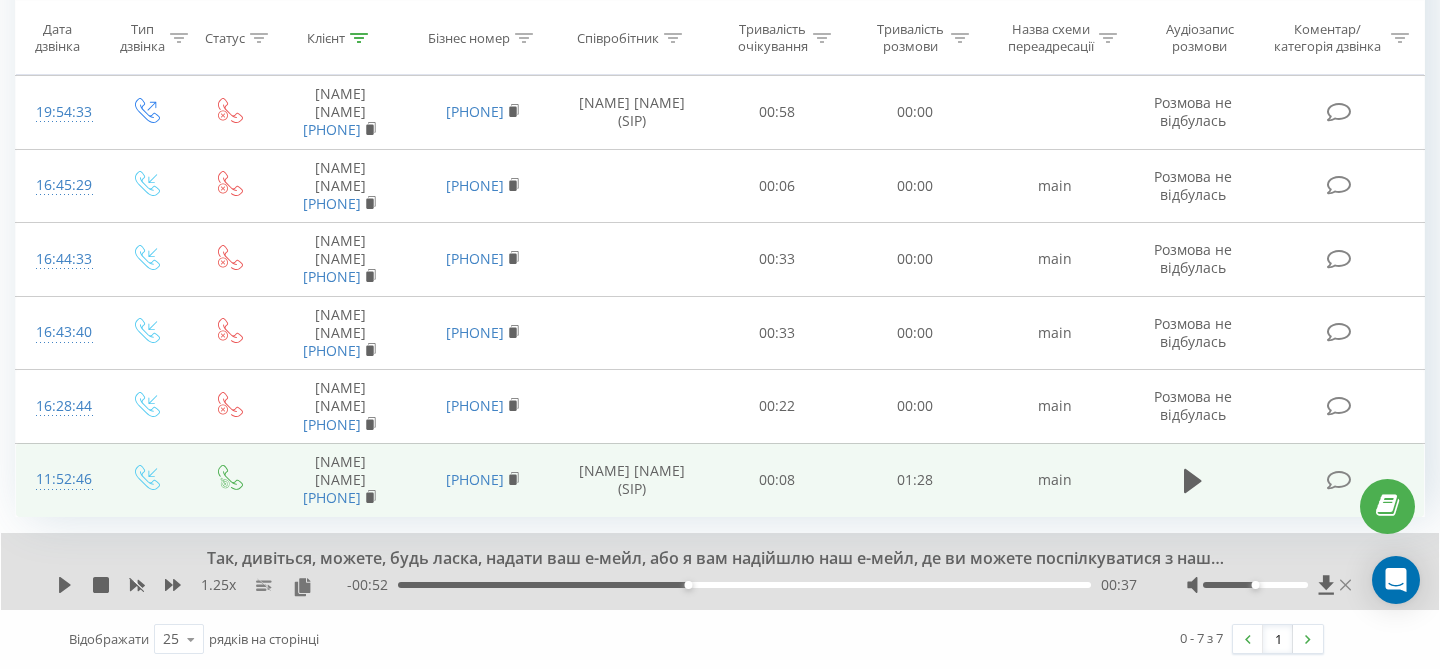 click 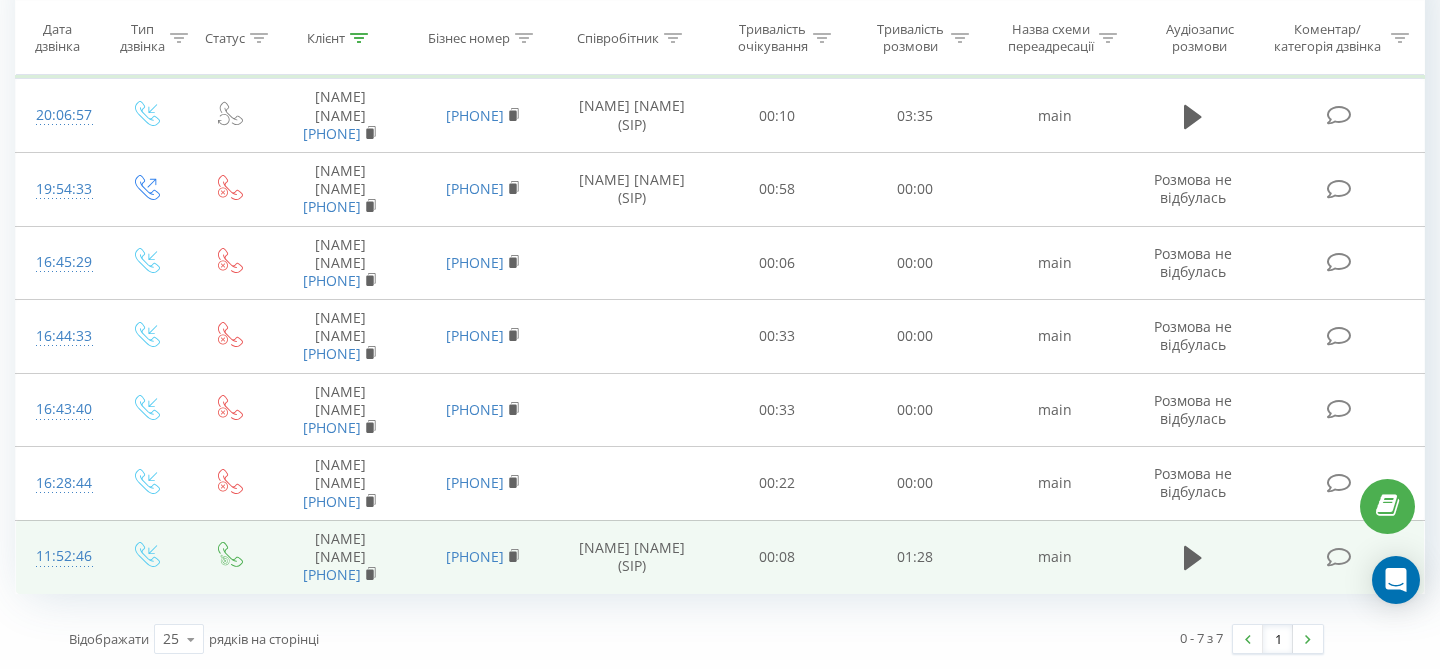 scroll, scrollTop: 275, scrollLeft: 0, axis: vertical 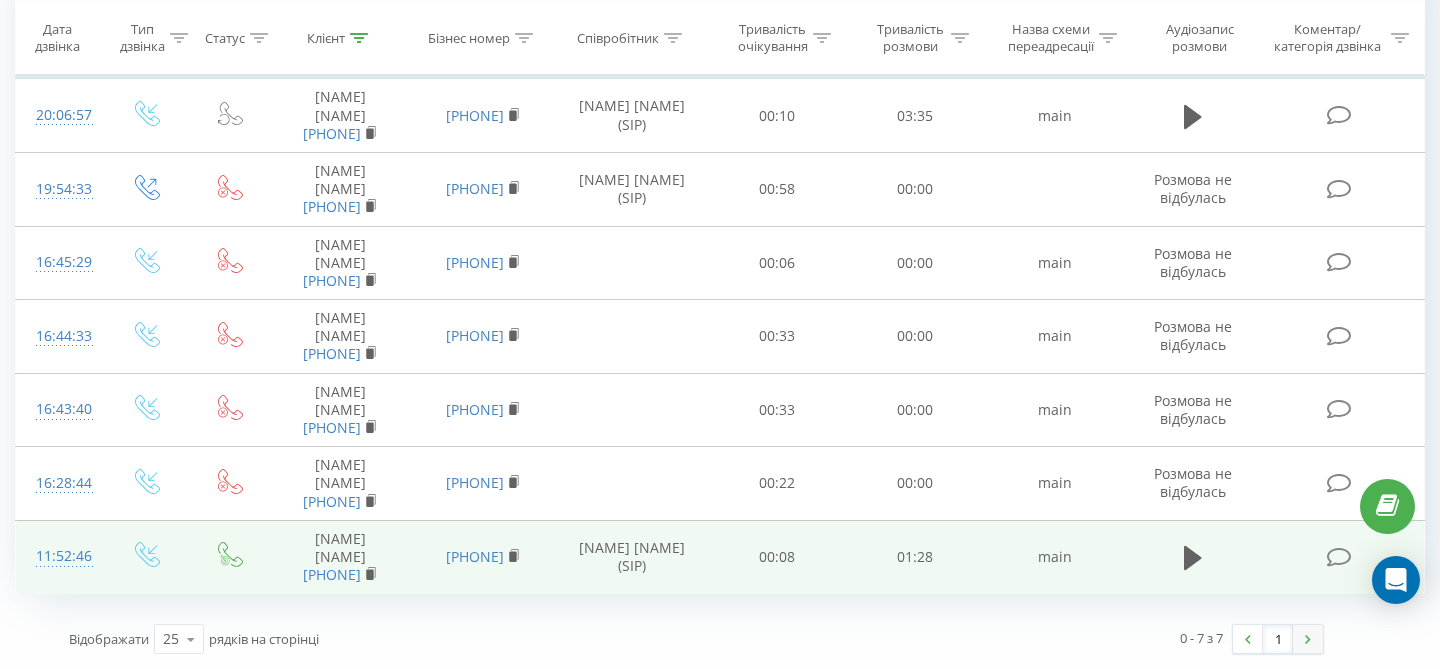 click at bounding box center [1308, 639] 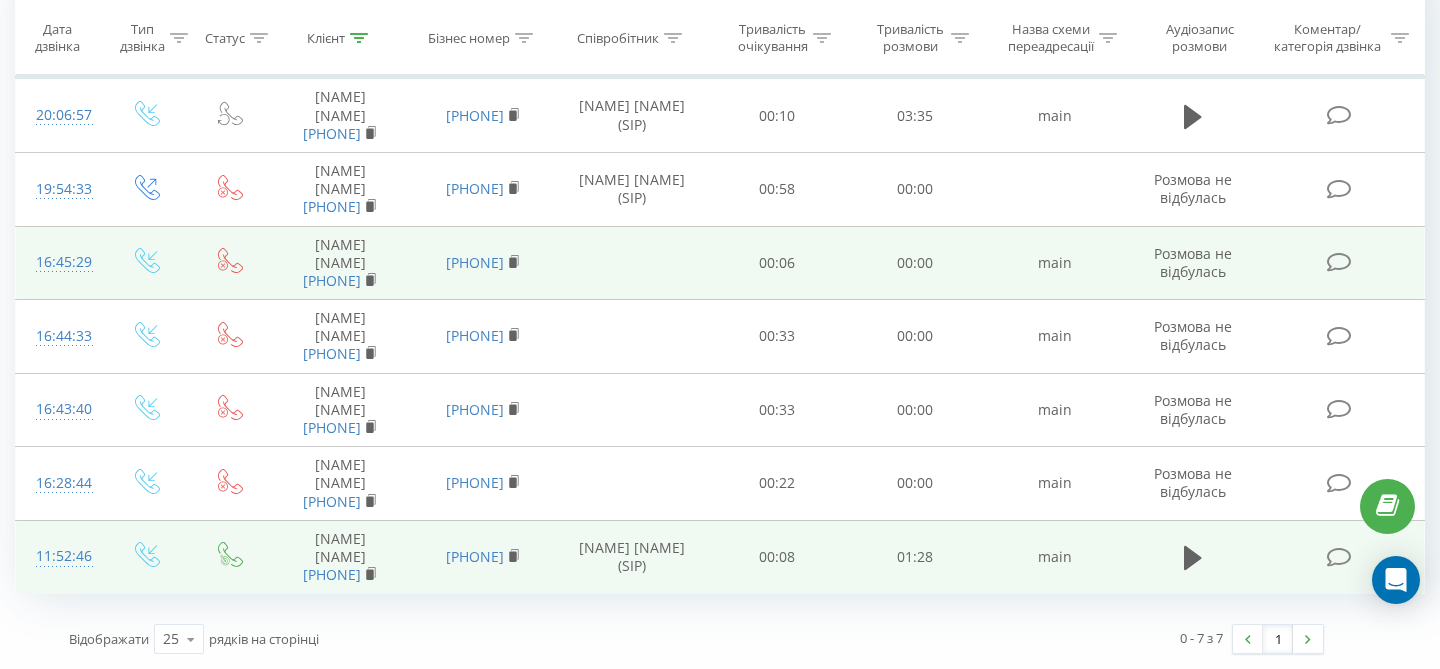 scroll, scrollTop: 0, scrollLeft: 0, axis: both 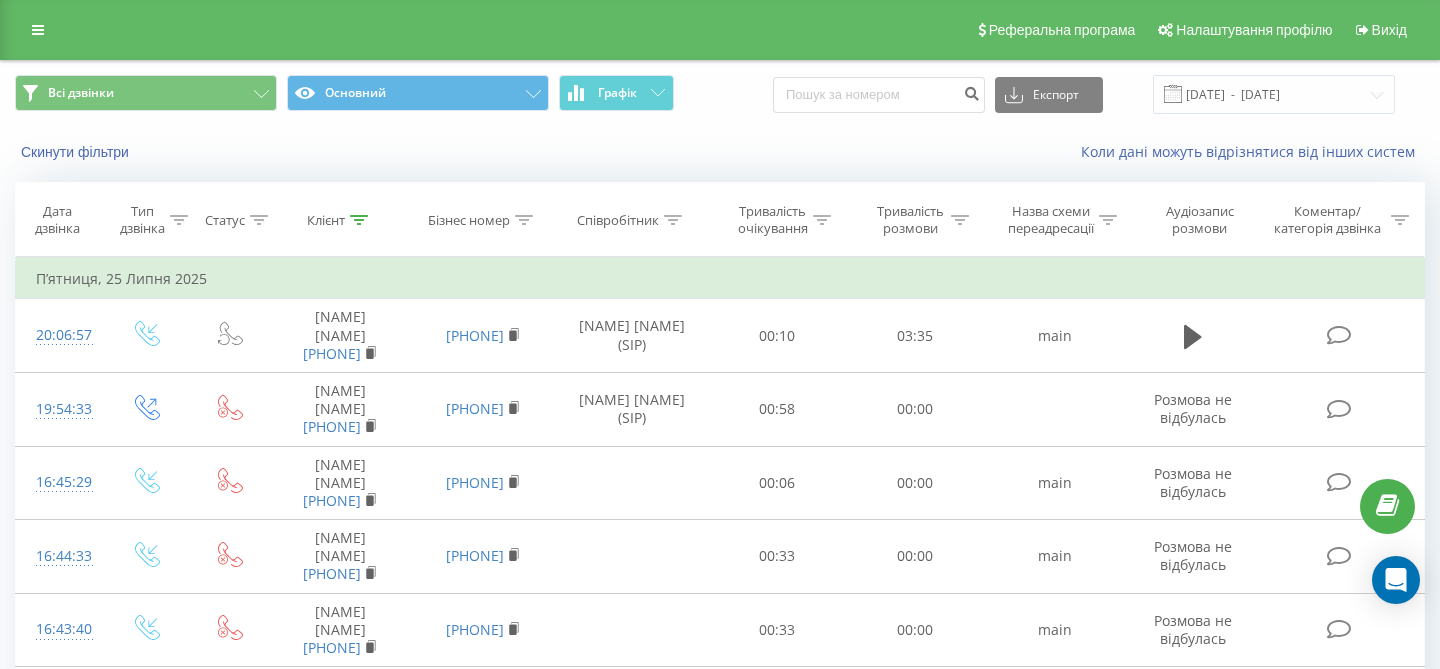 click at bounding box center (673, 220) 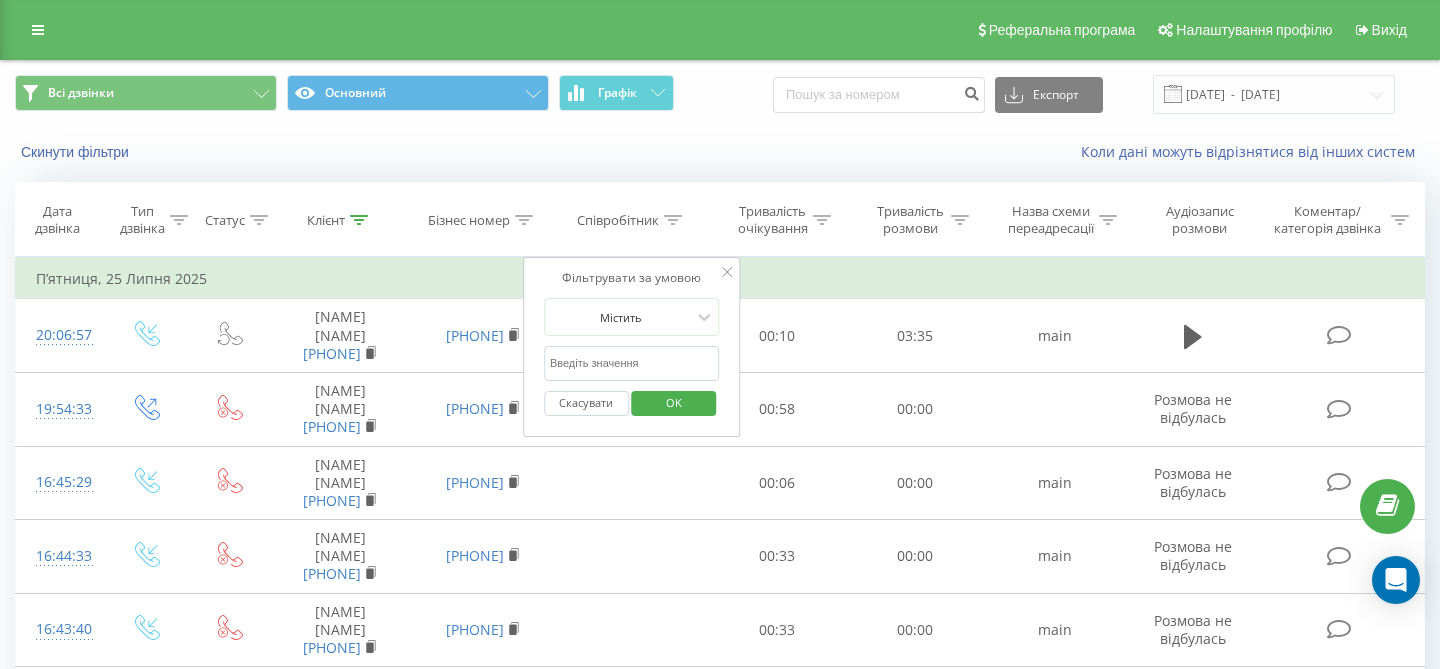 click at bounding box center (673, 220) 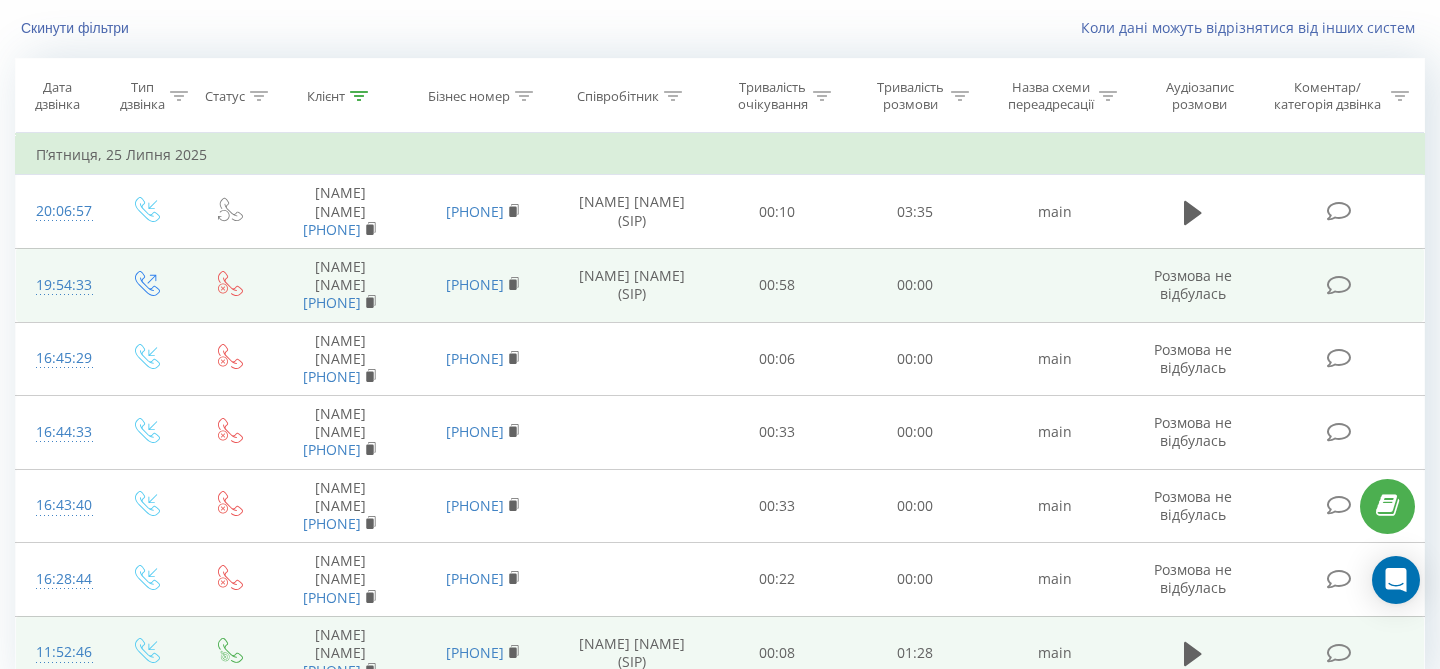 scroll, scrollTop: 0, scrollLeft: 0, axis: both 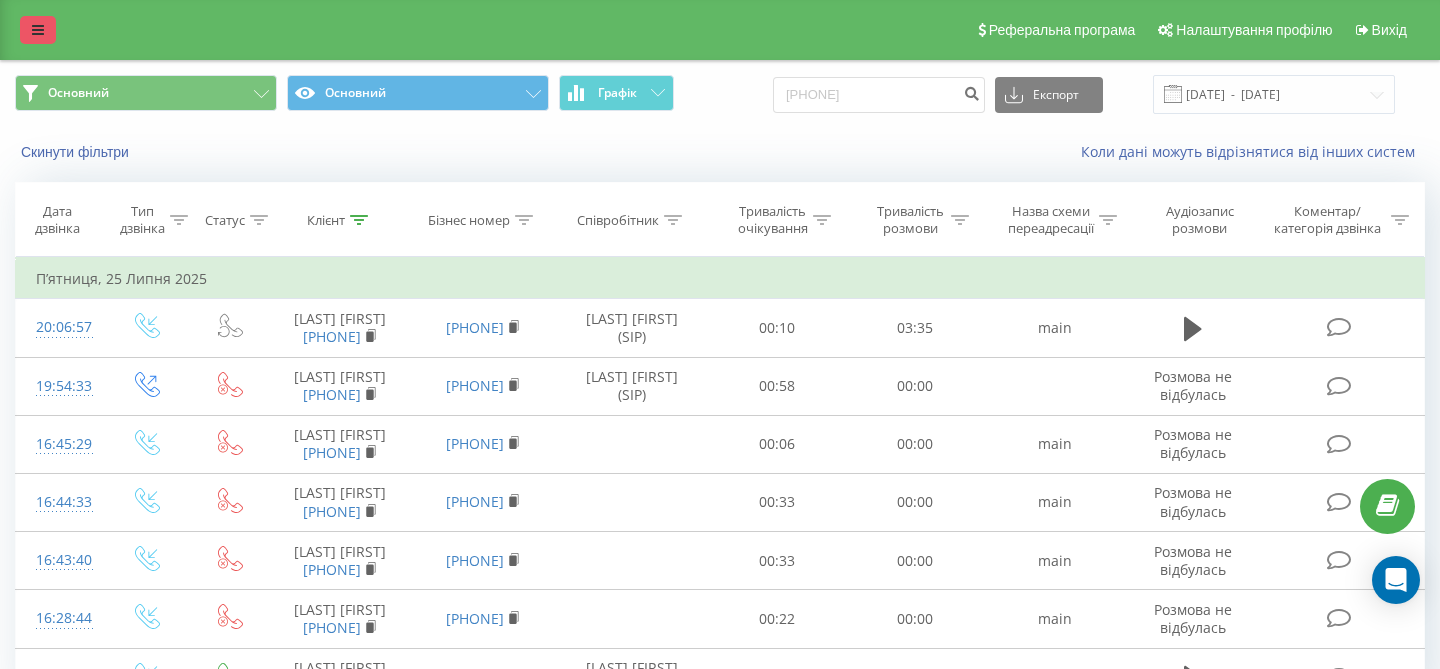 click at bounding box center [38, 30] 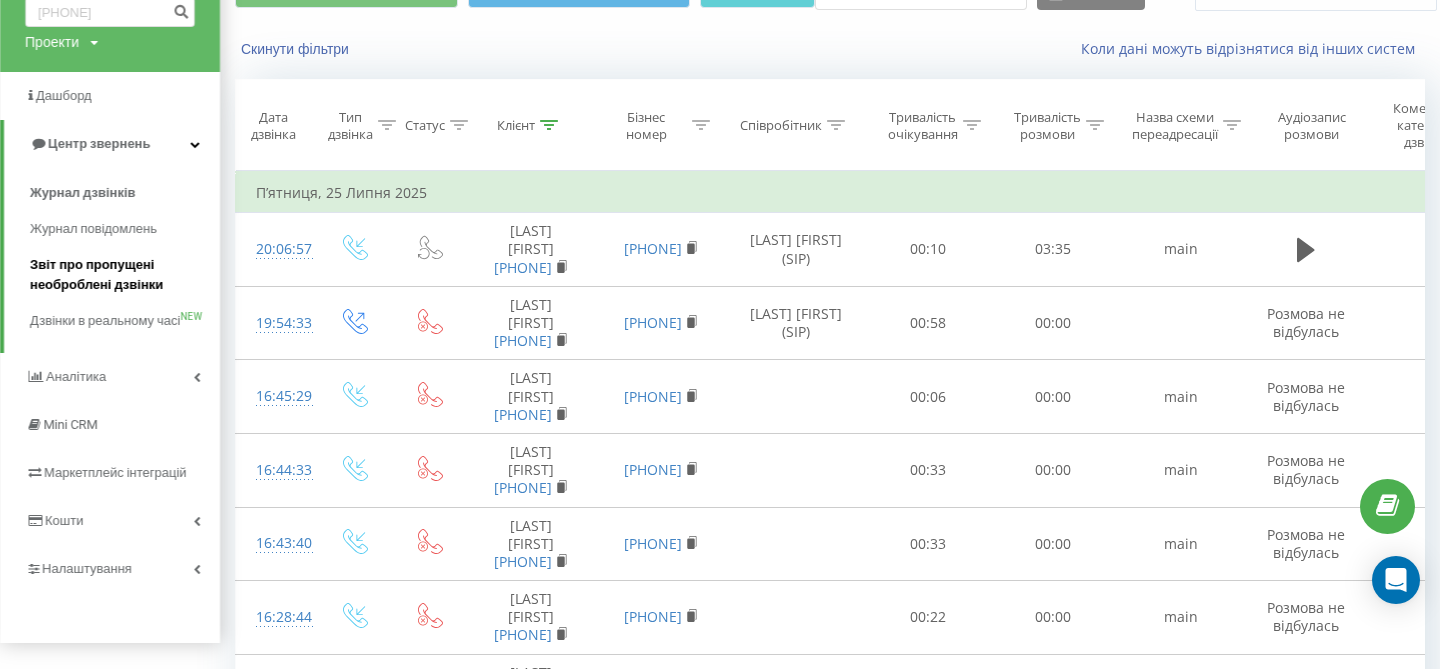 scroll, scrollTop: 114, scrollLeft: 0, axis: vertical 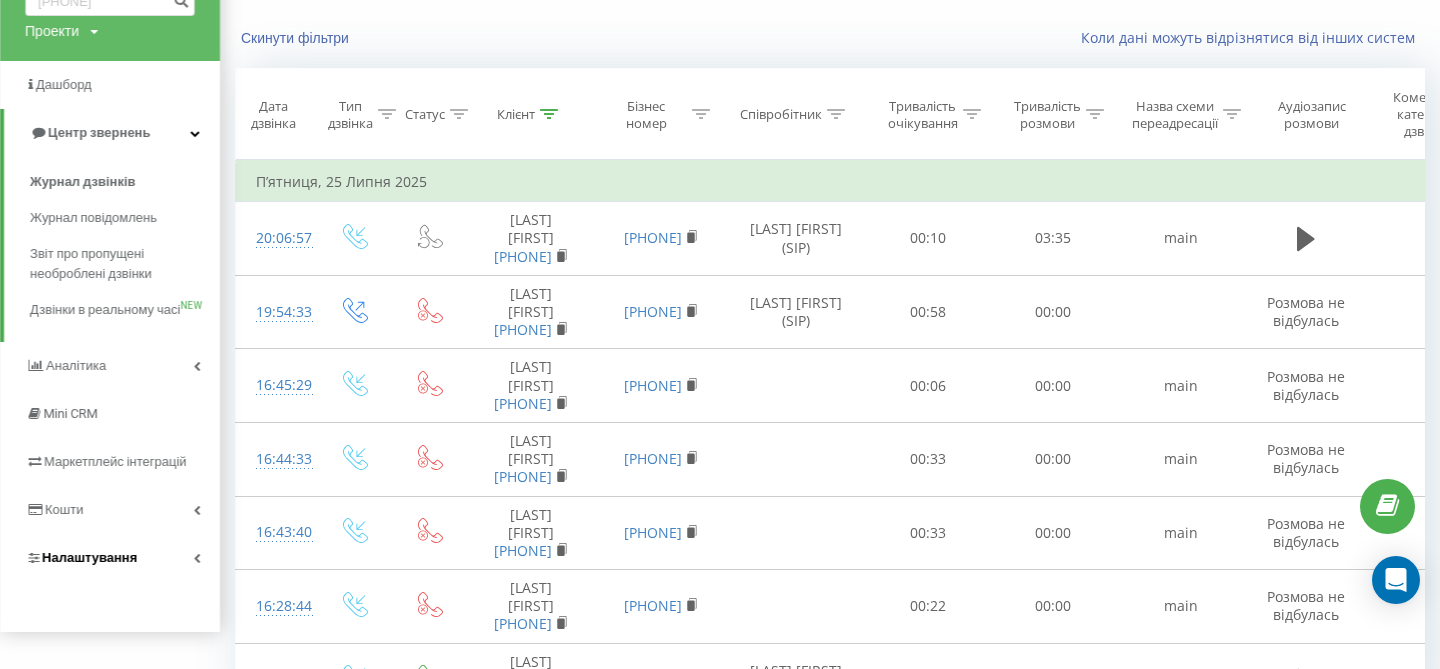 click on "Налаштування" at bounding box center (89, 557) 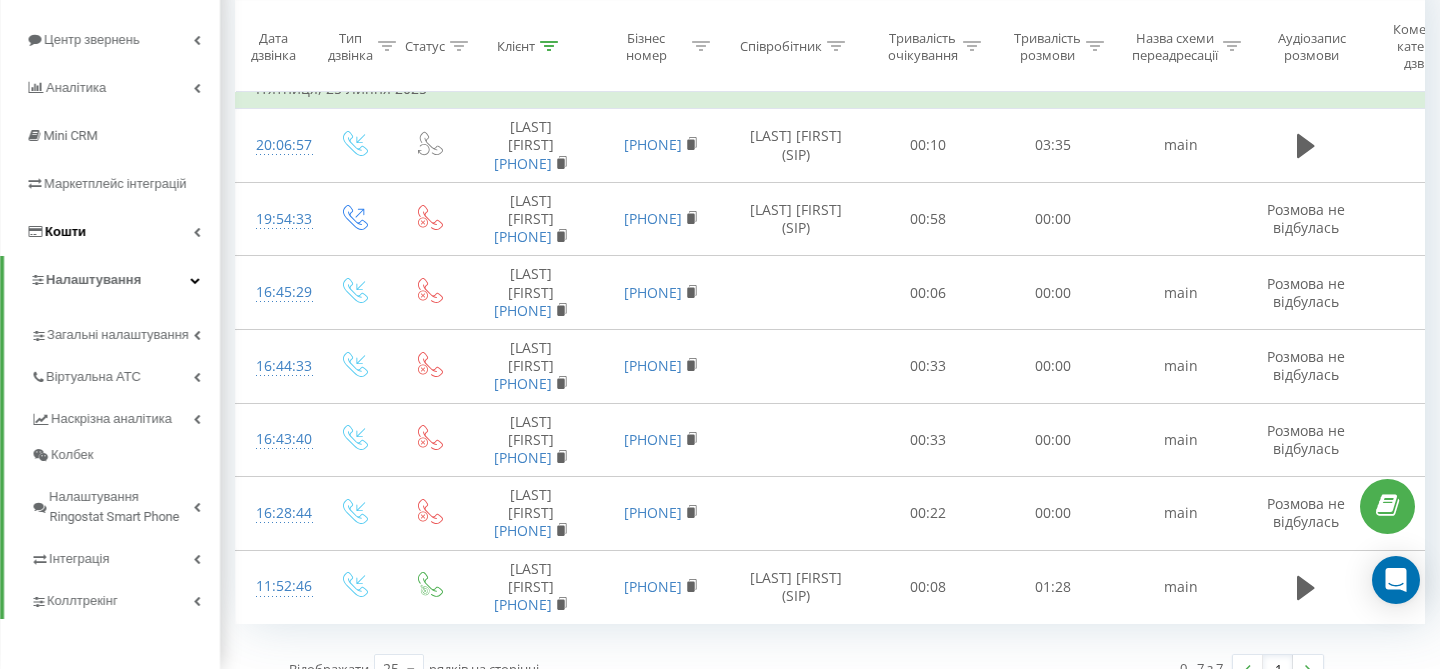 scroll, scrollTop: 209, scrollLeft: 0, axis: vertical 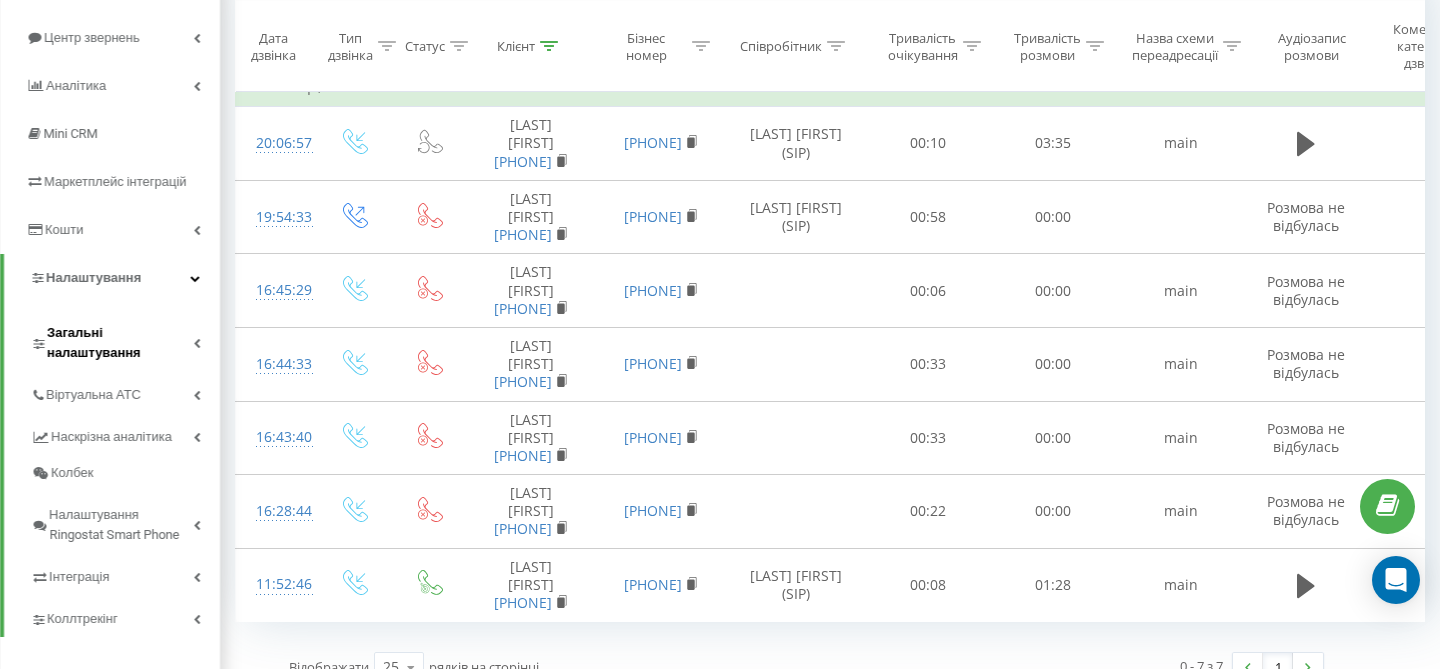 click on "Загальні налаштування" at bounding box center (120, 343) 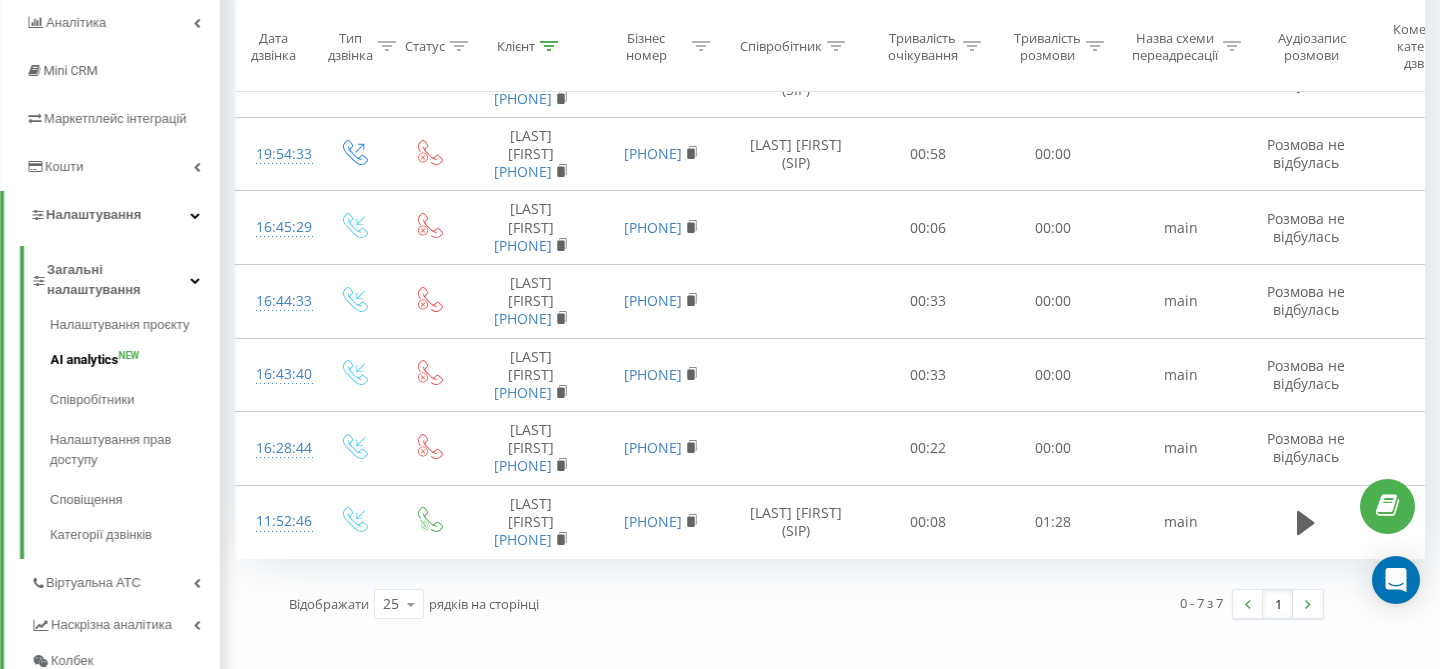 scroll, scrollTop: 274, scrollLeft: 0, axis: vertical 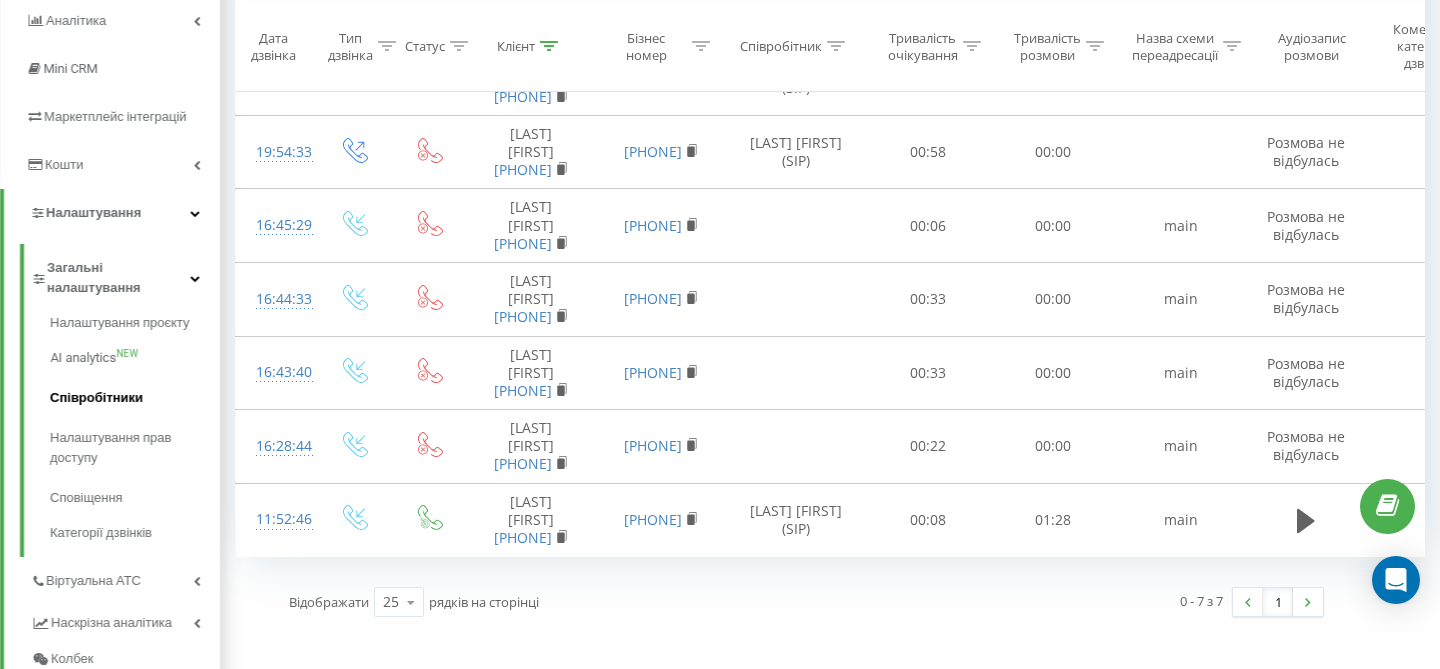 click on "Співробітники" at bounding box center [135, 398] 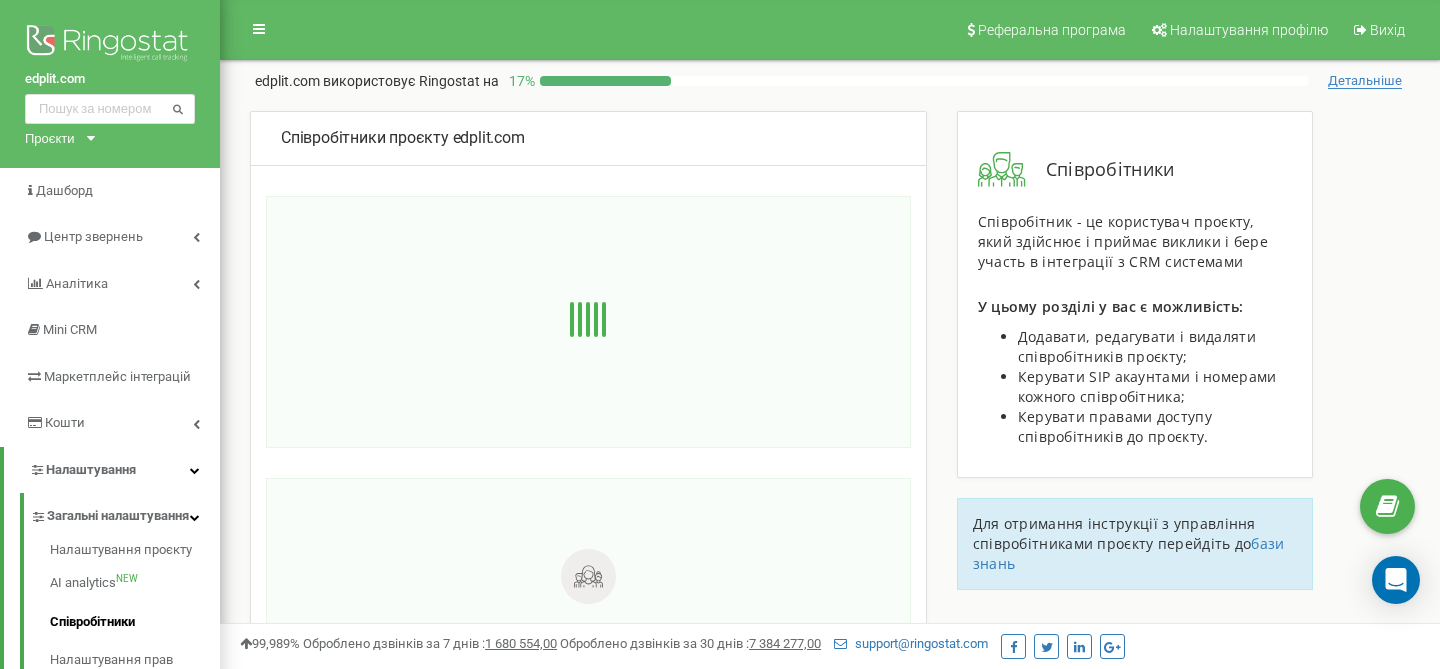 scroll, scrollTop: 0, scrollLeft: 0, axis: both 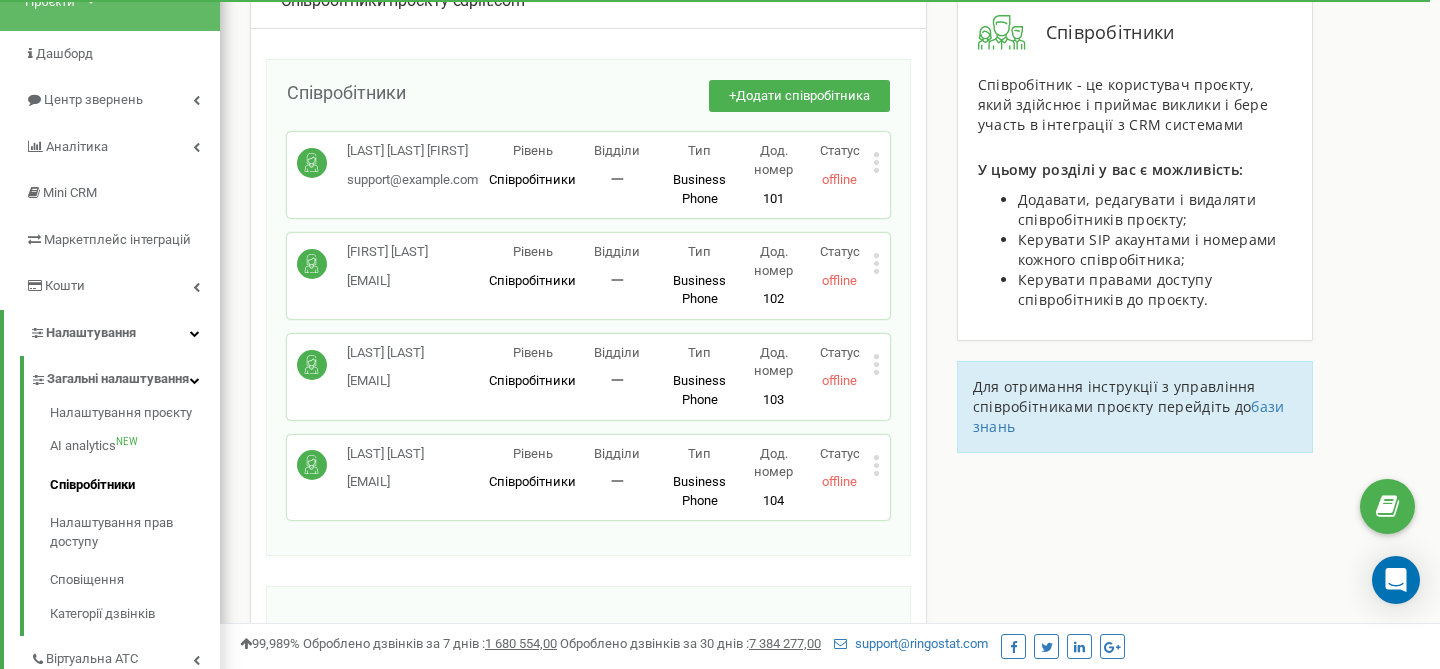 drag, startPoint x: 455, startPoint y: 353, endPoint x: 344, endPoint y: 352, distance: 111.0045 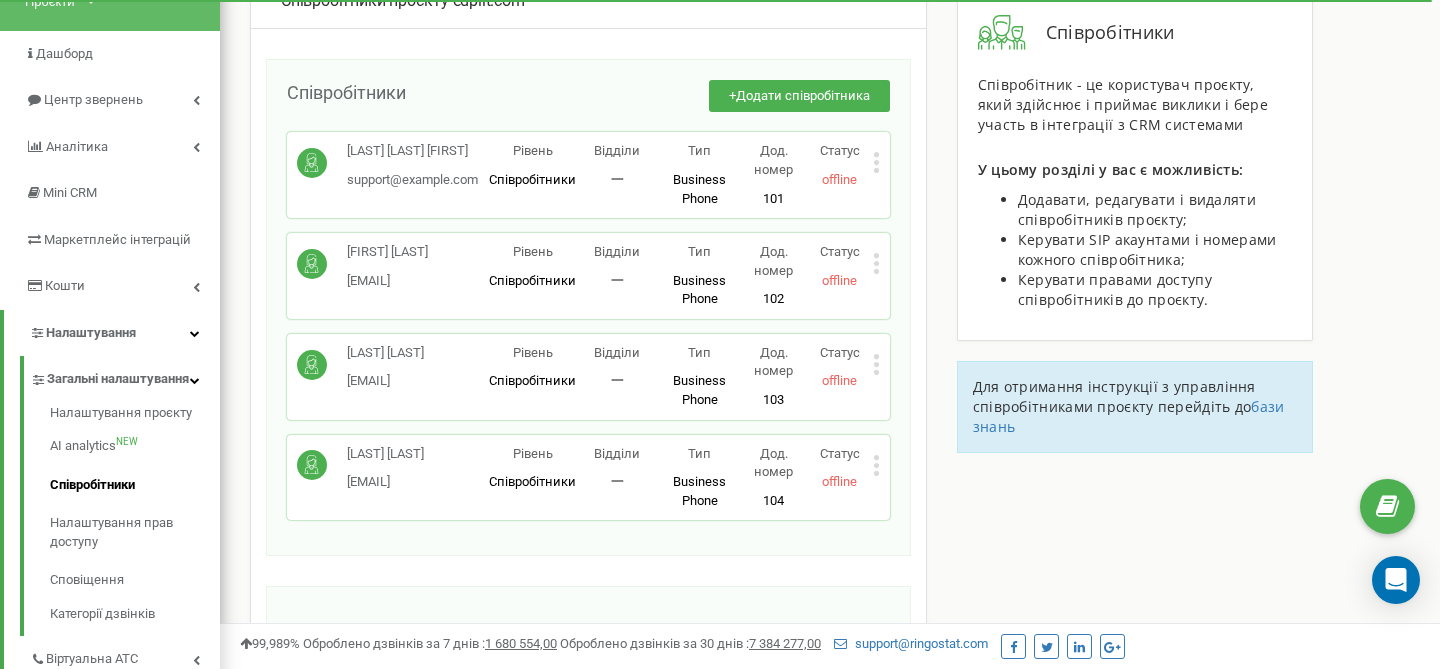 copy on "[LAST]" 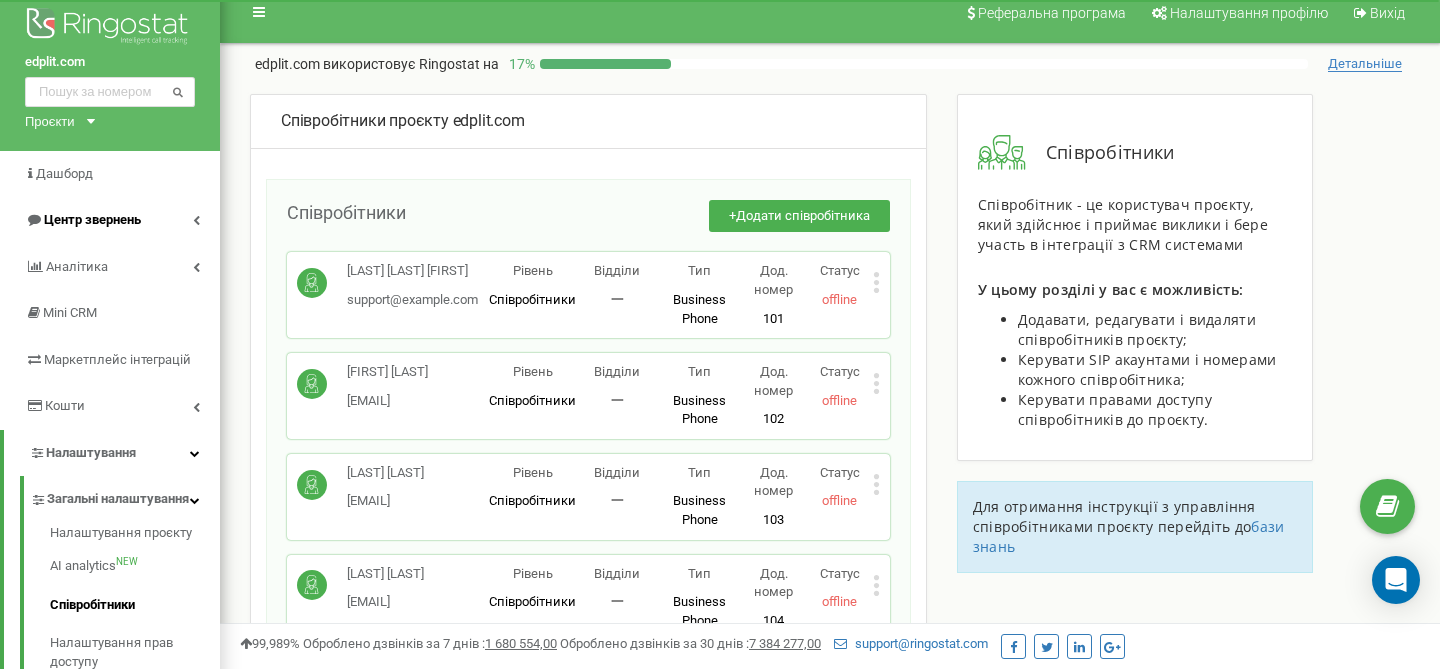 scroll, scrollTop: 0, scrollLeft: 0, axis: both 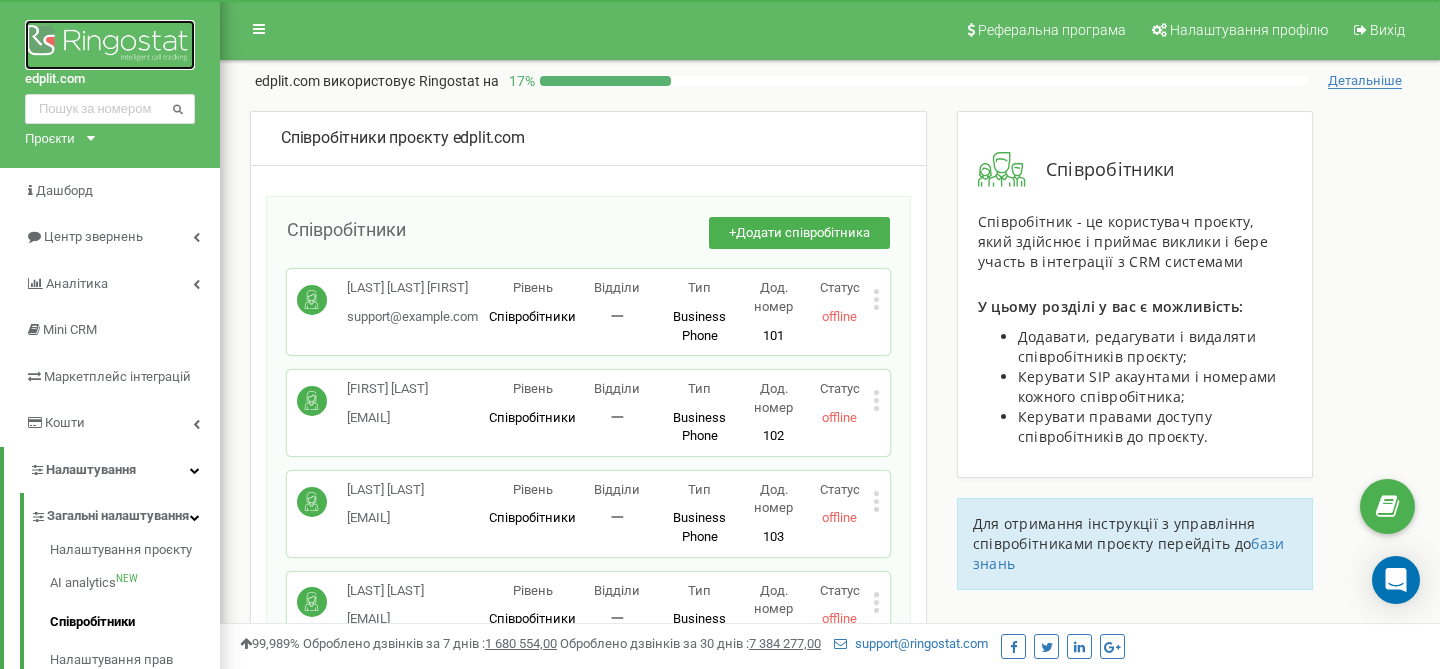 click at bounding box center [110, 45] 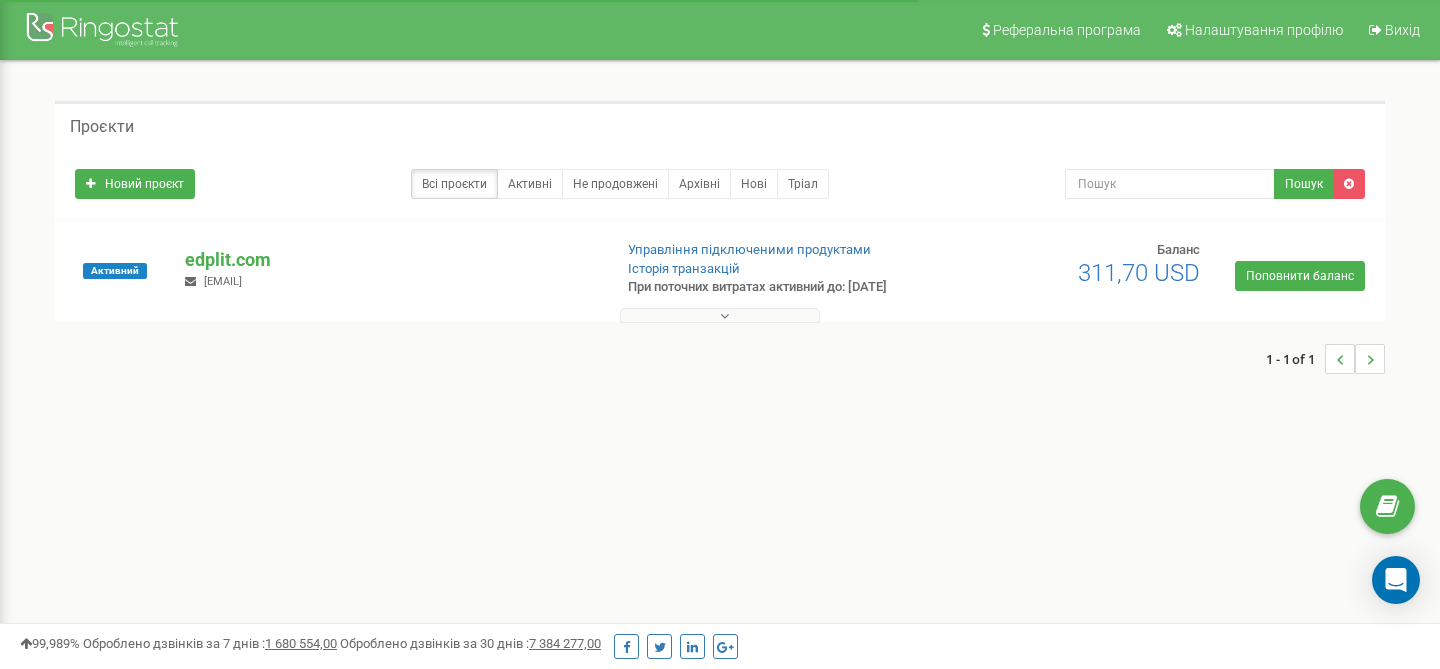 scroll, scrollTop: 0, scrollLeft: 0, axis: both 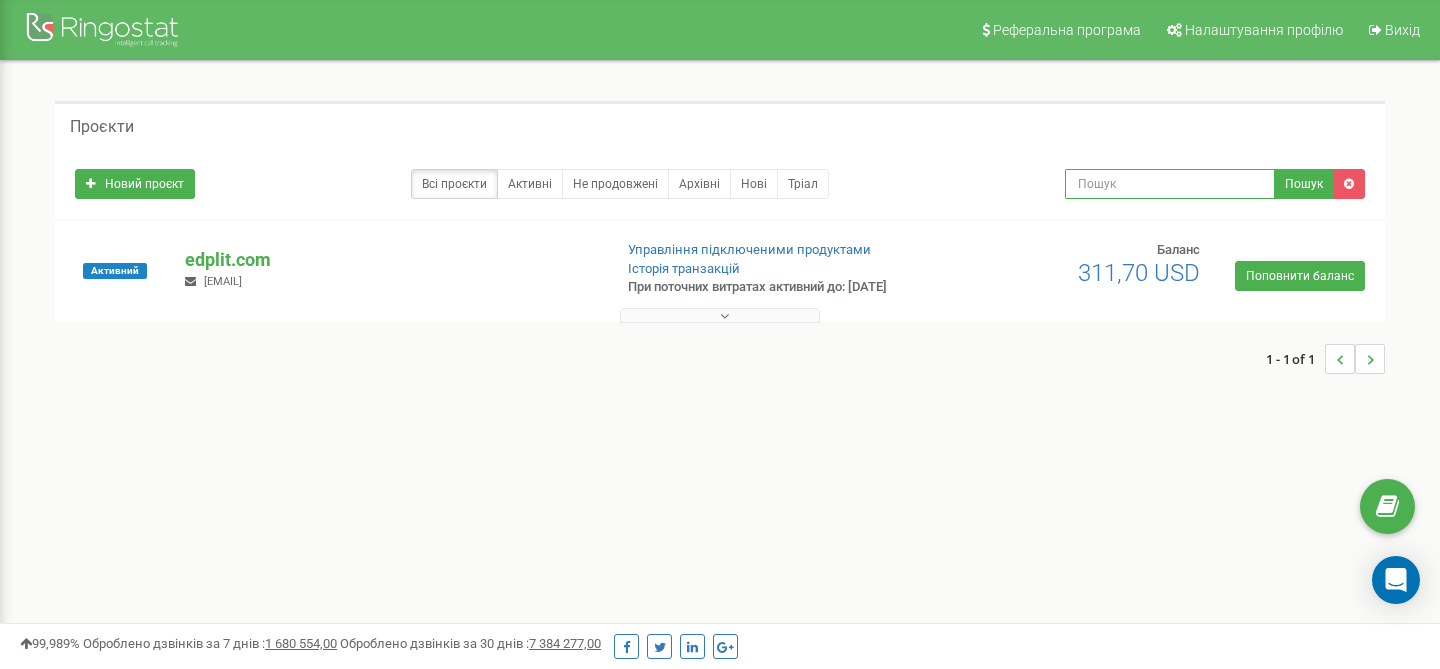 click at bounding box center (1170, 184) 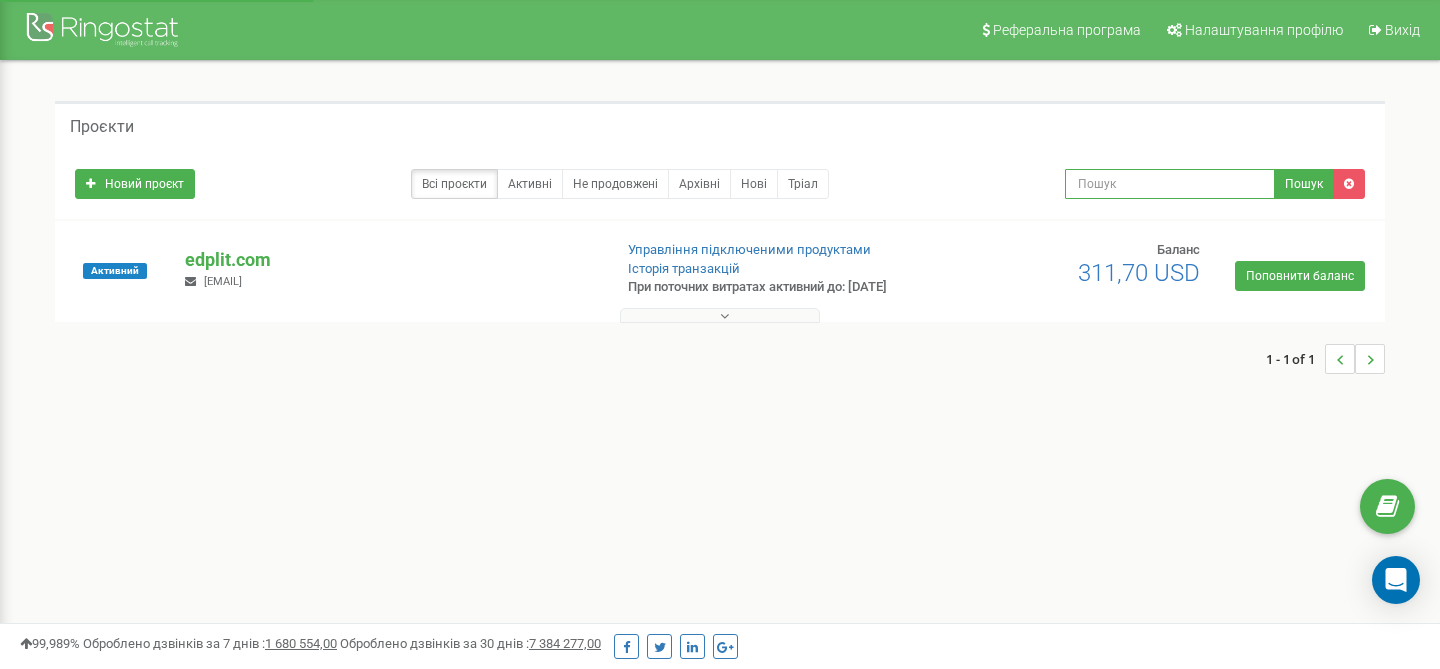 paste on "[FIRST] [LAST]" 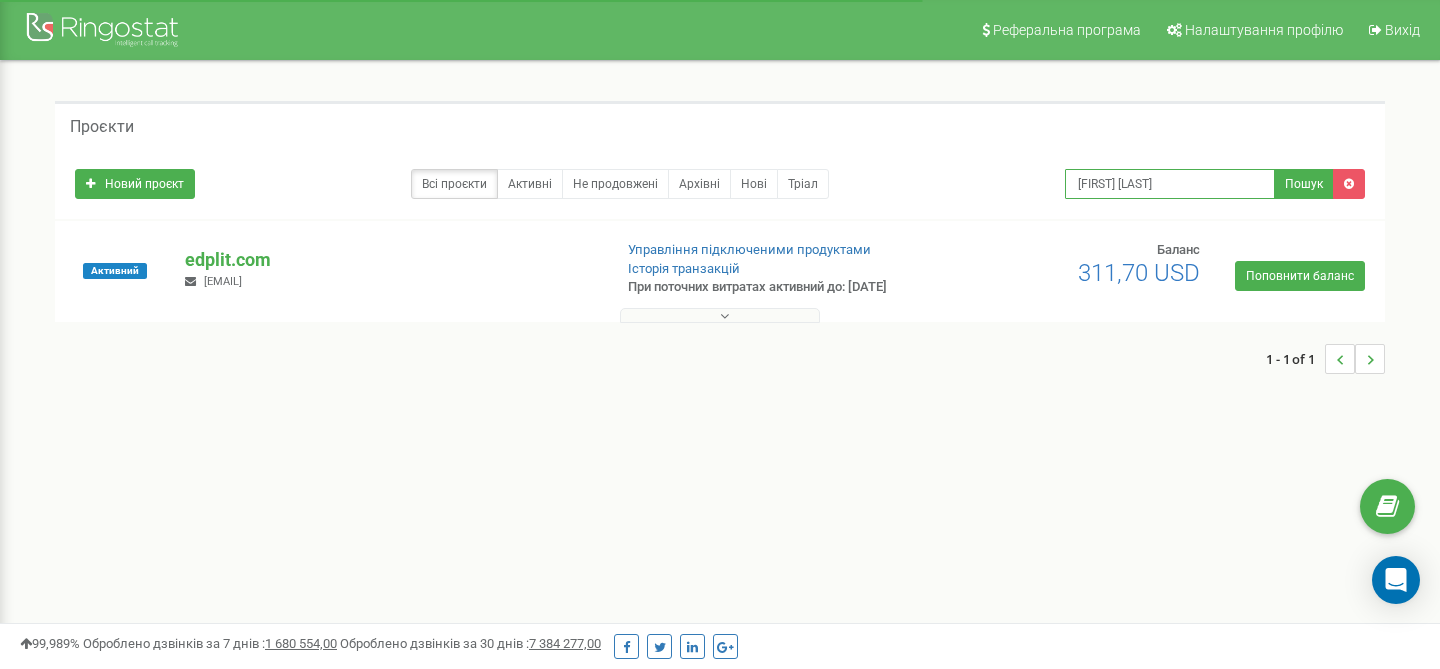 type on "[FIRST] [LAST]" 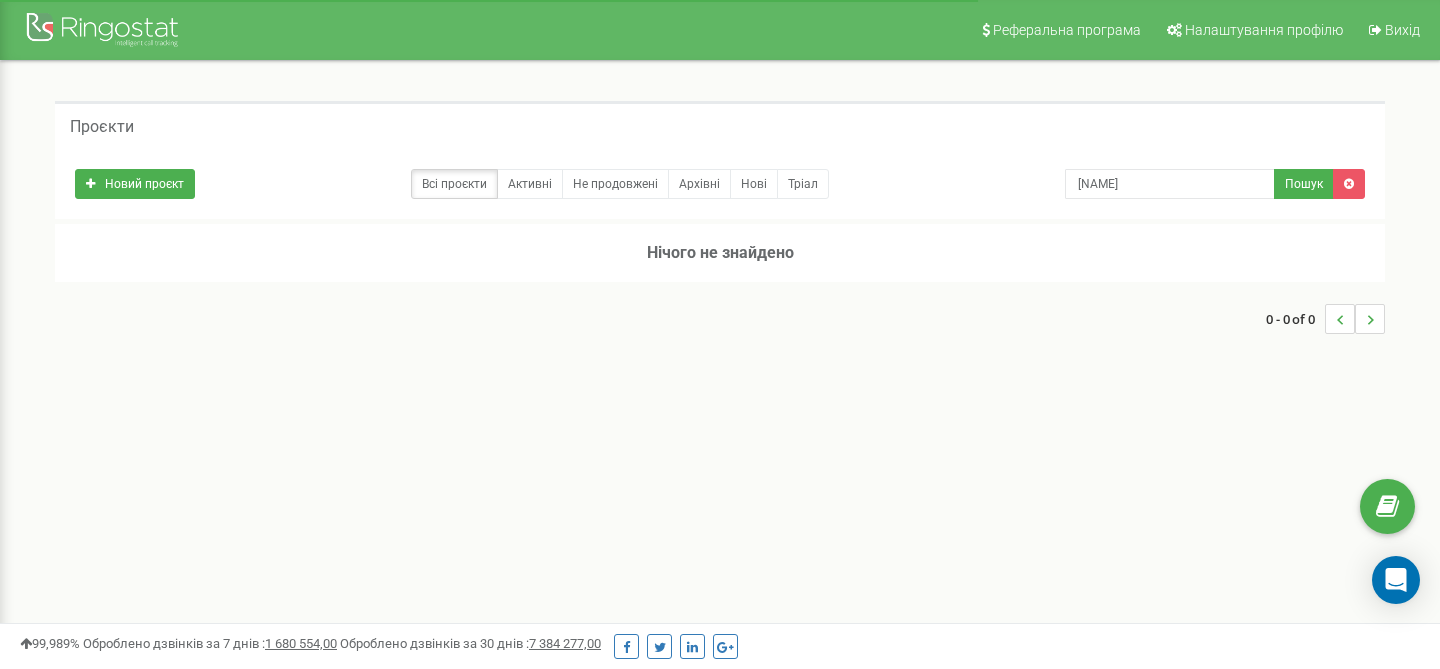 scroll, scrollTop: 0, scrollLeft: 0, axis: both 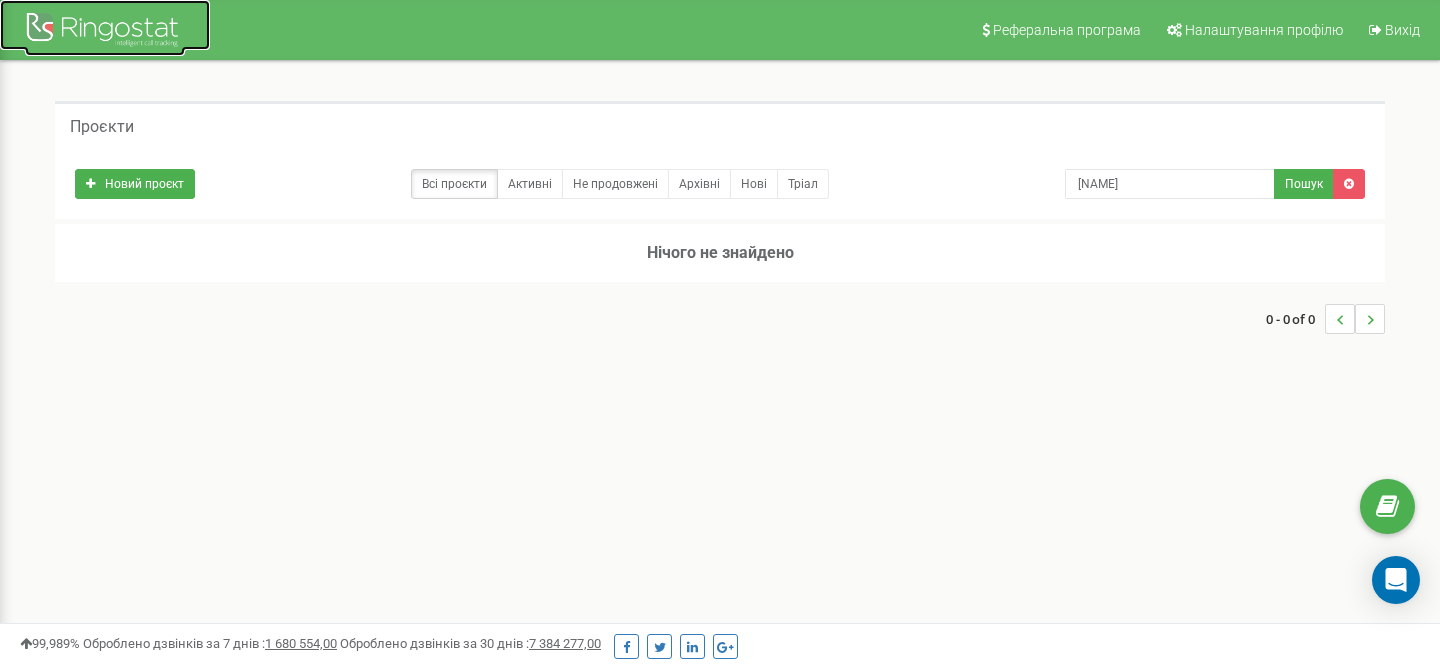 click at bounding box center [105, 32] 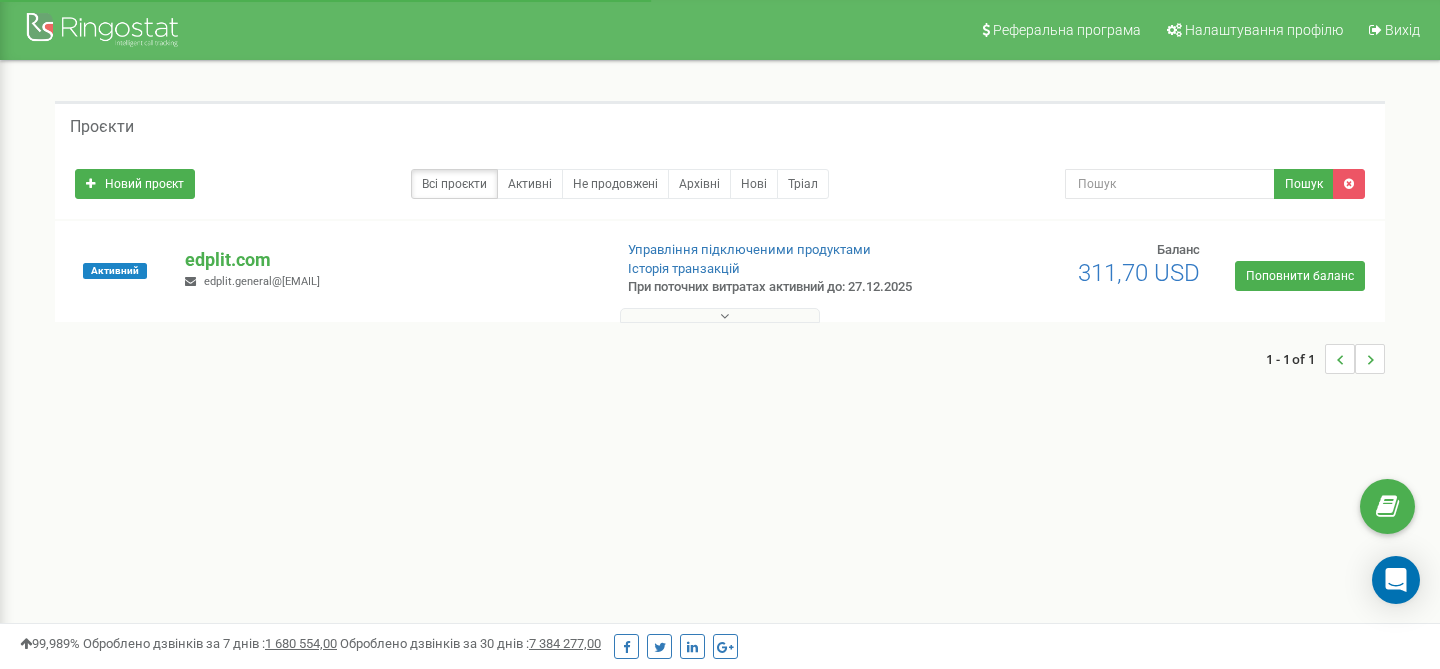 scroll, scrollTop: 0, scrollLeft: 0, axis: both 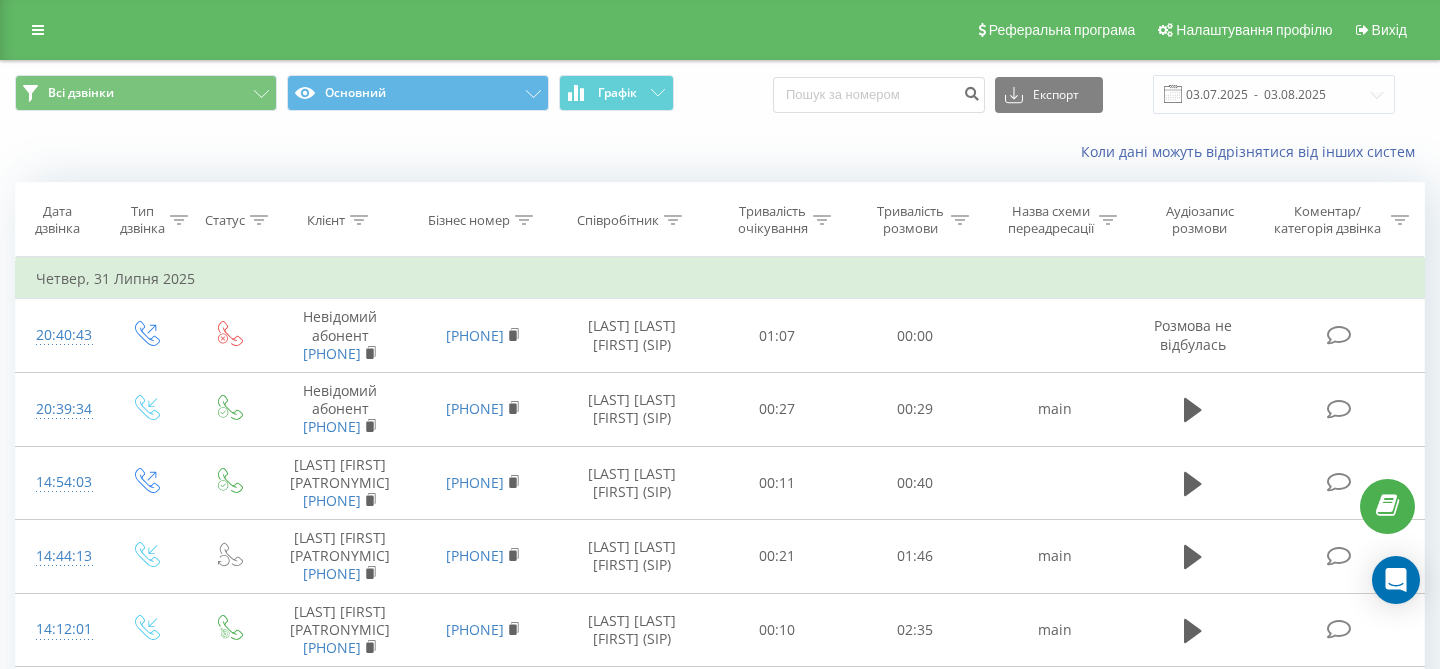 click 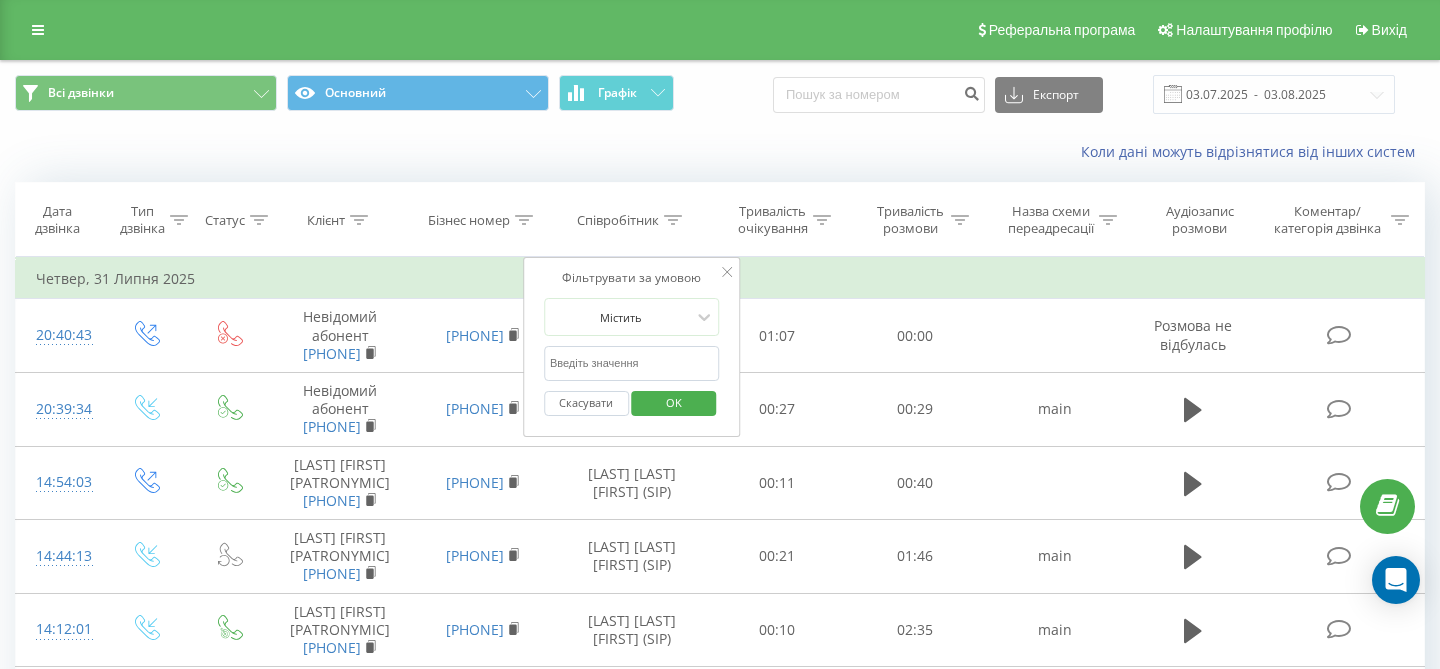 click at bounding box center (632, 363) 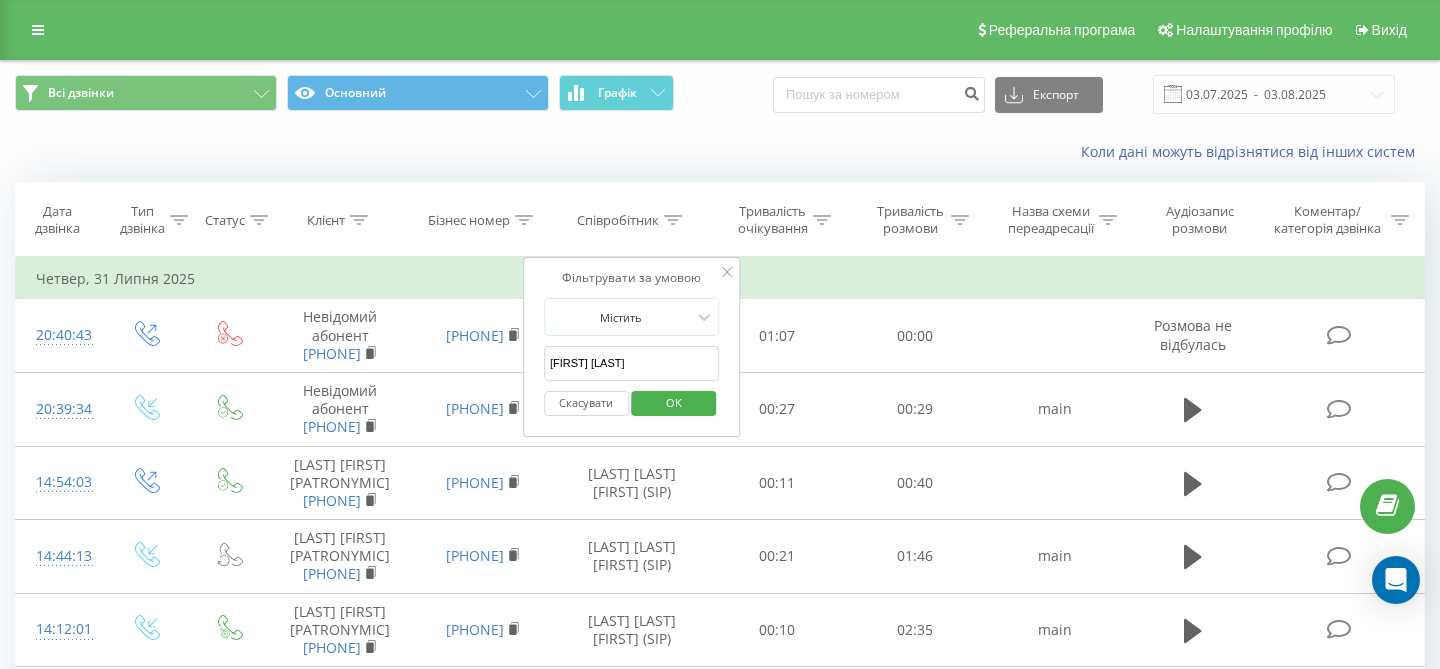 type on "Катерина Сорока" 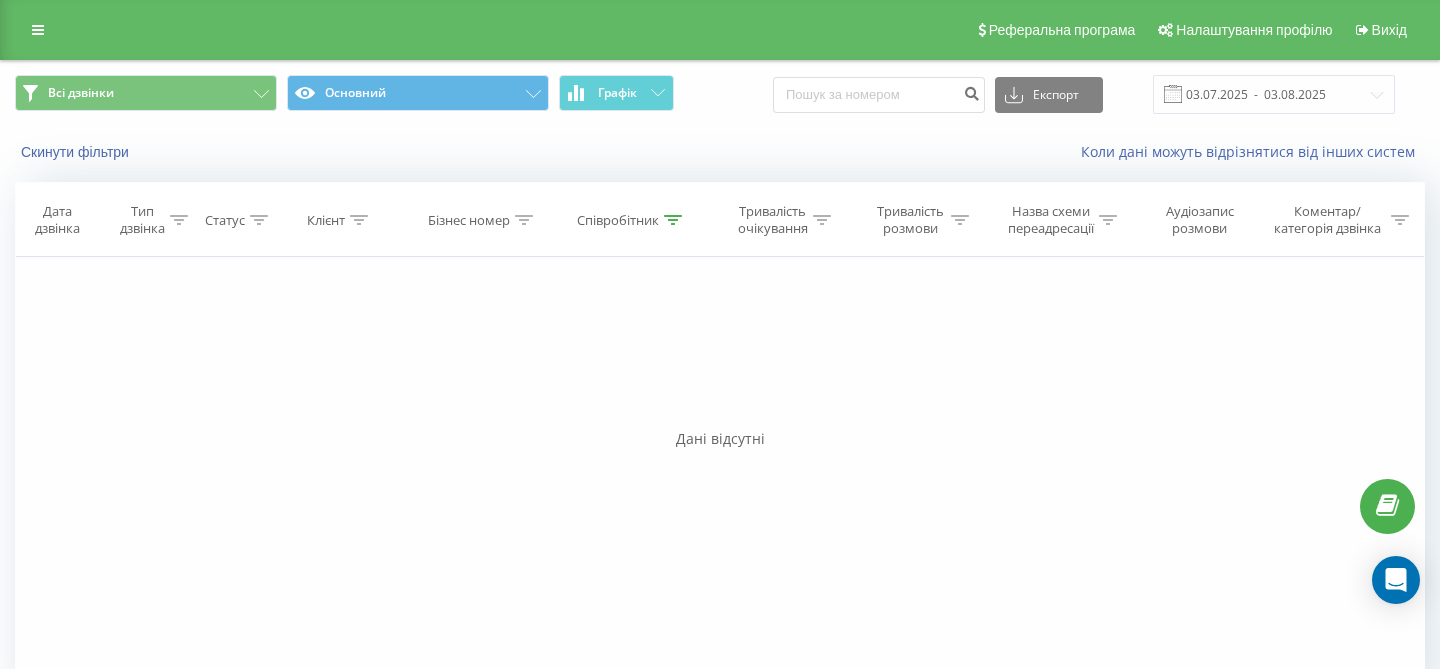 click 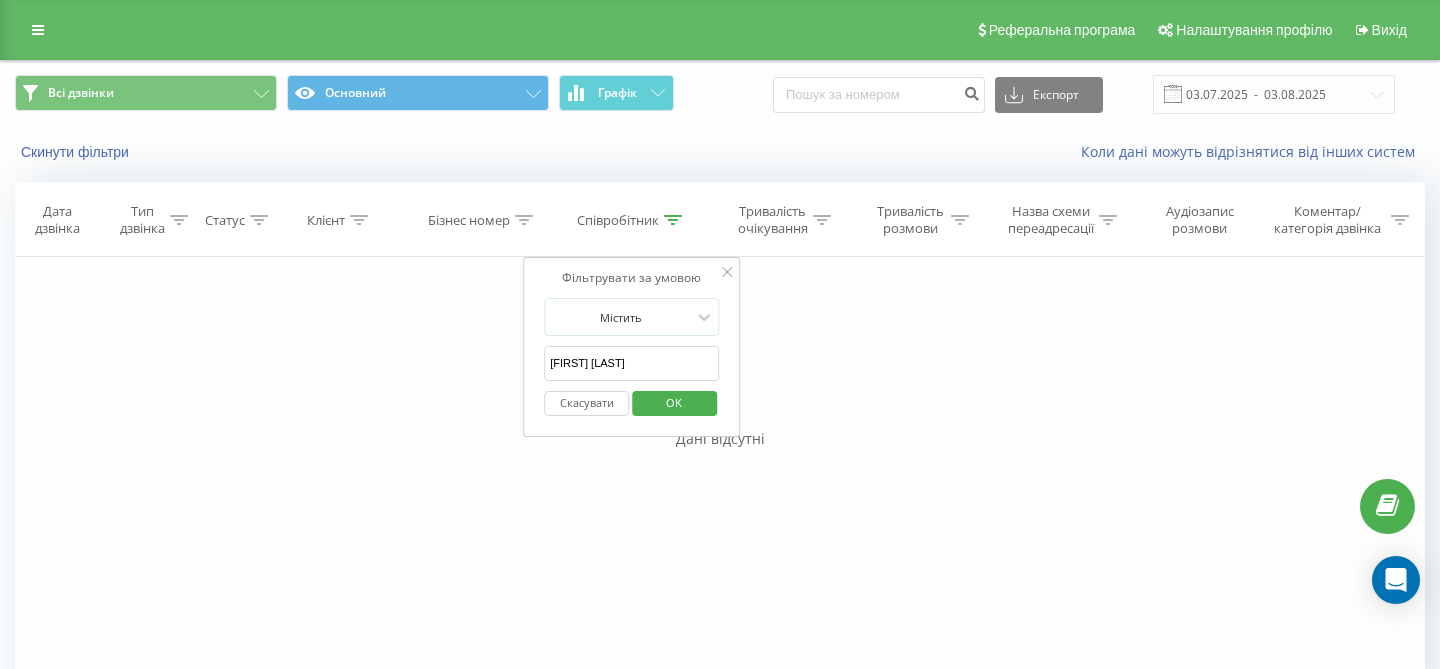 click at bounding box center [728, 273] 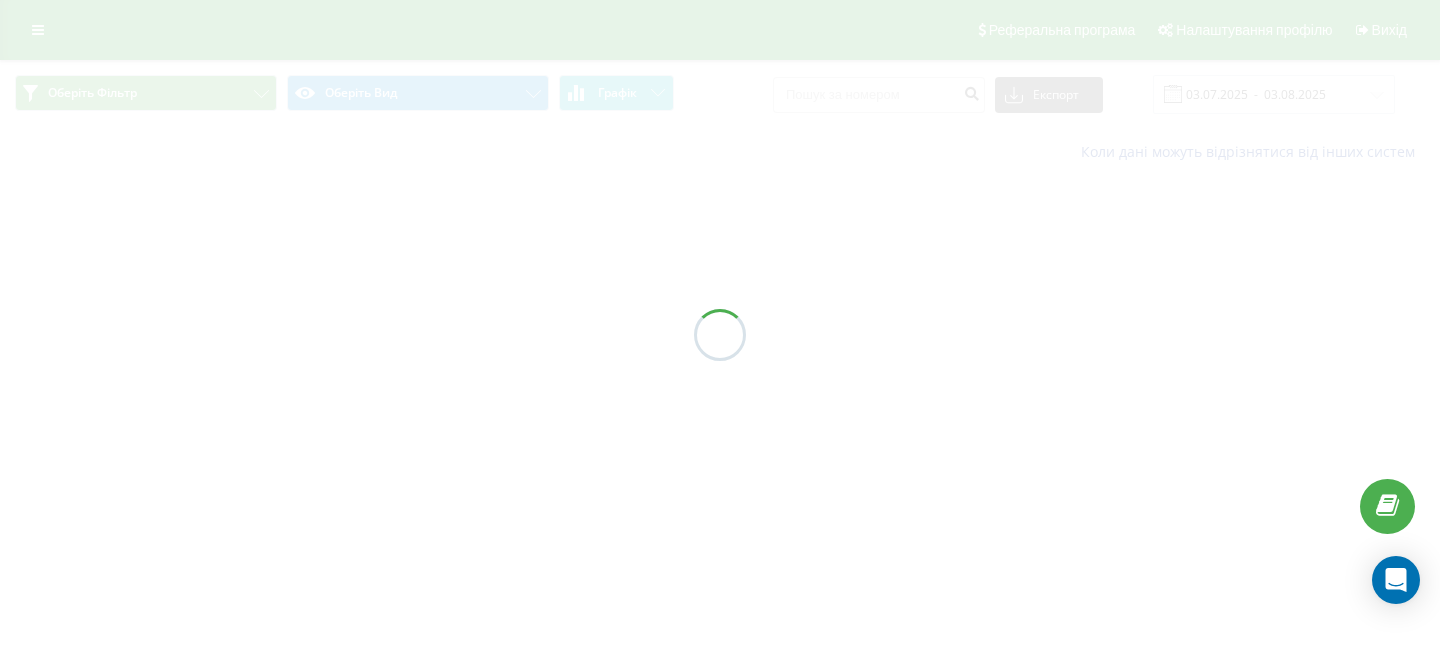 scroll, scrollTop: 0, scrollLeft: 0, axis: both 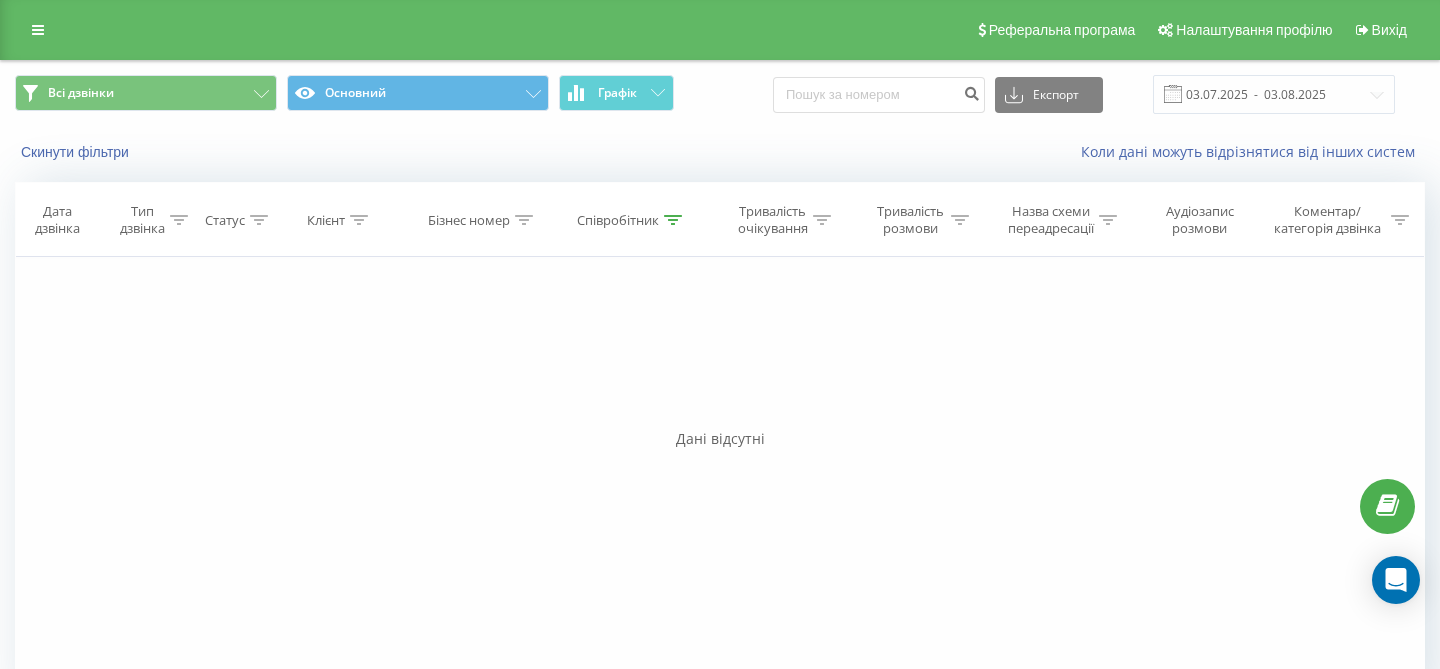 click 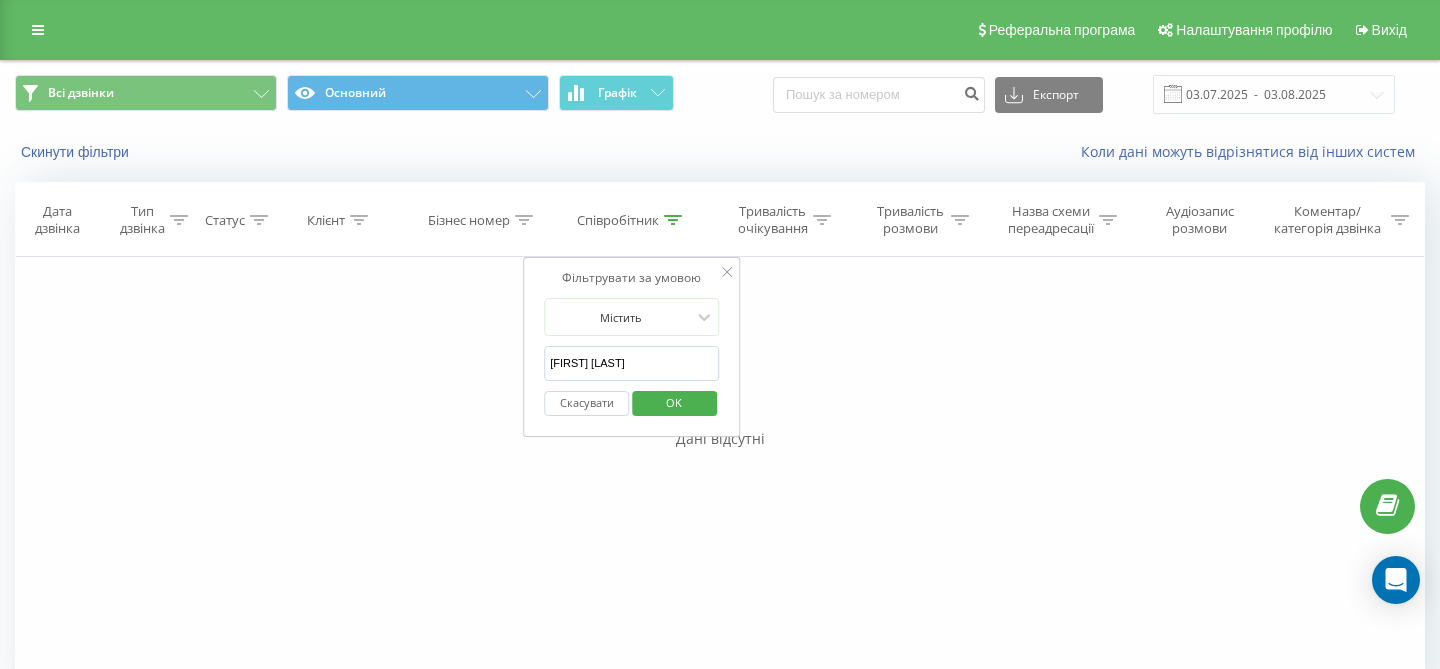 click on "[FIRST] [LAST]" at bounding box center [632, 363] 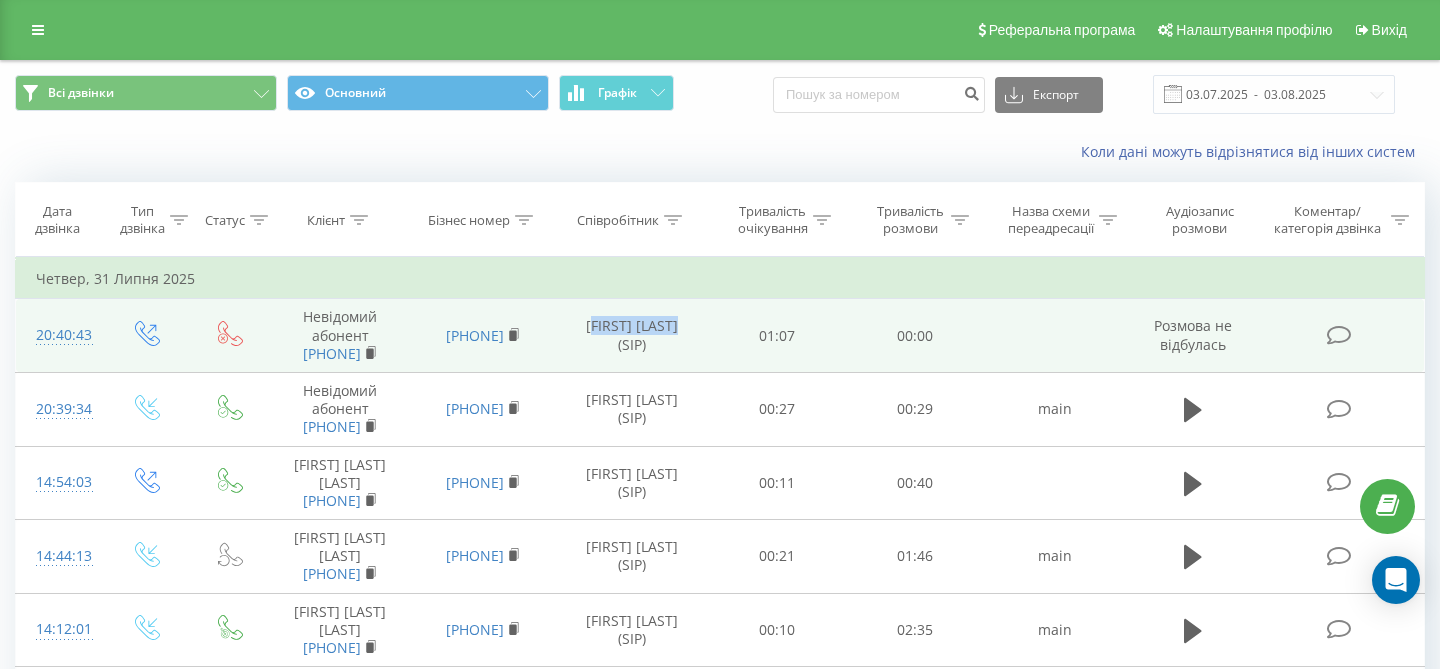 drag, startPoint x: 613, startPoint y: 315, endPoint x: 661, endPoint y: 327, distance: 49.47727 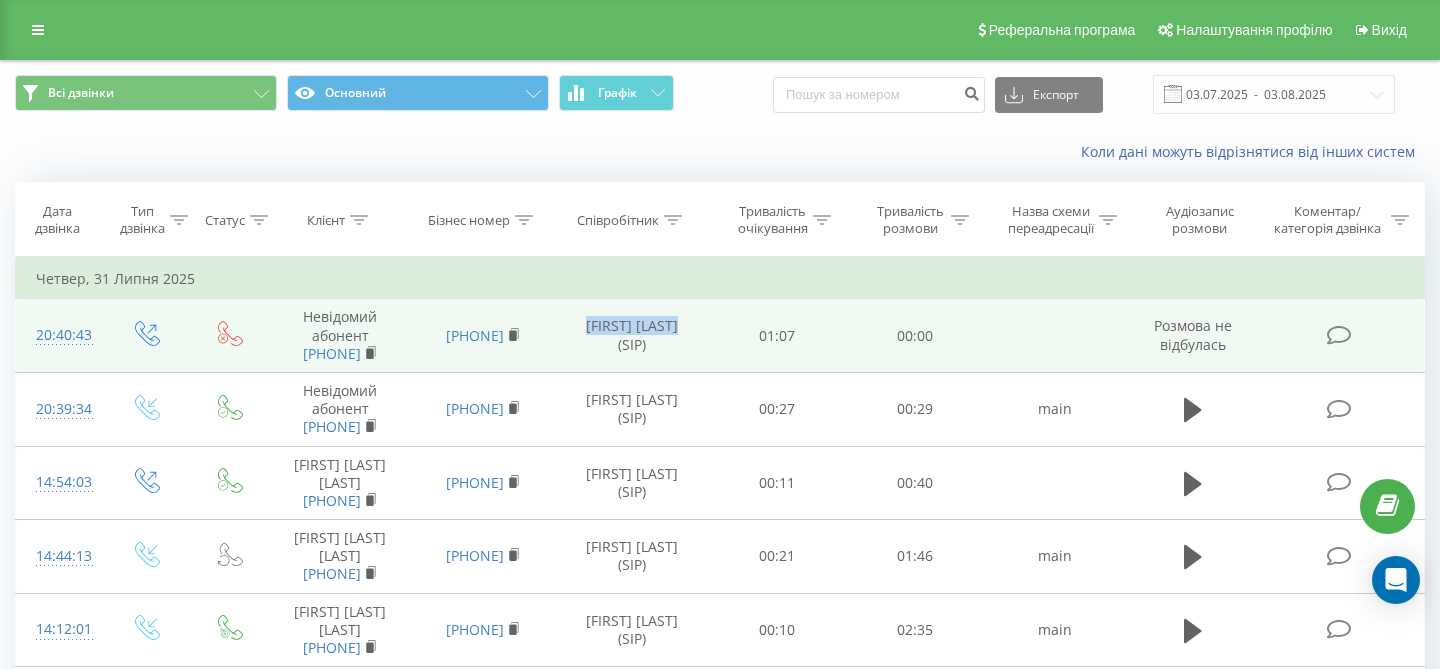 drag, startPoint x: 610, startPoint y: 318, endPoint x: 668, endPoint y: 342, distance: 62.76942 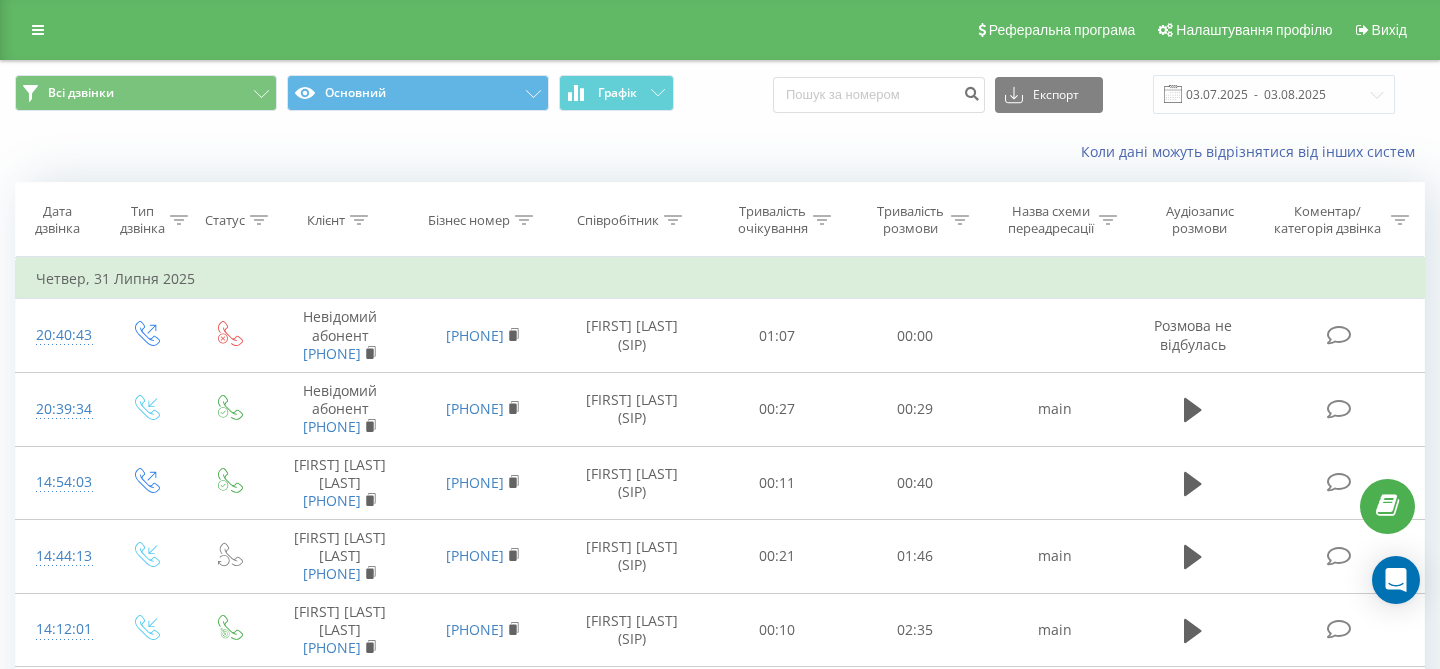 click 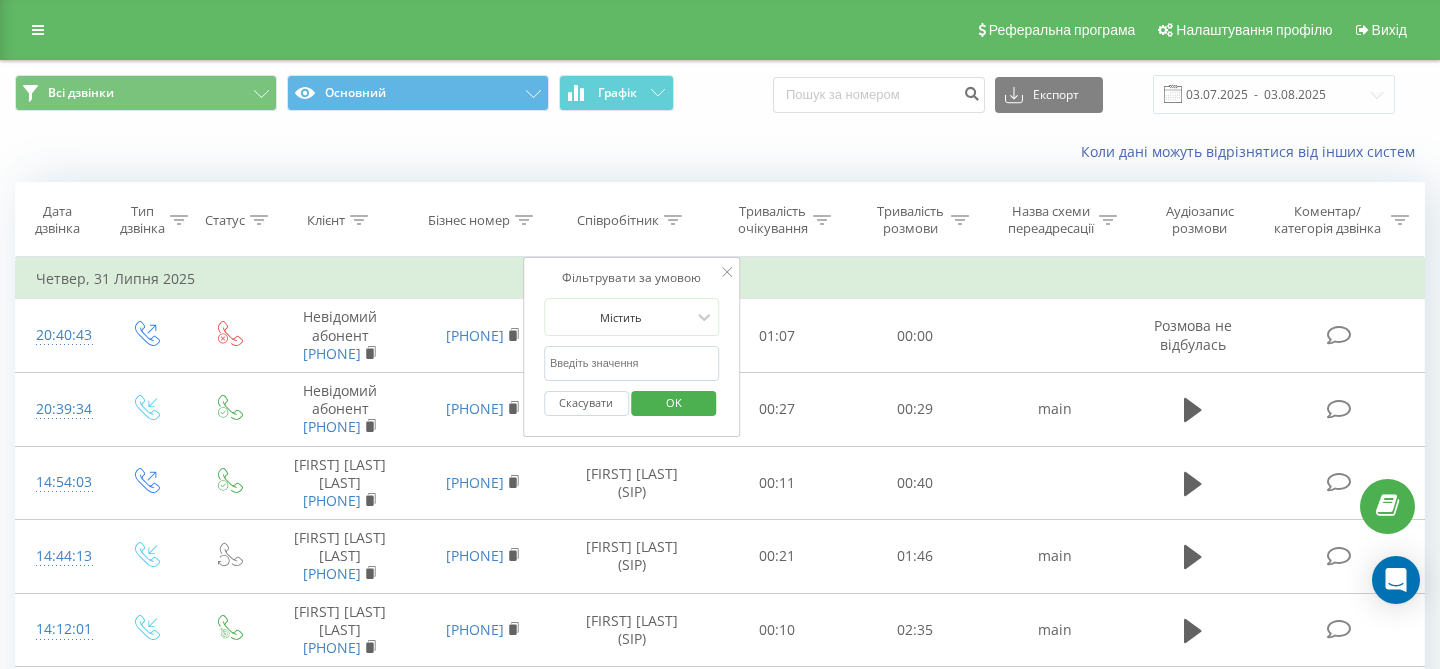 click on "Катерина Сорока" at bounding box center (632, 363) 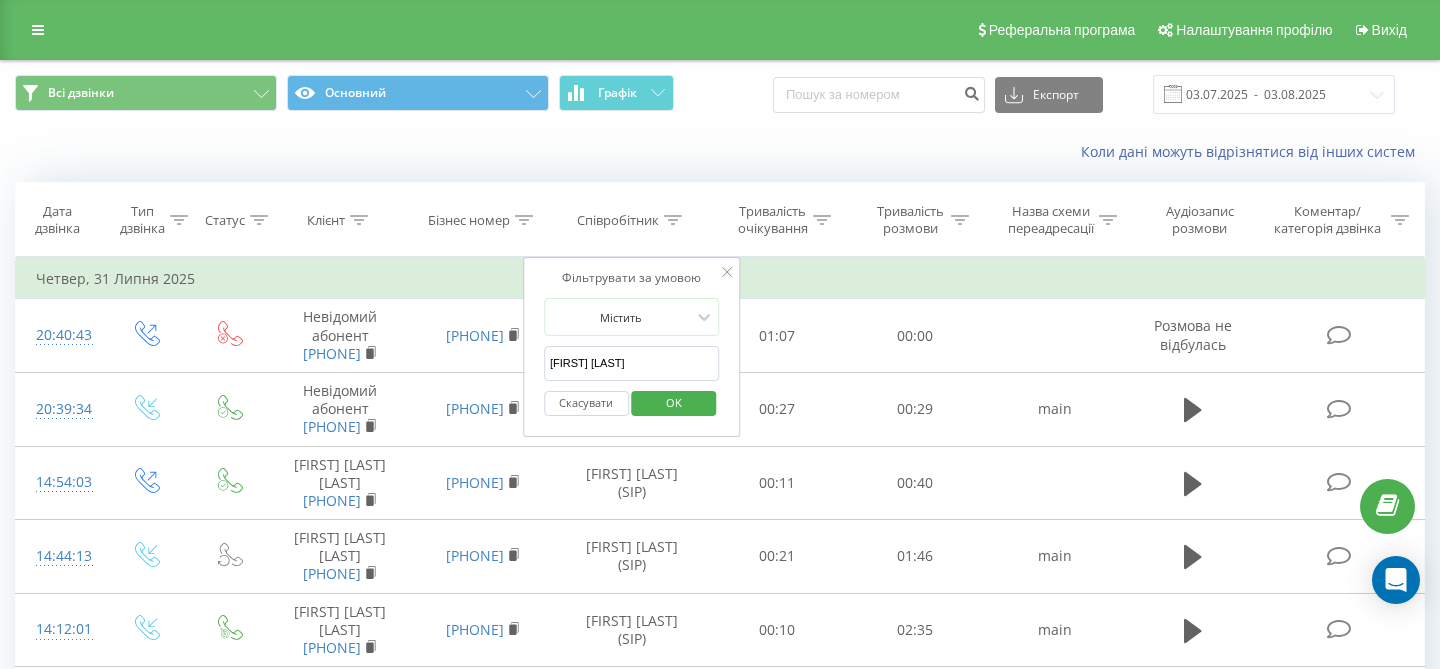 type on "Галина Копищик" 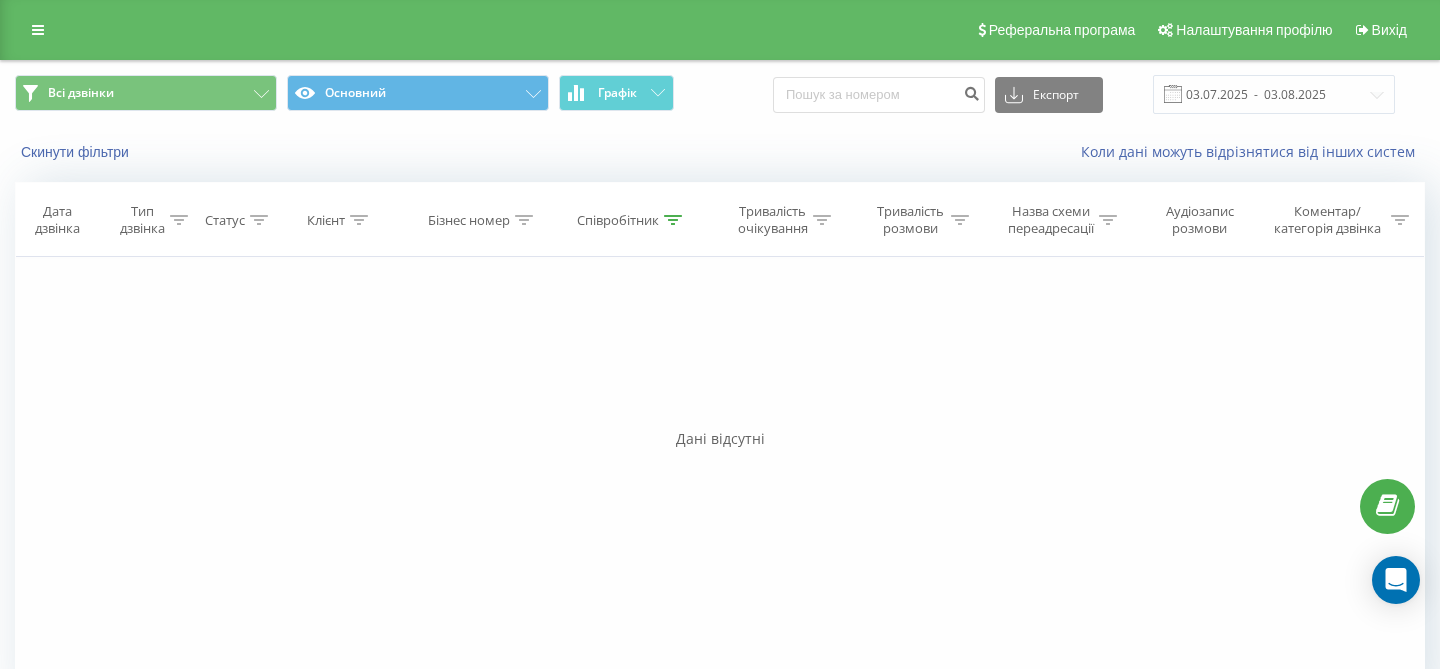 click 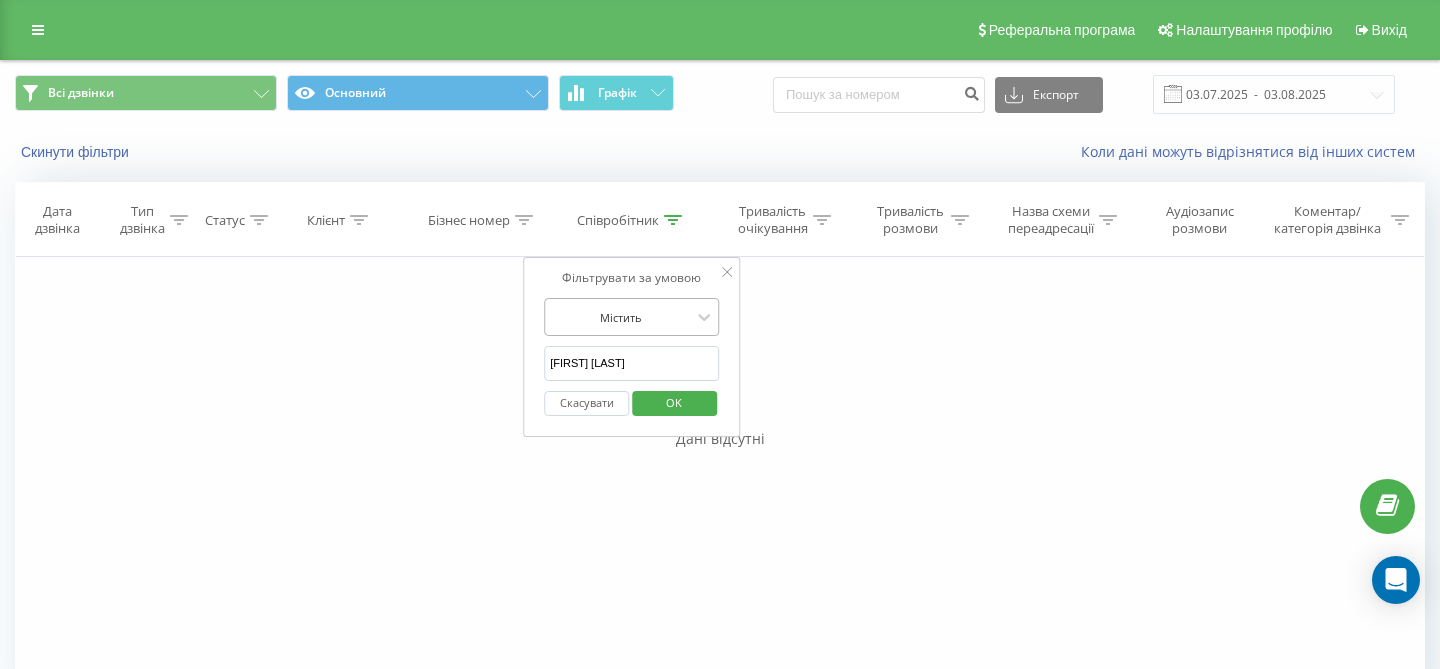 click at bounding box center [621, 317] 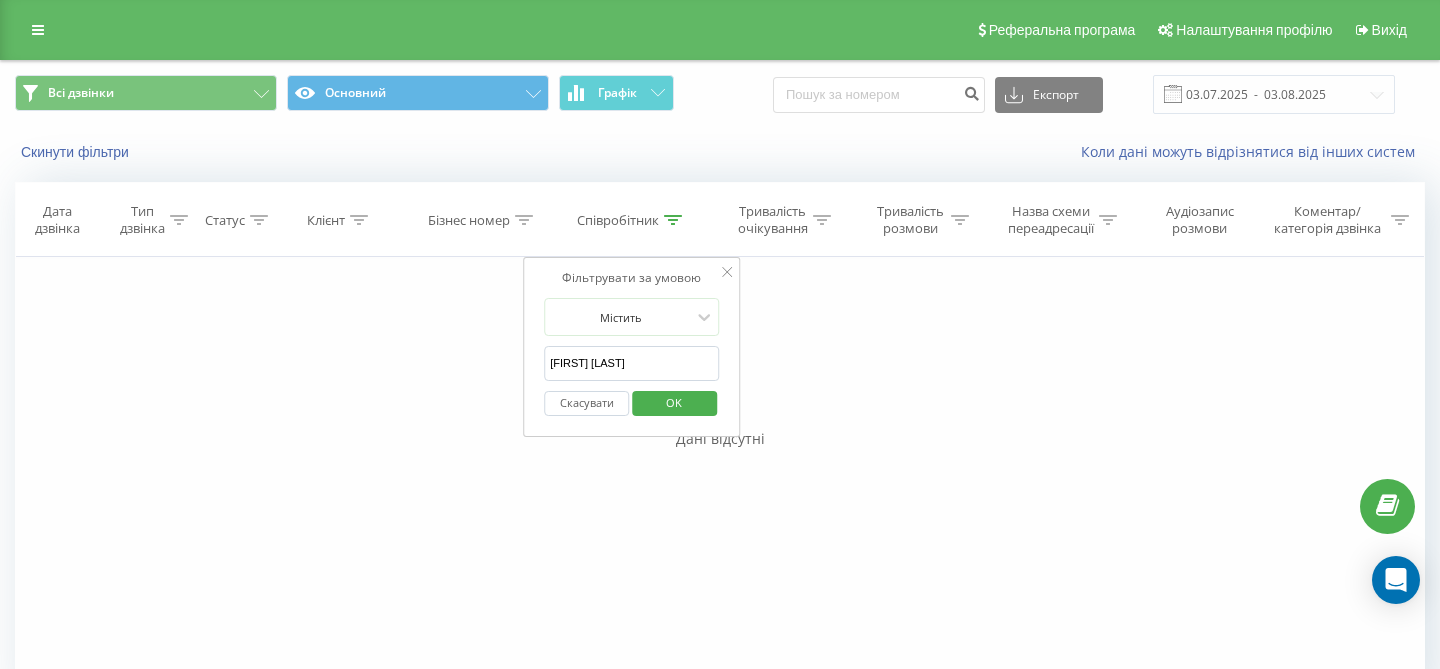 click on "Фільтрувати за умовою Дорівнює Введіть значення Скасувати OK Фільтрувати за умовою Дорівнює Введіть значення Скасувати OK Фільтрувати за умовою Містить Скасувати OK Фільтрувати за умовою Містить Скасувати OK Фільтрувати за умовою Містить Галина Копищик Скасувати OK Фільтрувати за умовою Дорівнює Скасувати OK Фільтрувати за умовою Дорівнює Скасувати OK Фільтрувати за умовою Містить Скасувати OK Фільтрувати за умовою Дорівнює Введіть значення Скасувати OK" at bounding box center [720, 482] 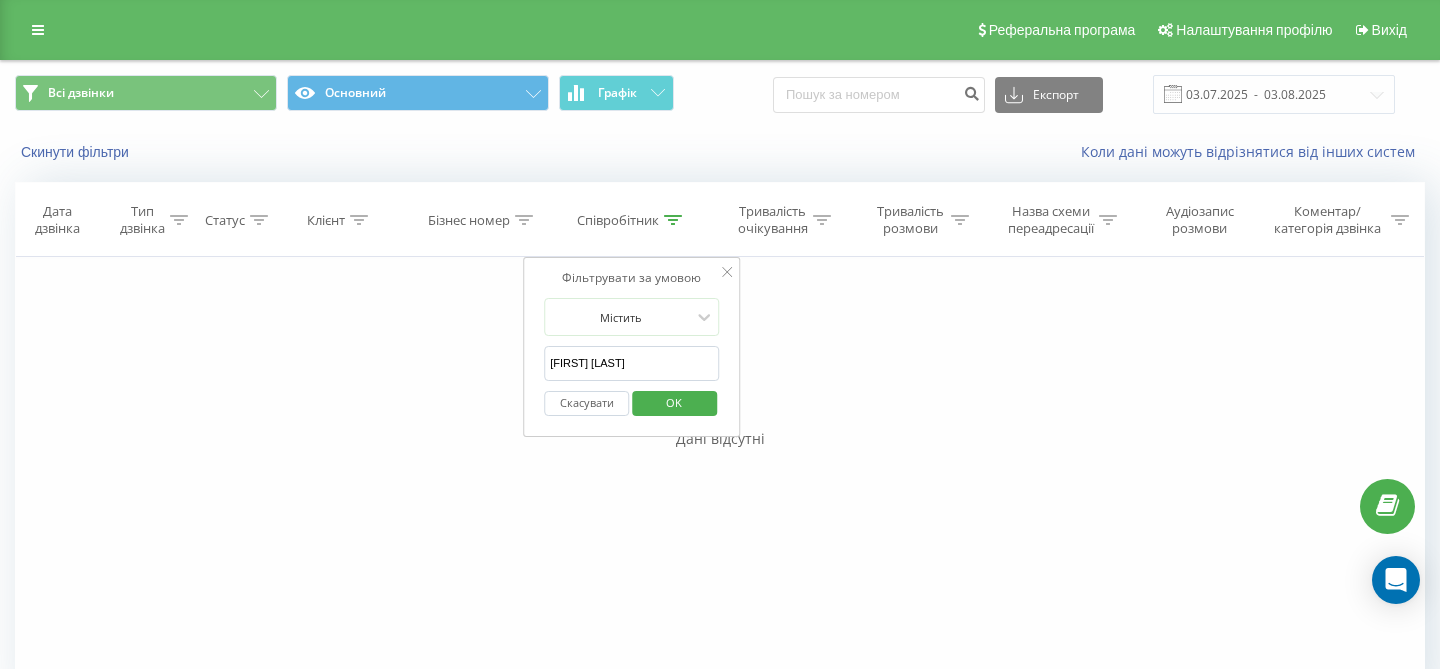 click 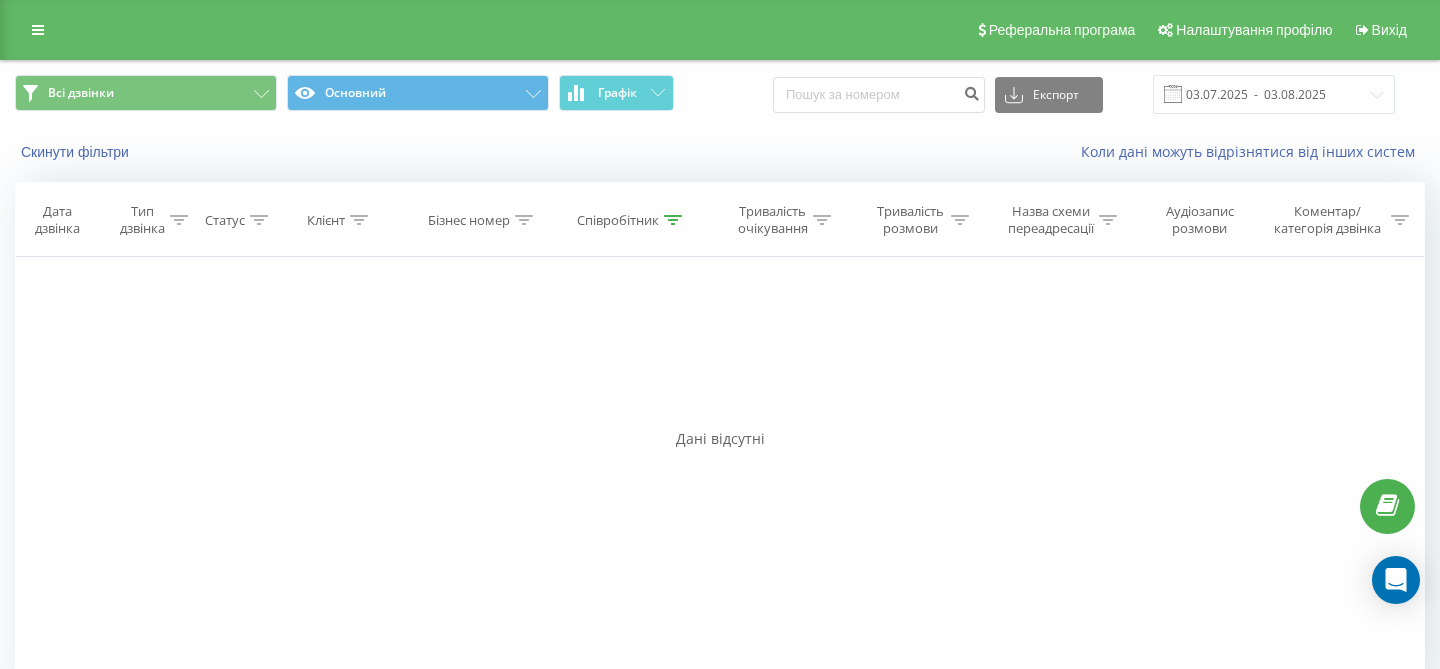 click 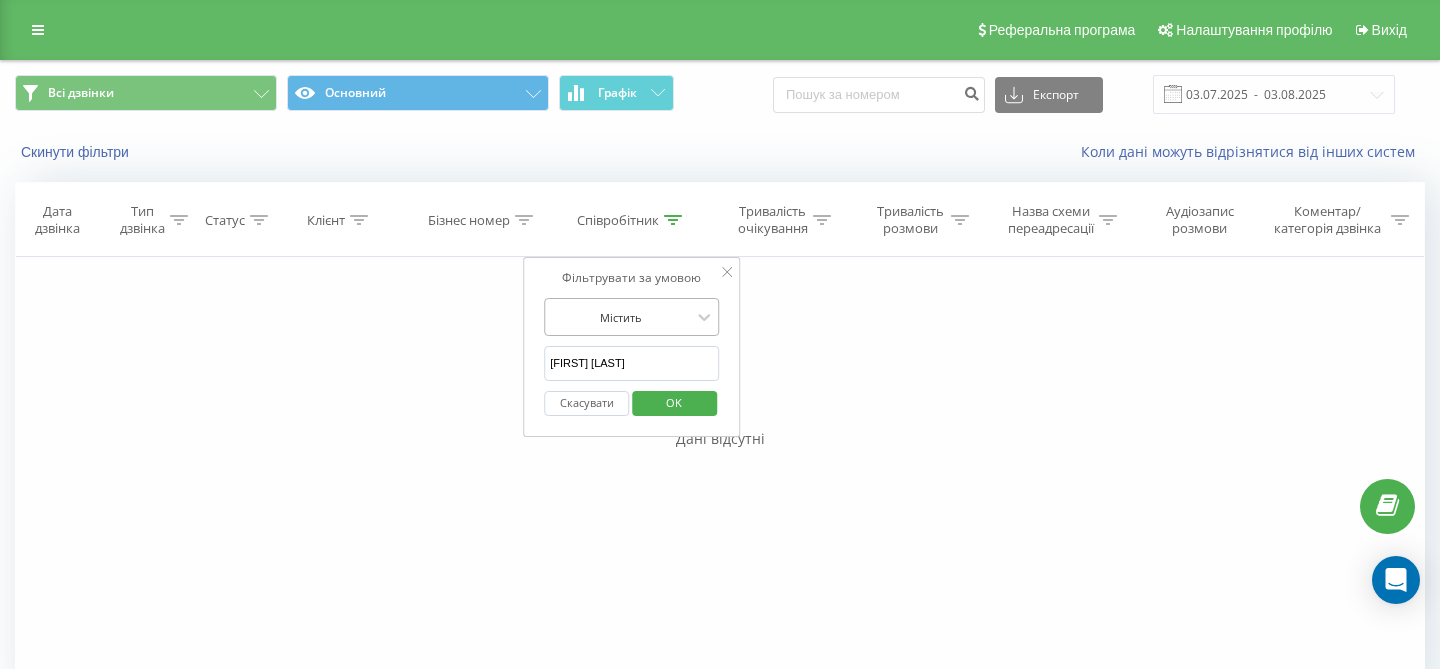 click at bounding box center [621, 317] 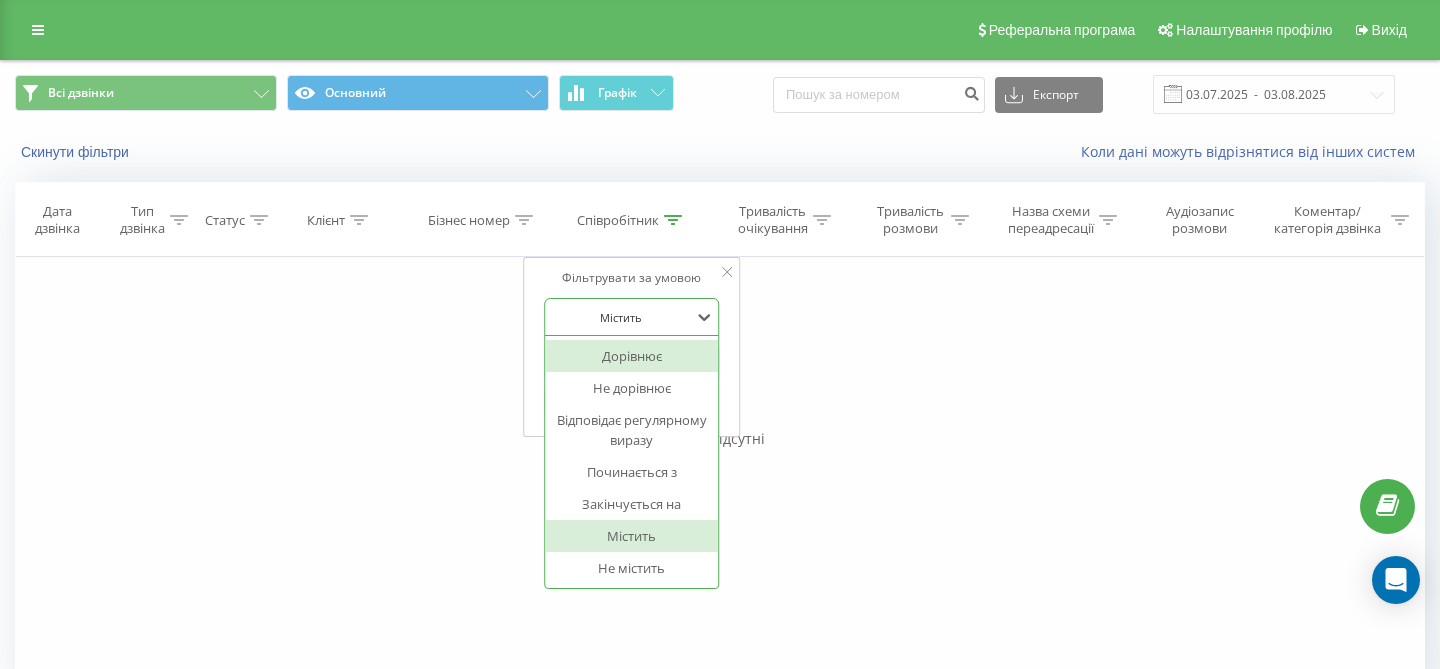 click on "Дорівнює" at bounding box center (632, 356) 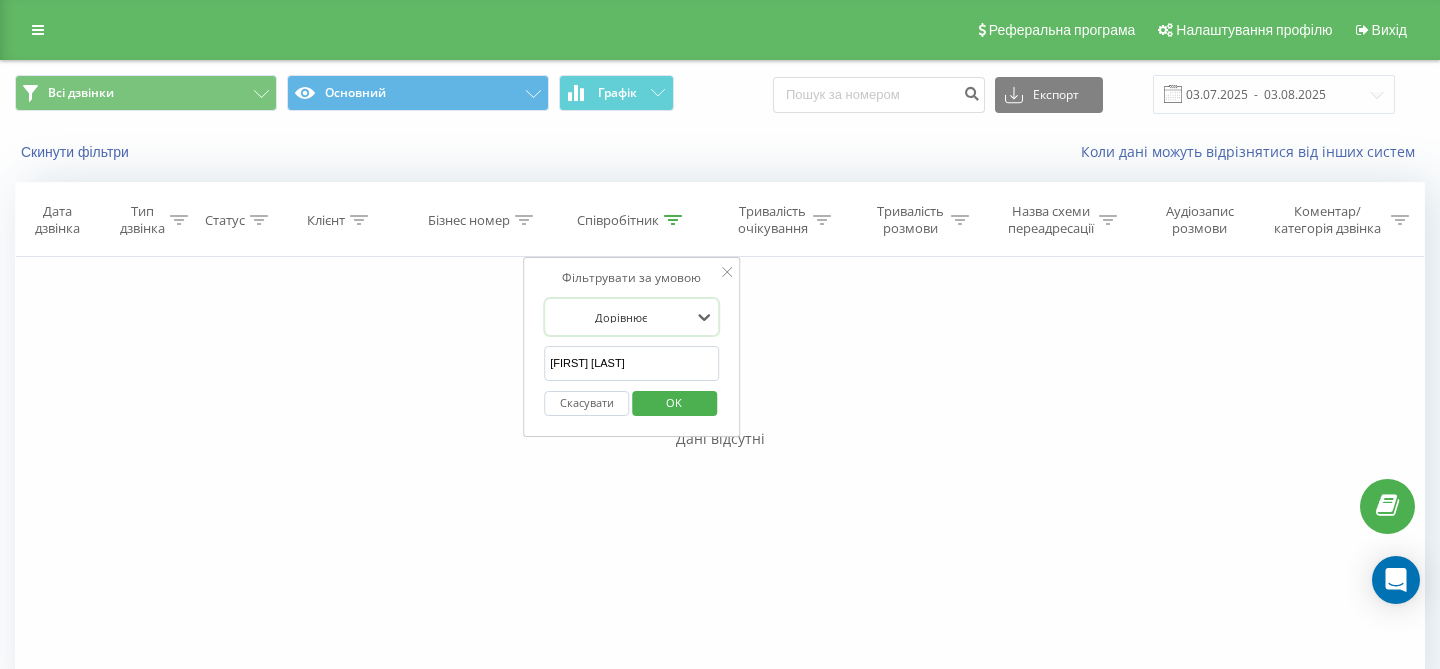 click on "OK" at bounding box center (674, 402) 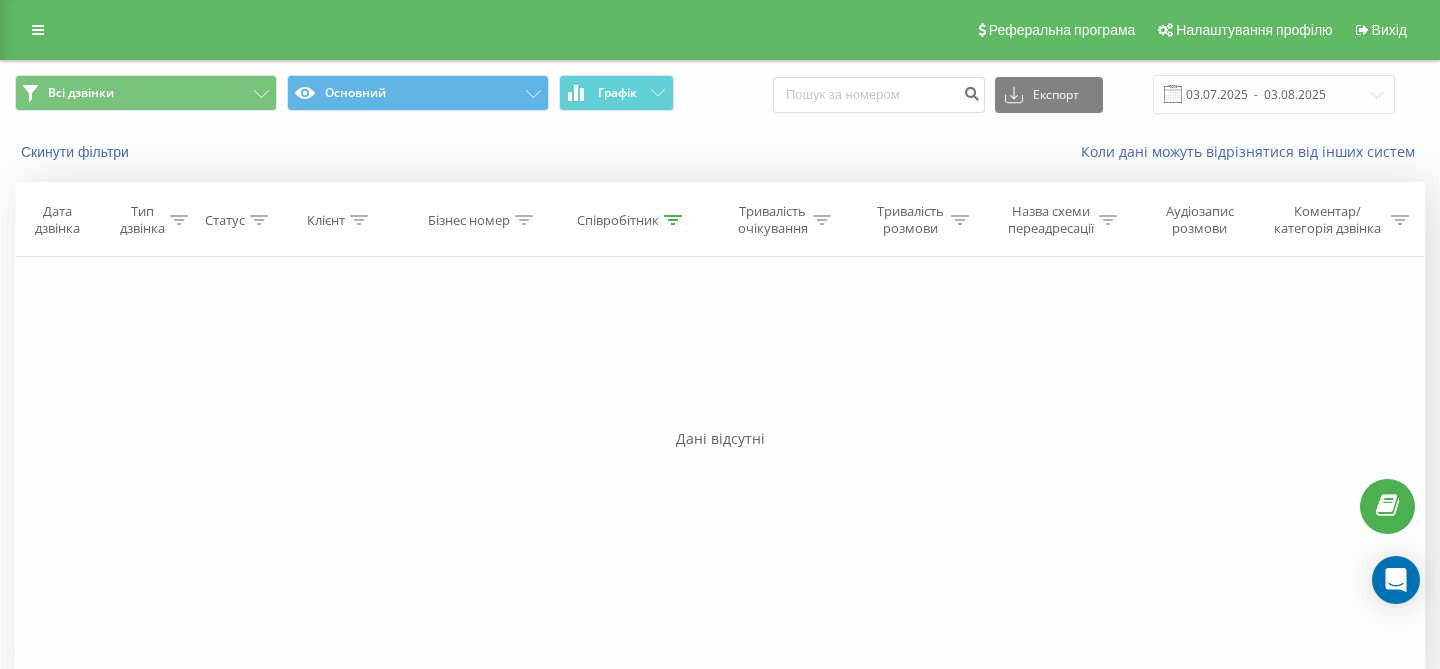 click 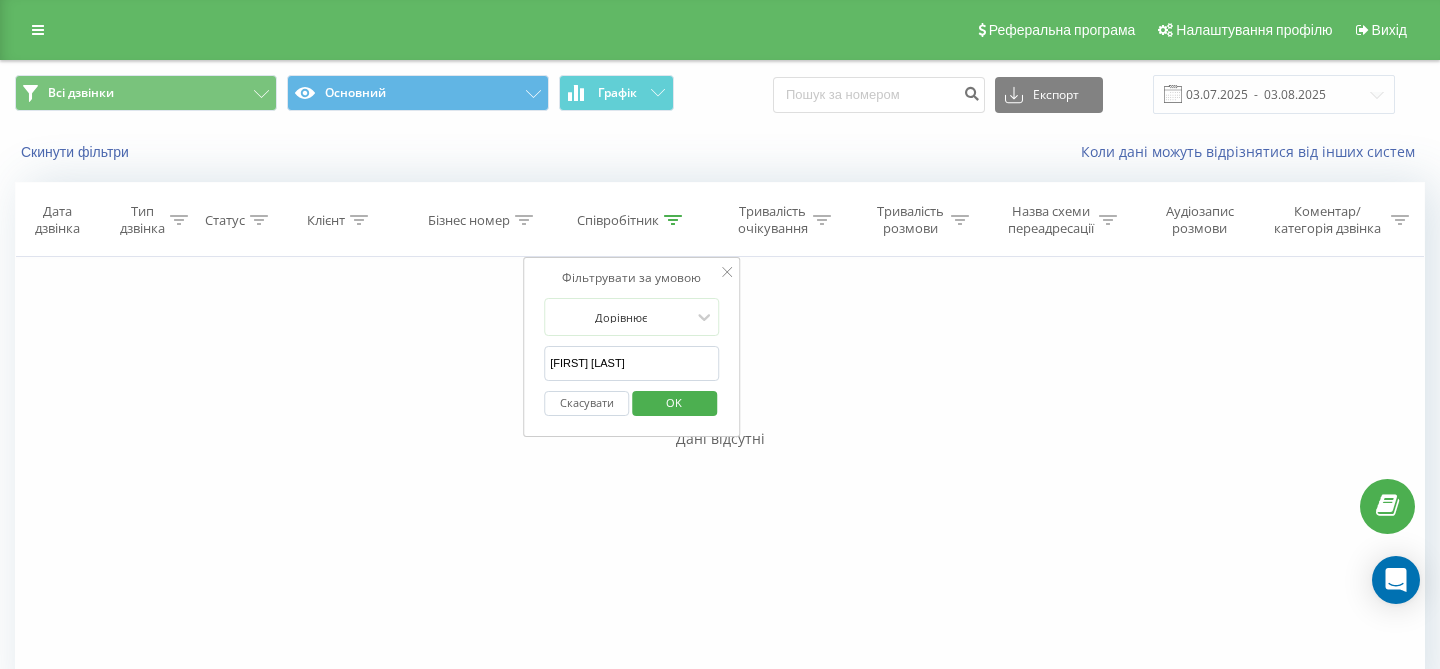 click on "Скасувати" at bounding box center [586, 403] 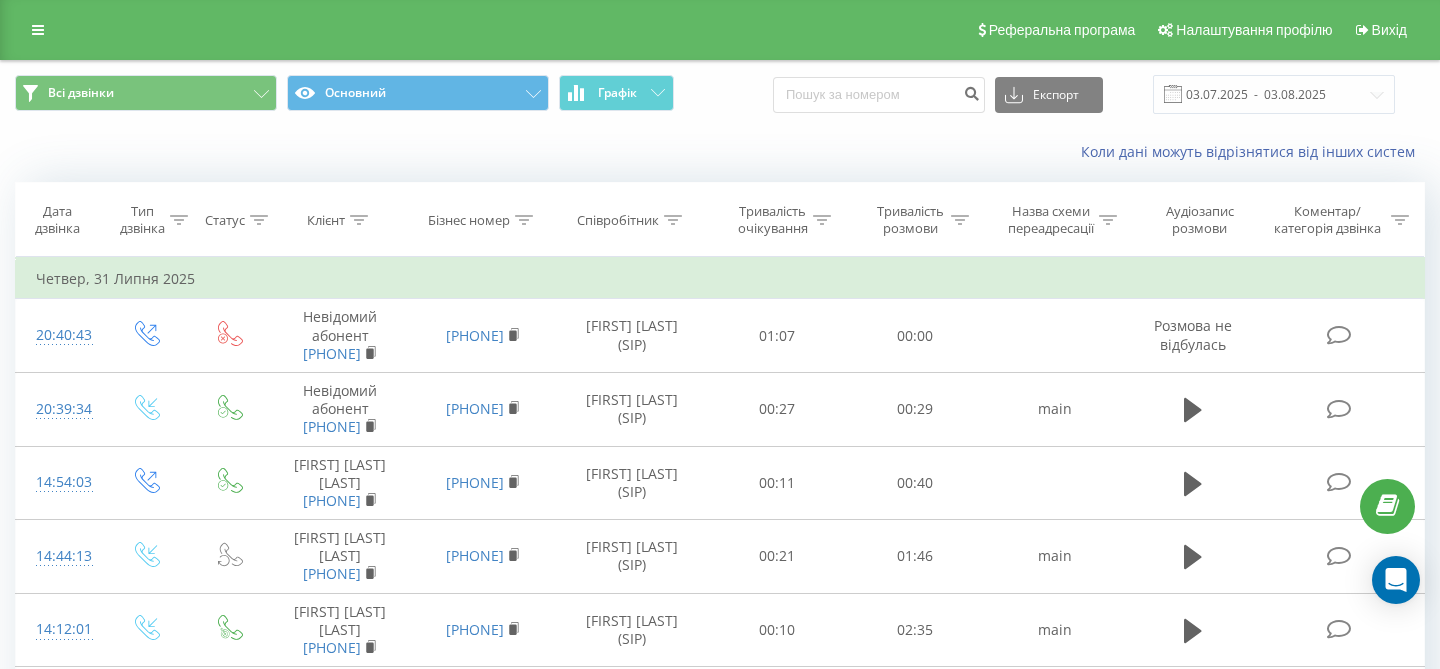 click 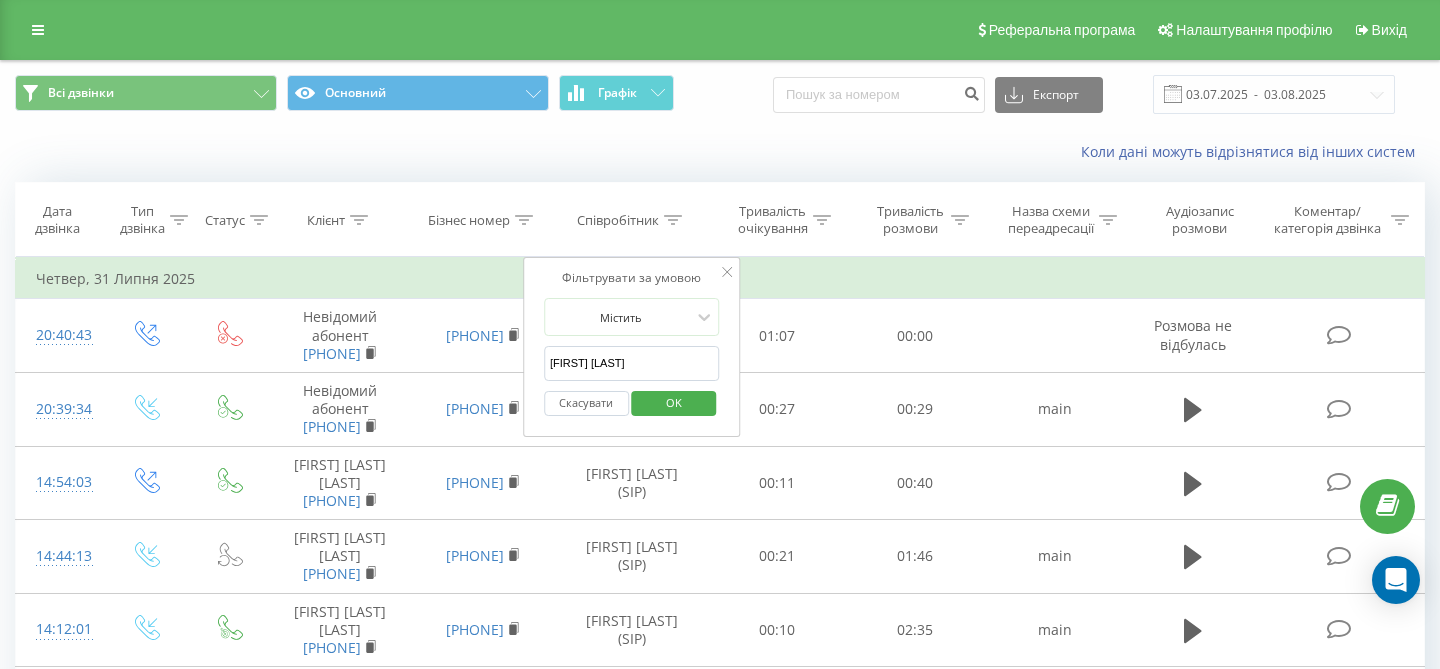 click 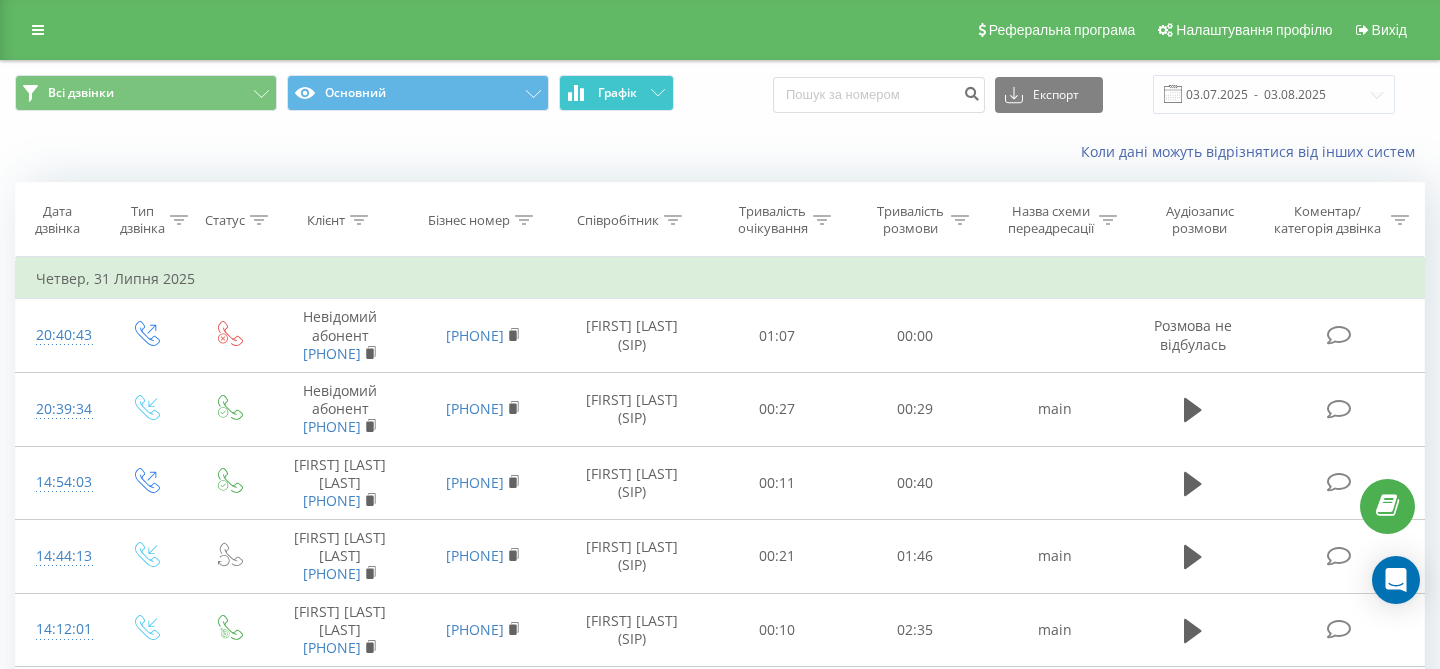 click on "Графік" at bounding box center (616, 93) 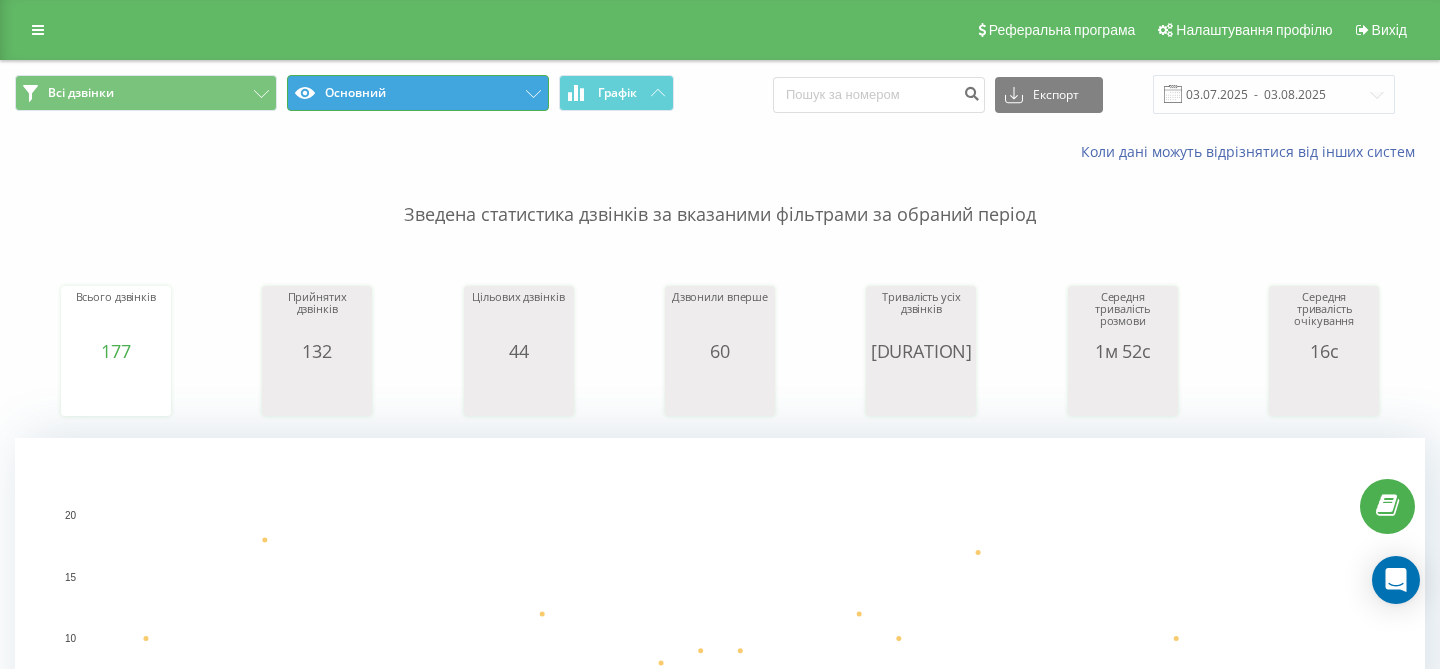 click on "Основний" at bounding box center (418, 93) 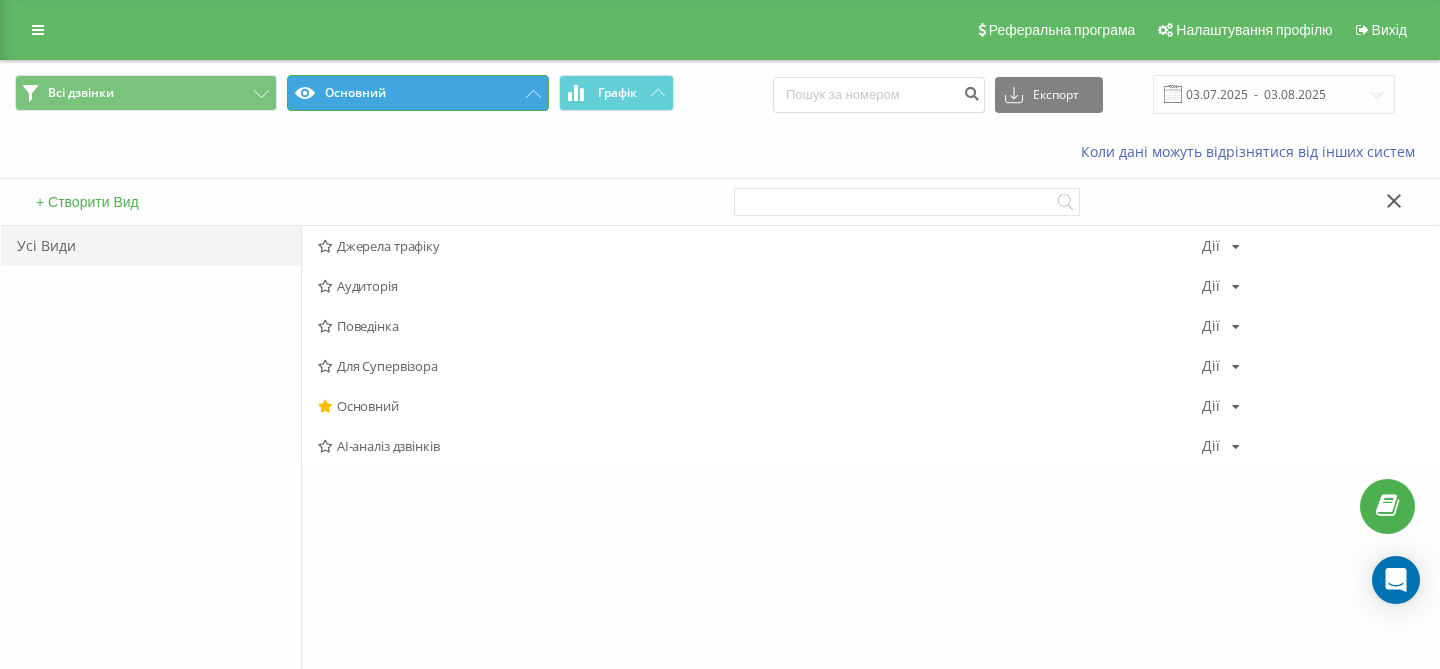 click on "Основний" at bounding box center [418, 93] 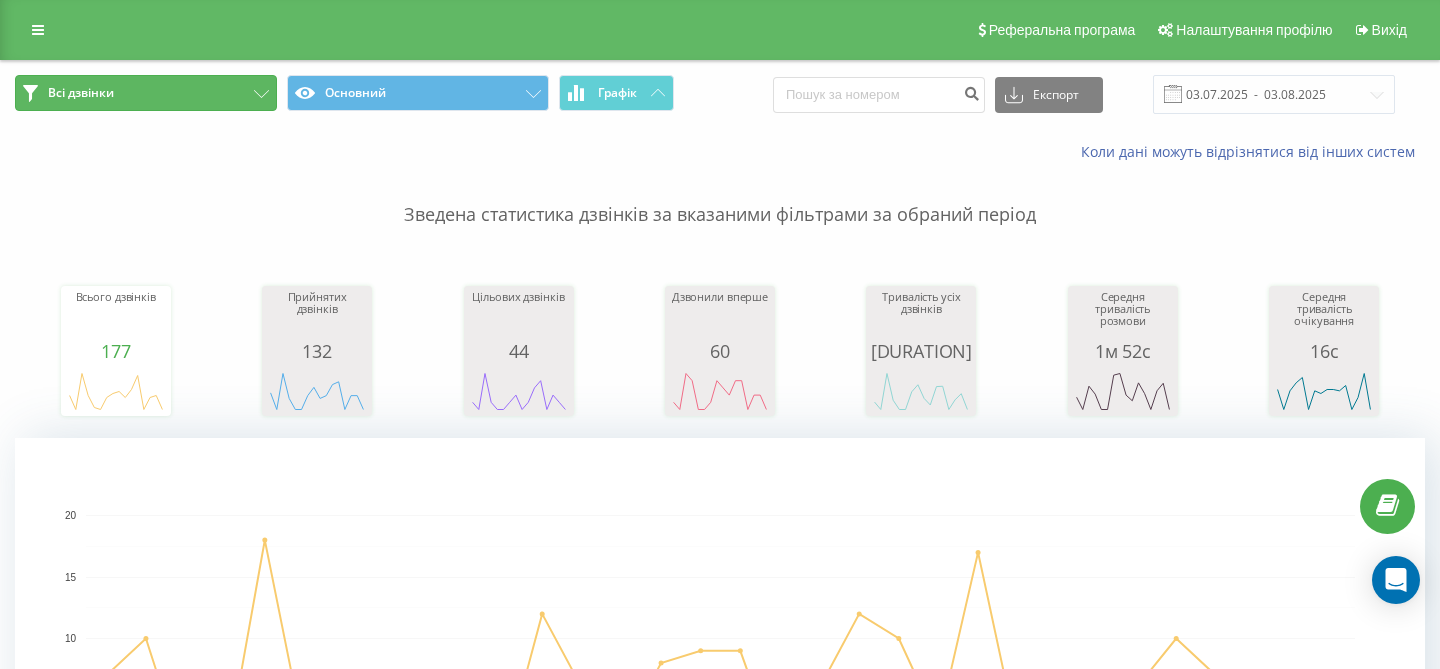 click on "Всі дзвінки" at bounding box center (146, 93) 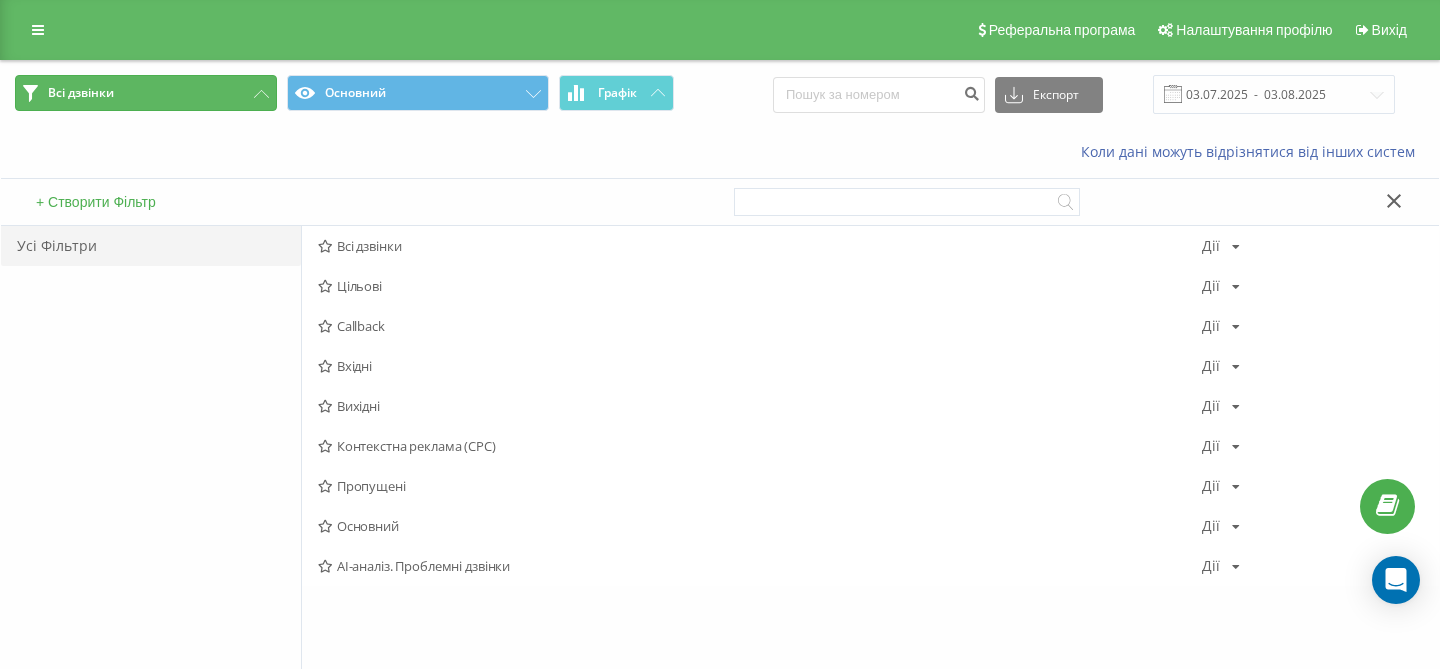 click on "Всі дзвінки" at bounding box center (146, 93) 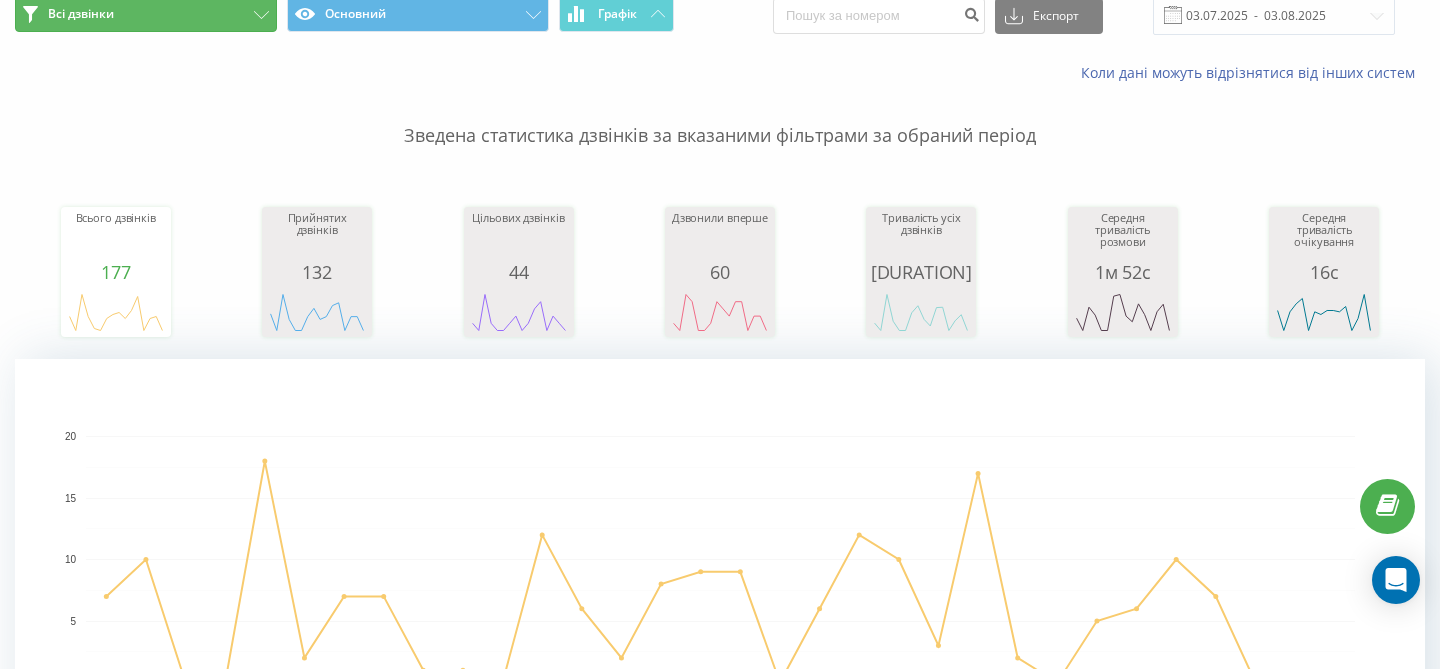 scroll, scrollTop: 0, scrollLeft: 0, axis: both 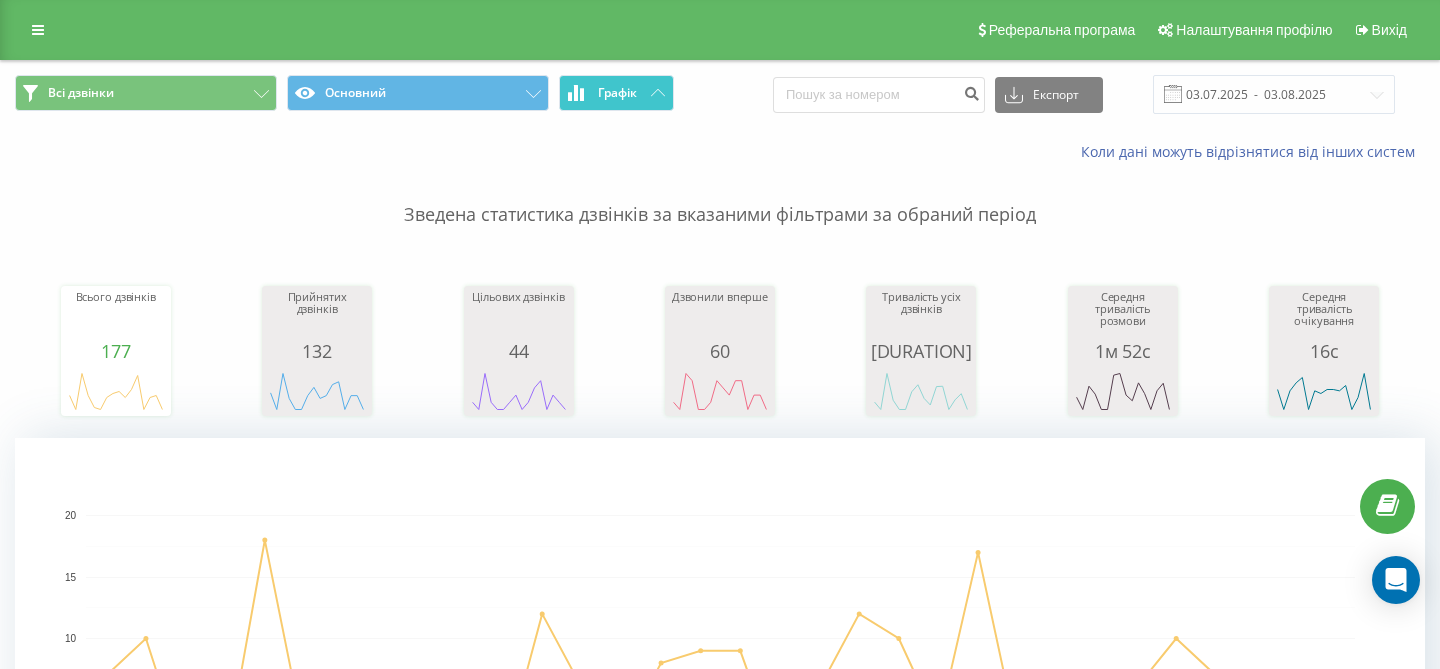 click on "Графік" at bounding box center (616, 93) 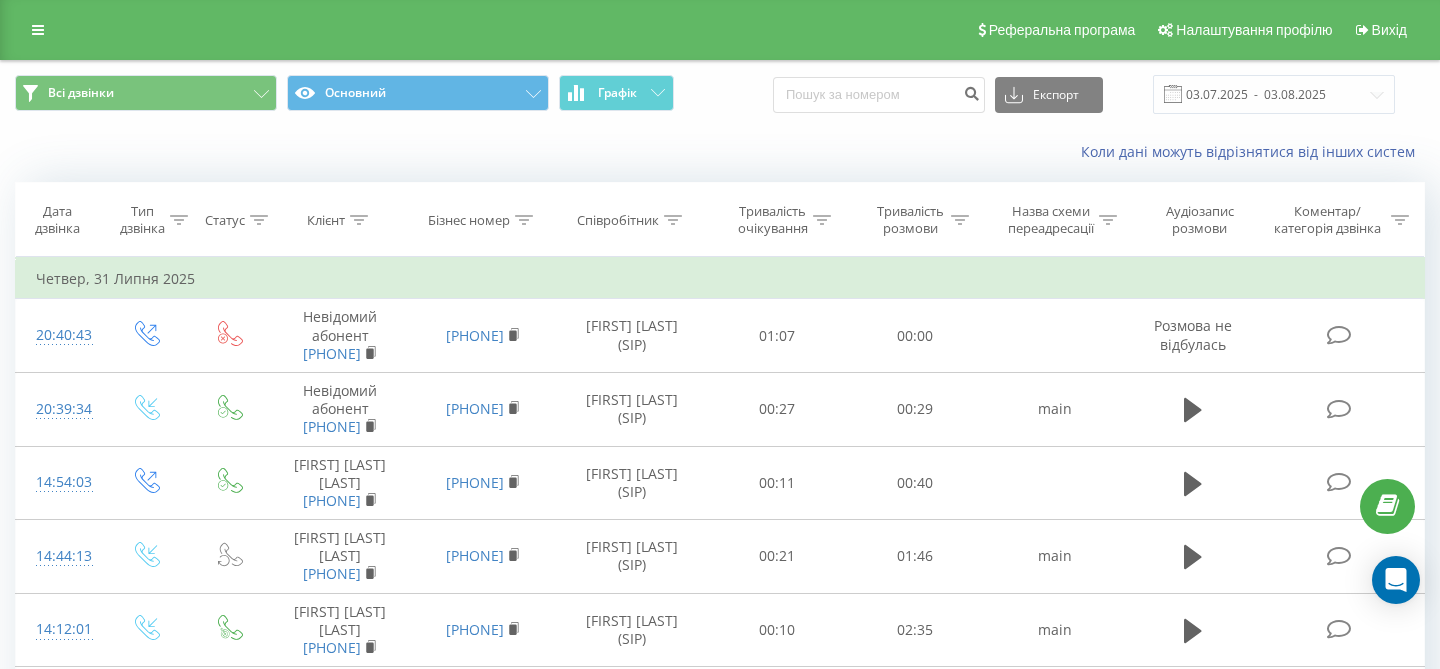click on "Співробітник" at bounding box center (618, 220) 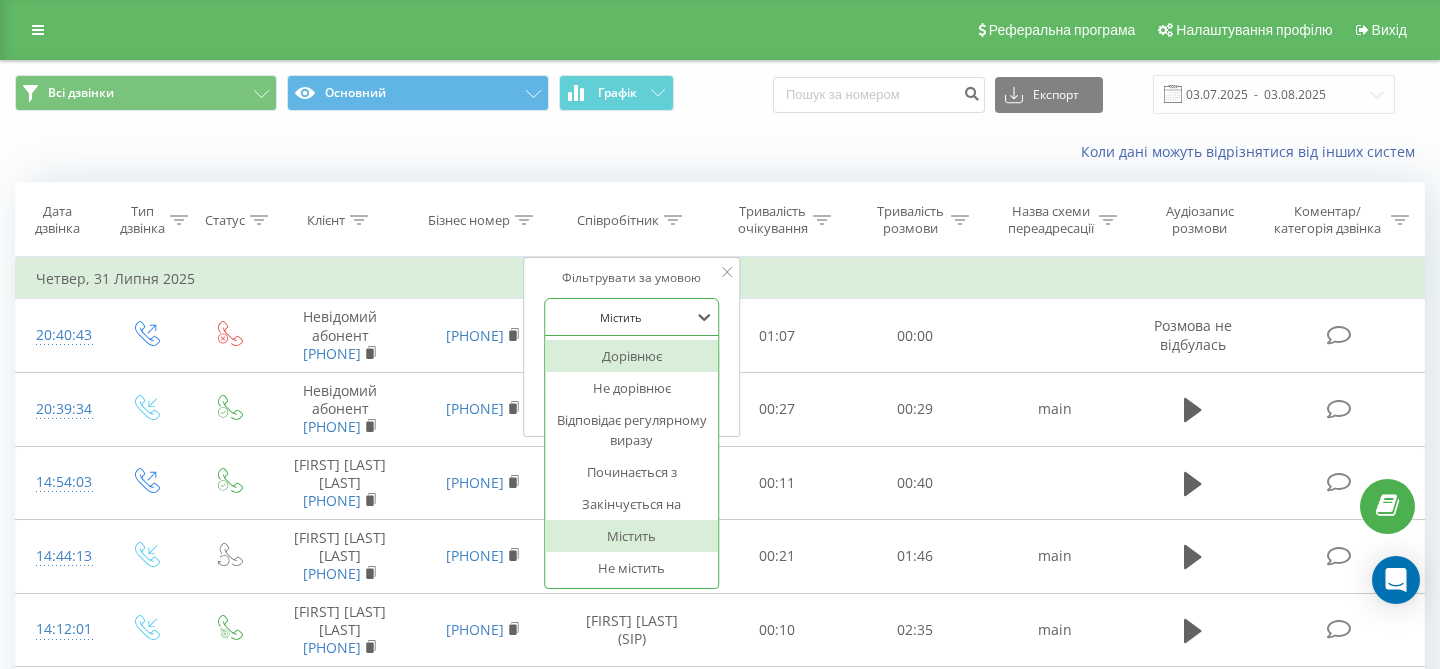 click at bounding box center (621, 317) 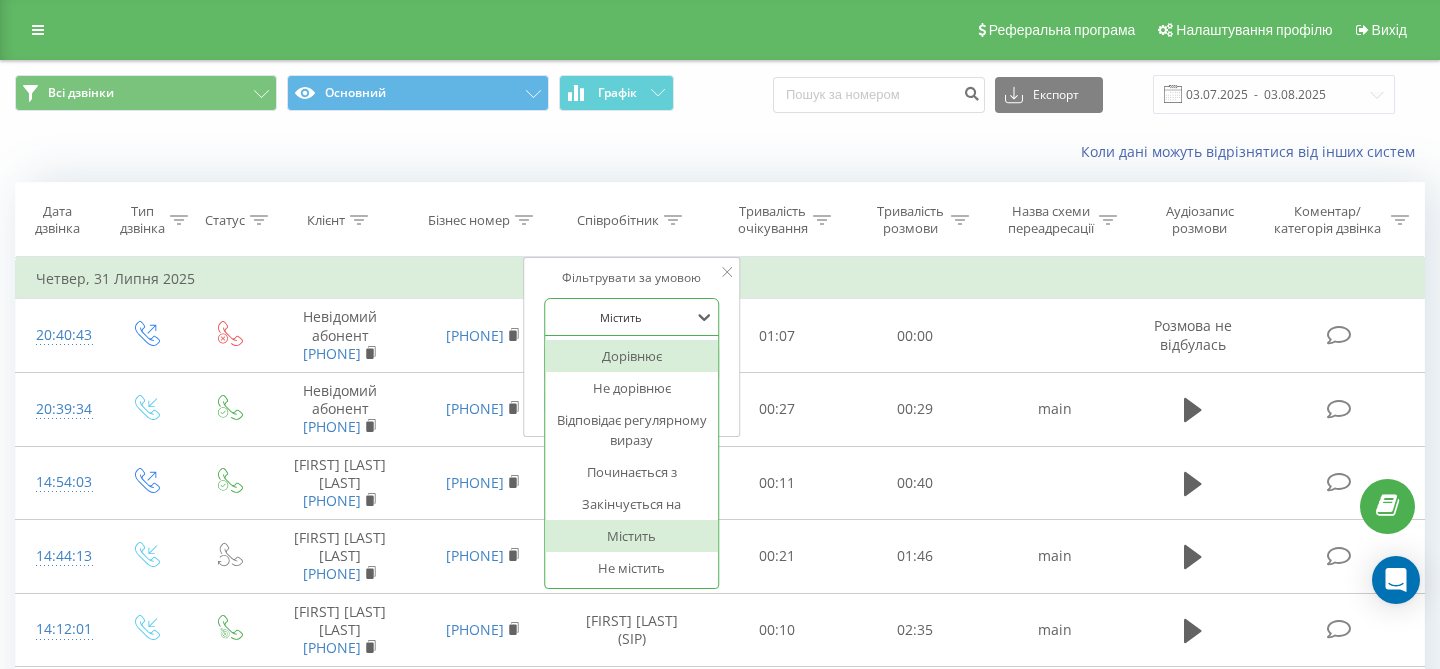 click on "Бізнес номер" at bounding box center (469, 220) 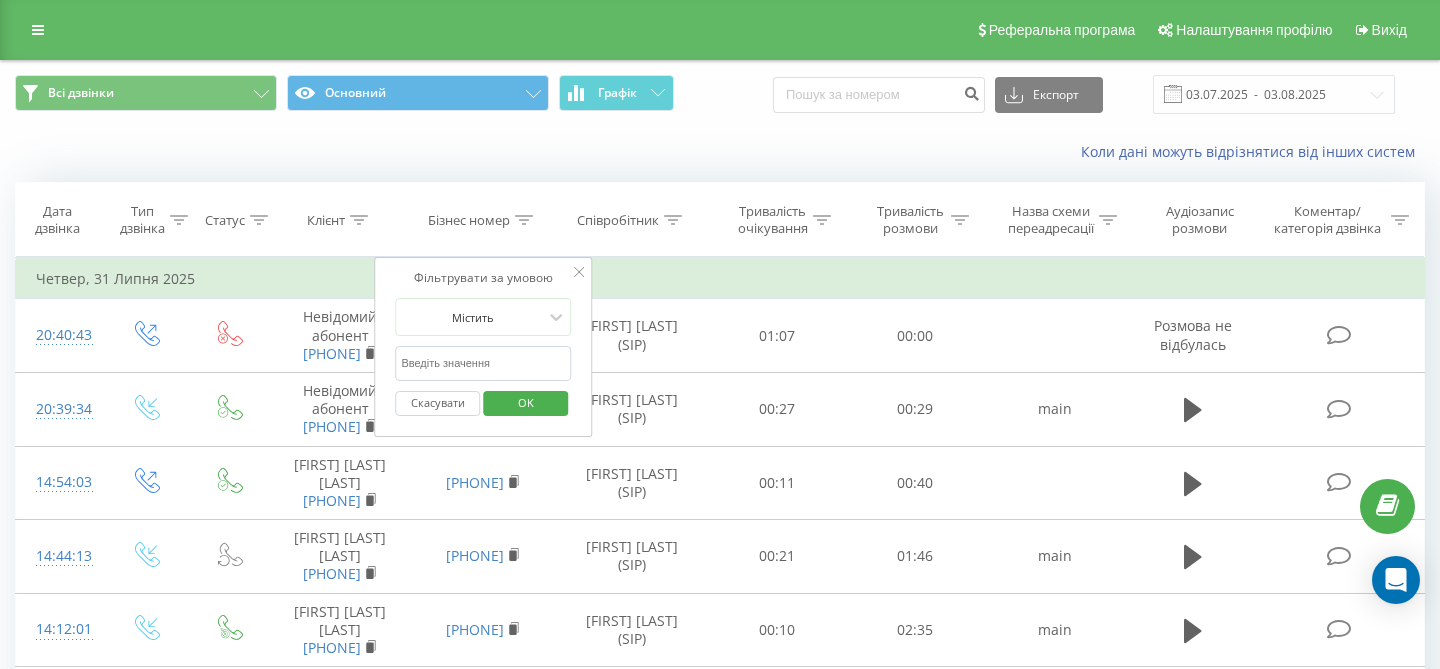 click on "Коли дані можуть відрізнятися вiд інших систем" at bounding box center (720, 152) 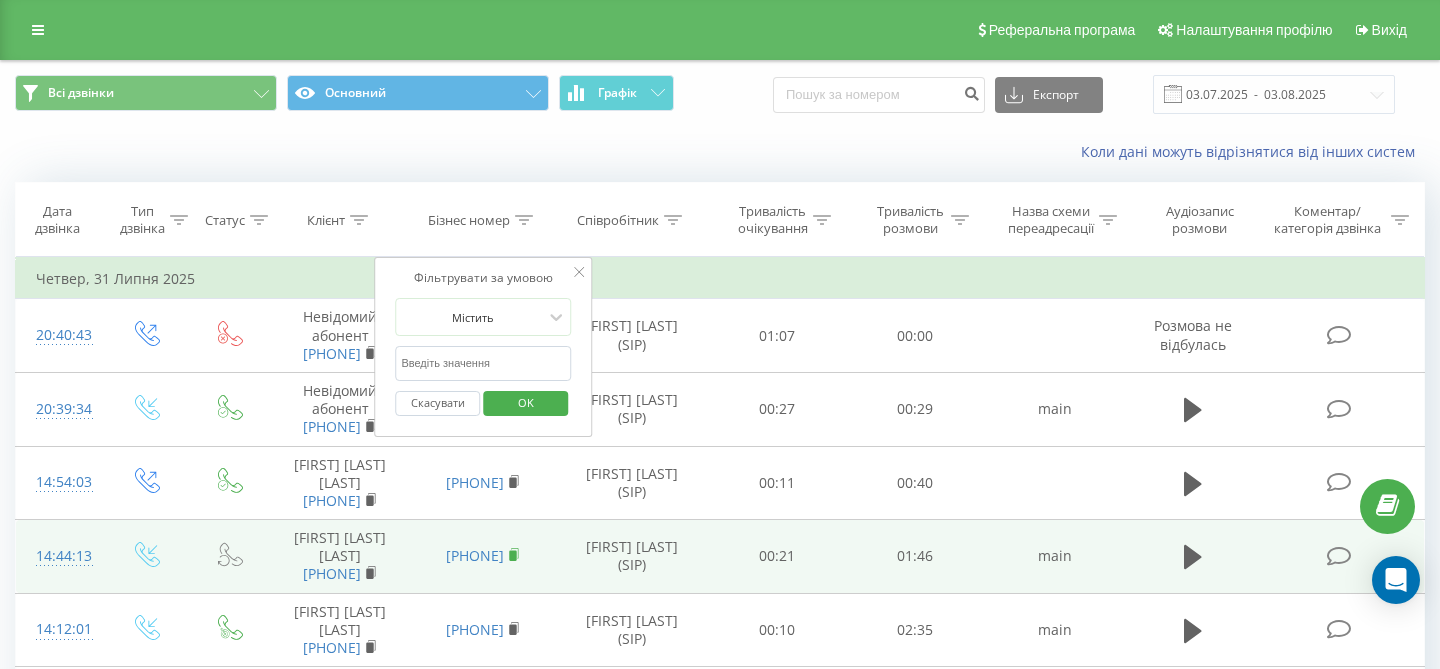 click 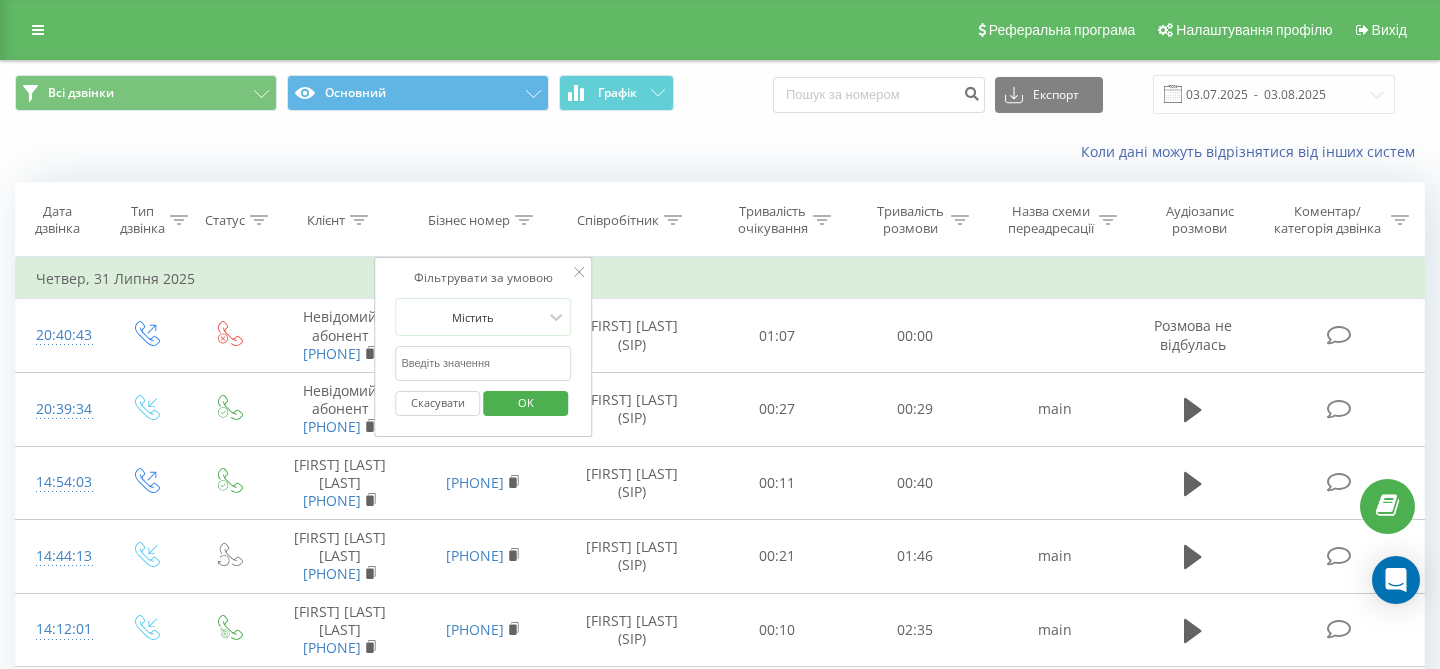 click on "Коли дані можуть відрізнятися вiд інших систем" at bounding box center [989, 152] 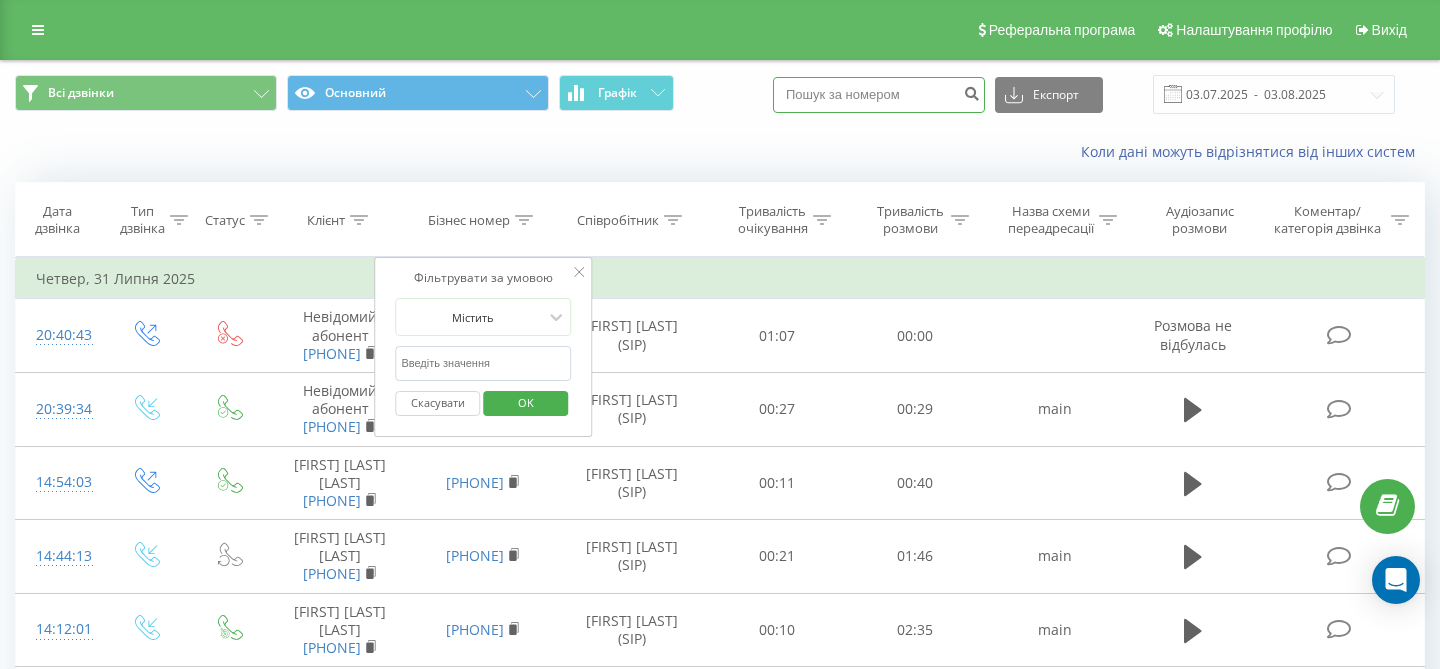 click at bounding box center (879, 95) 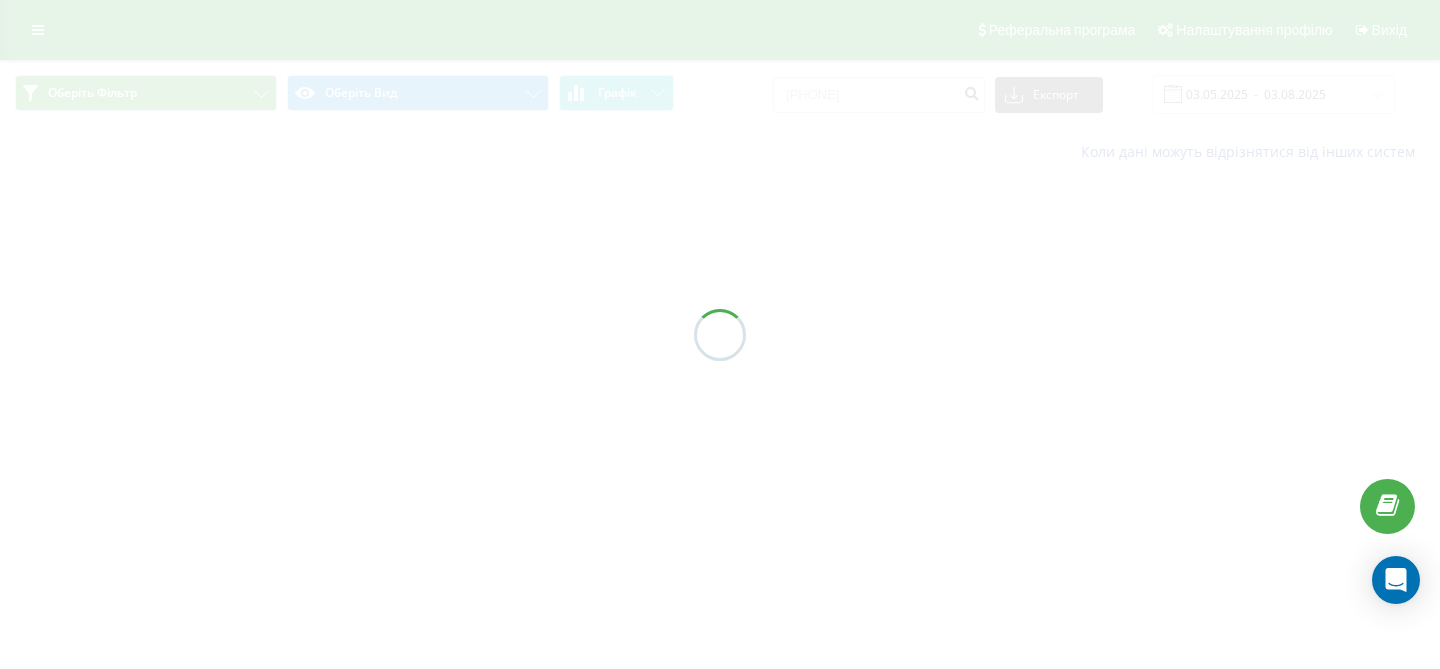 scroll, scrollTop: 0, scrollLeft: 0, axis: both 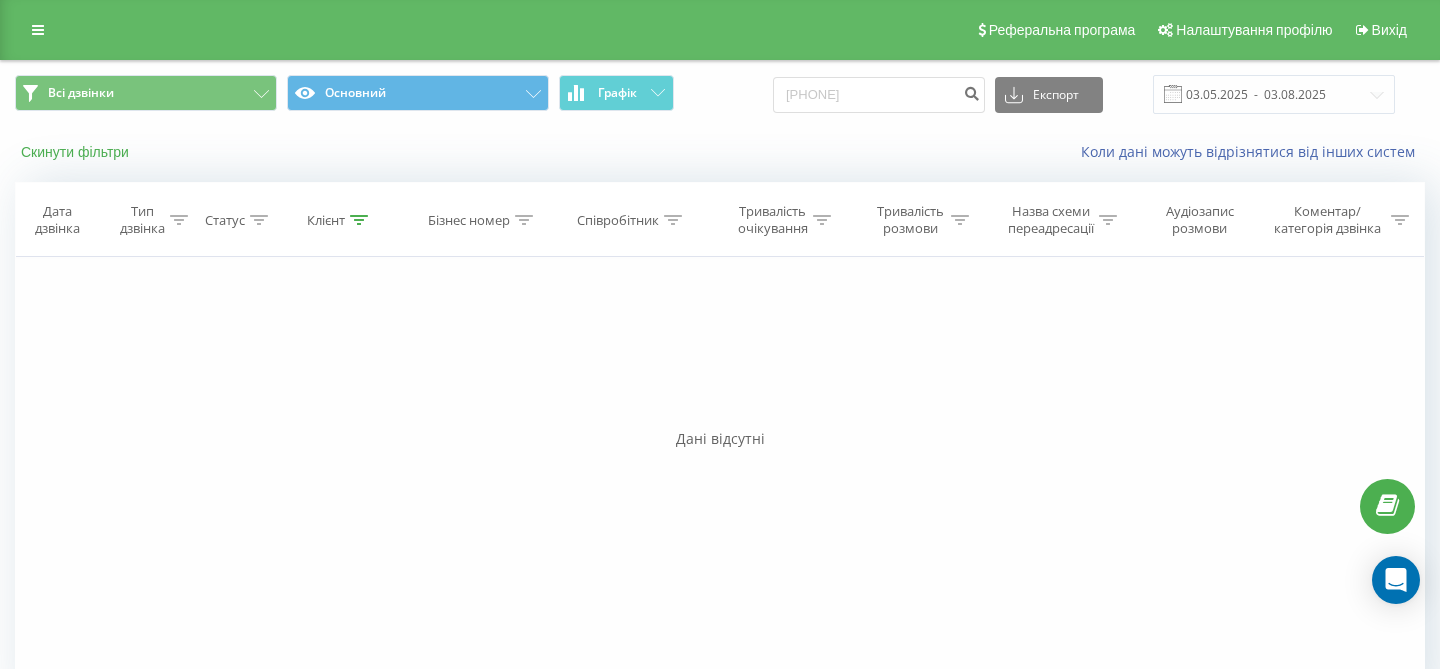 click on "Скинути фільтри" at bounding box center (77, 152) 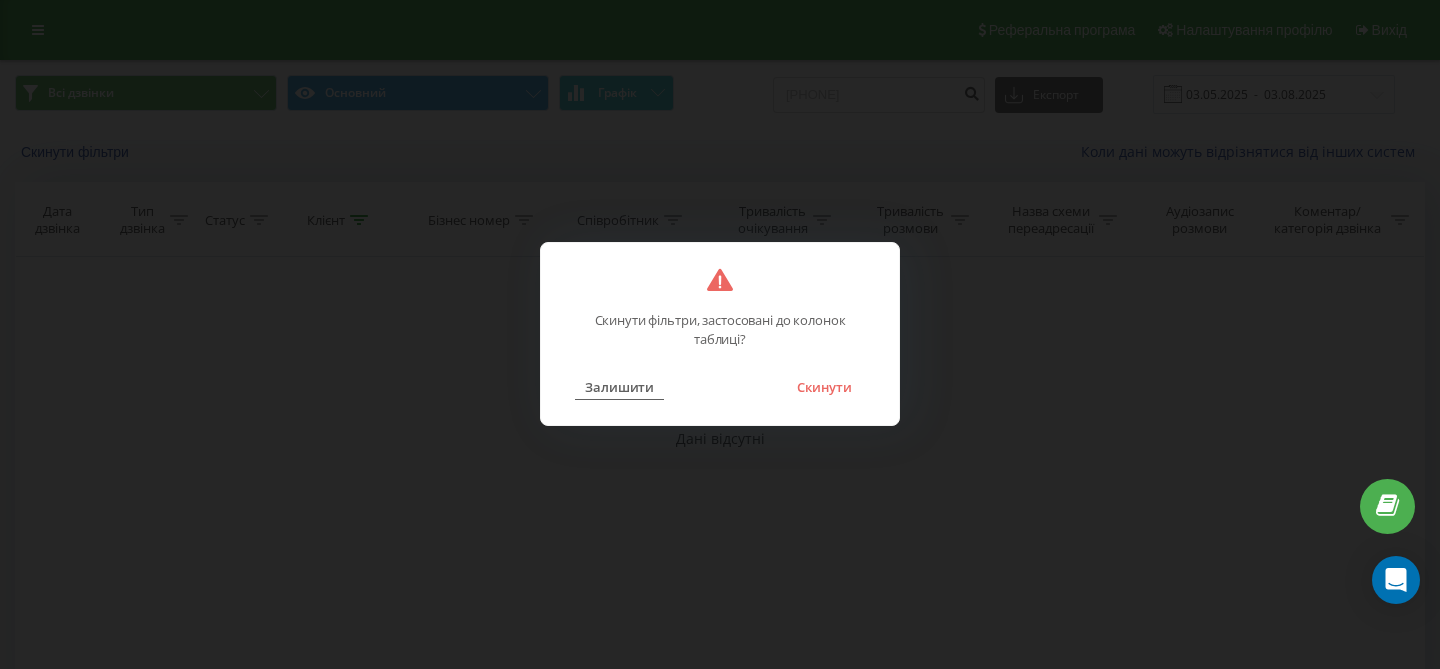 click on "Залишити" at bounding box center [619, 387] 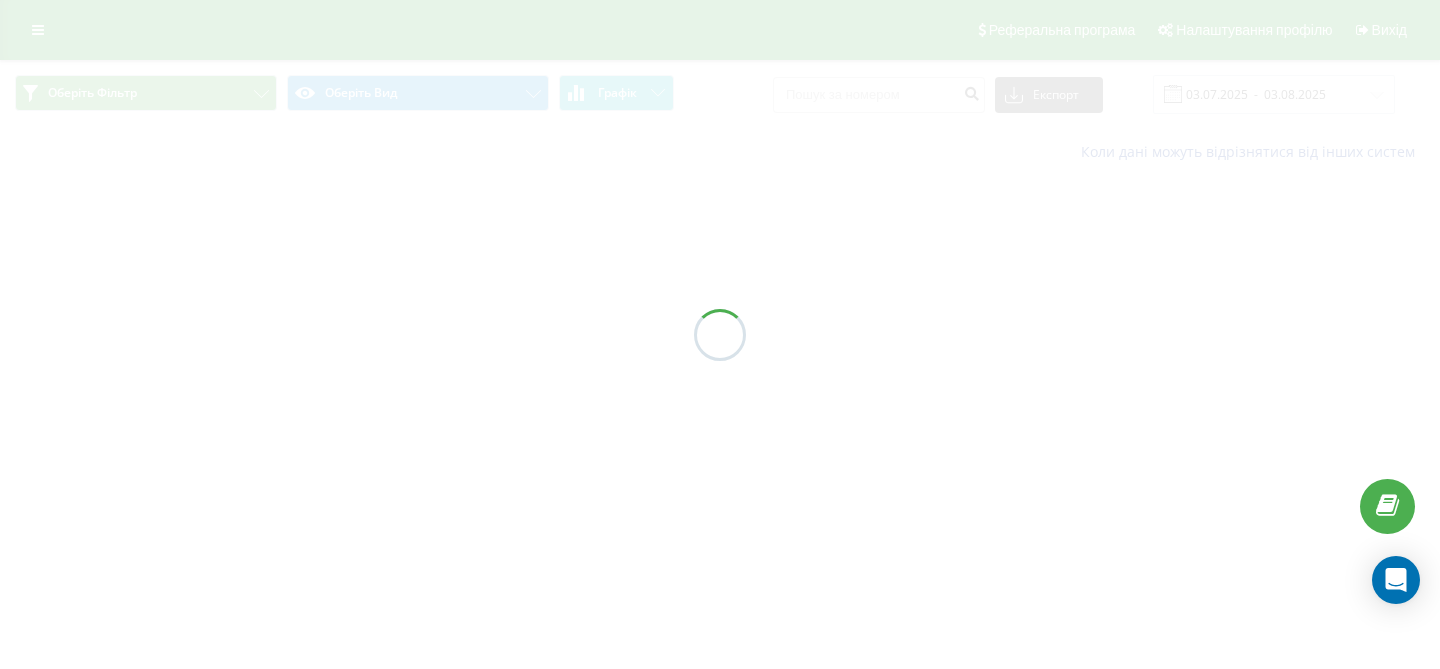 scroll, scrollTop: 0, scrollLeft: 0, axis: both 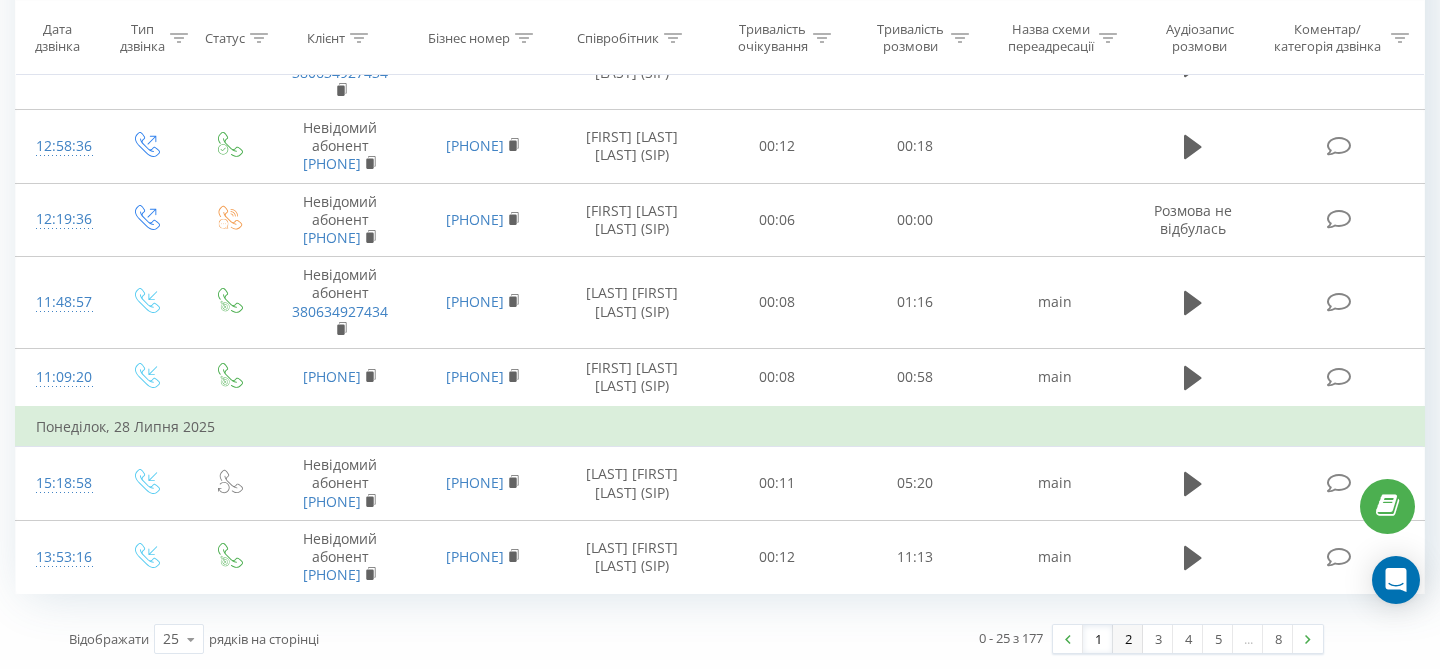 click on "2" at bounding box center (1128, 639) 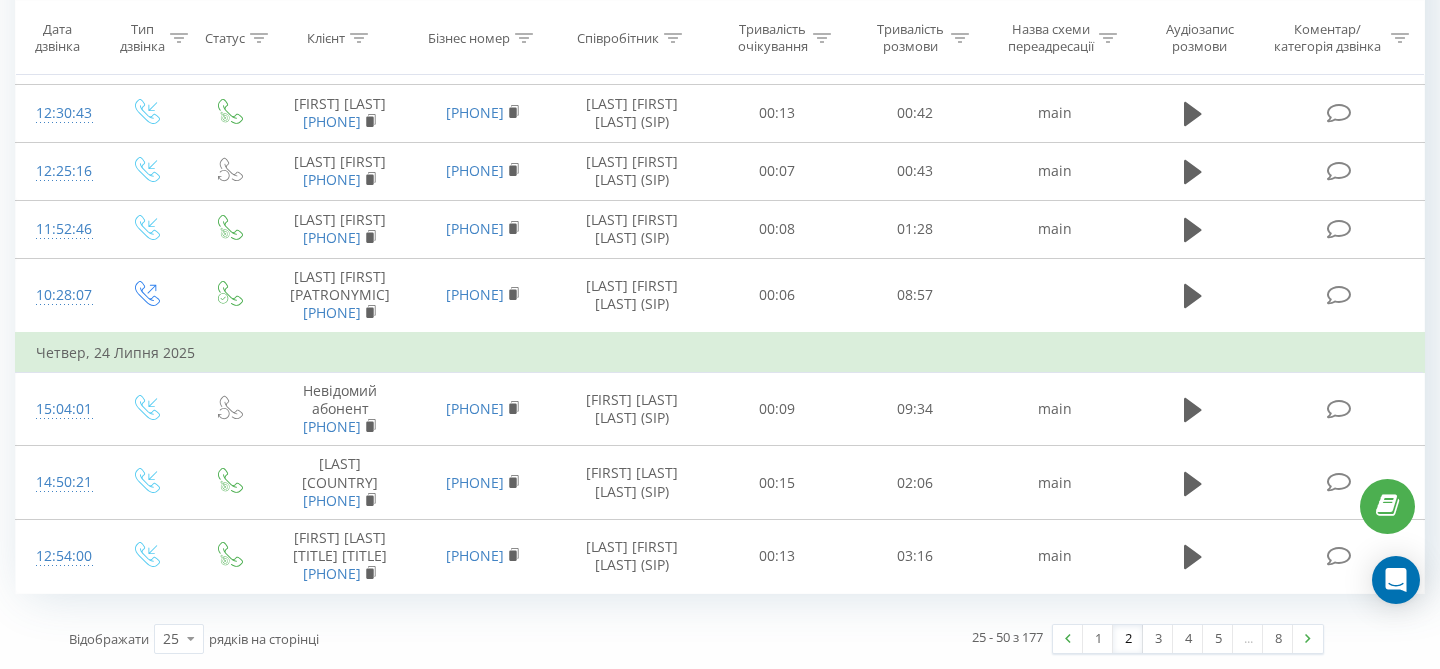scroll, scrollTop: 2048, scrollLeft: 0, axis: vertical 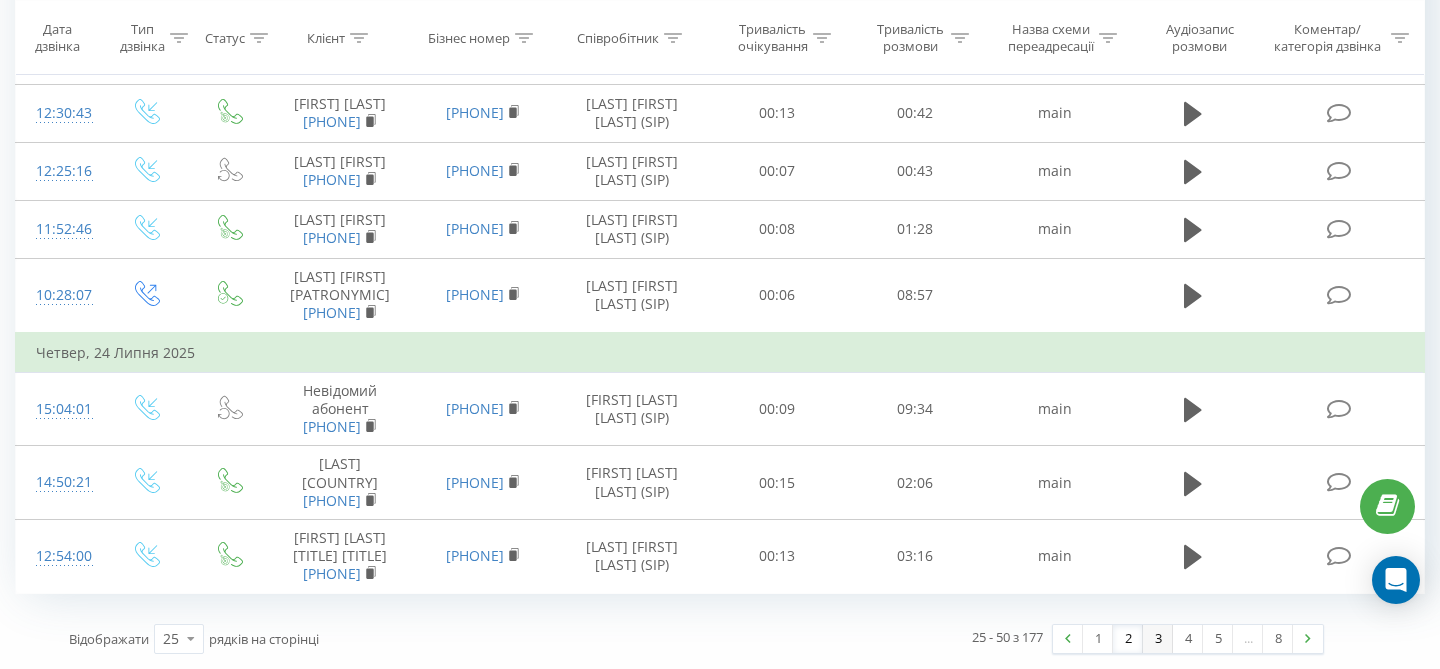 click on "3" at bounding box center (1158, 639) 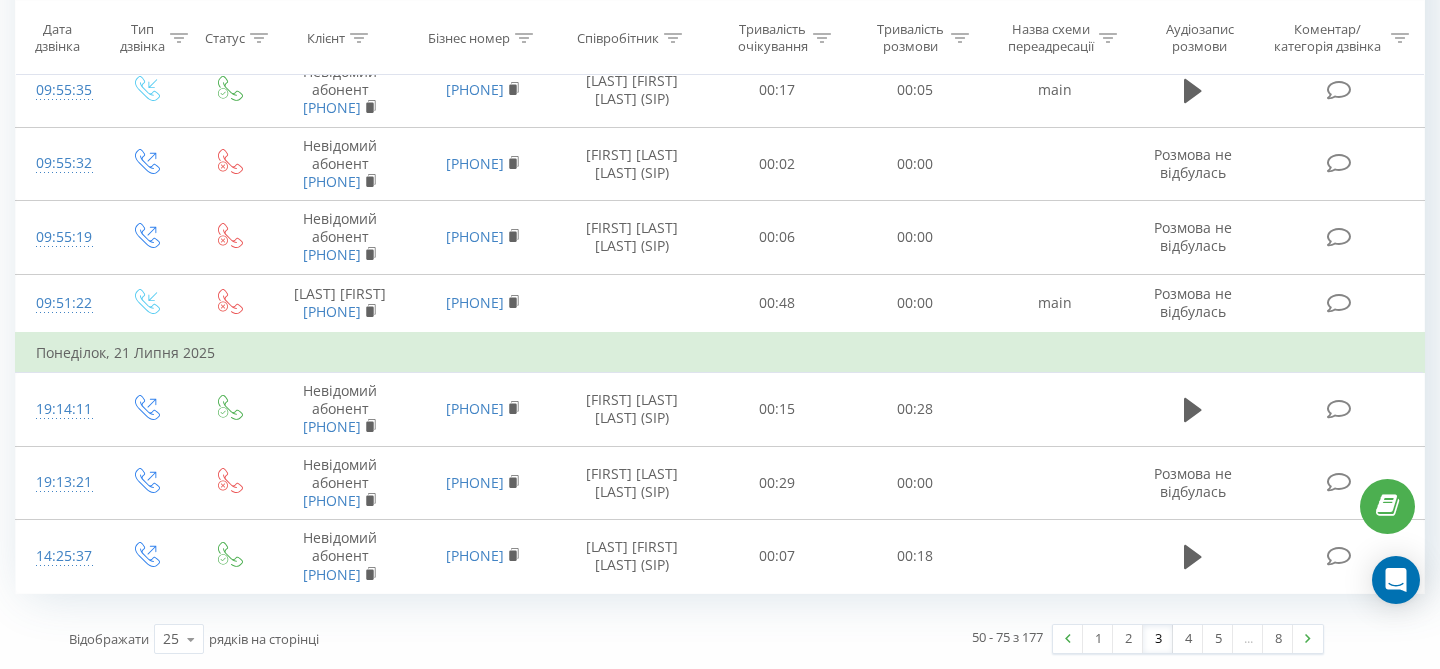 scroll, scrollTop: 2098, scrollLeft: 0, axis: vertical 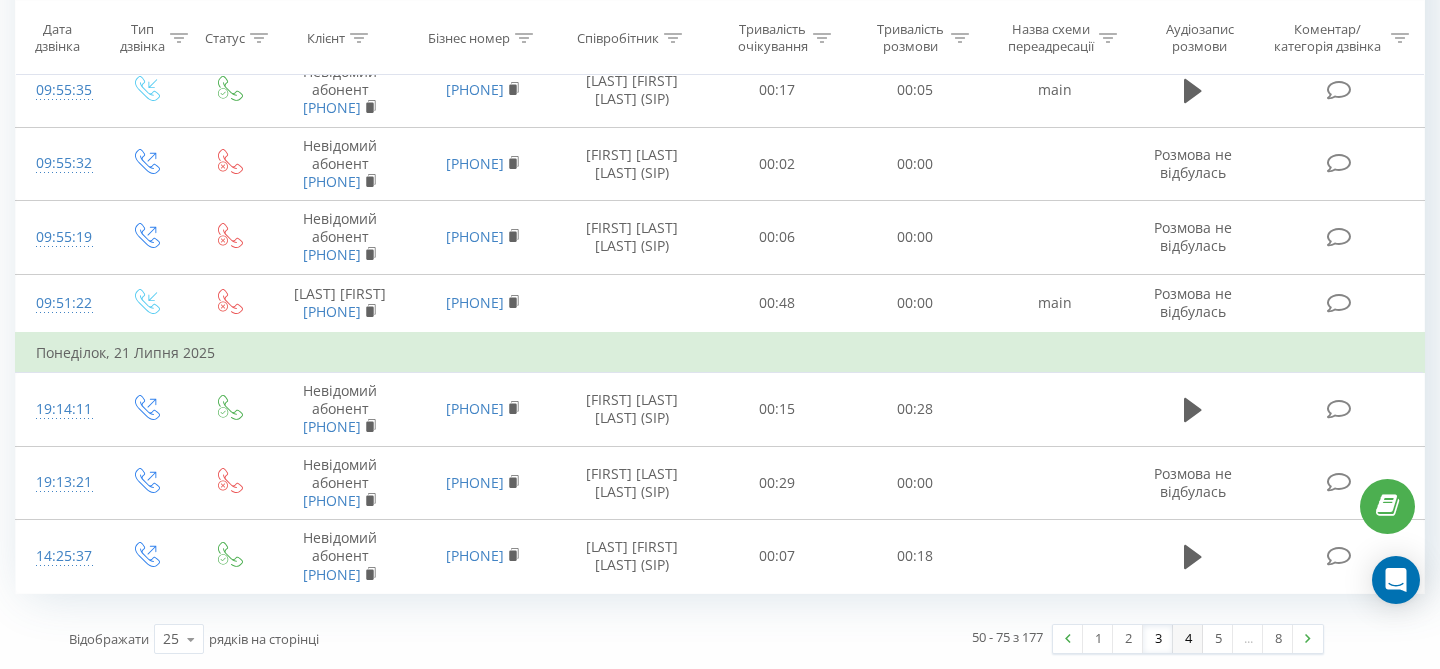 click on "4" at bounding box center (1188, 639) 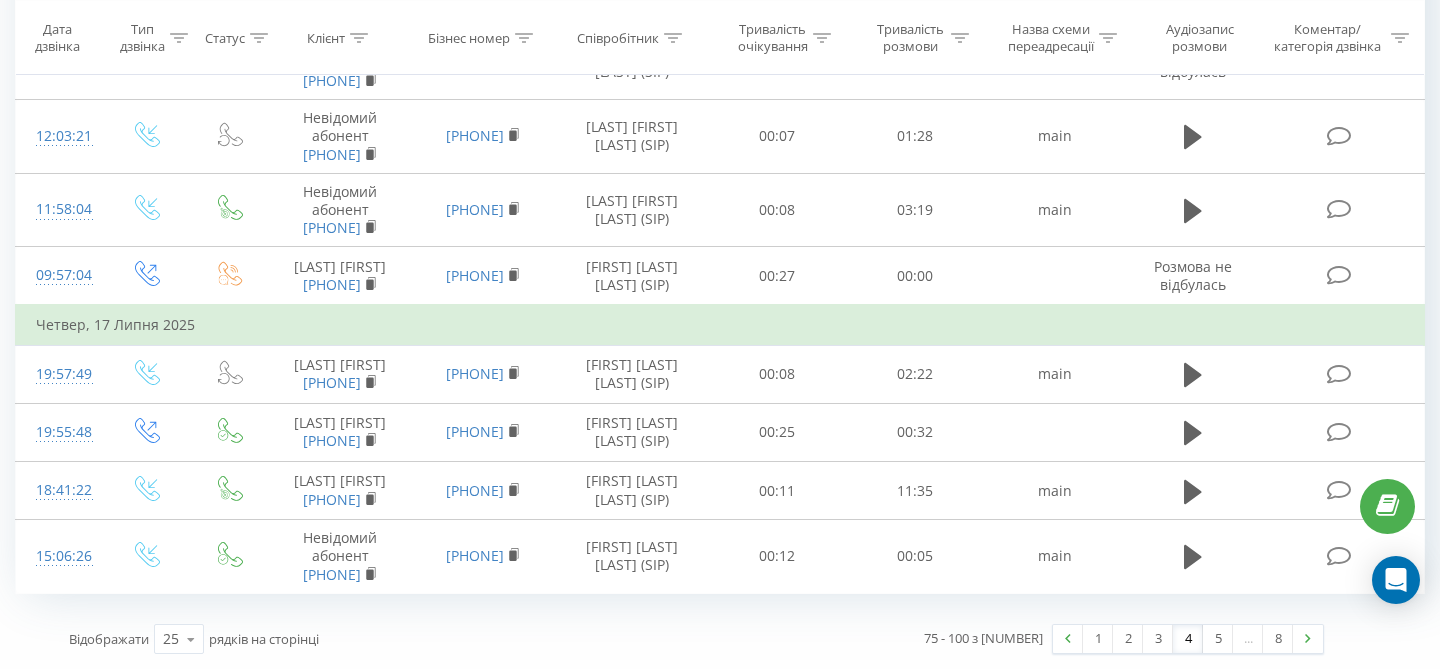 scroll, scrollTop: 2102, scrollLeft: 0, axis: vertical 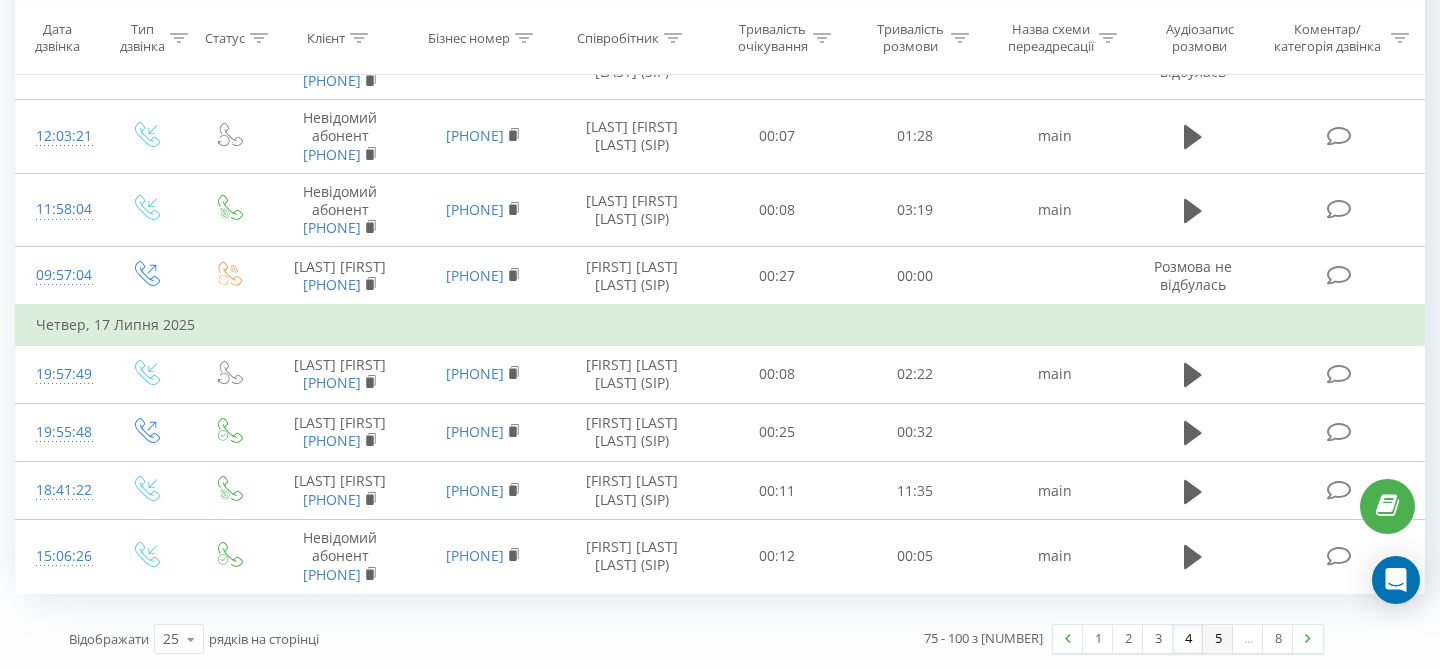 click on "5" at bounding box center [1218, 639] 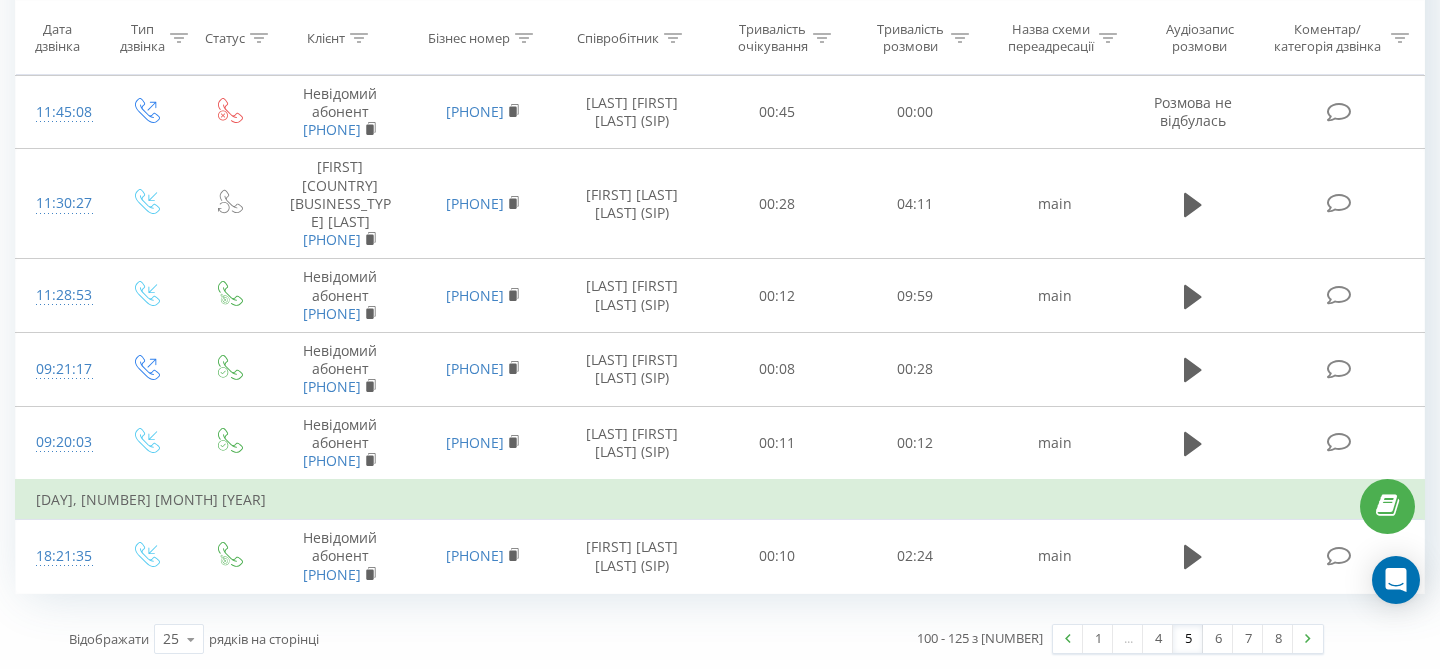 scroll, scrollTop: 2142, scrollLeft: 0, axis: vertical 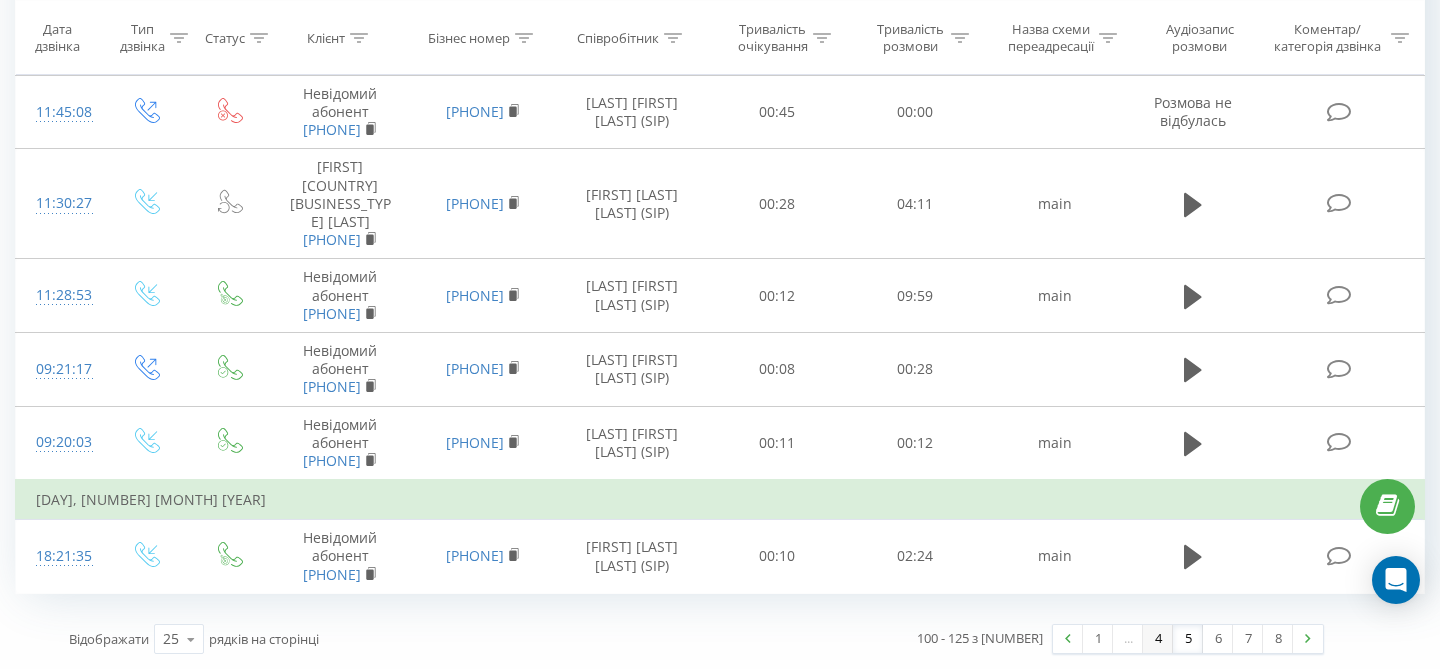 click on "4" at bounding box center [1158, 639] 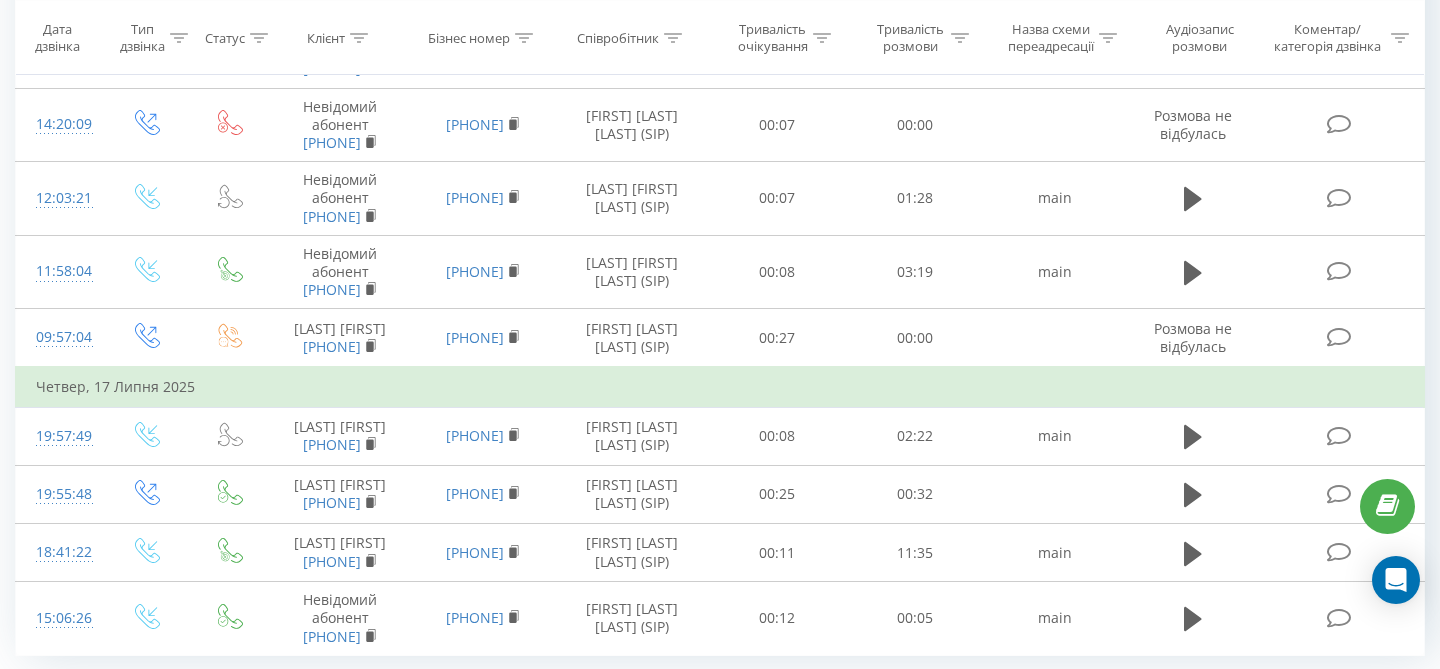 scroll, scrollTop: 2102, scrollLeft: 0, axis: vertical 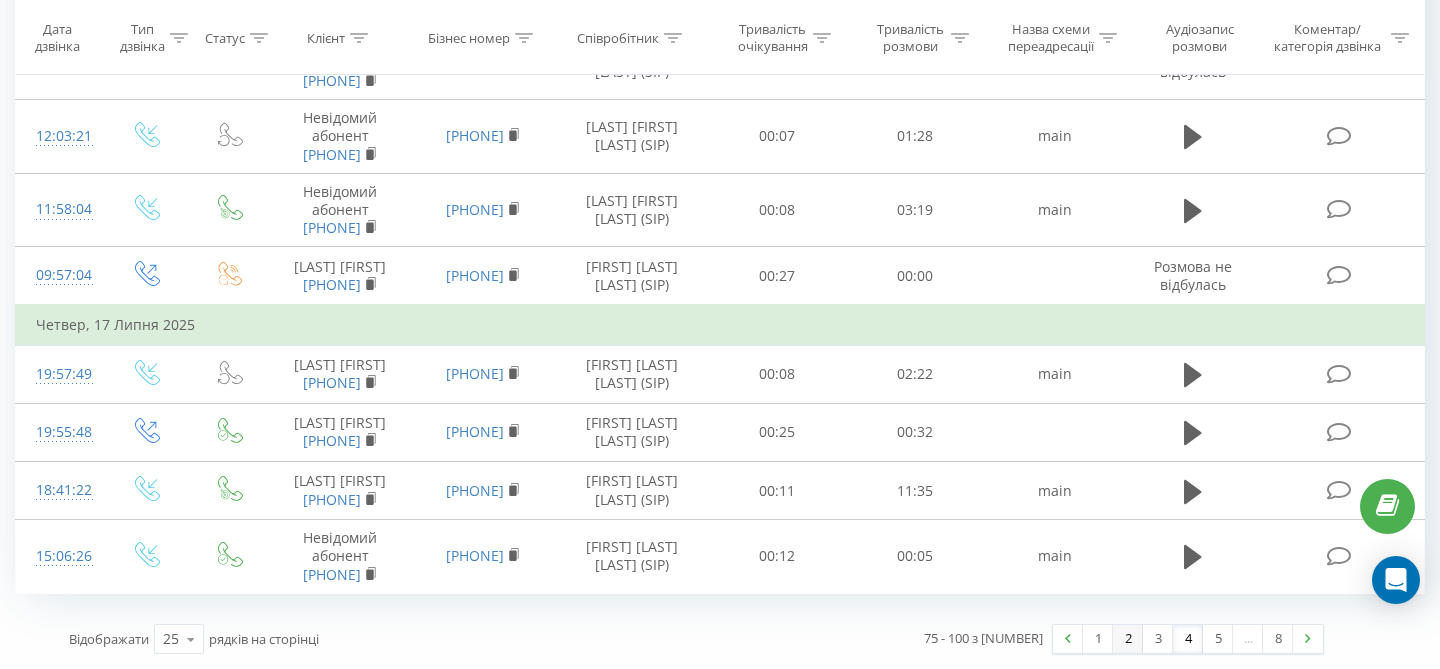 click on "2" at bounding box center (1128, 639) 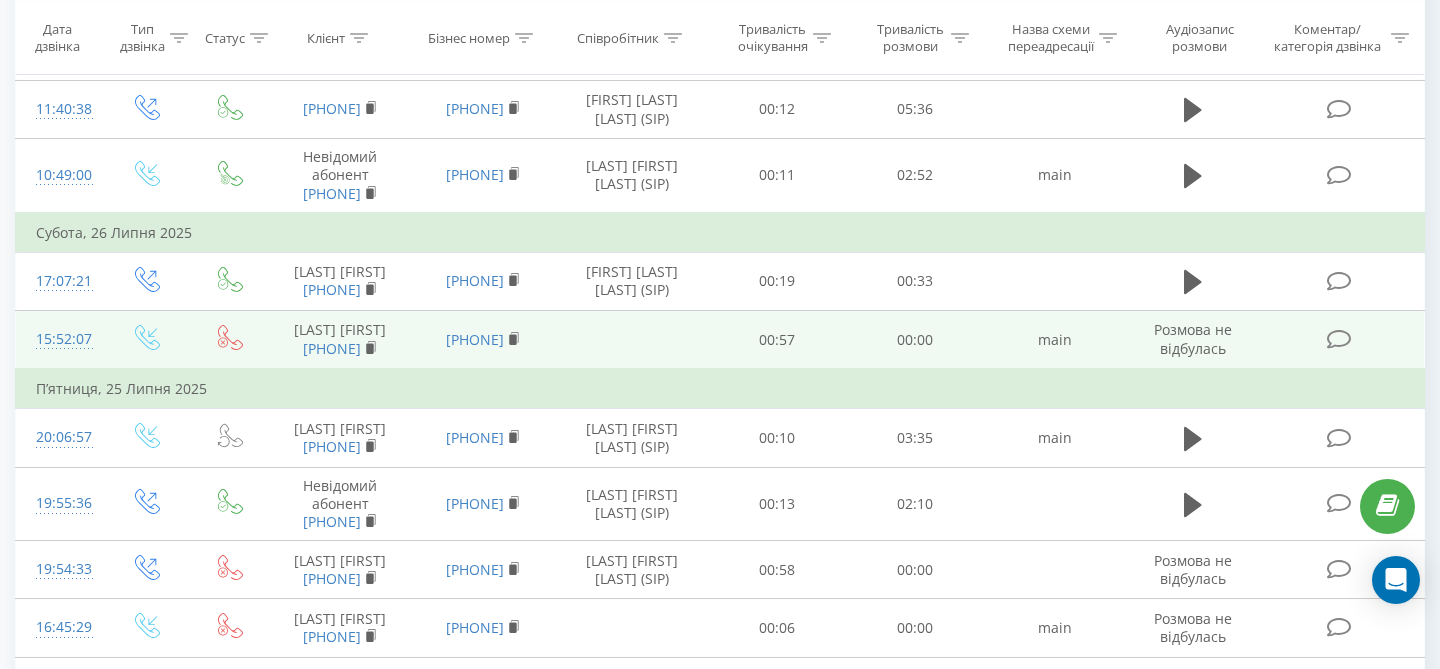 scroll, scrollTop: 363, scrollLeft: 0, axis: vertical 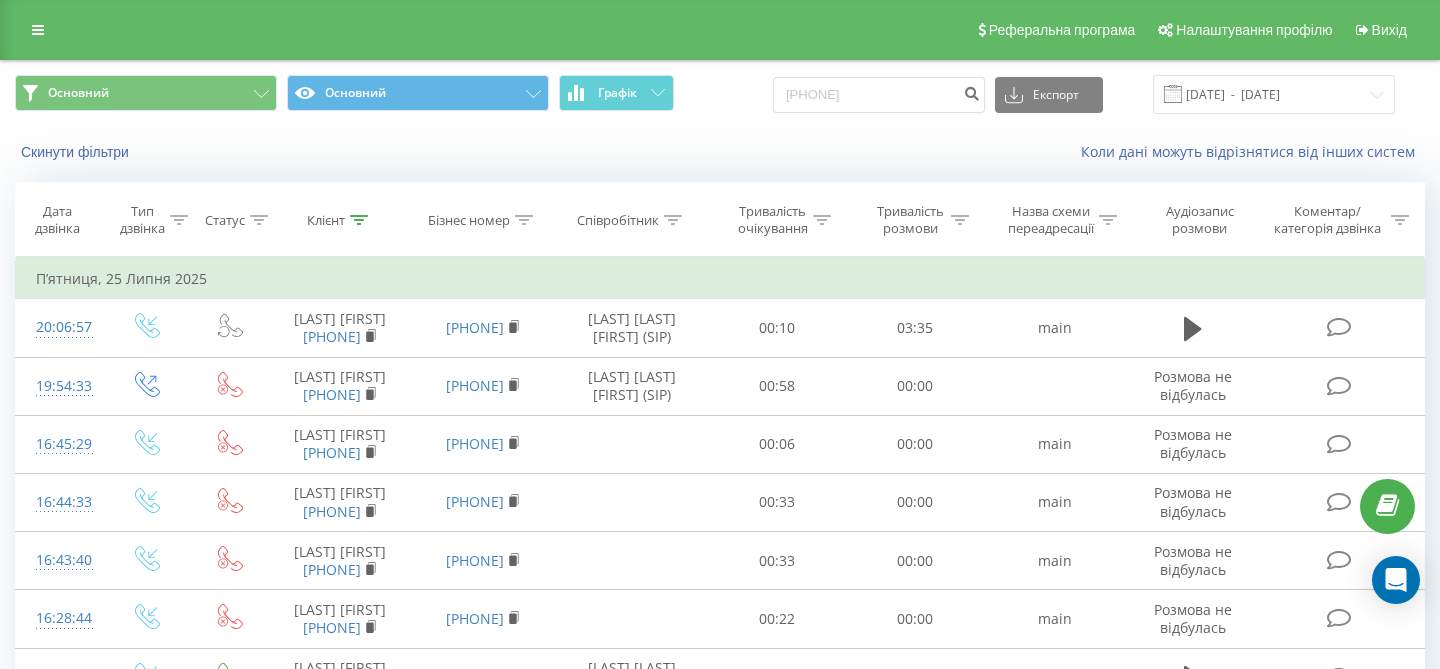 click 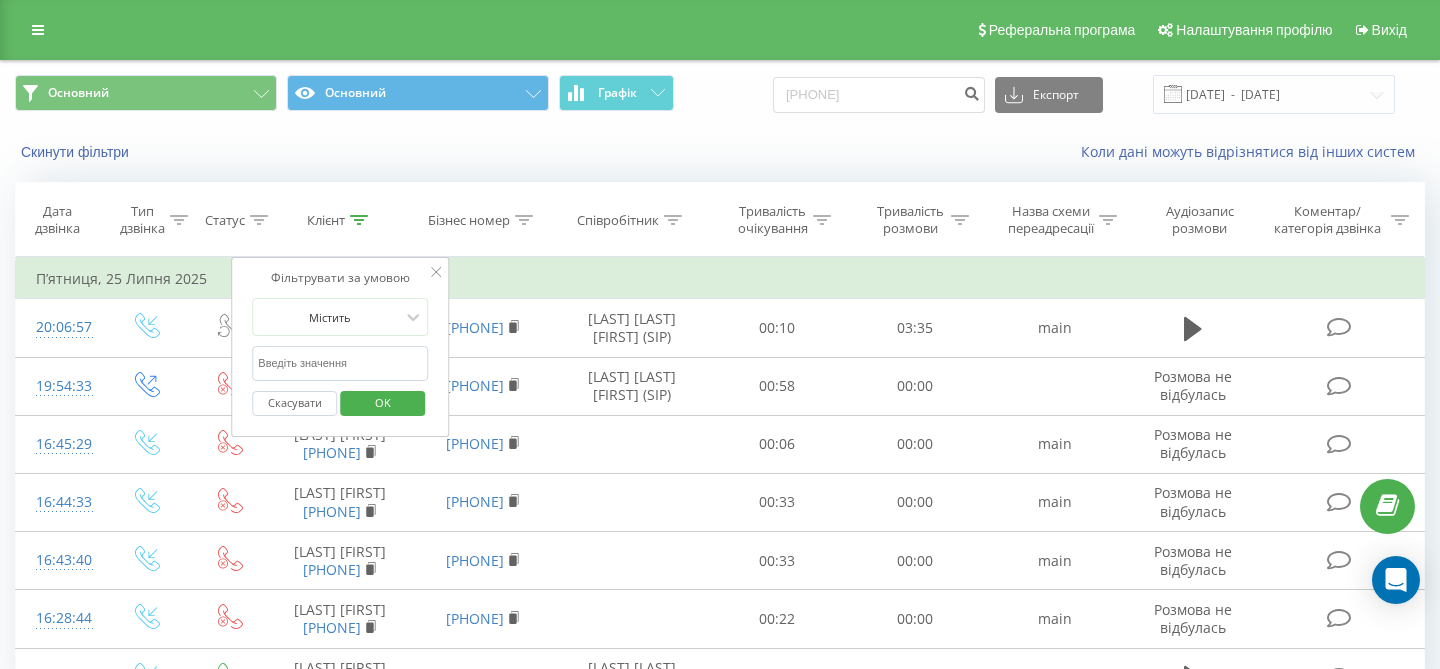 click on "Скасувати" at bounding box center [294, 403] 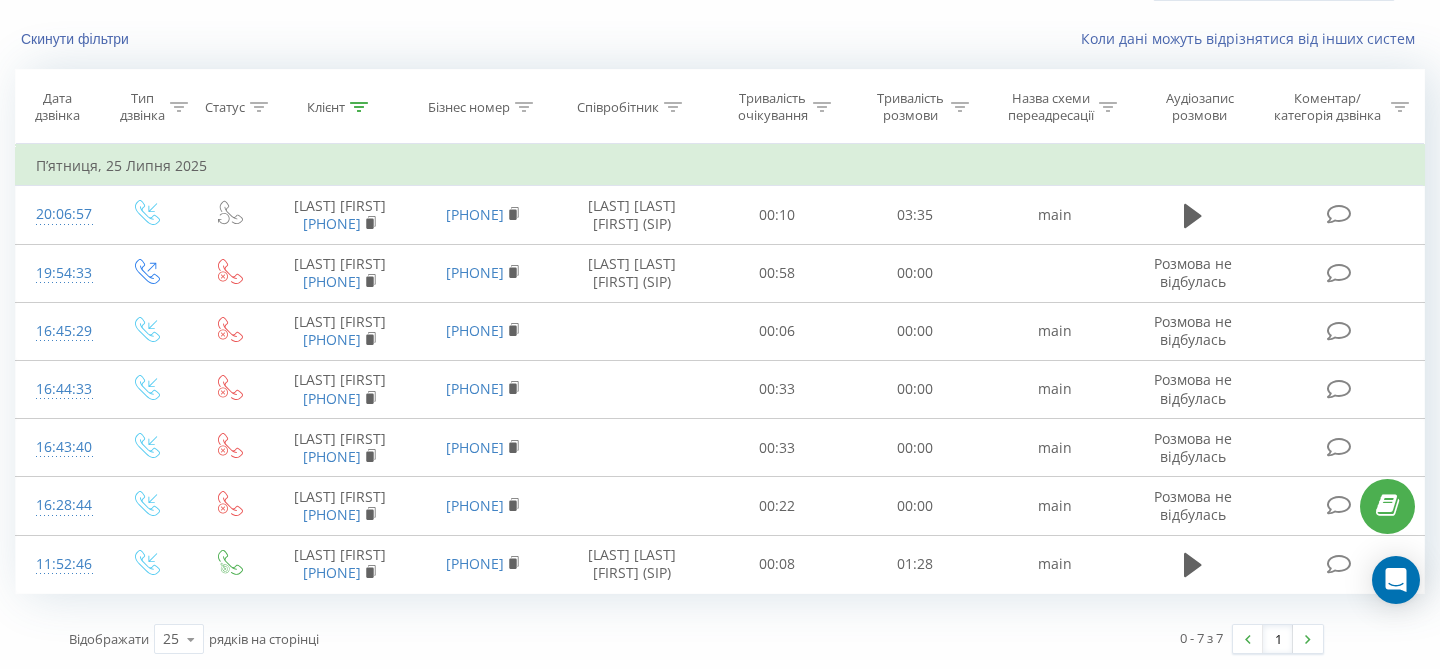 scroll, scrollTop: 0, scrollLeft: 0, axis: both 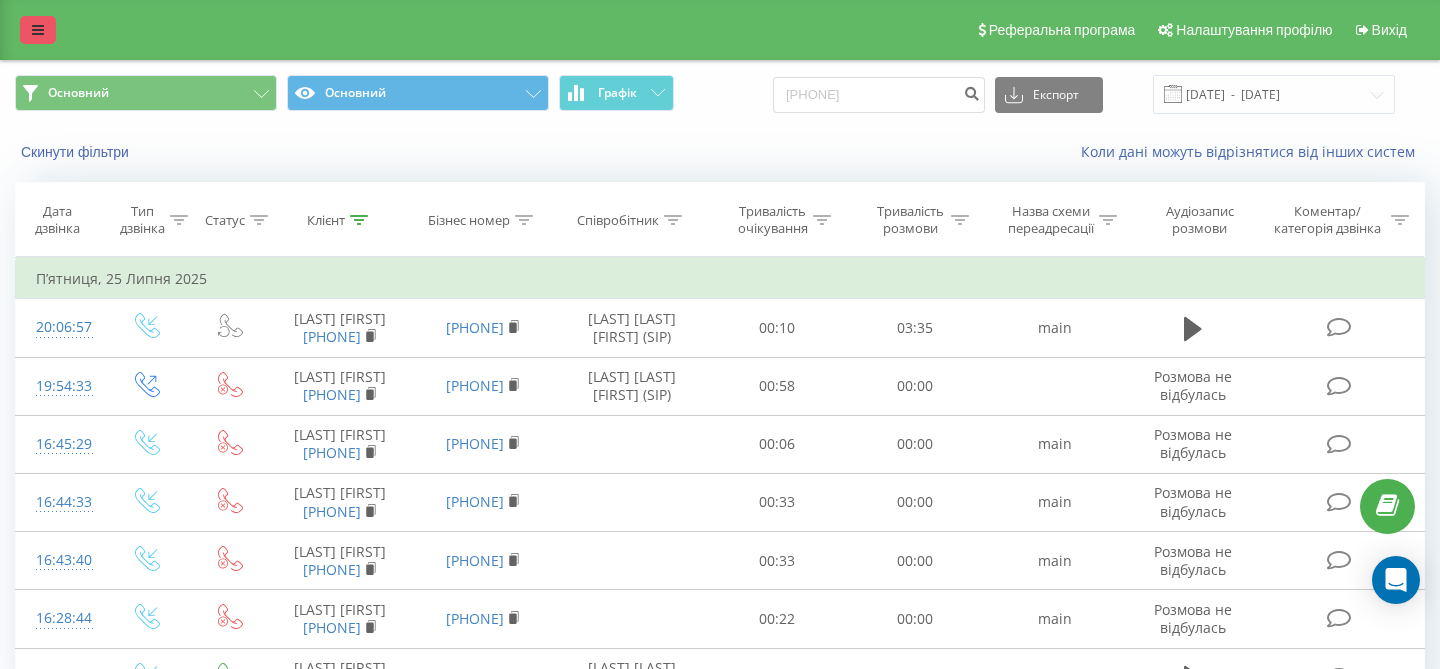 click at bounding box center (38, 30) 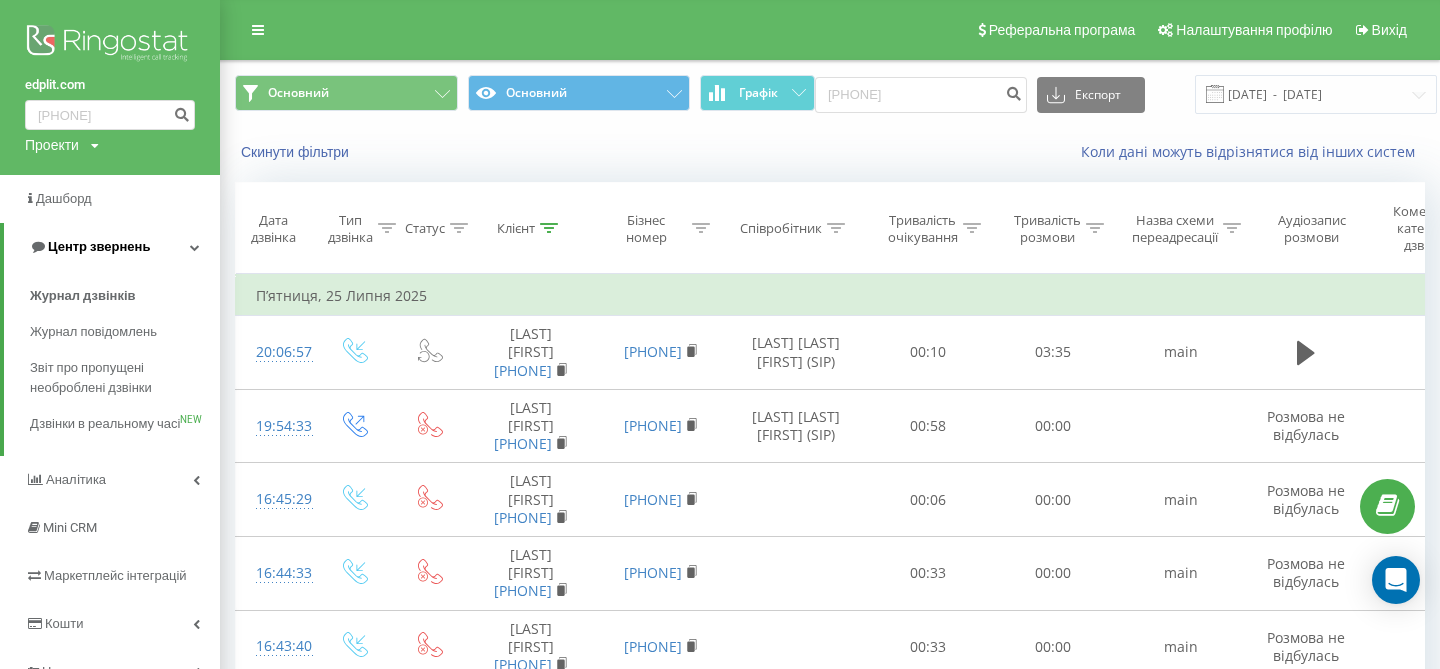 click on "Центр звернень" at bounding box center (99, 246) 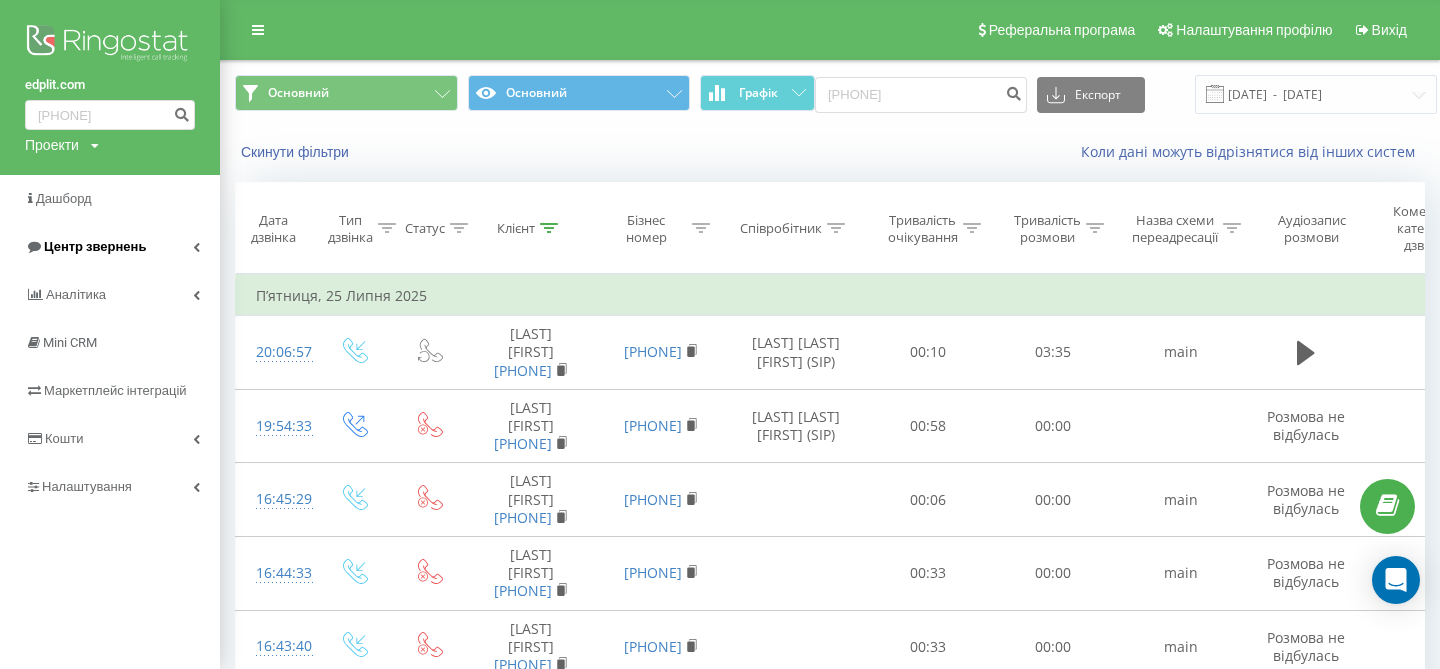 click on "Центр звернень" at bounding box center [95, 246] 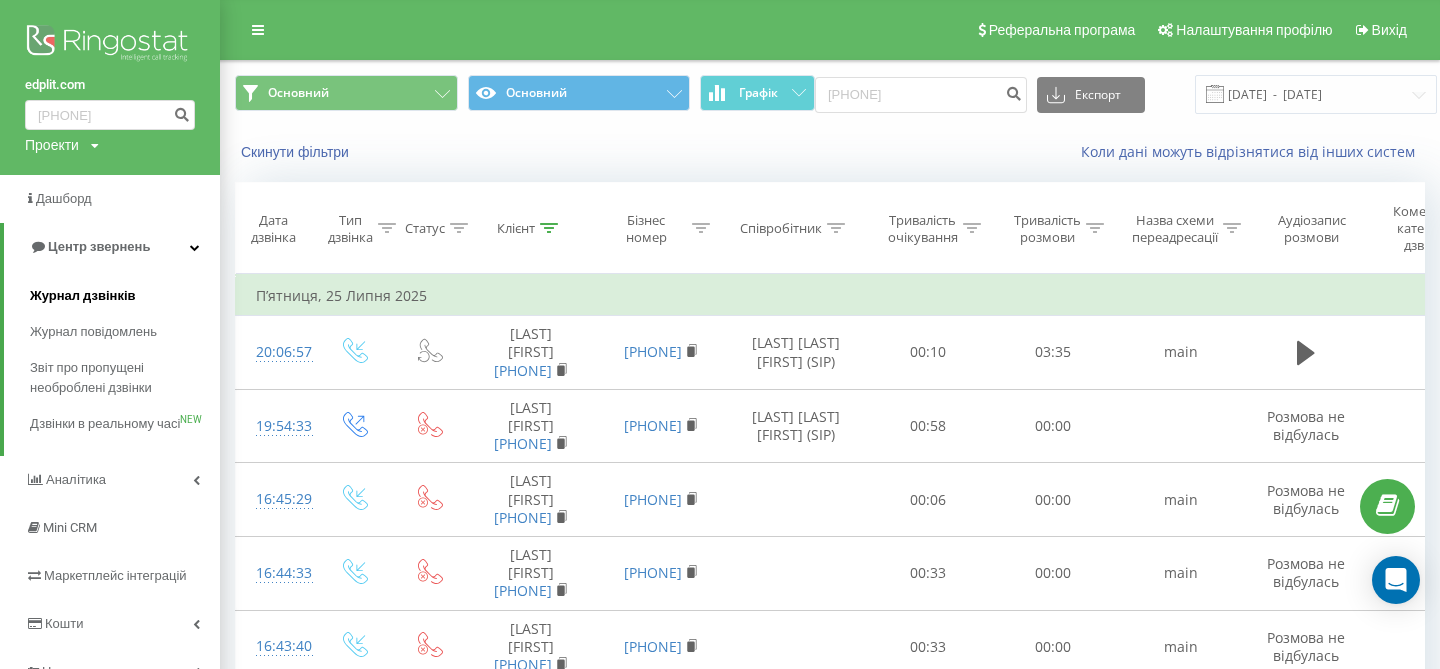 click on "Журнал дзвінків" at bounding box center [83, 296] 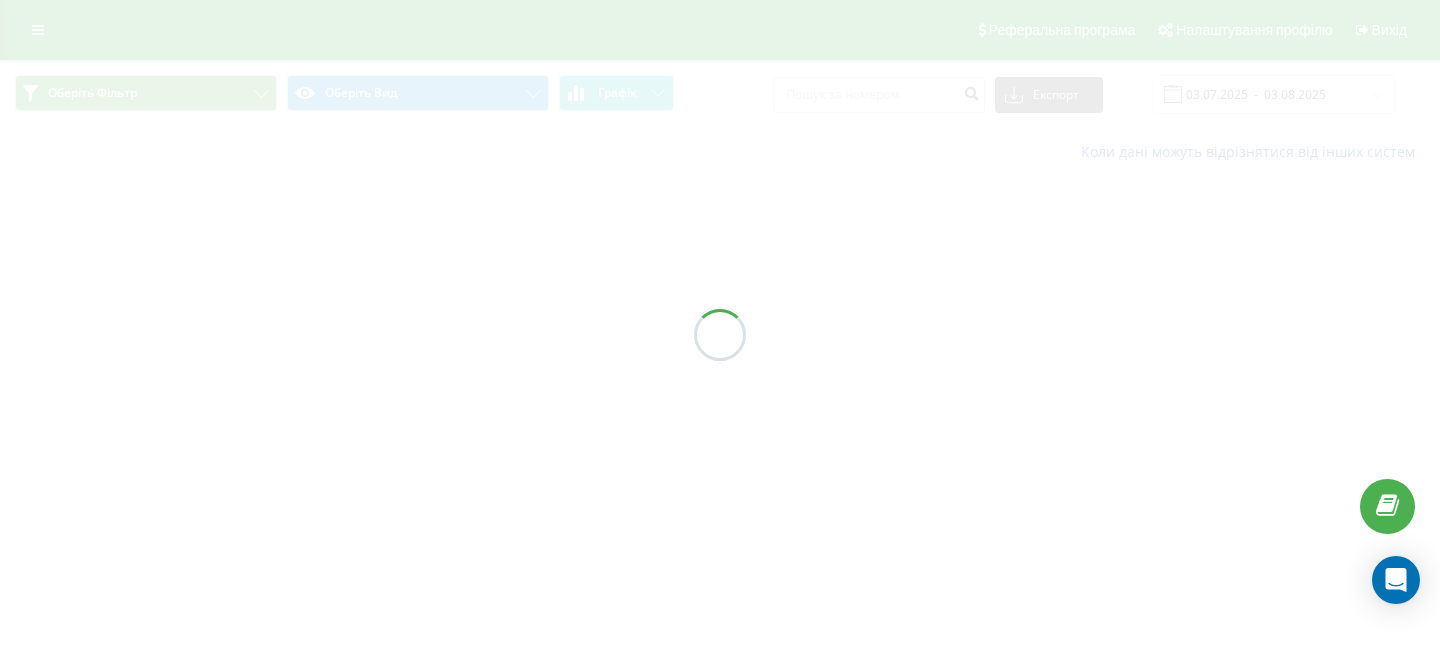 scroll, scrollTop: 0, scrollLeft: 0, axis: both 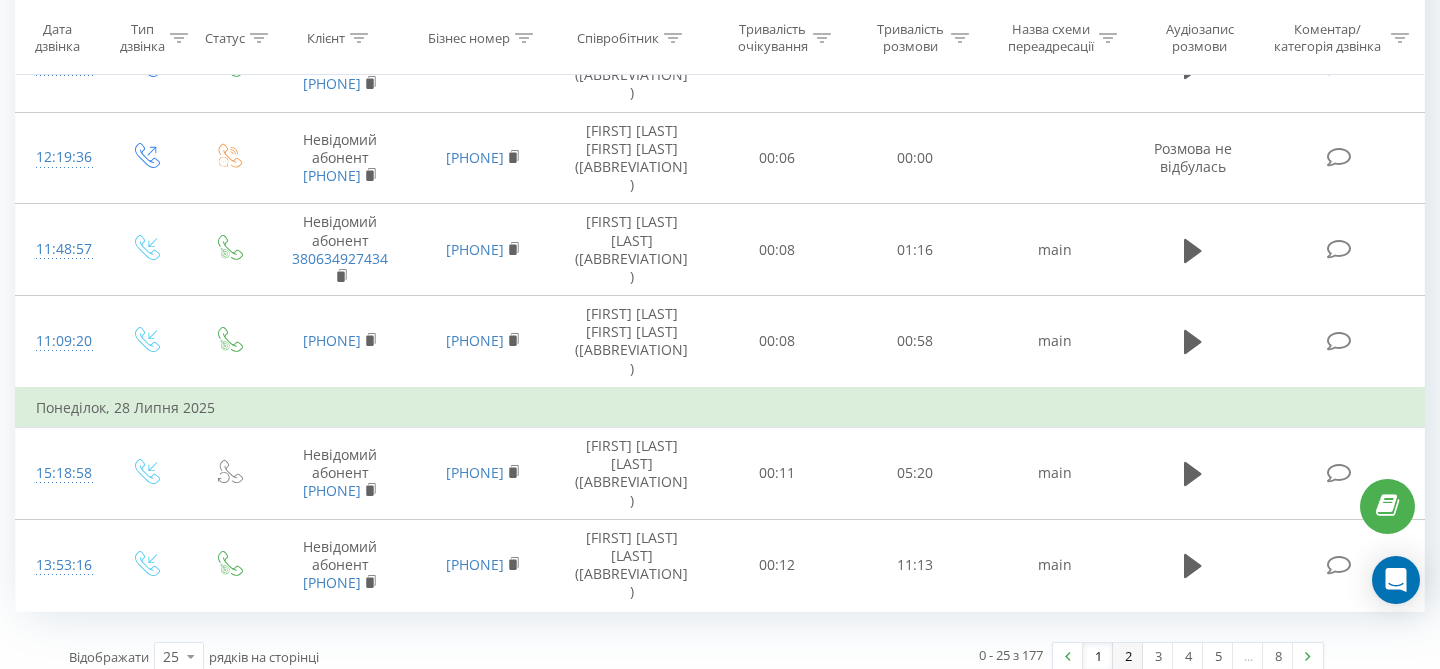 click on "2" at bounding box center [1128, 657] 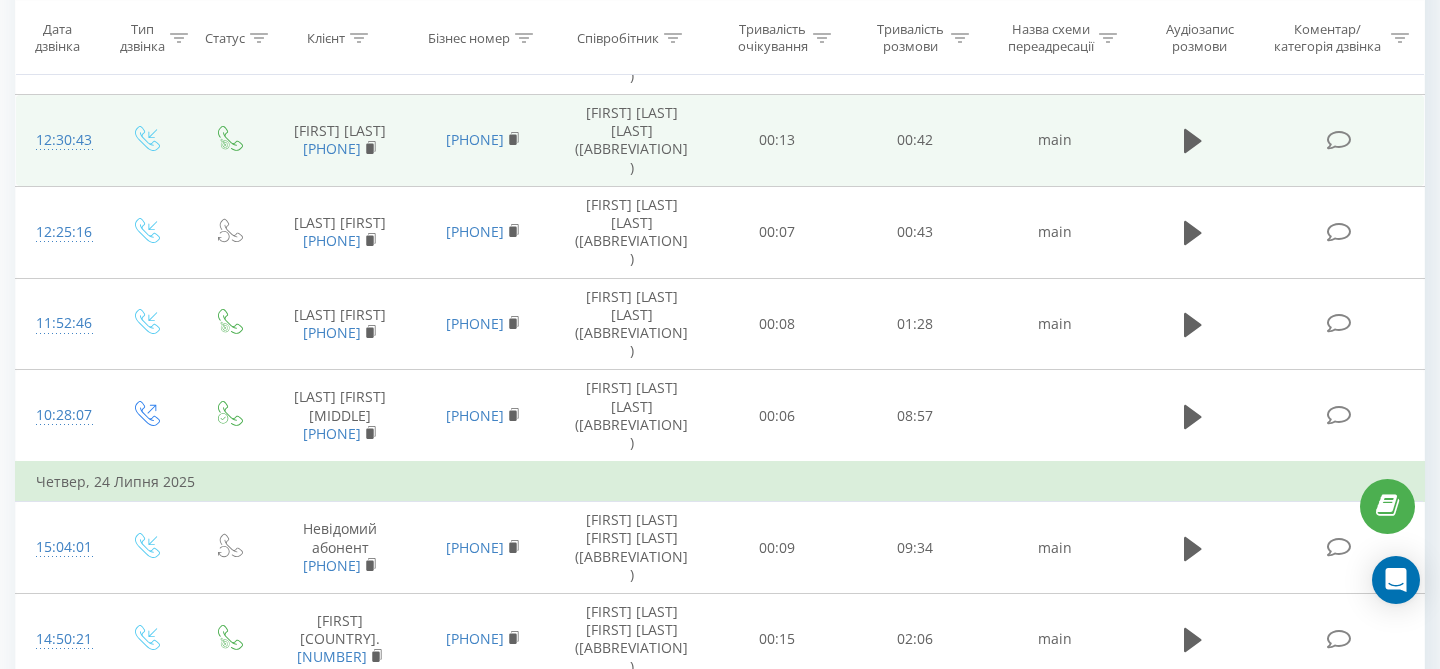scroll, scrollTop: 1786, scrollLeft: 0, axis: vertical 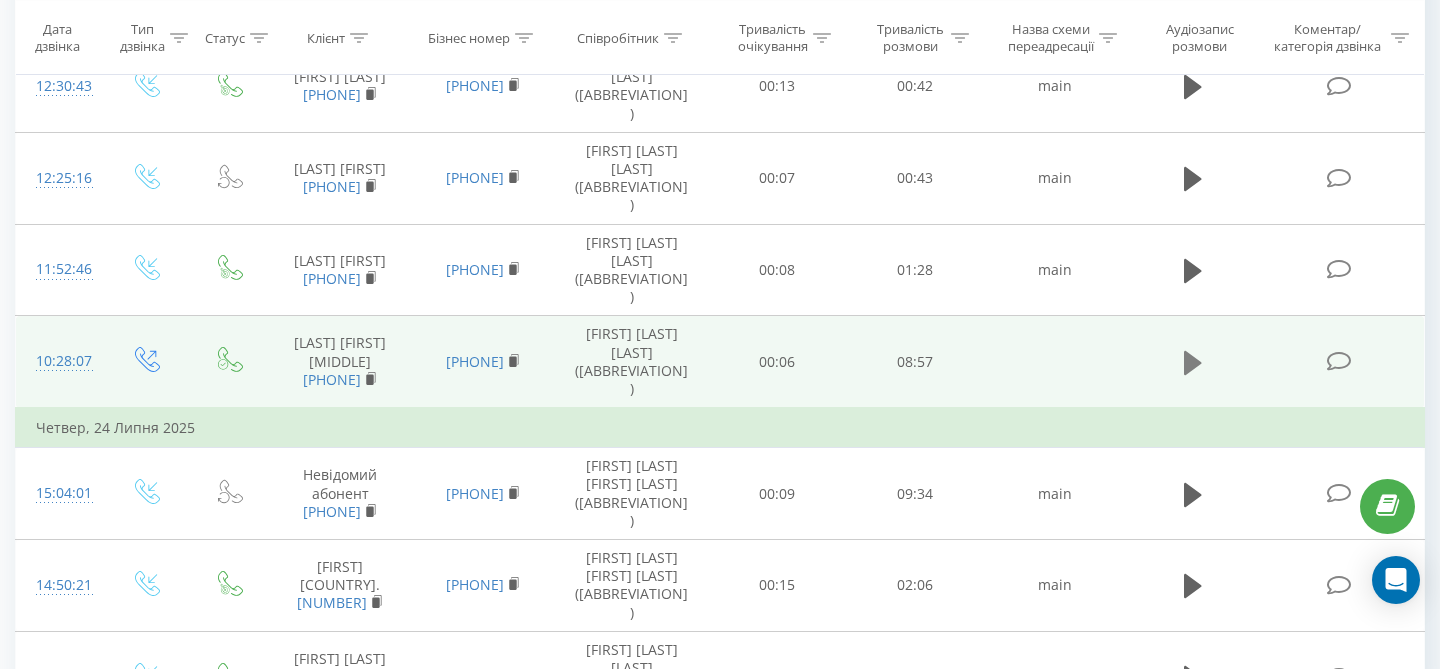 click 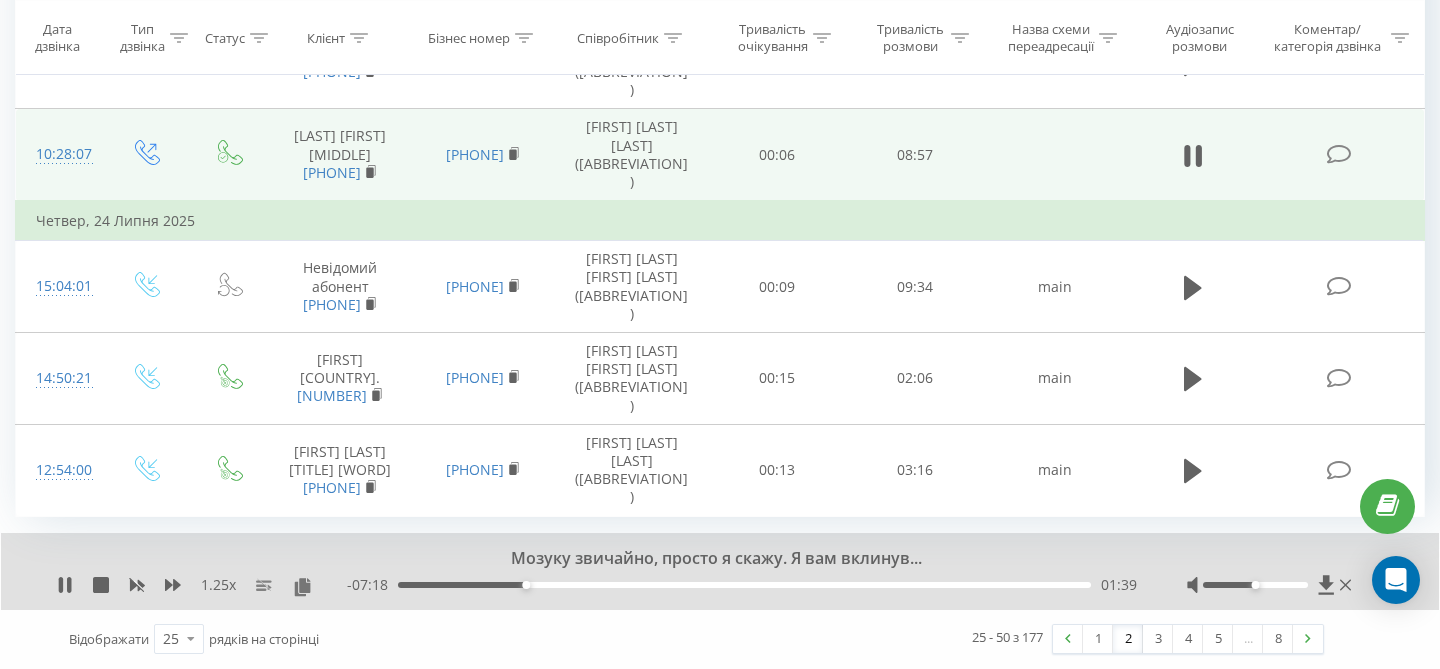 scroll, scrollTop: 2096, scrollLeft: 0, axis: vertical 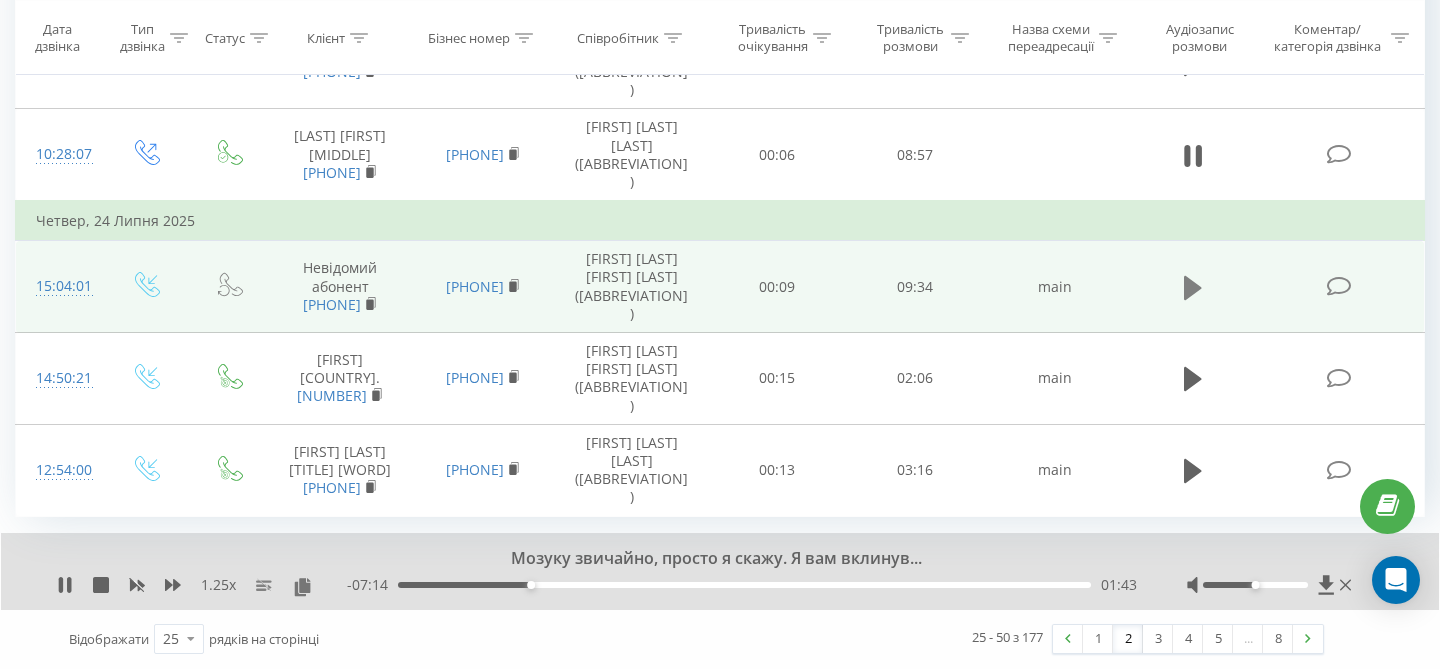 click 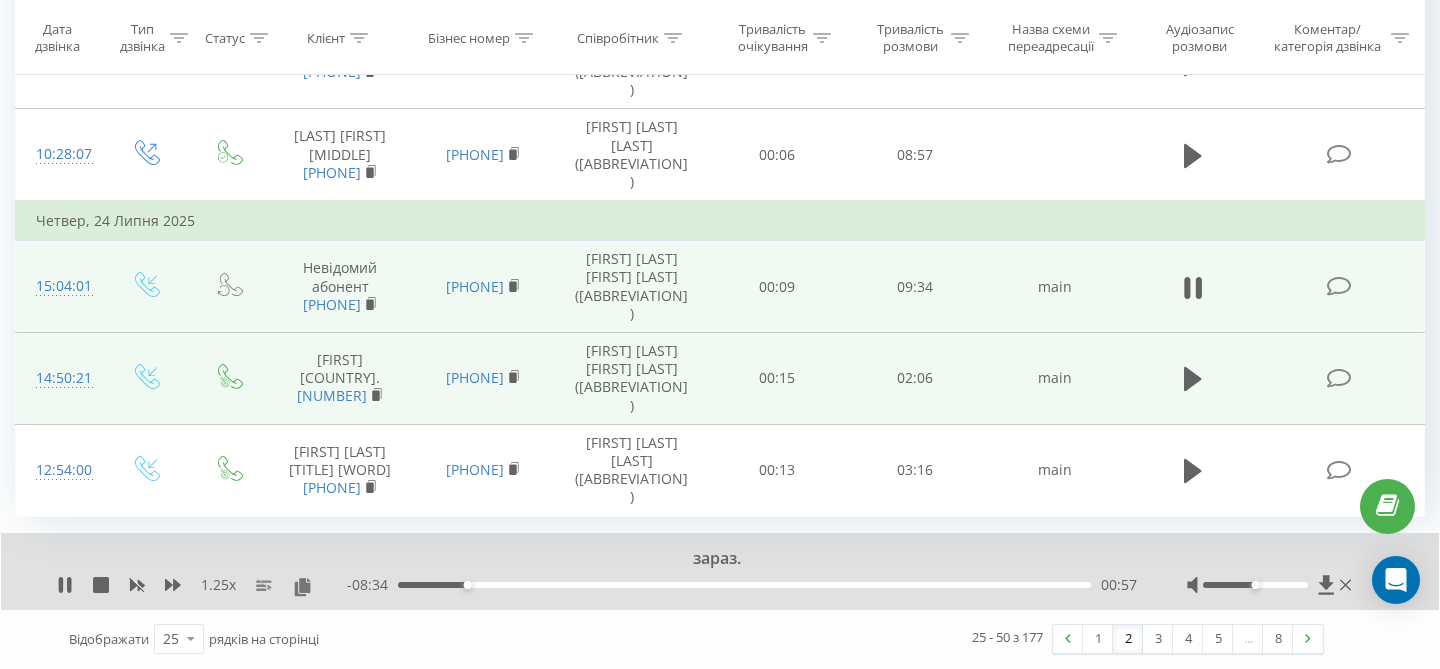 scroll, scrollTop: 2125, scrollLeft: 0, axis: vertical 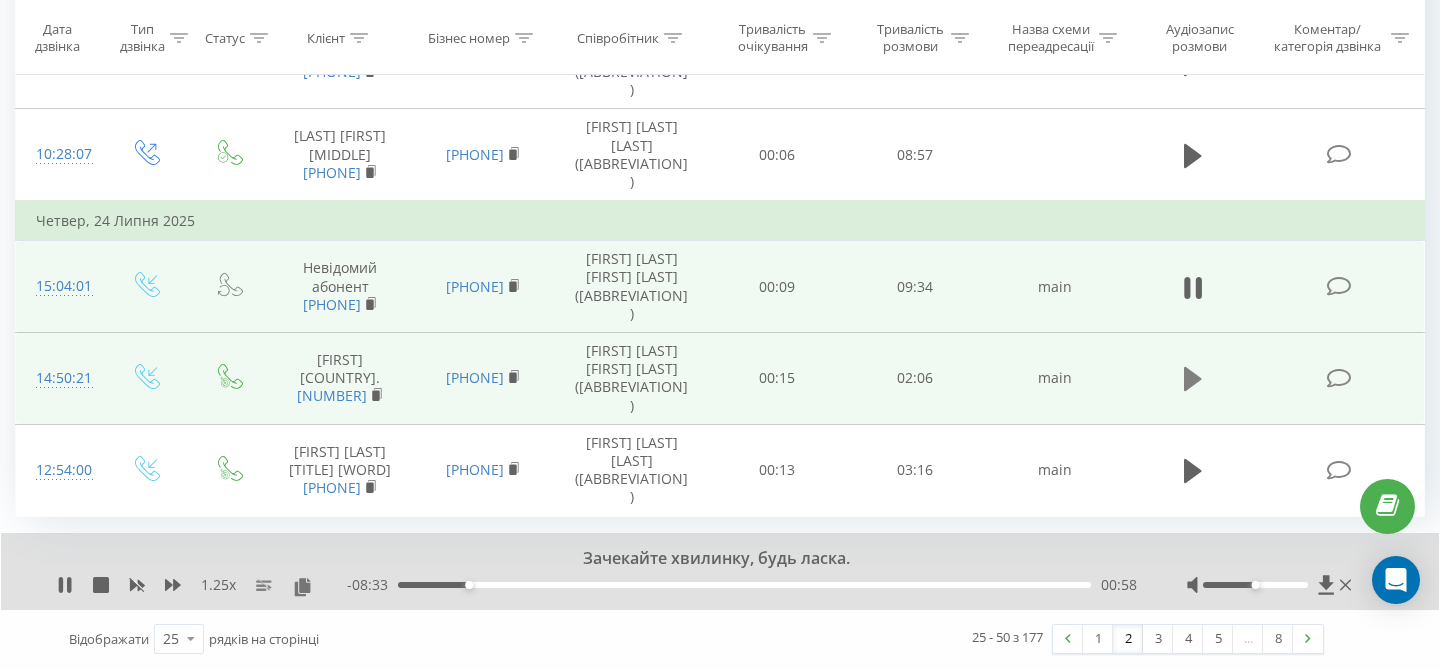 click 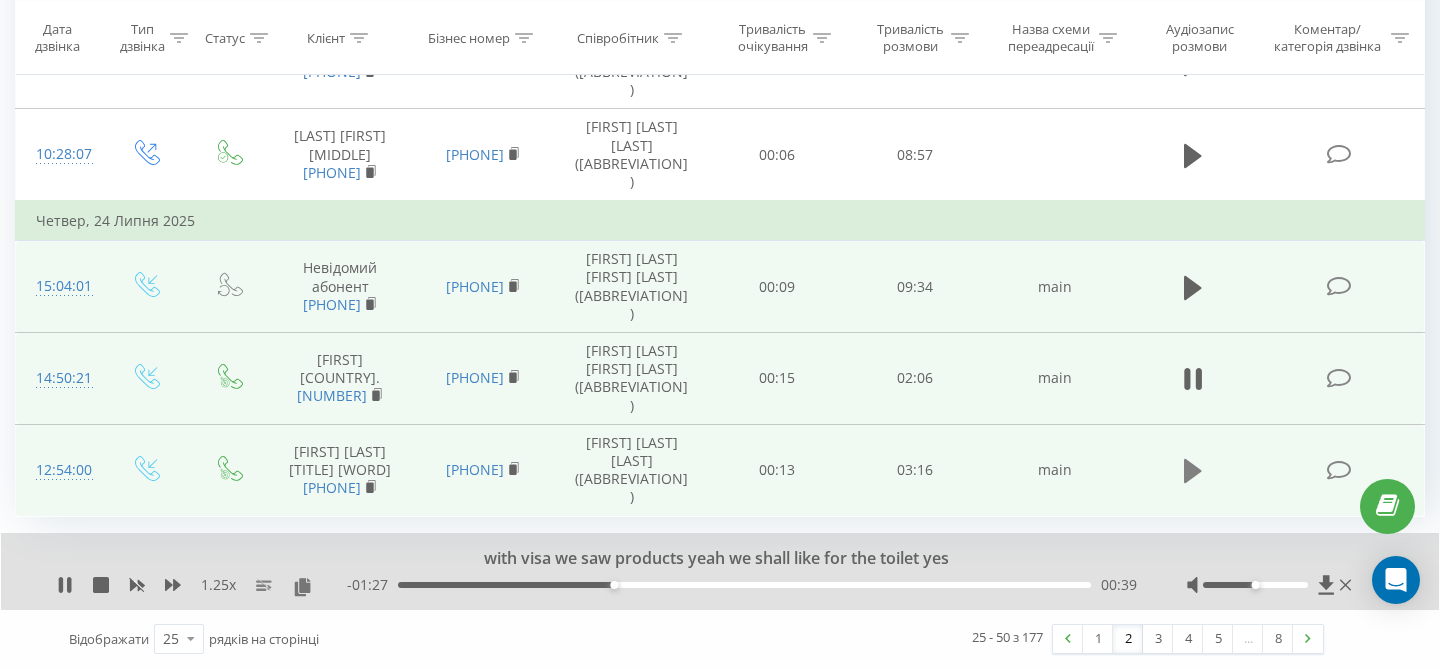 click 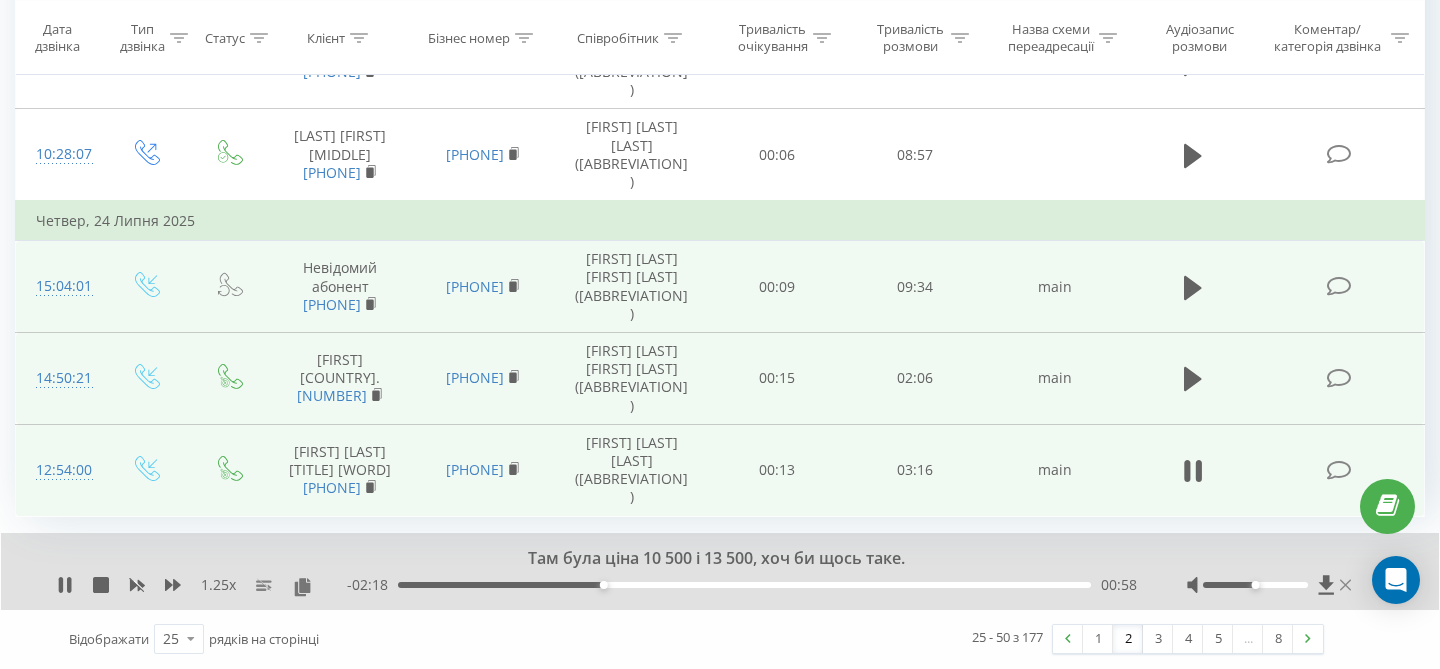 click 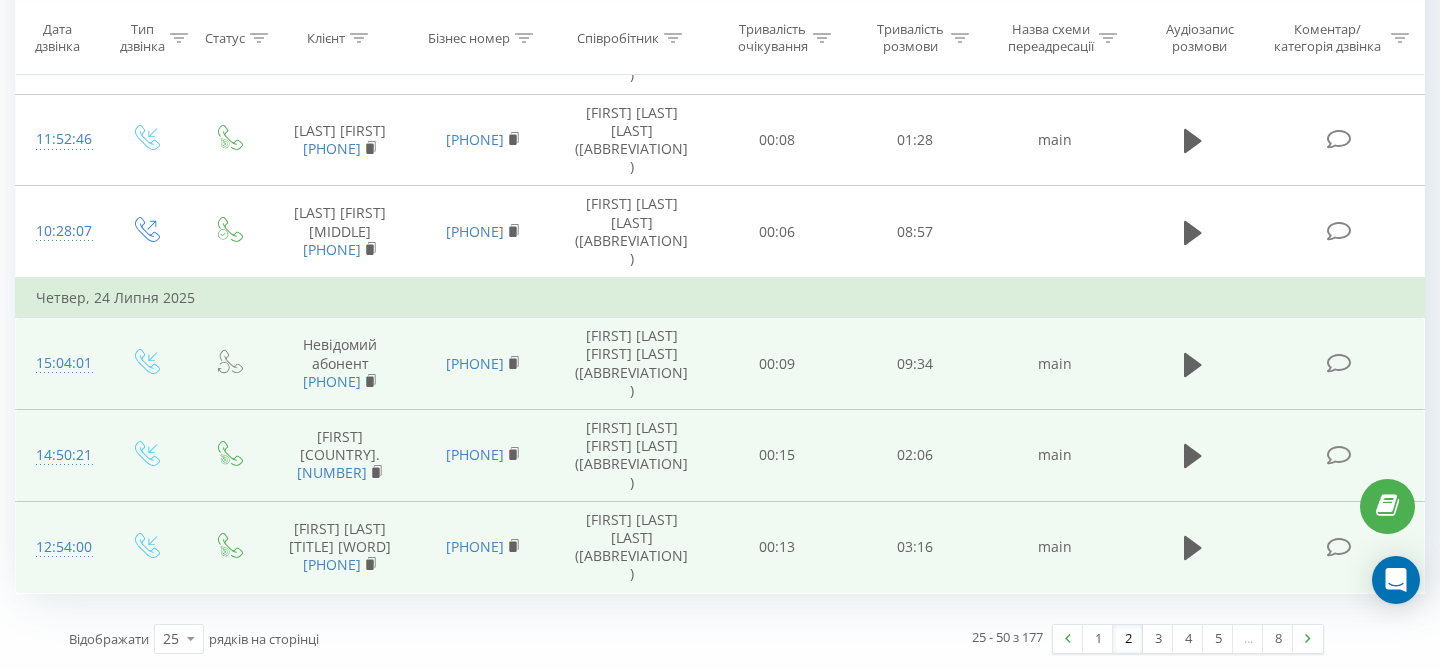 scroll, scrollTop: 2048, scrollLeft: 0, axis: vertical 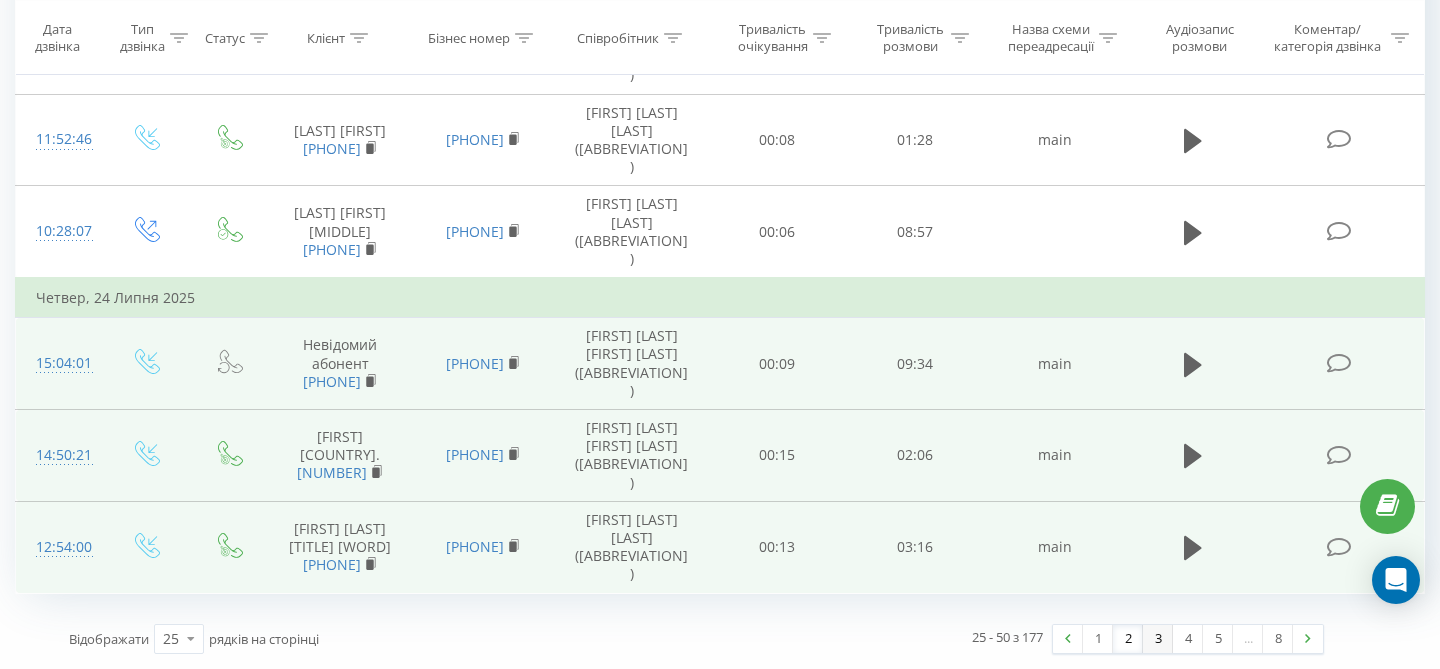 click on "3" at bounding box center (1158, 639) 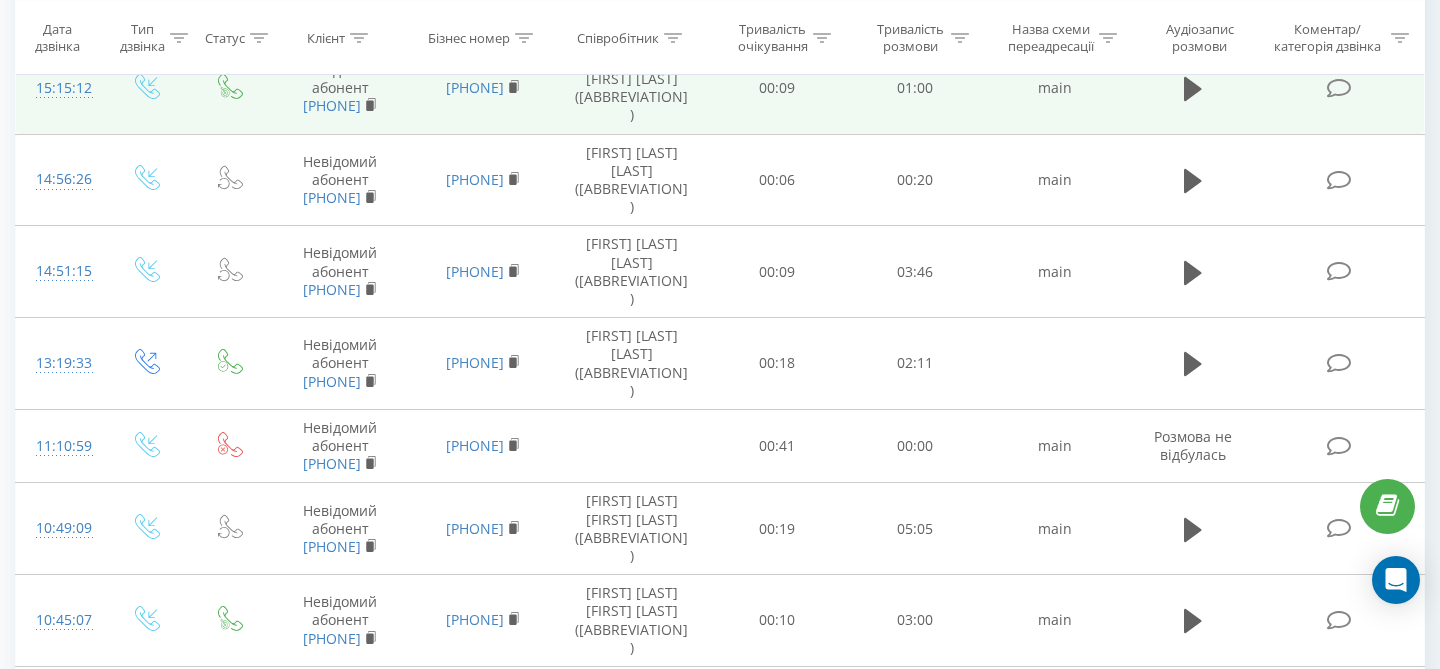 scroll, scrollTop: 451, scrollLeft: 0, axis: vertical 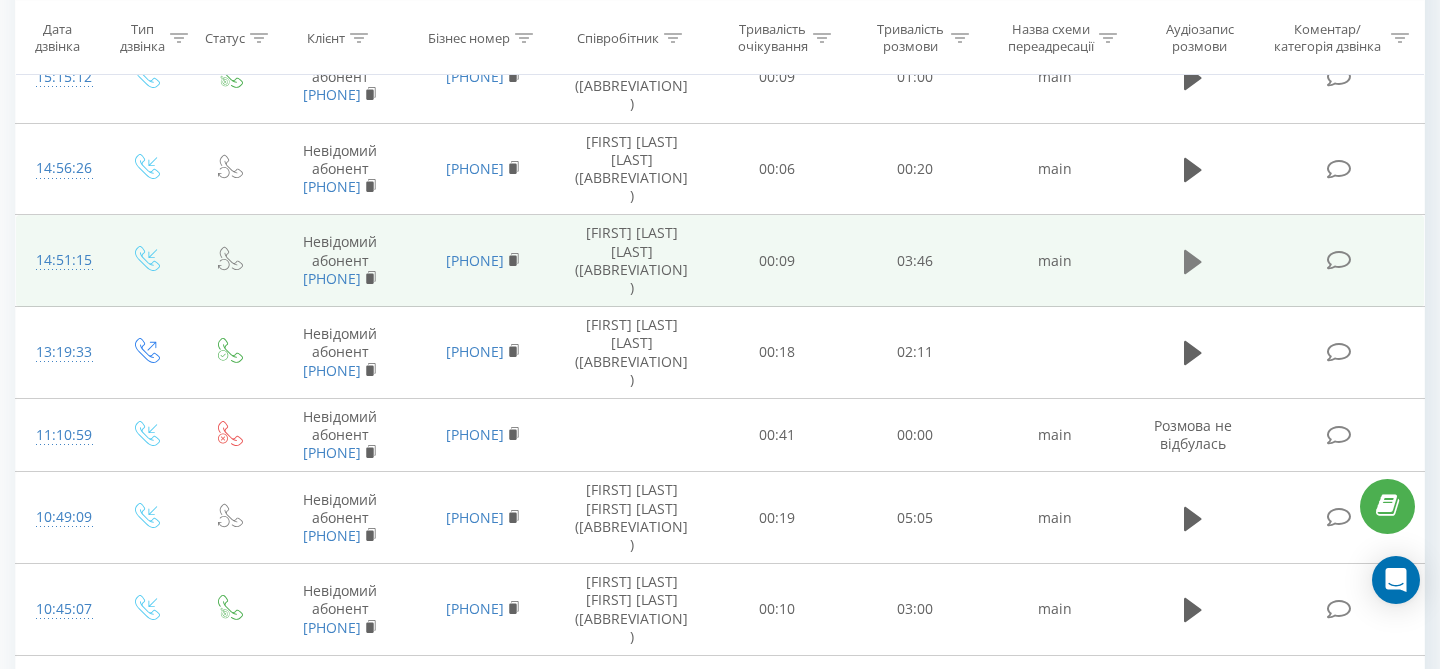 click 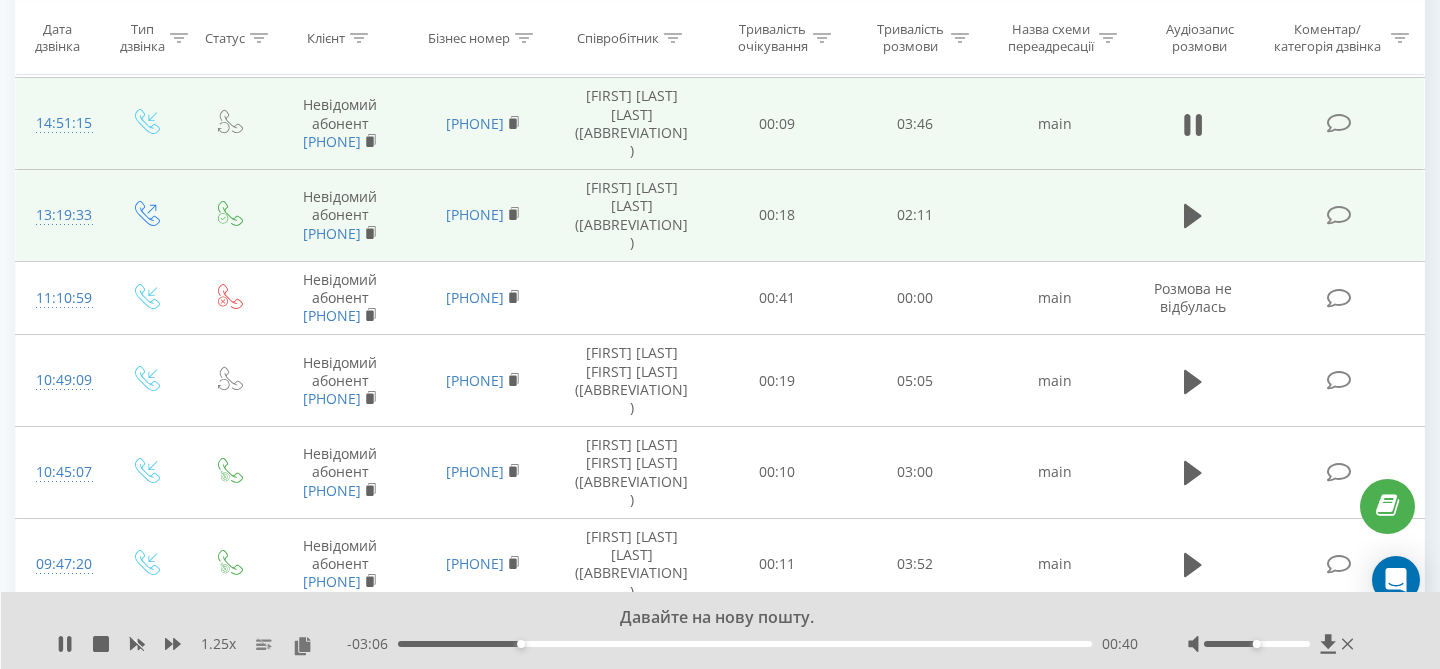 scroll, scrollTop: 624, scrollLeft: 0, axis: vertical 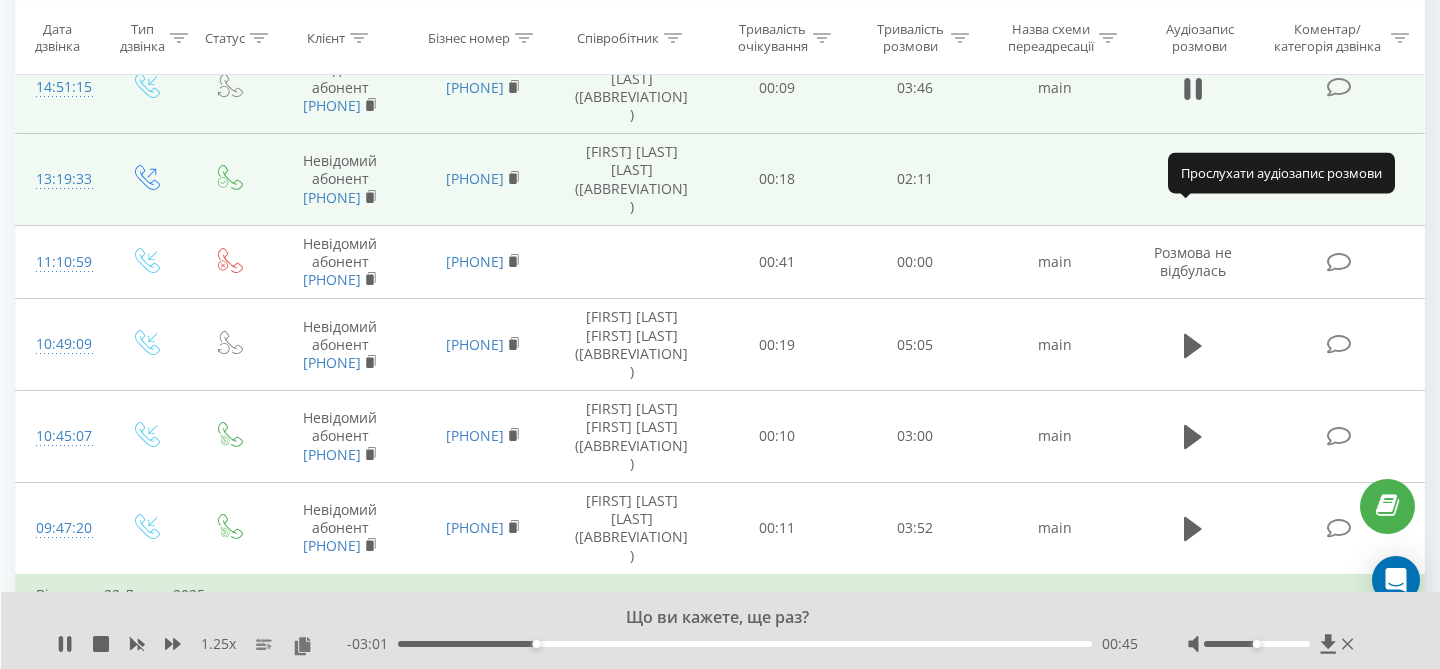 click 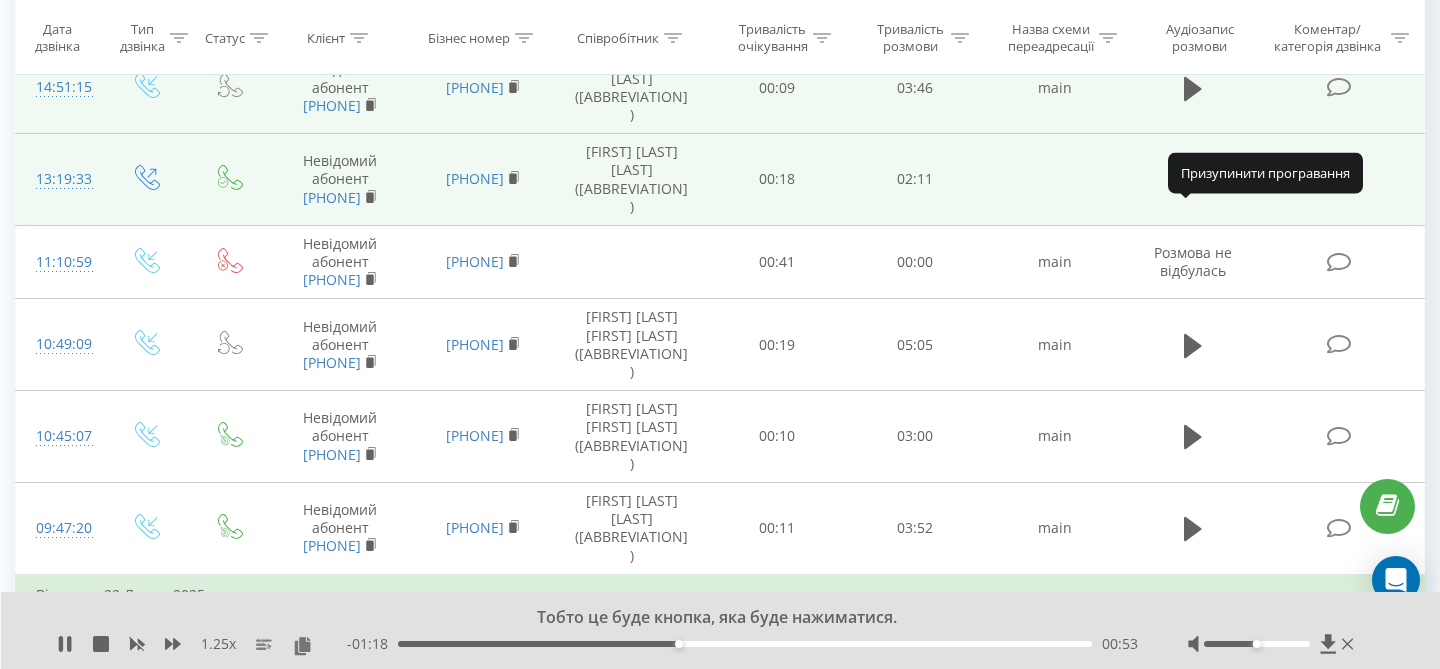 click 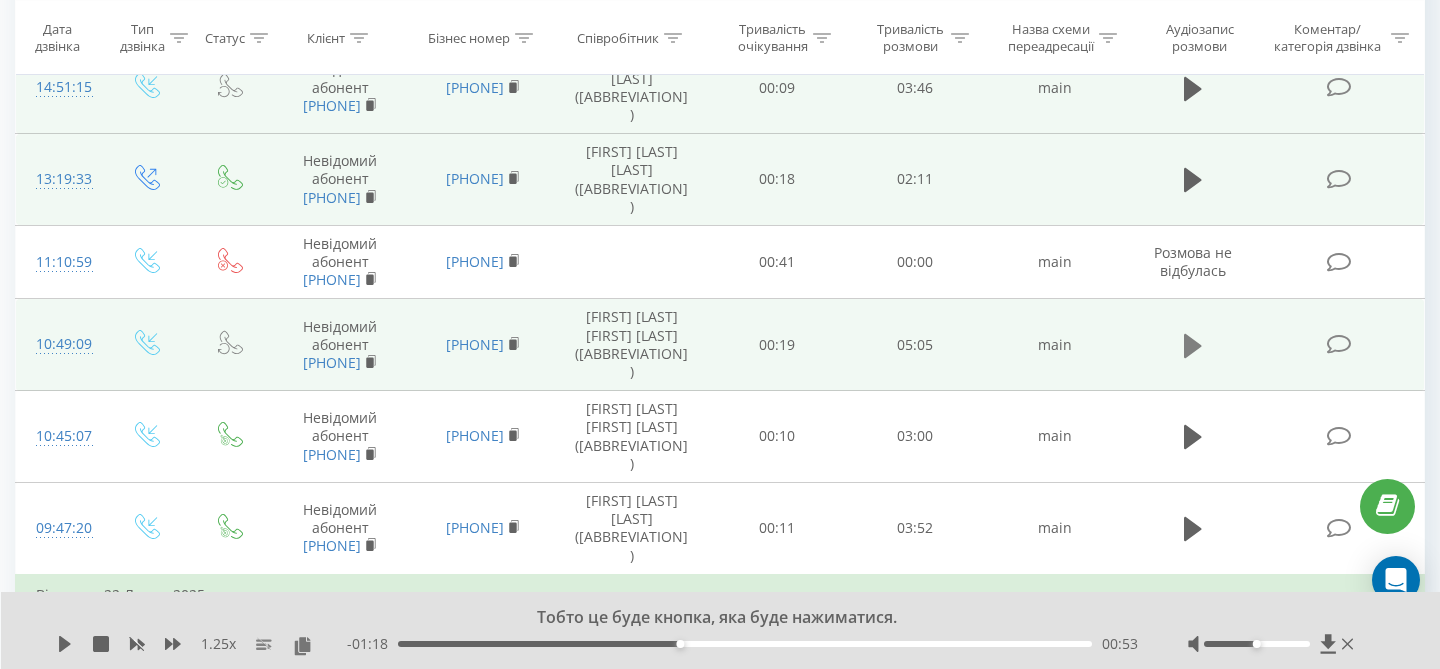 click 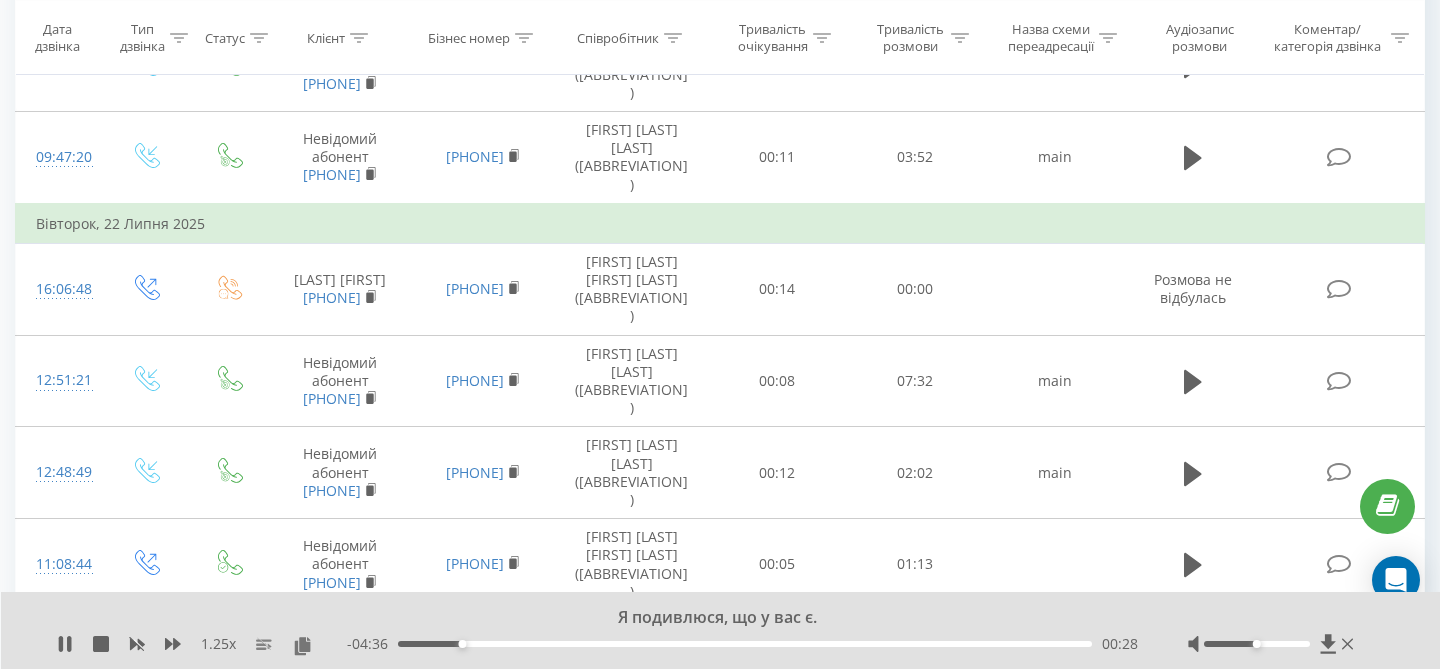 scroll, scrollTop: 999, scrollLeft: 0, axis: vertical 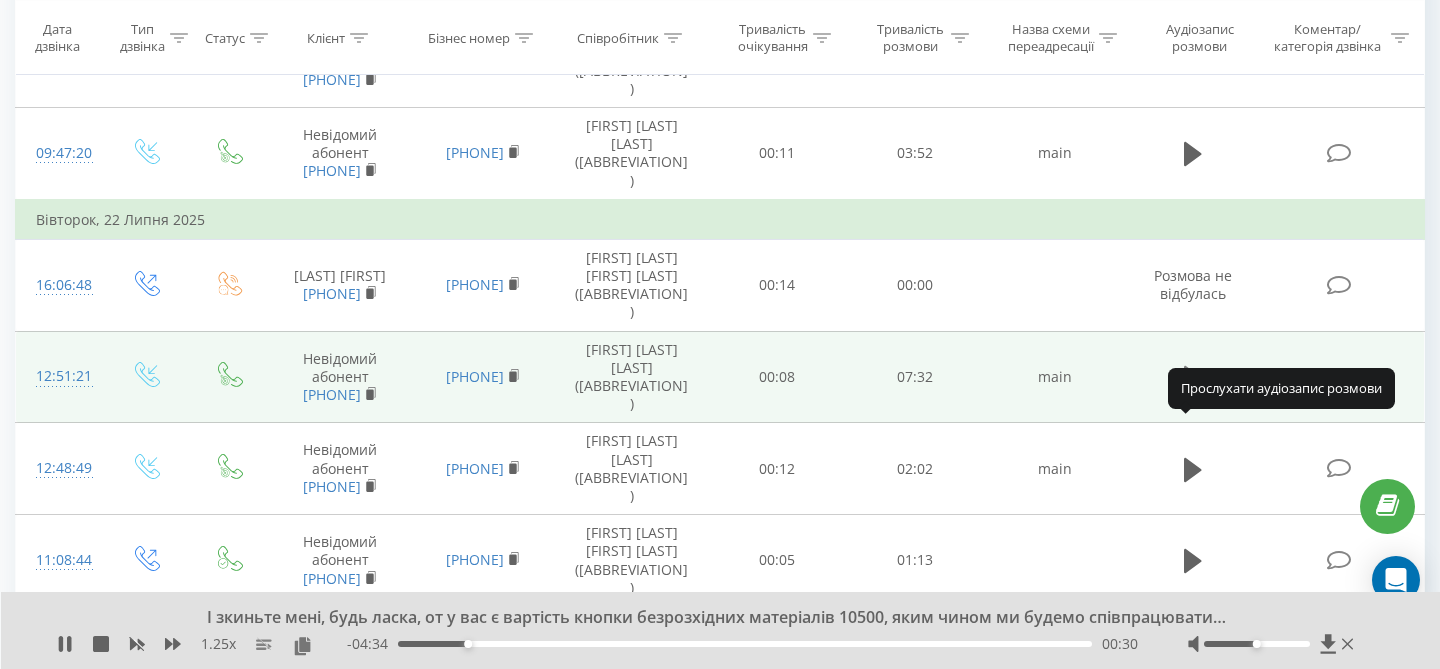 click 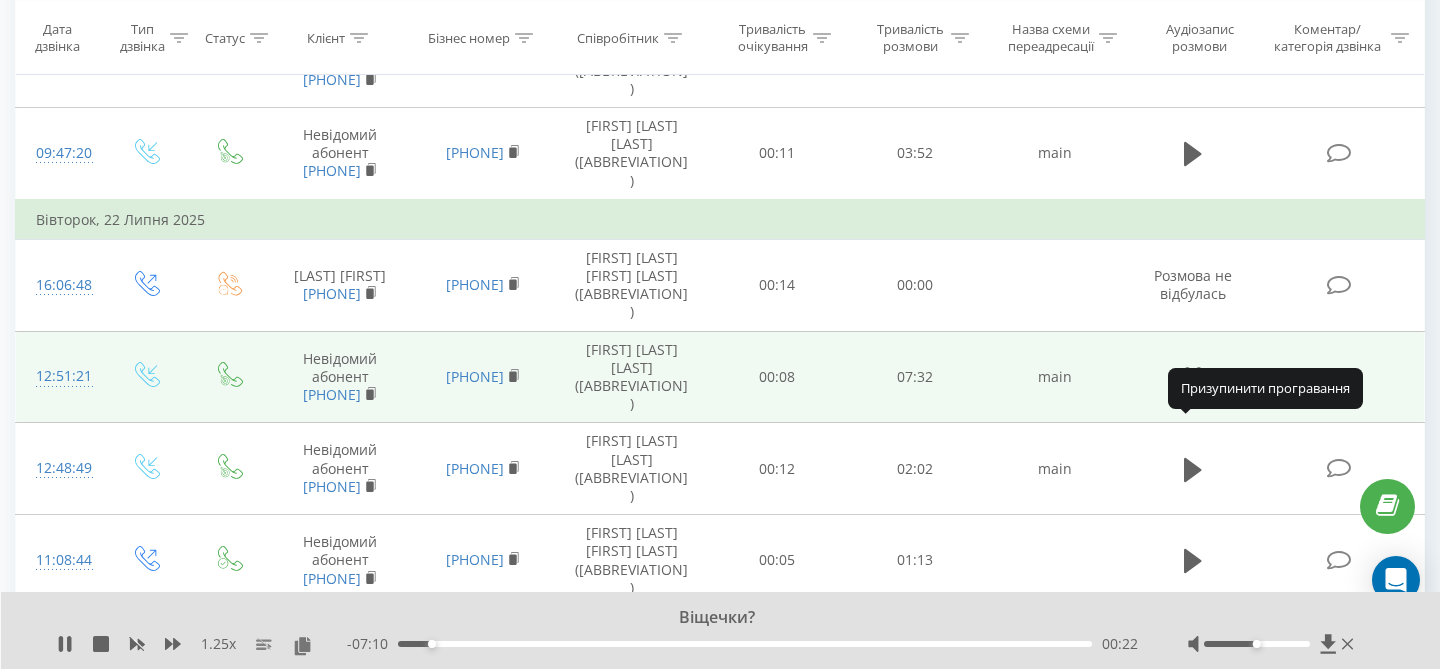 click 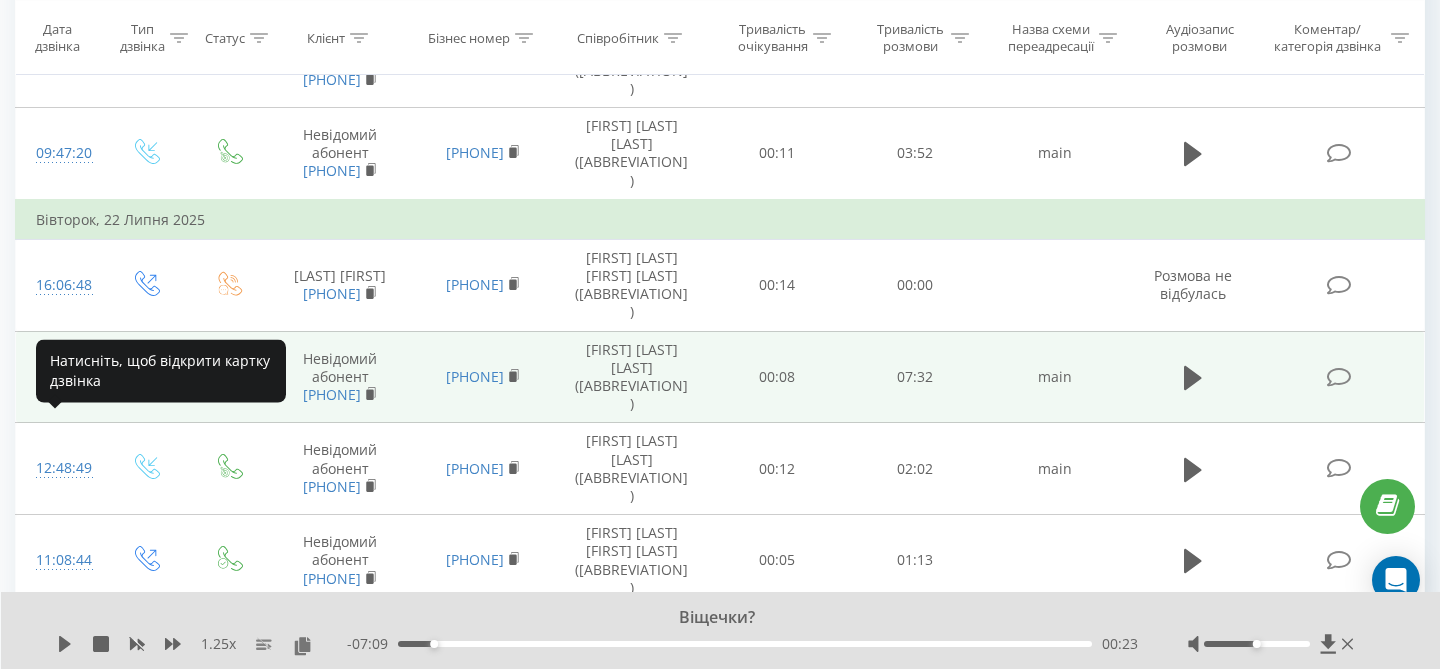 click on "12:51:21" at bounding box center (60, 376) 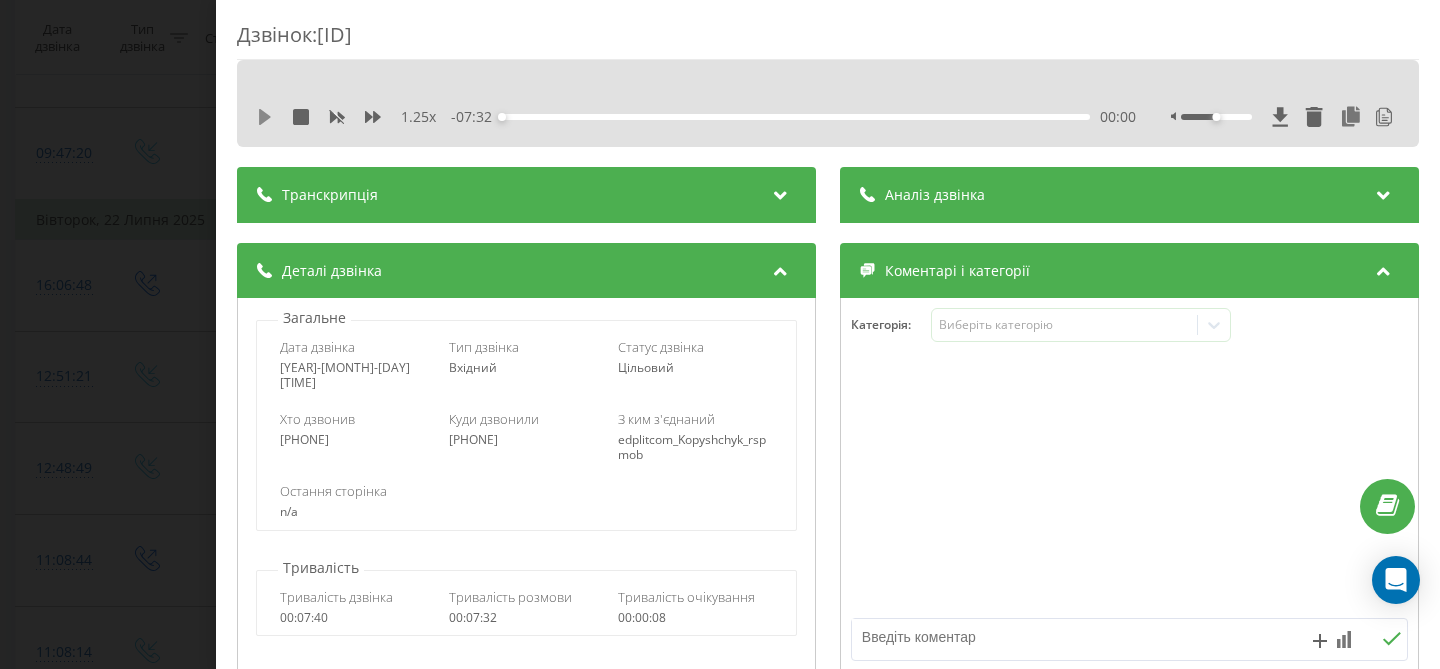 click 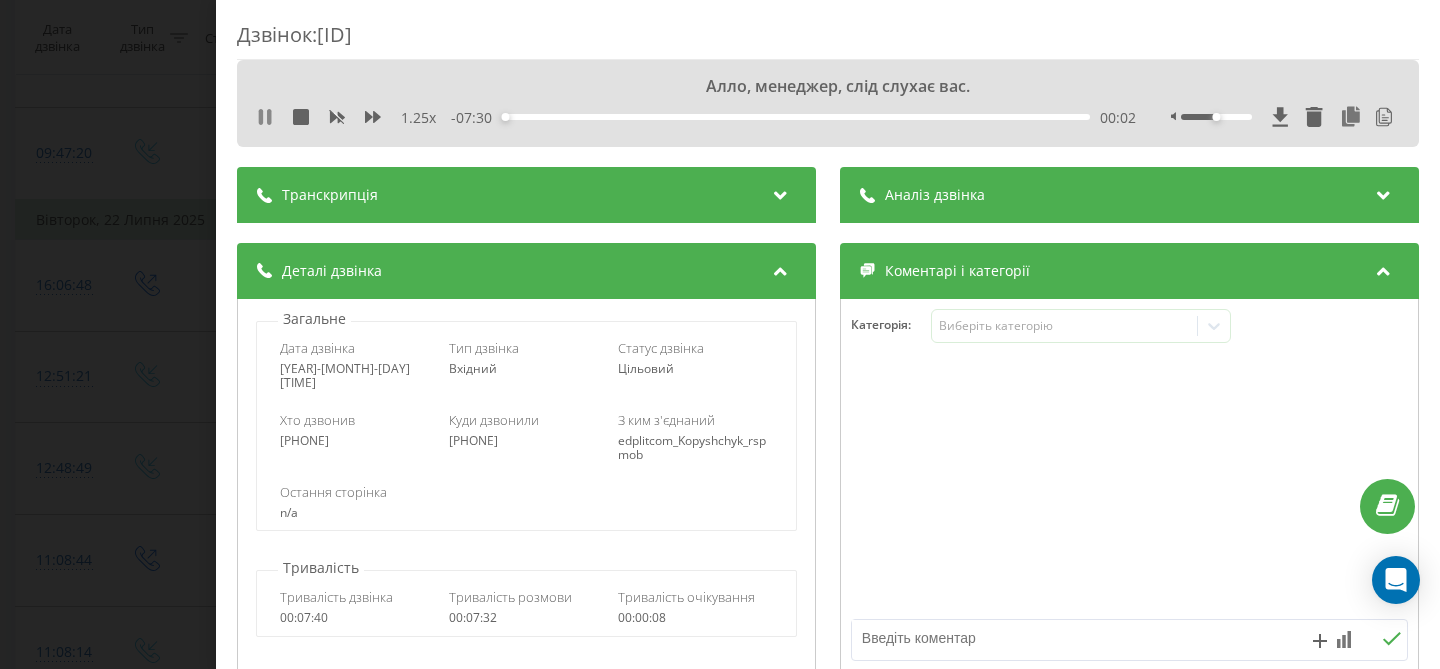 click 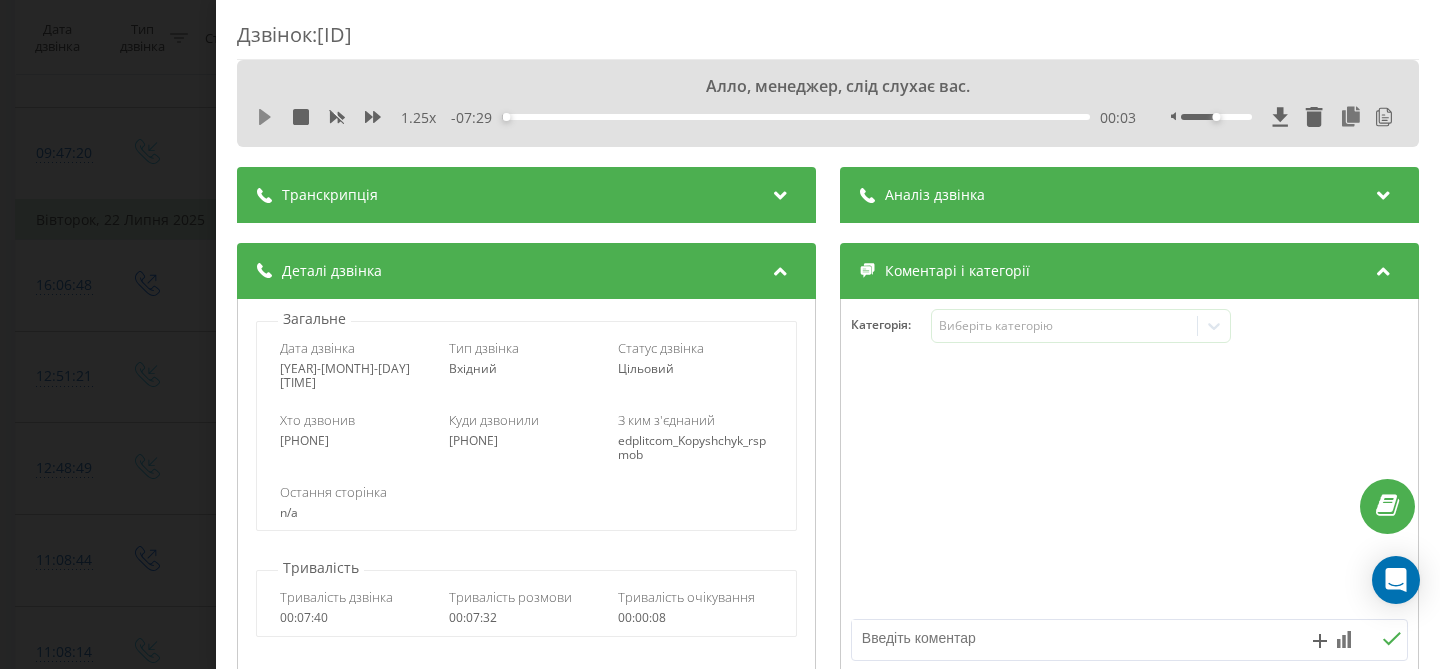 click 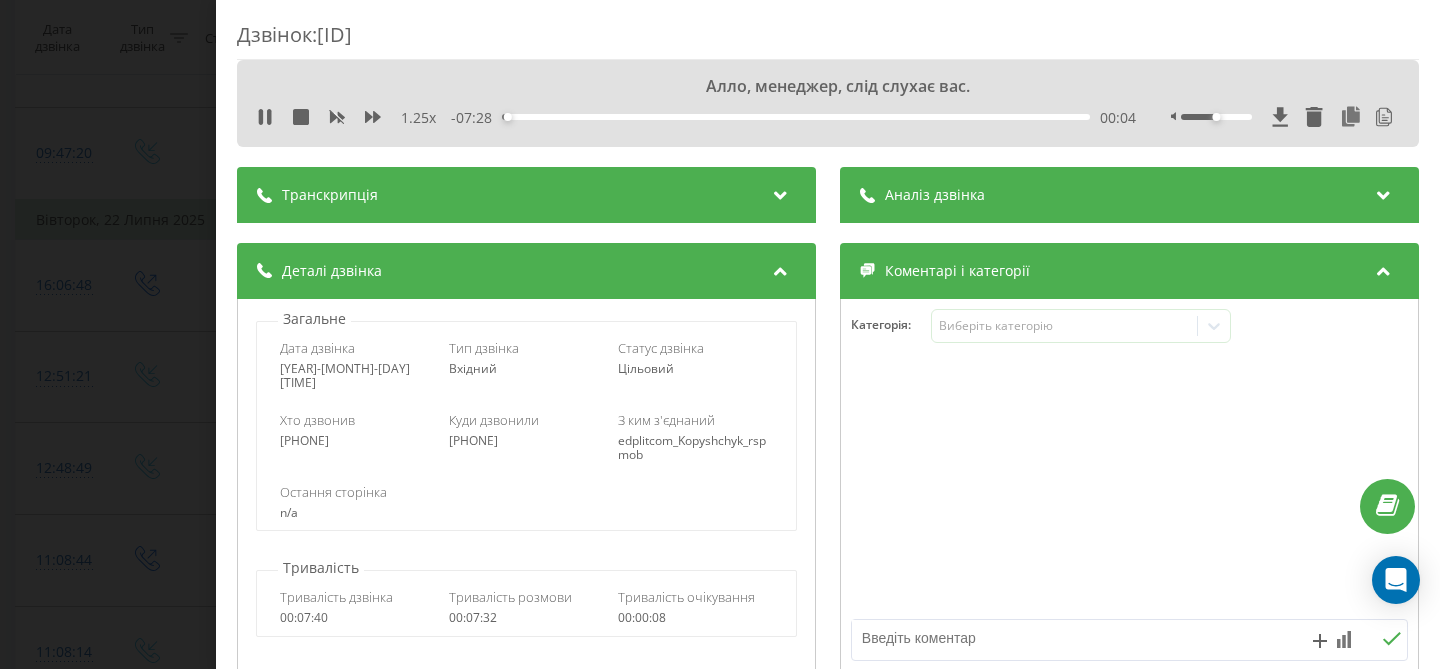 click on "Транскрипція" at bounding box center [330, 195] 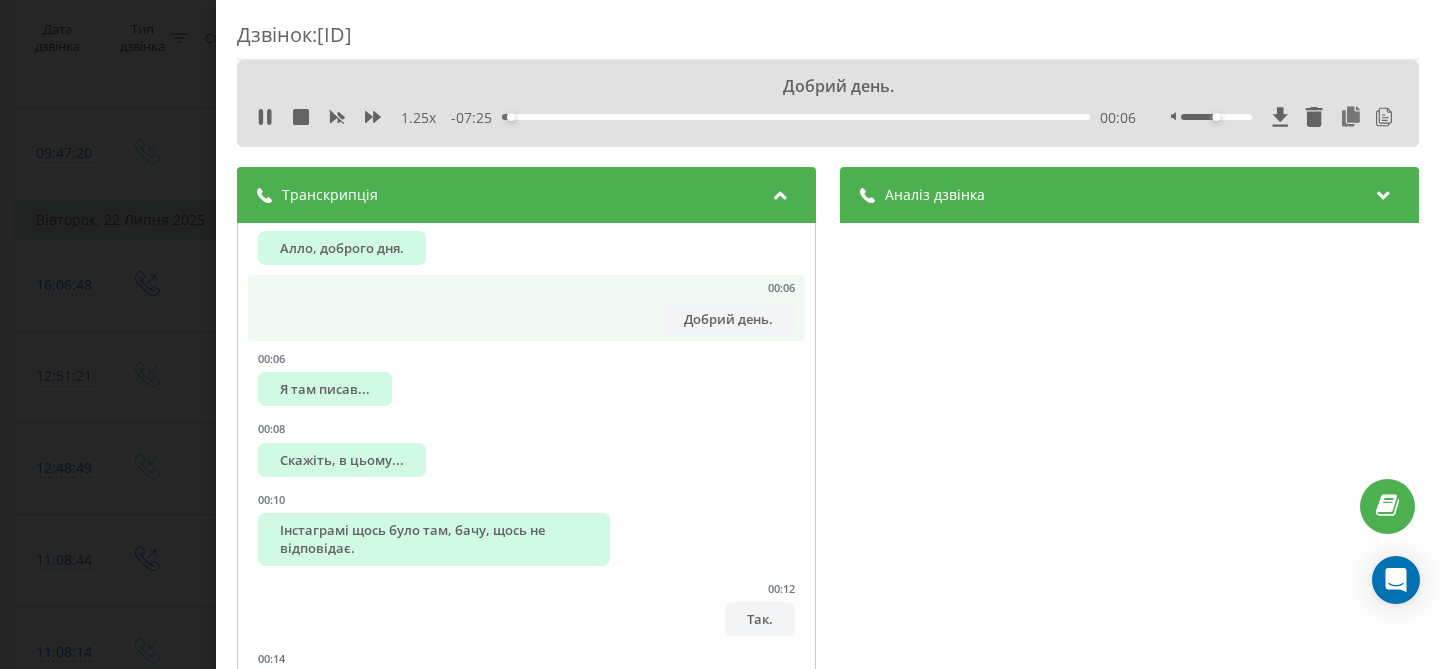 scroll, scrollTop: 123, scrollLeft: 0, axis: vertical 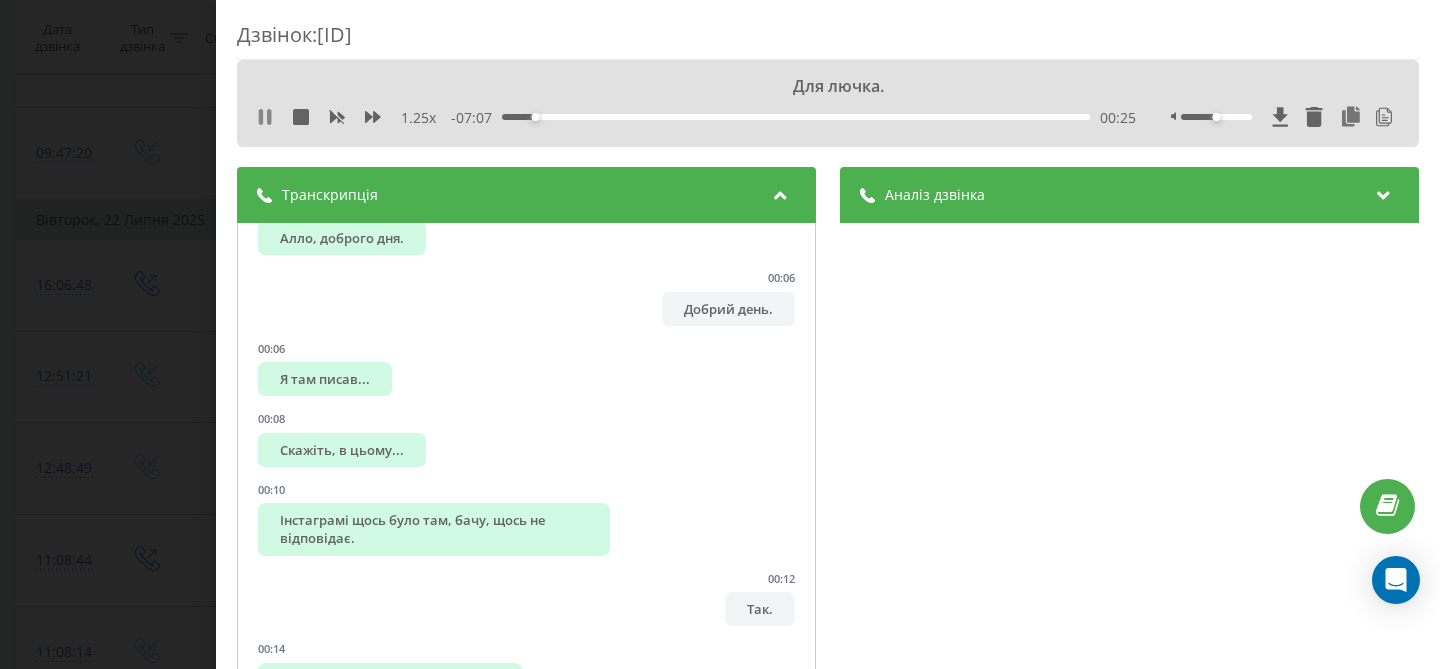 click 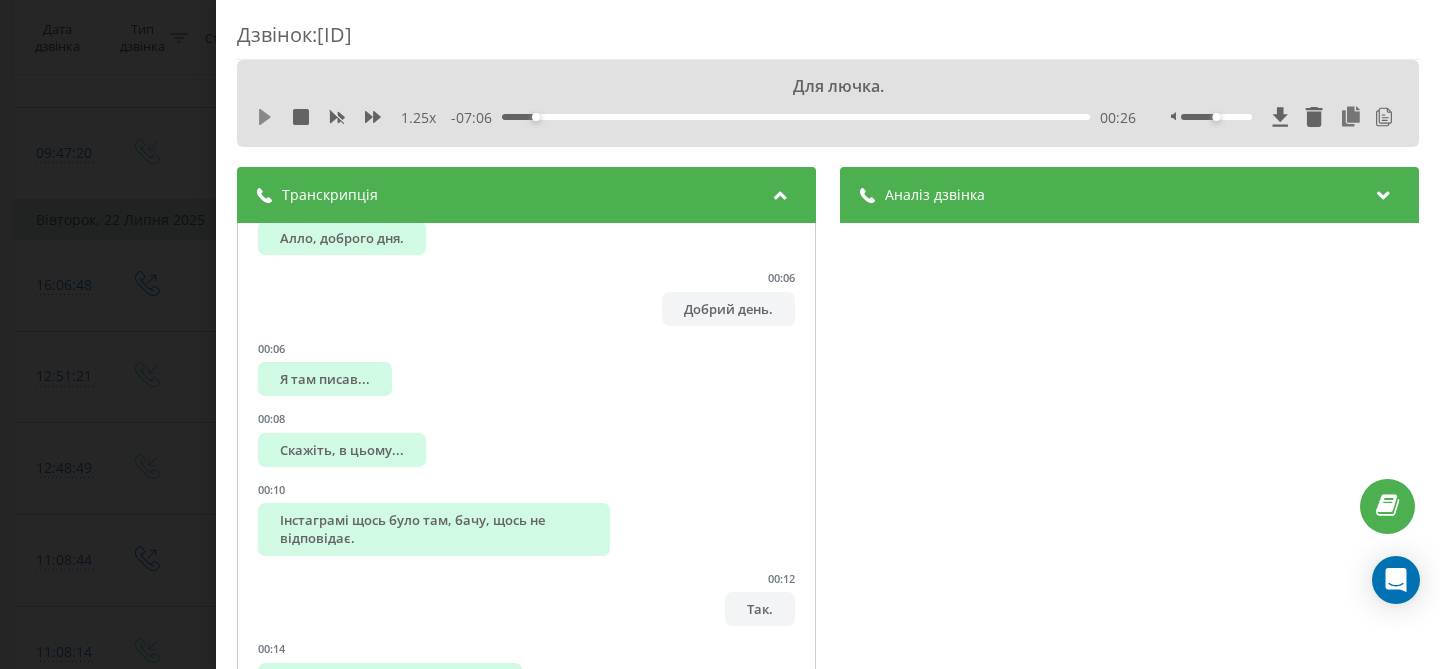 click 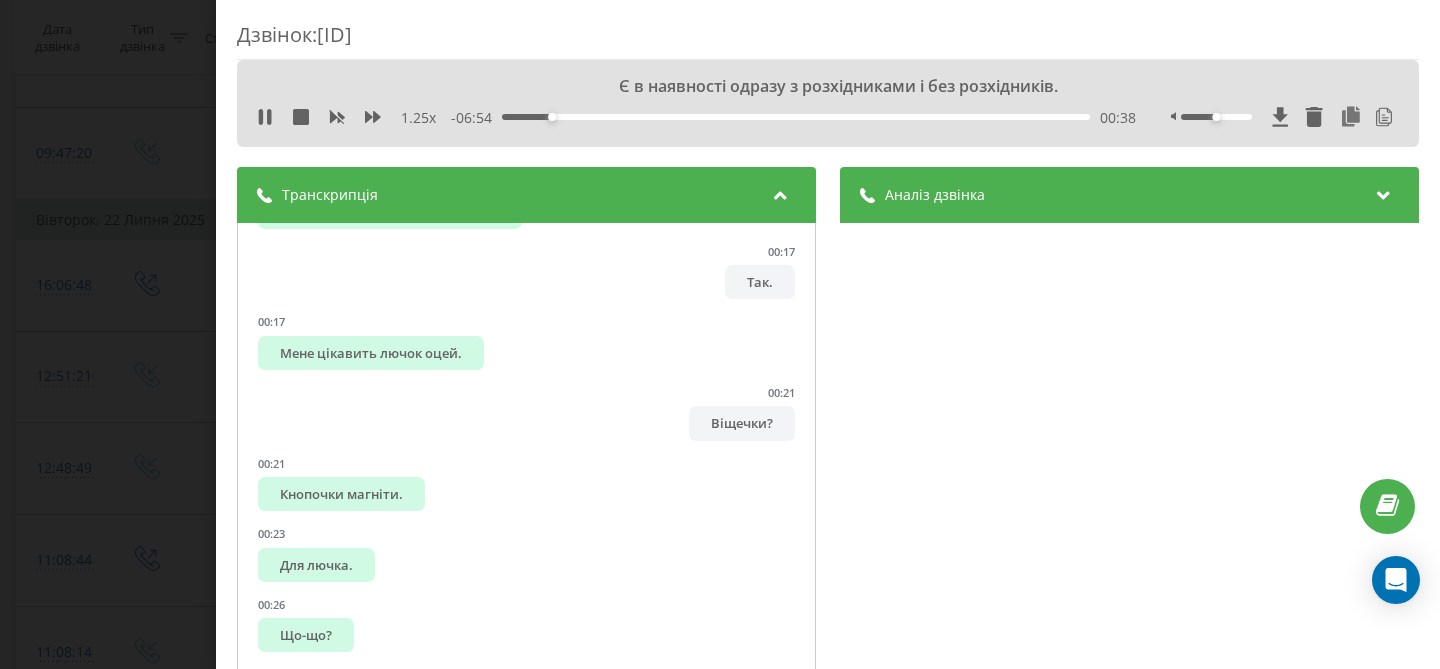 scroll, scrollTop: 593, scrollLeft: 0, axis: vertical 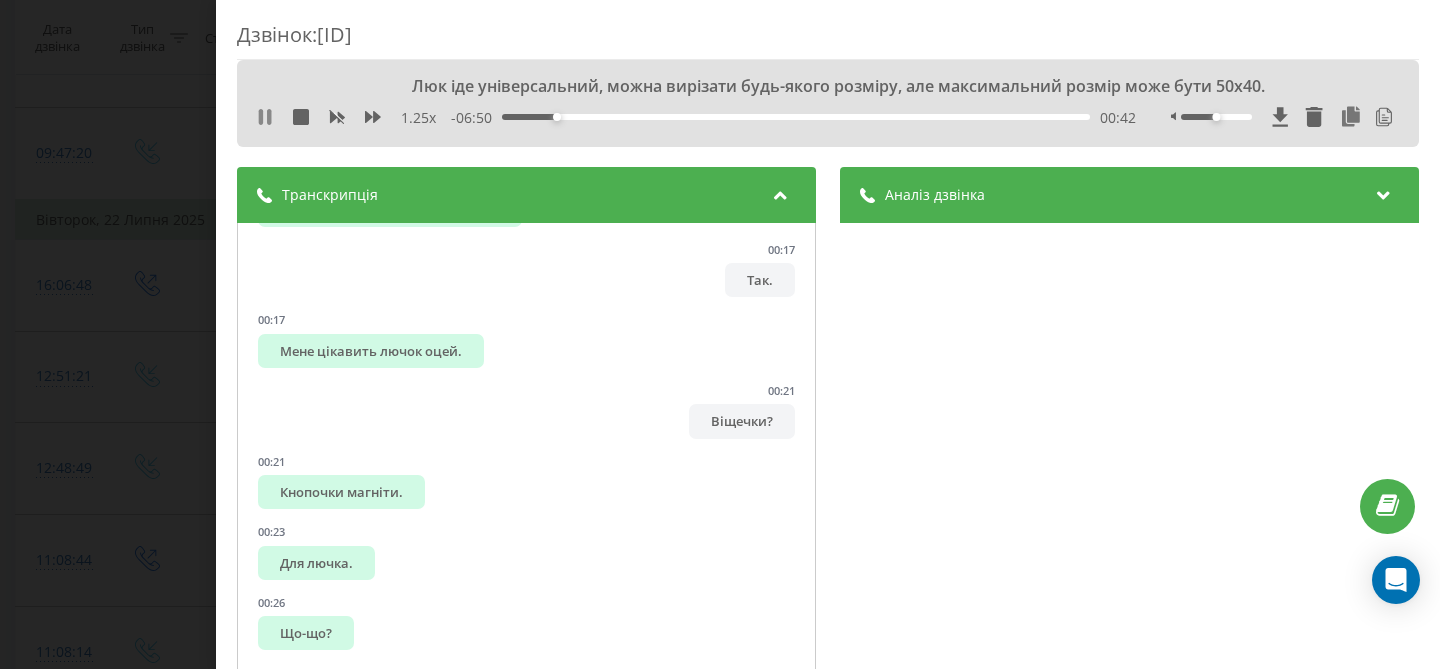 click 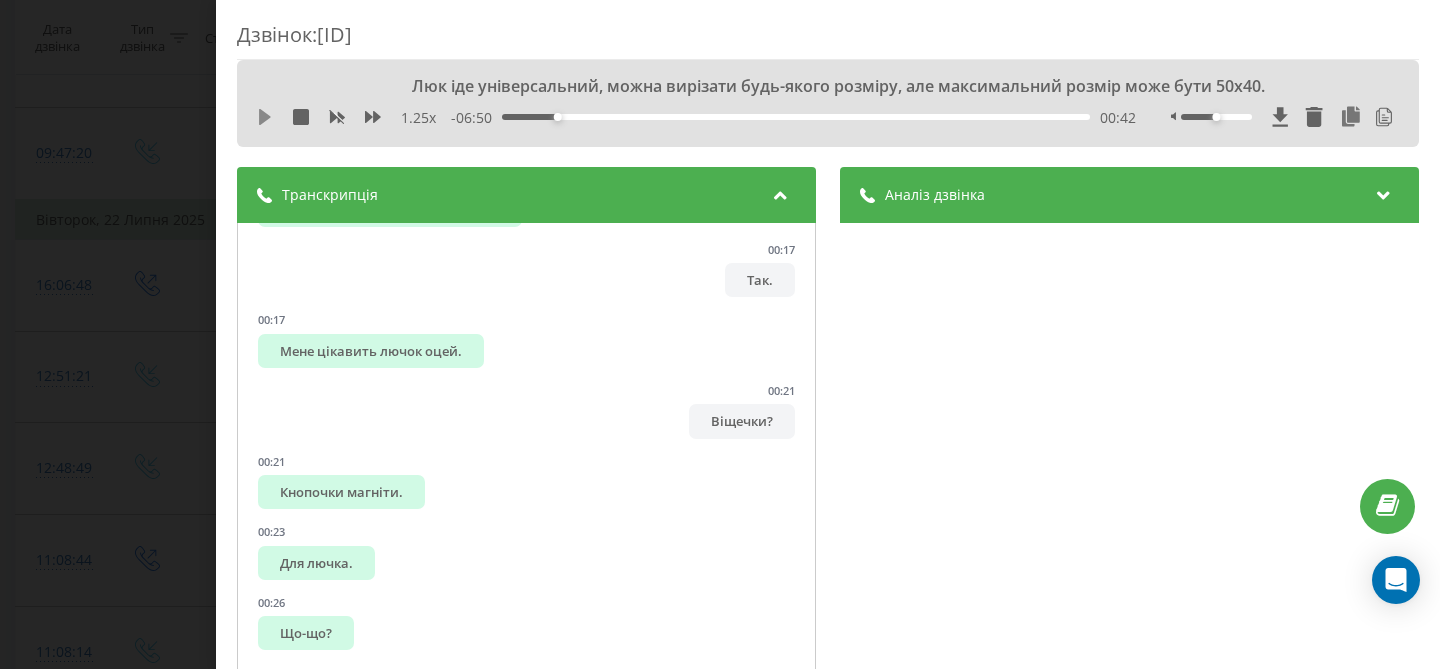 click 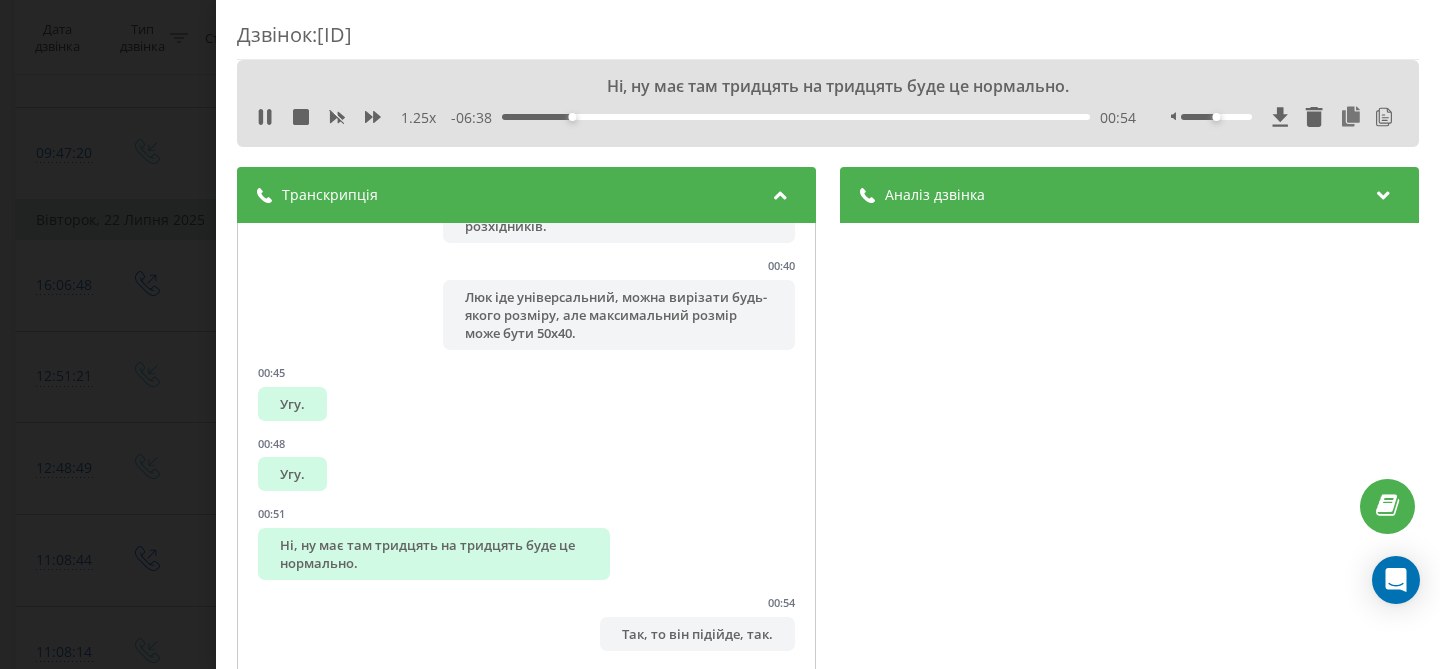 scroll, scrollTop: 1373, scrollLeft: 0, axis: vertical 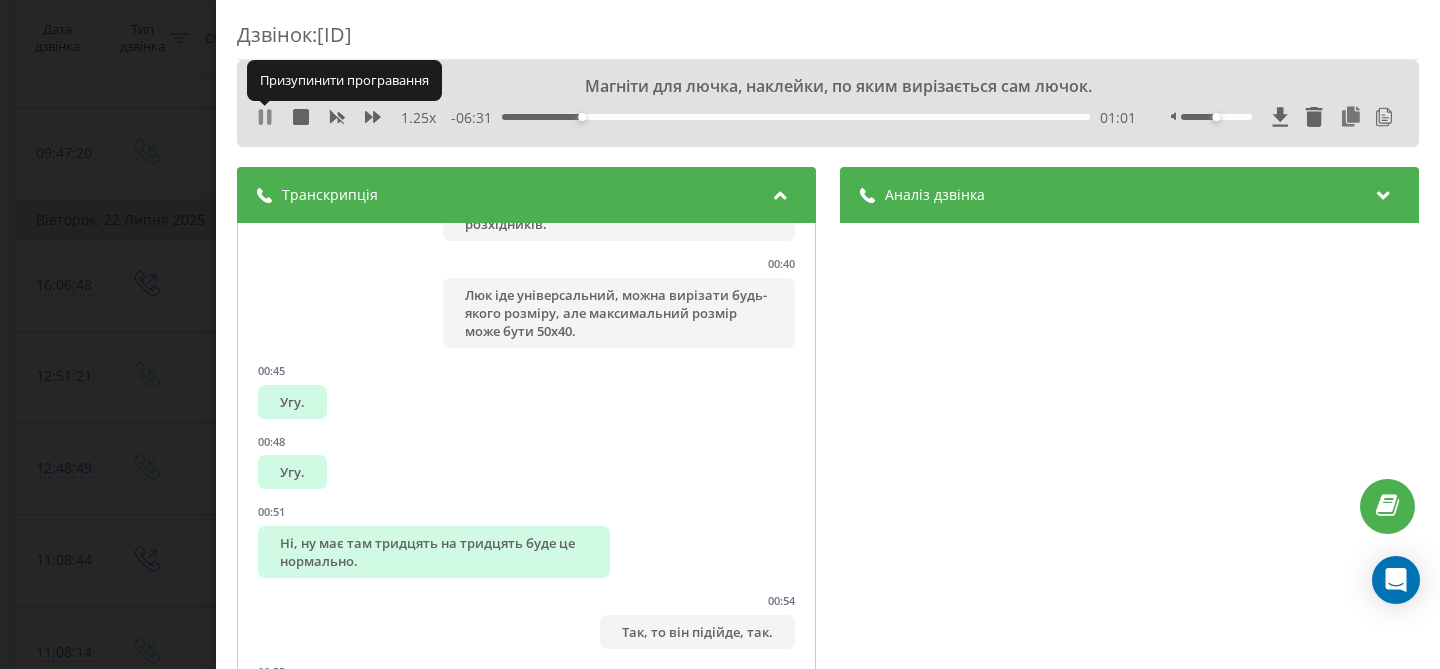 click 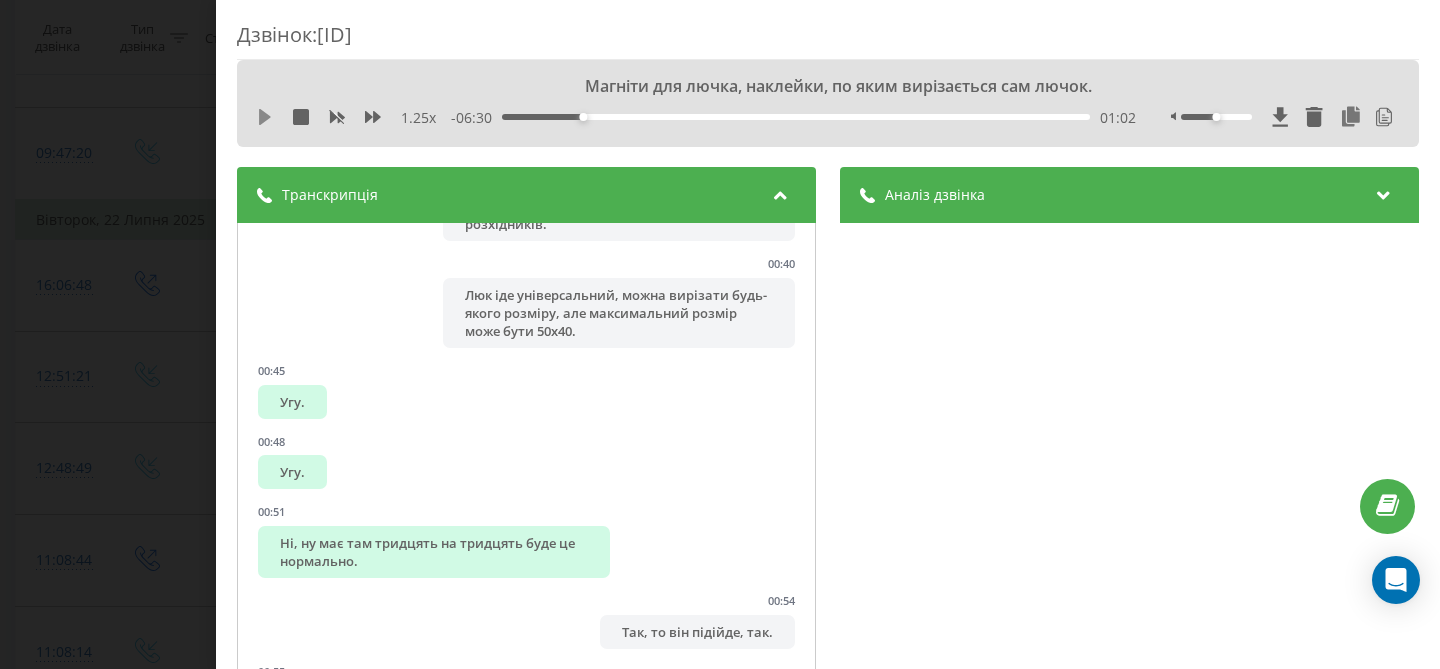 click 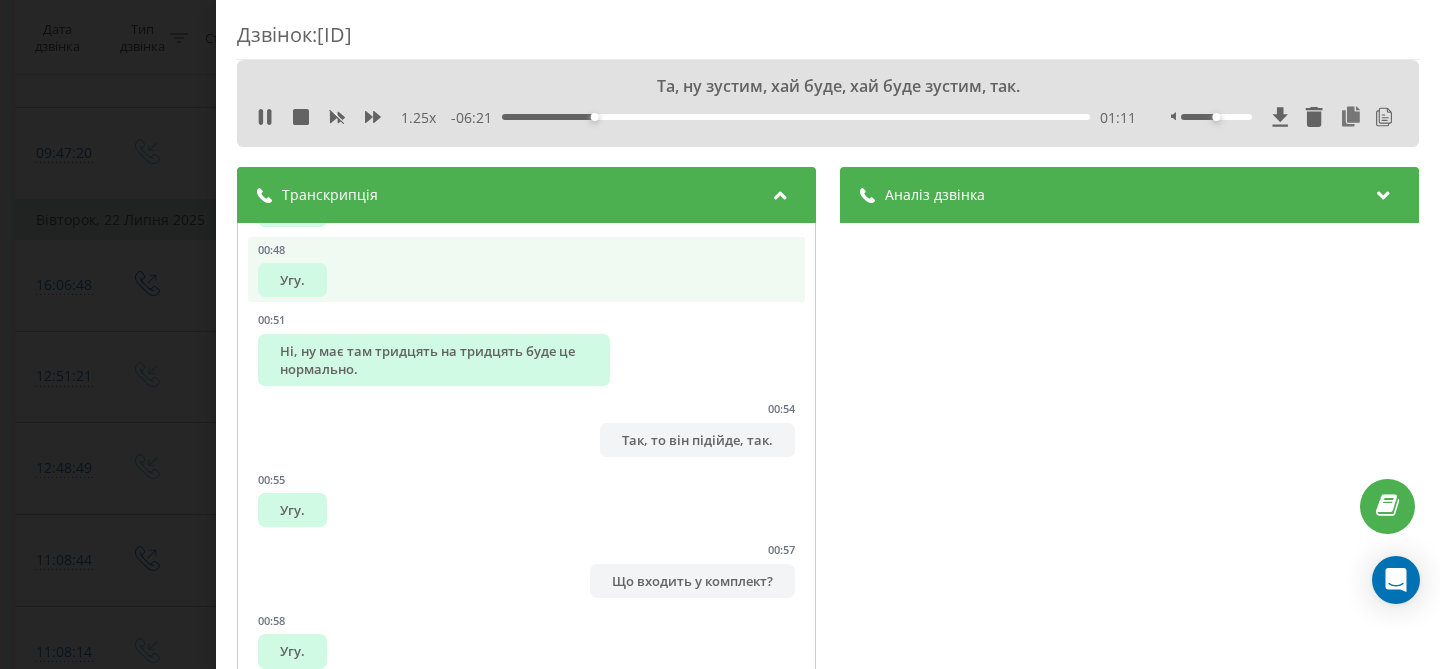 scroll, scrollTop: 1570, scrollLeft: 0, axis: vertical 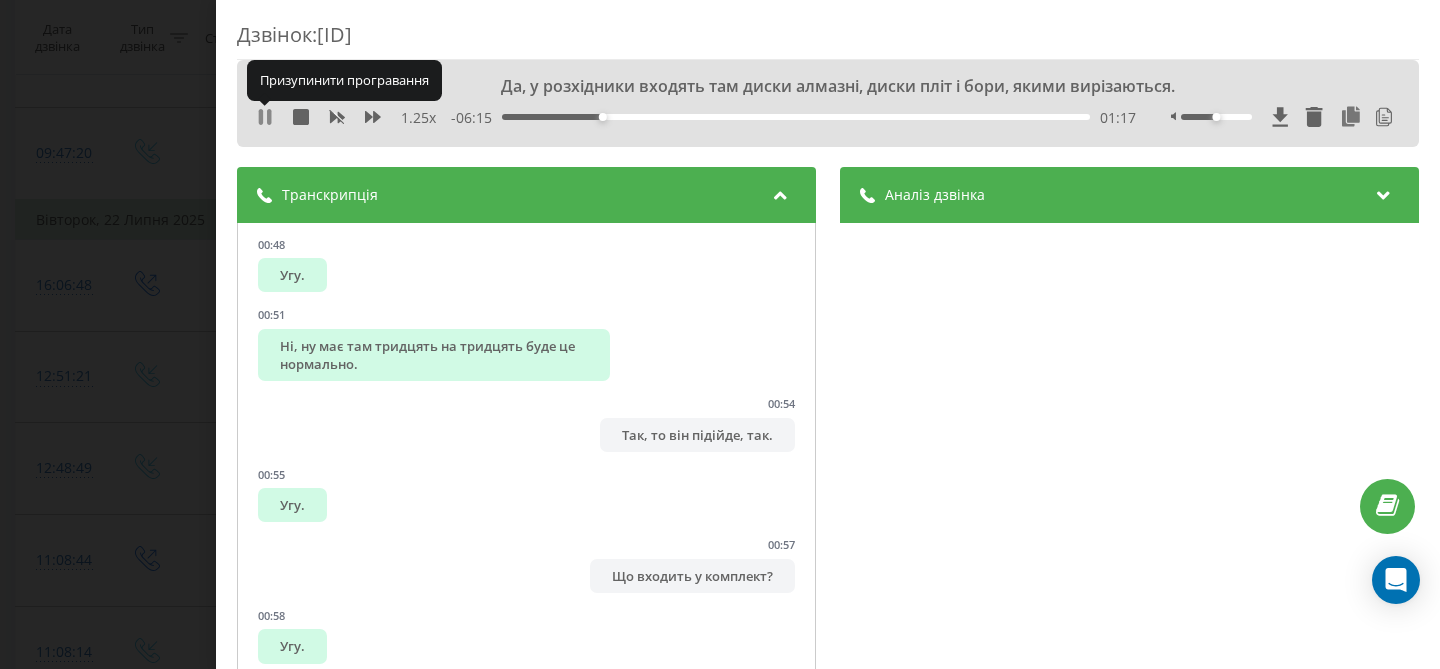 click 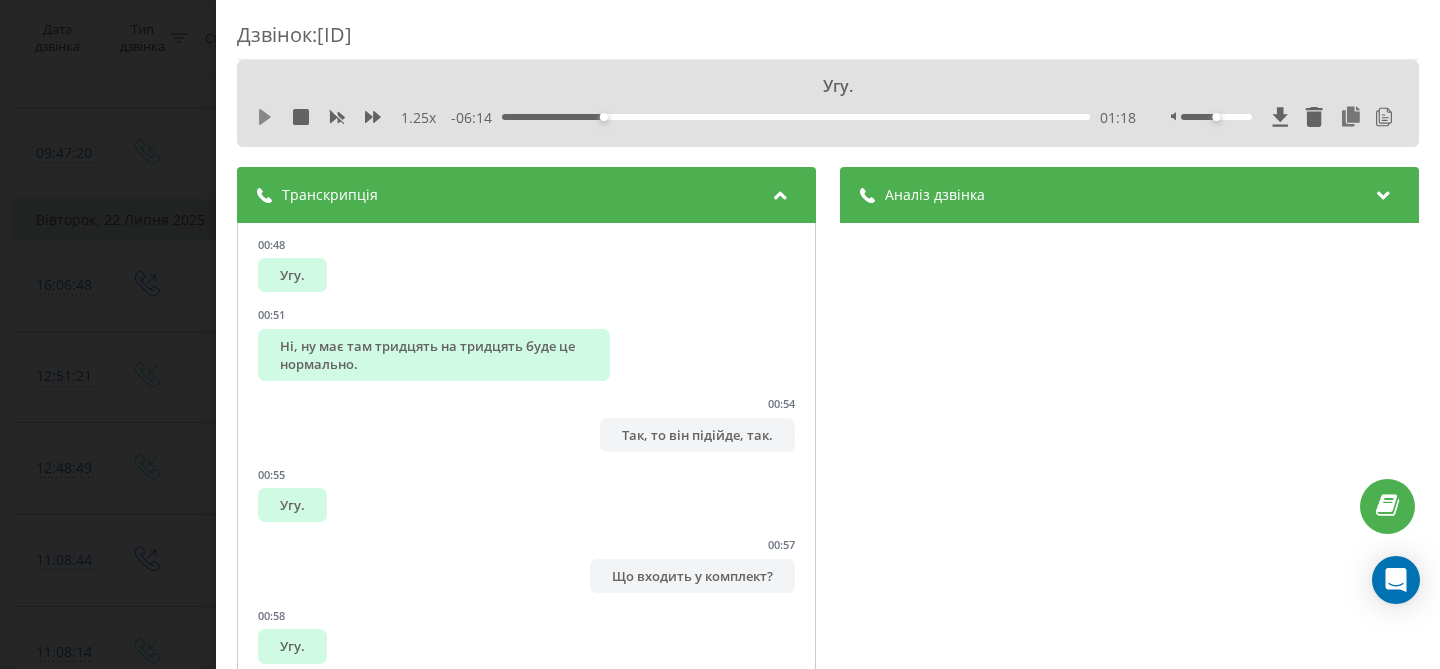click 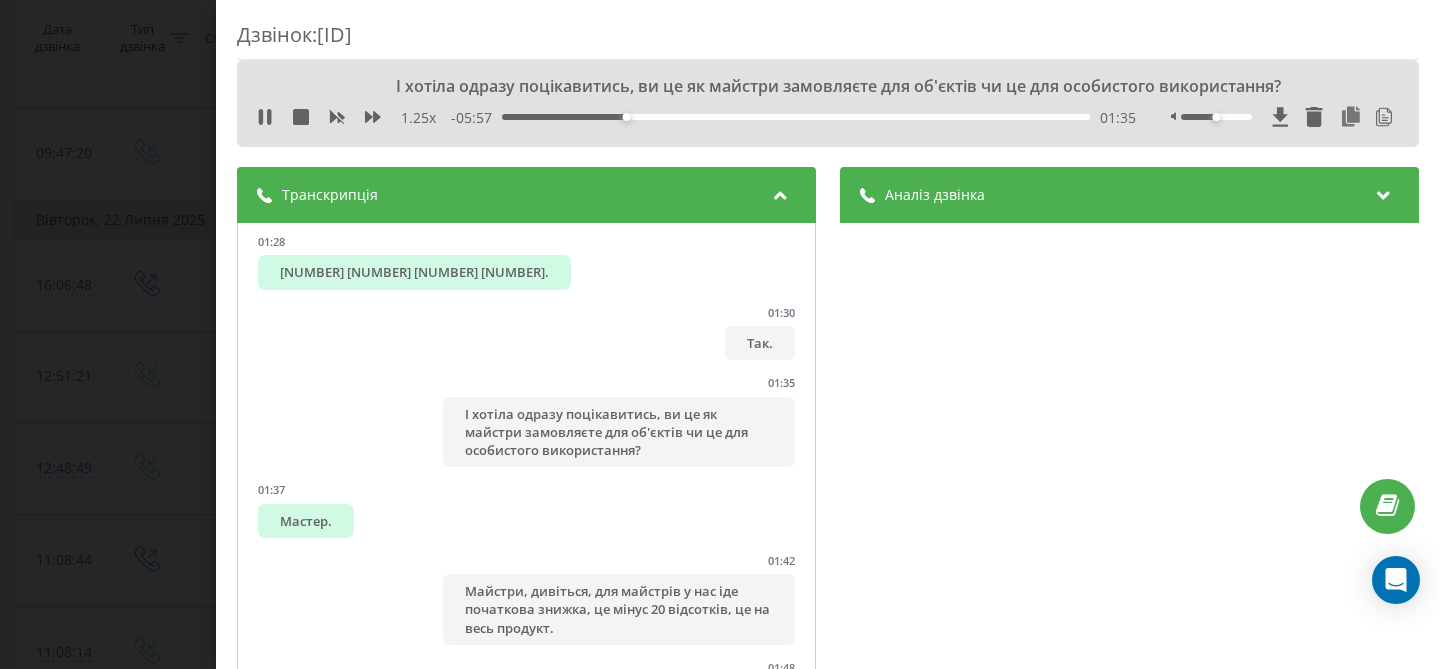 scroll, scrollTop: 2634, scrollLeft: 0, axis: vertical 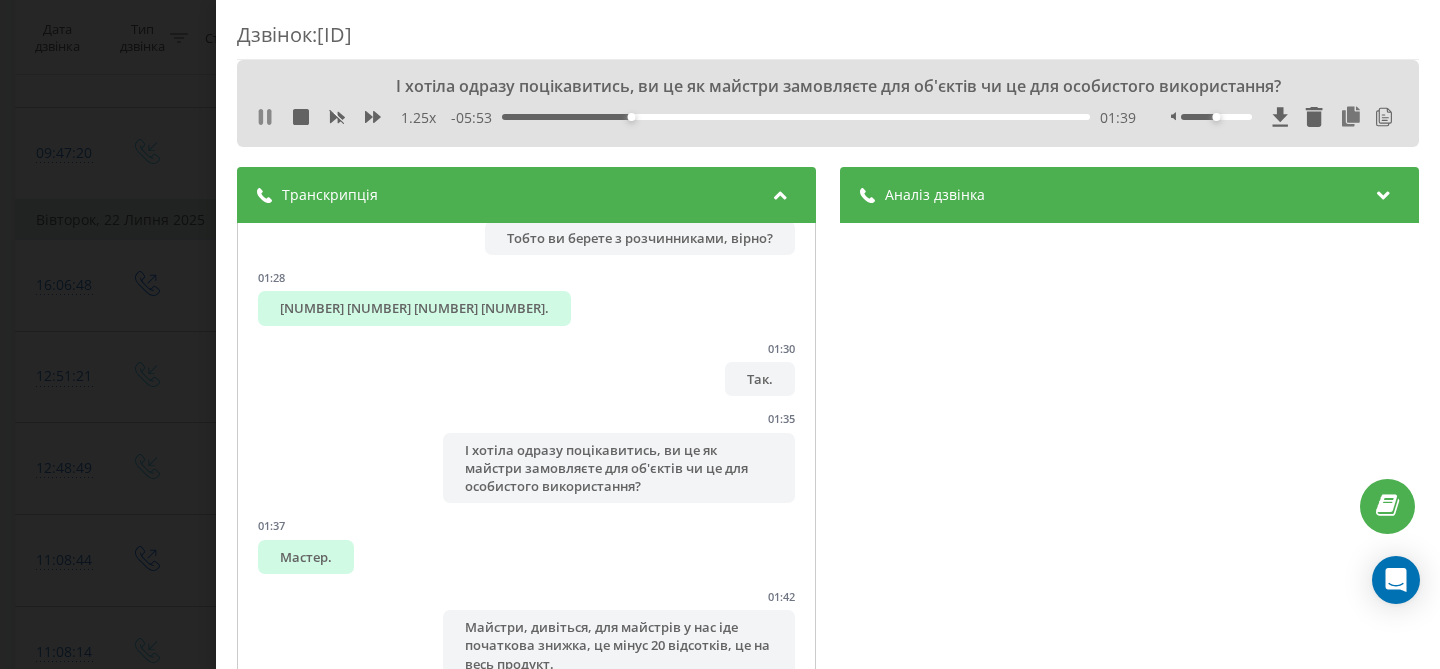 click 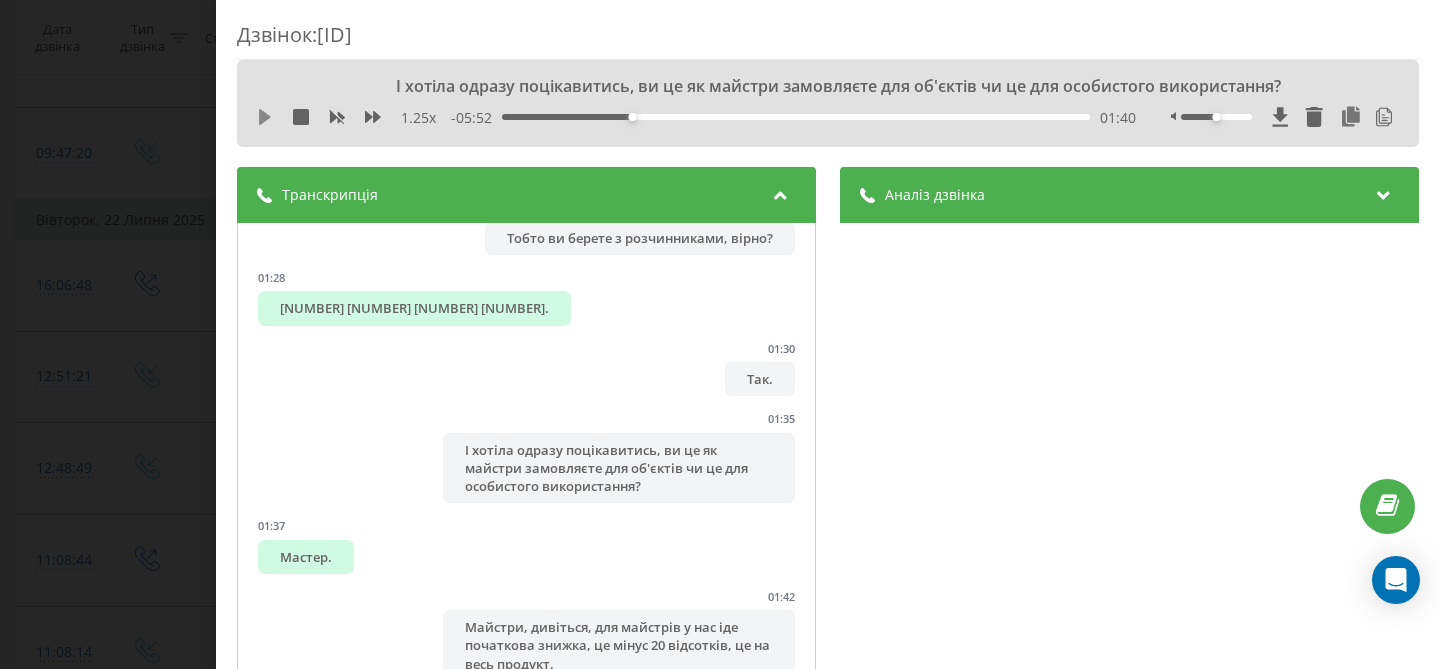 click 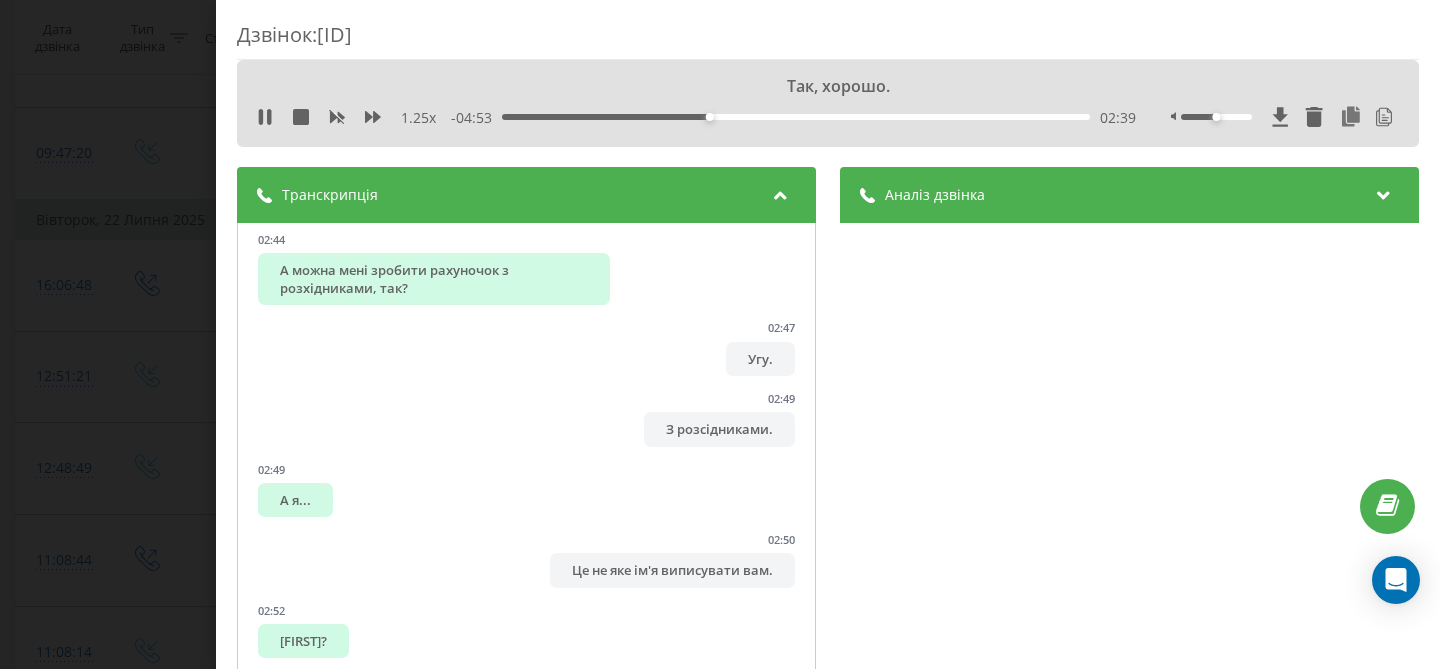 scroll, scrollTop: 4160, scrollLeft: 0, axis: vertical 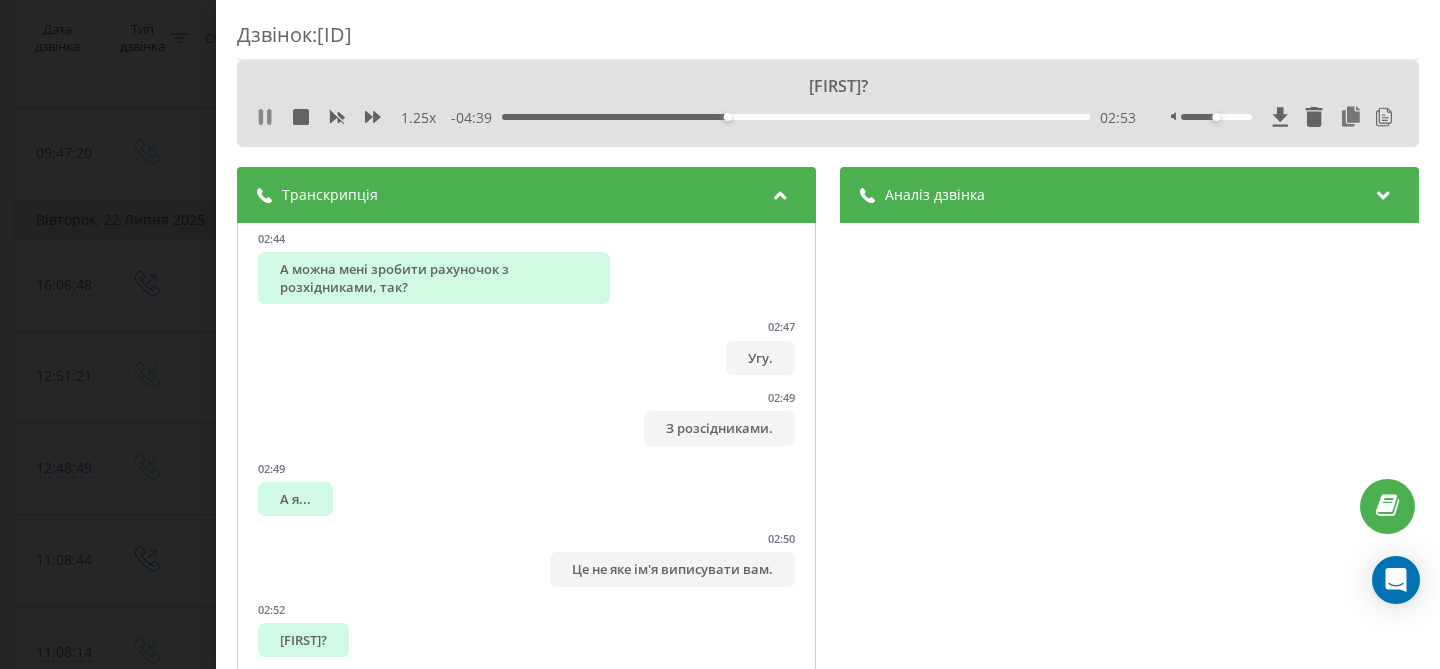 click 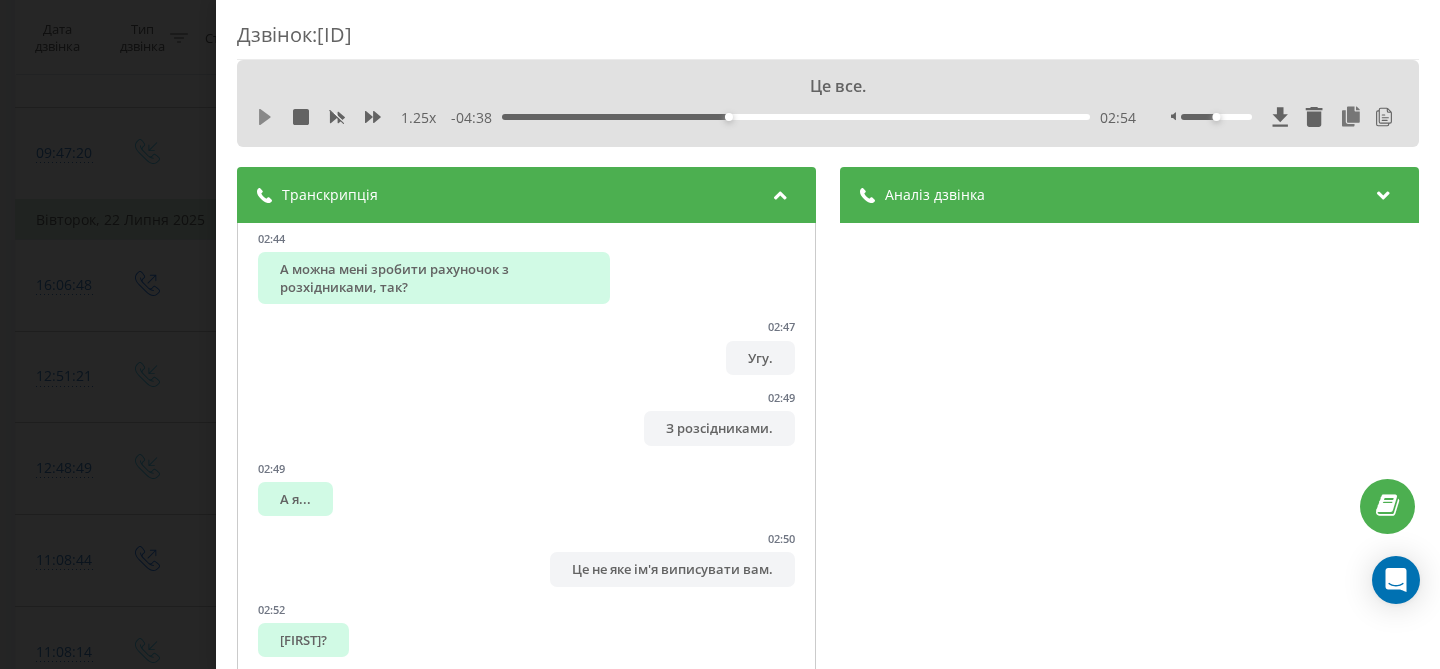 click 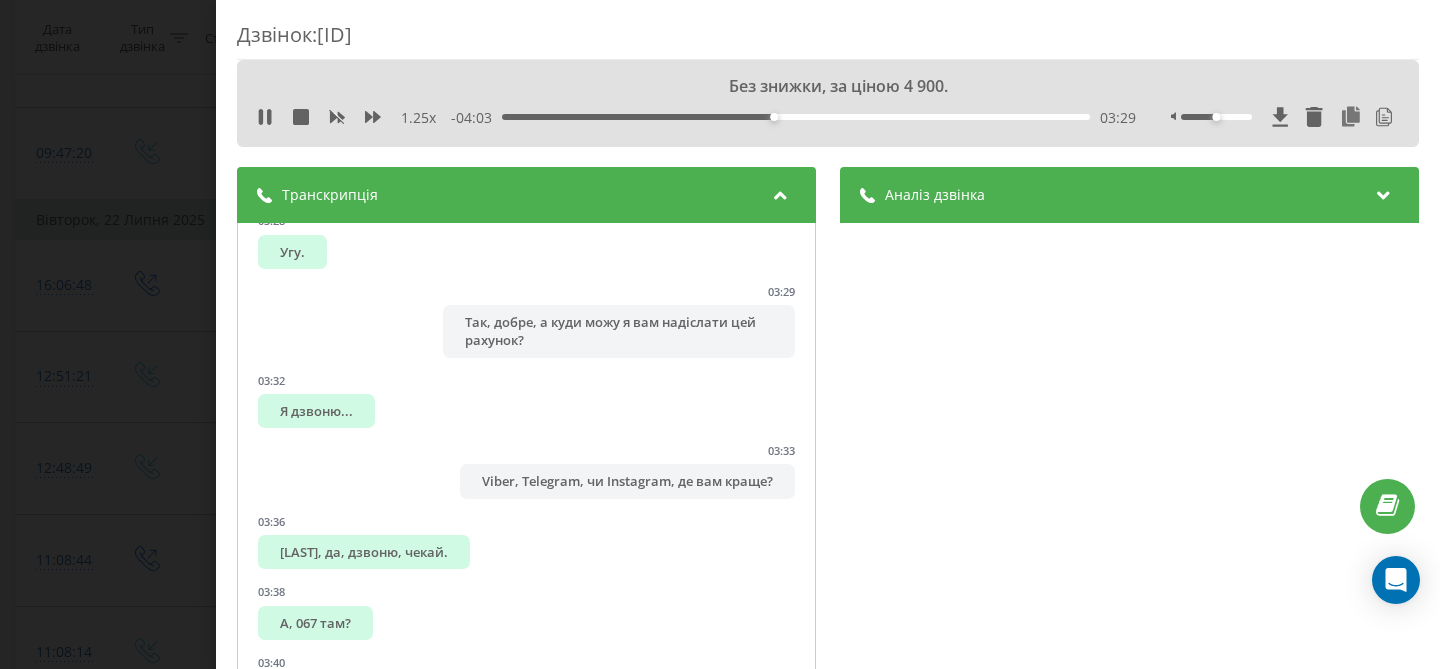 scroll, scrollTop: 6069, scrollLeft: 0, axis: vertical 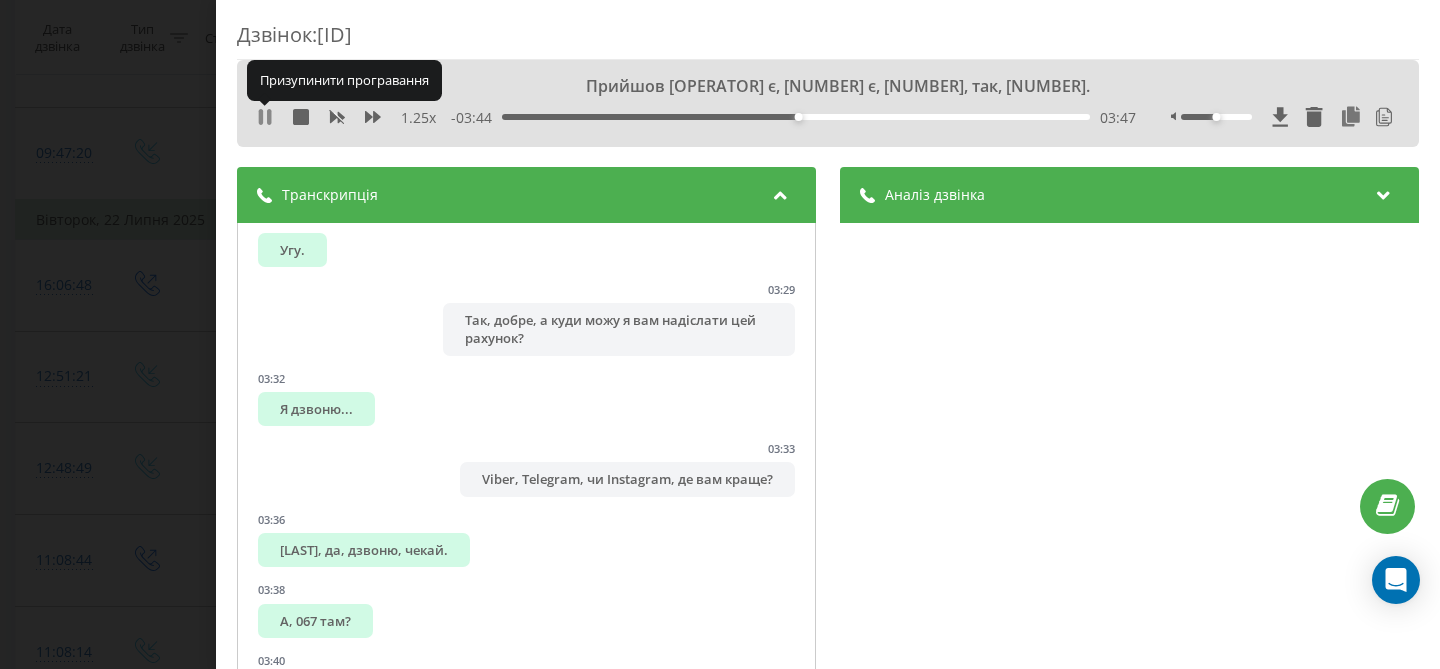 click 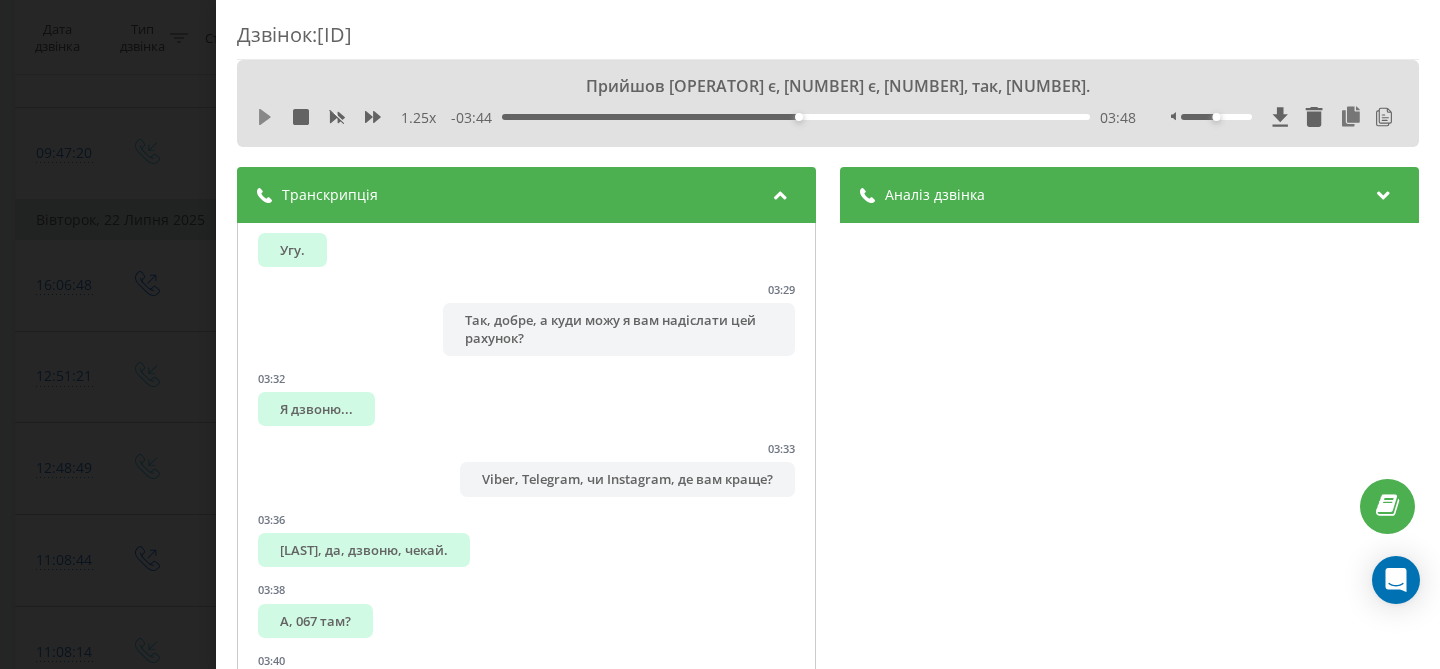 click 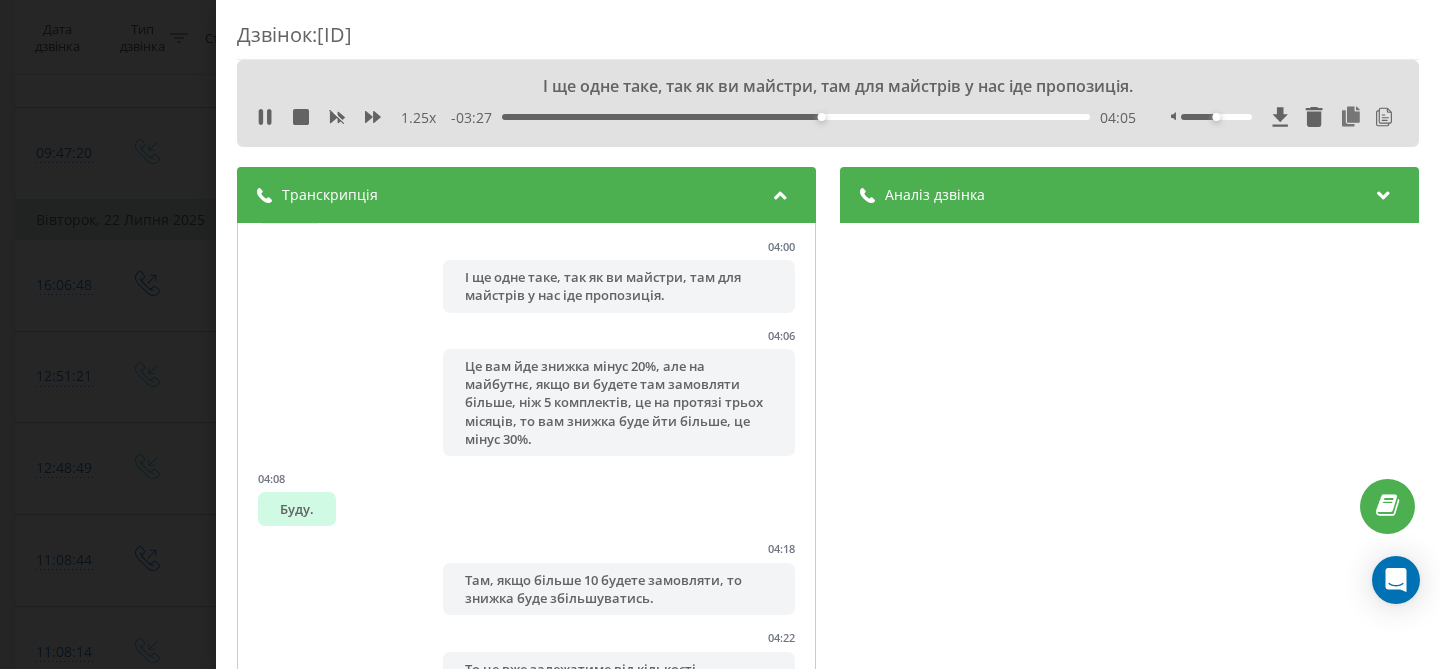 scroll, scrollTop: 7210, scrollLeft: 0, axis: vertical 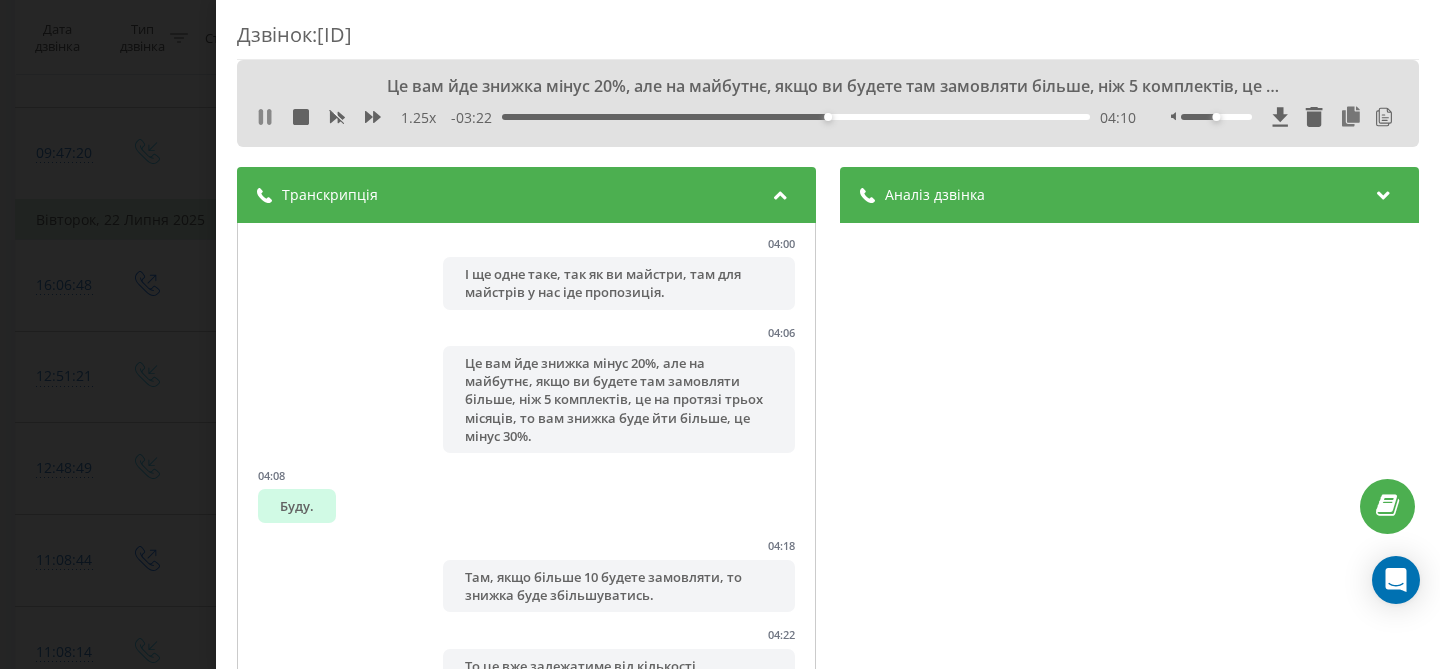 click 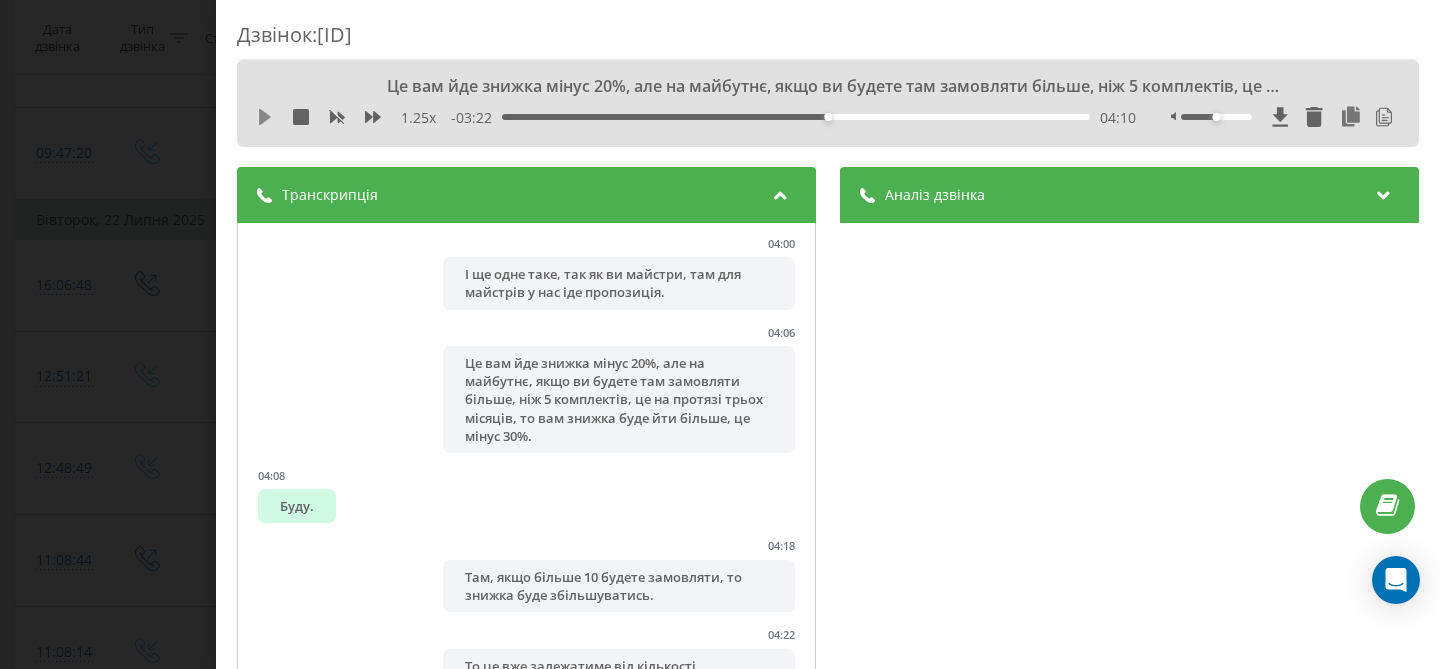 click 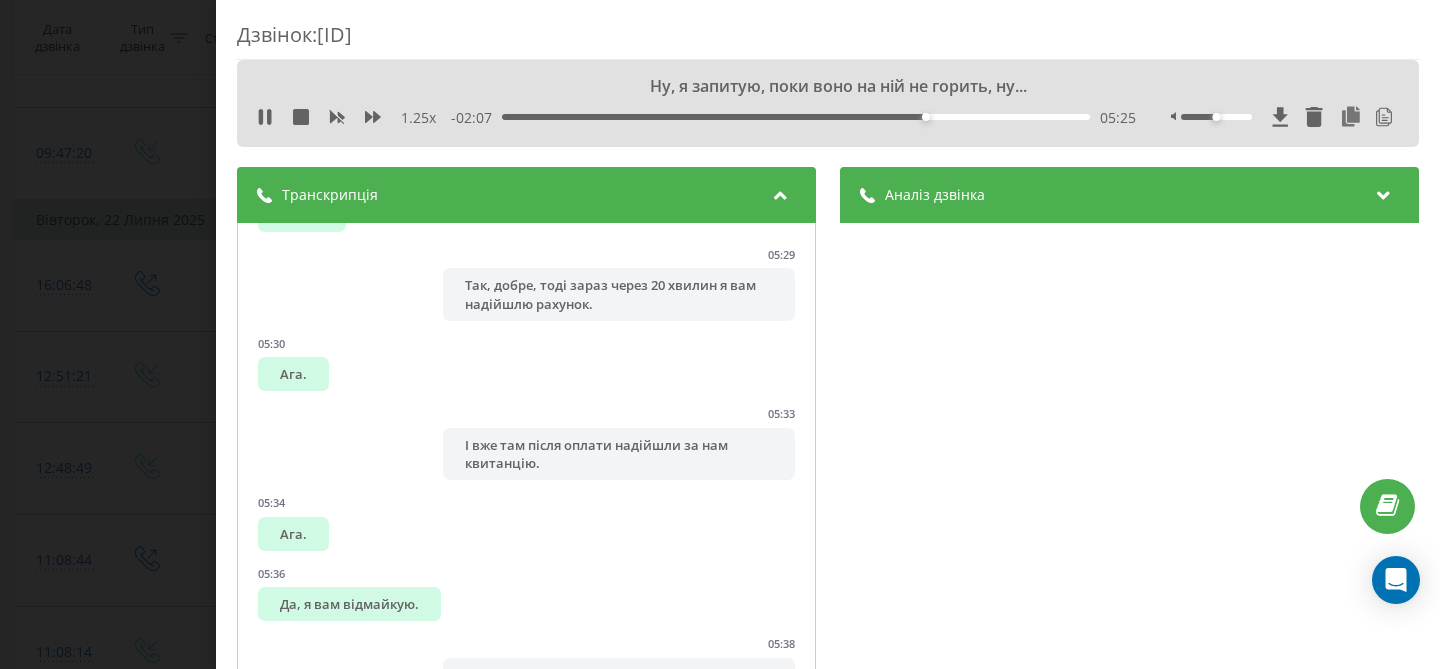 scroll, scrollTop: 10578, scrollLeft: 0, axis: vertical 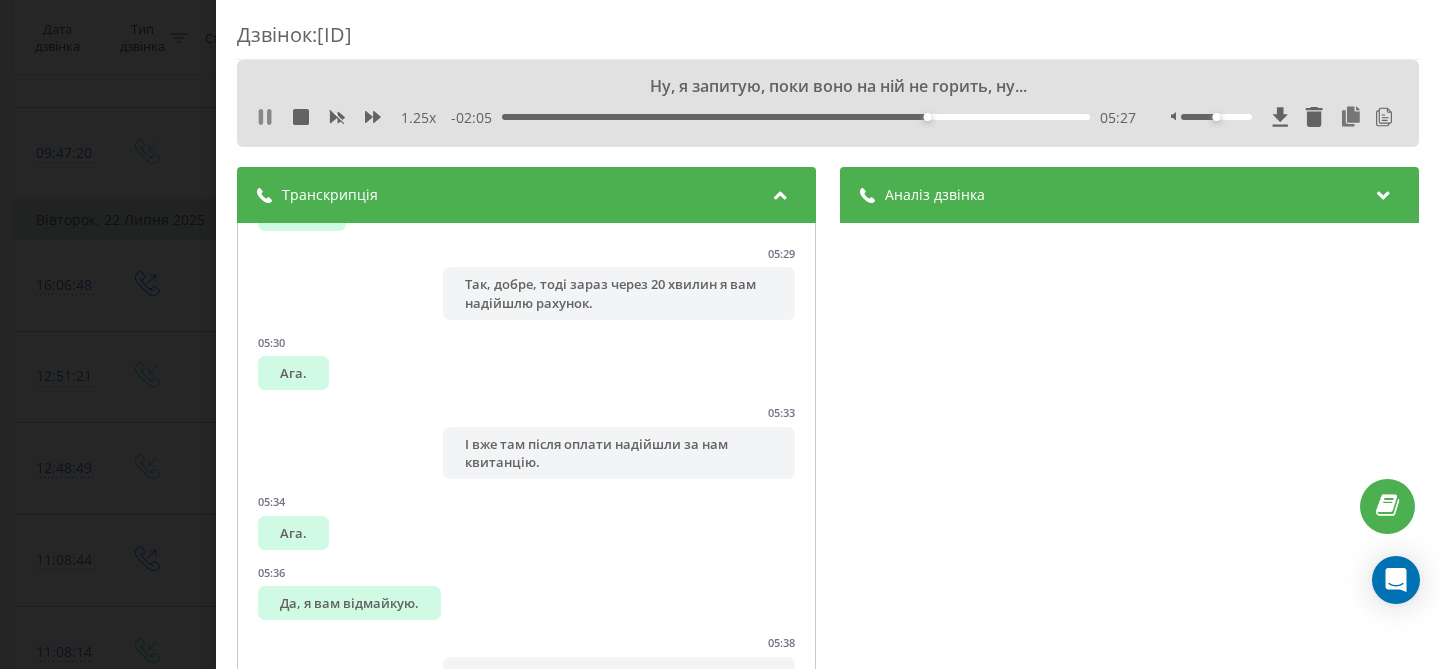click 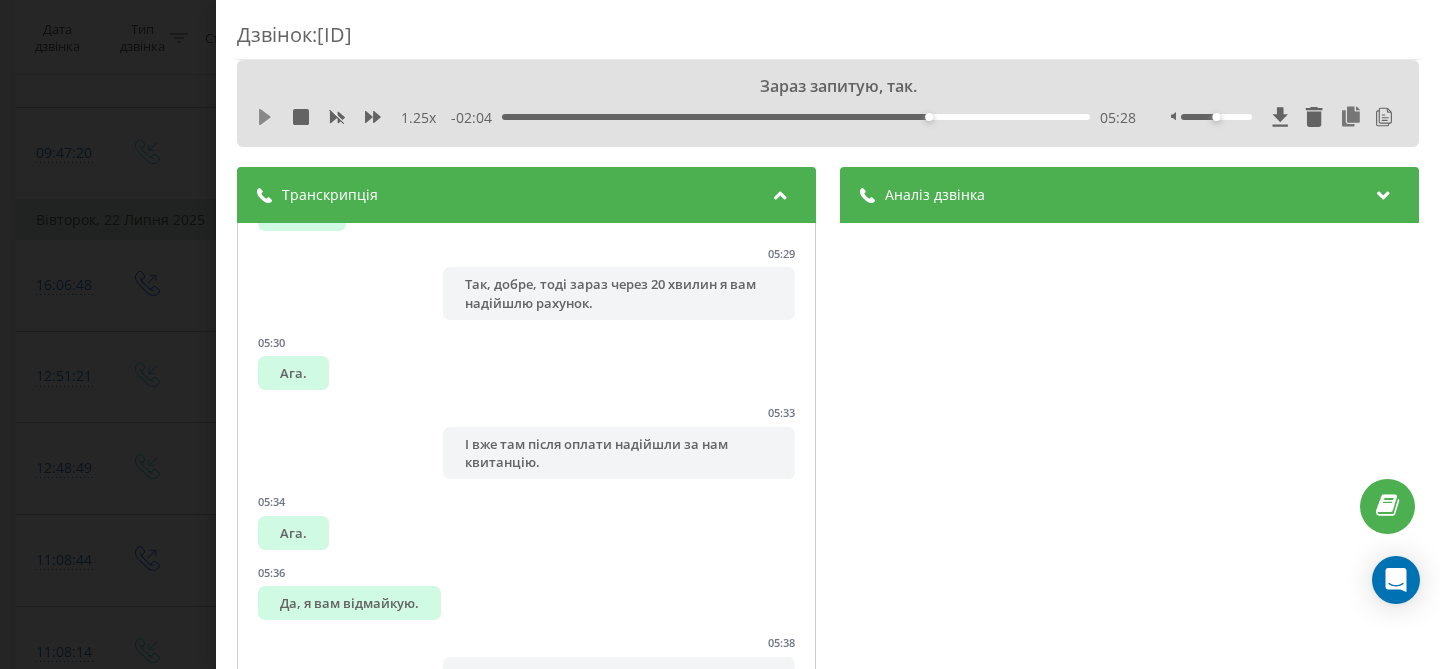 click 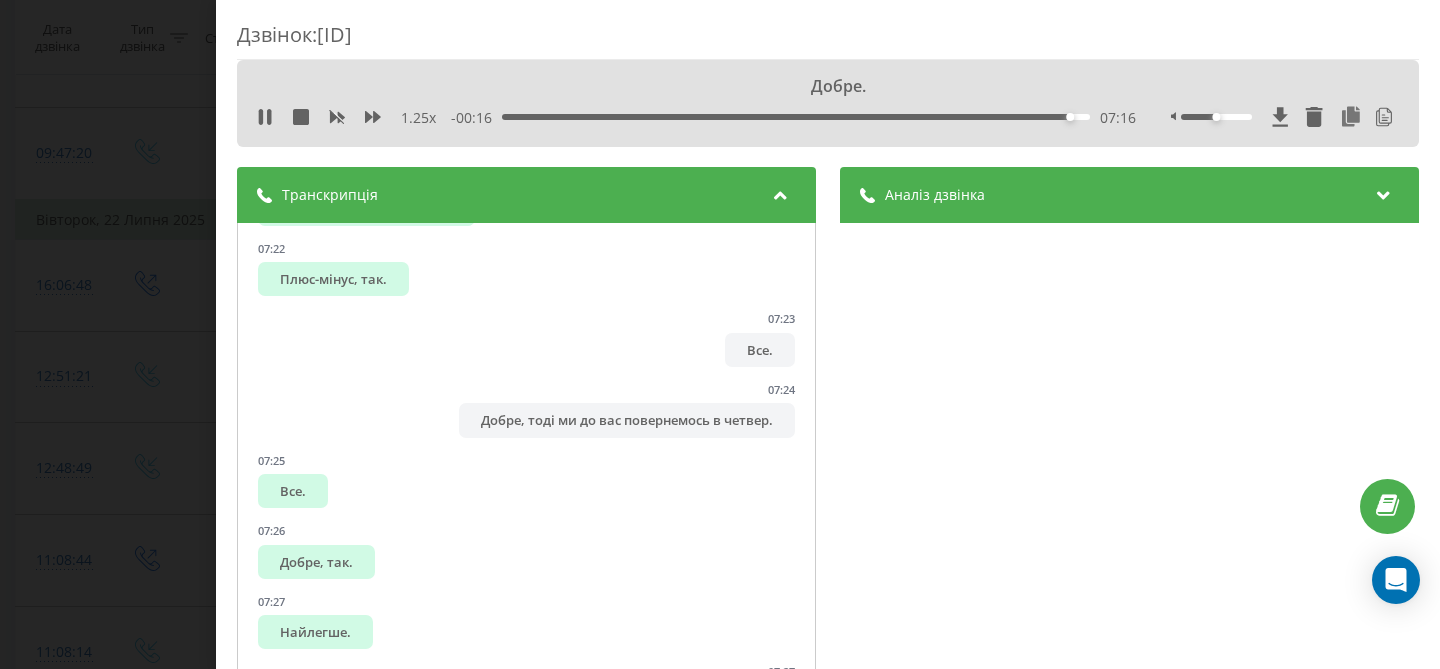 scroll, scrollTop: 13497, scrollLeft: 0, axis: vertical 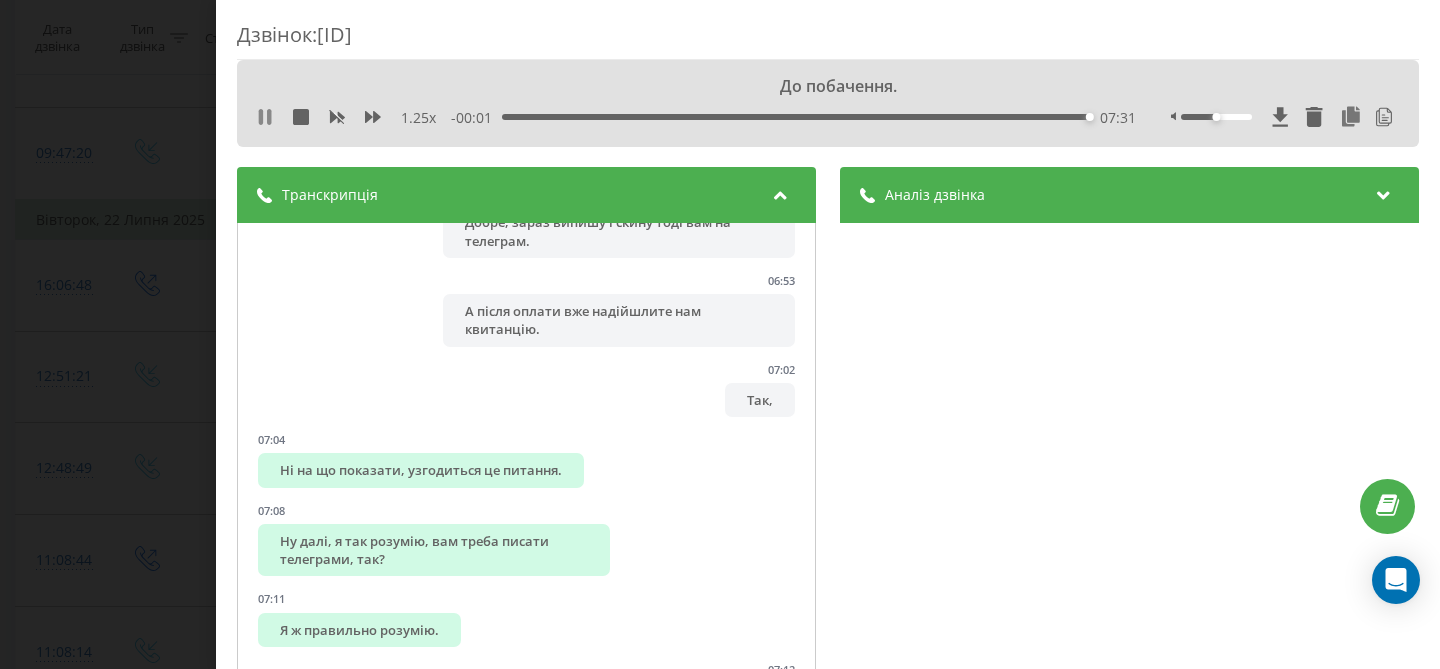 click 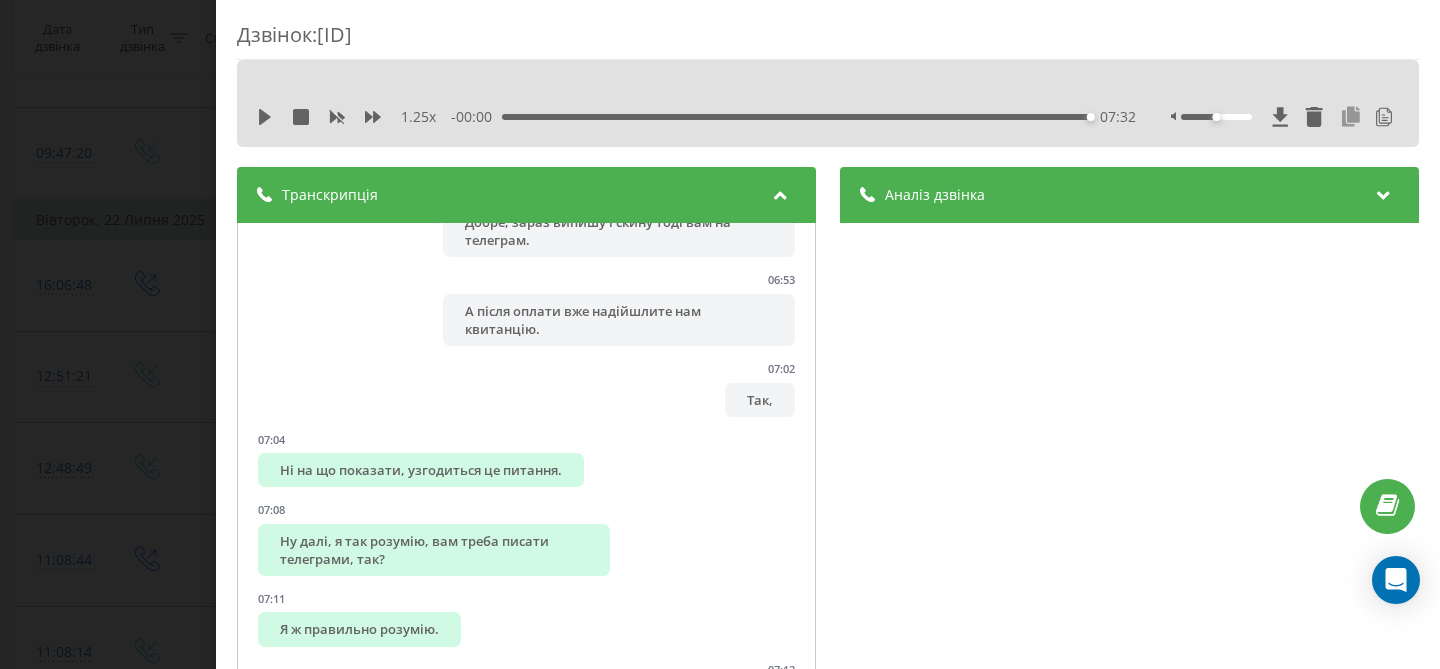 click at bounding box center [1351, 117] 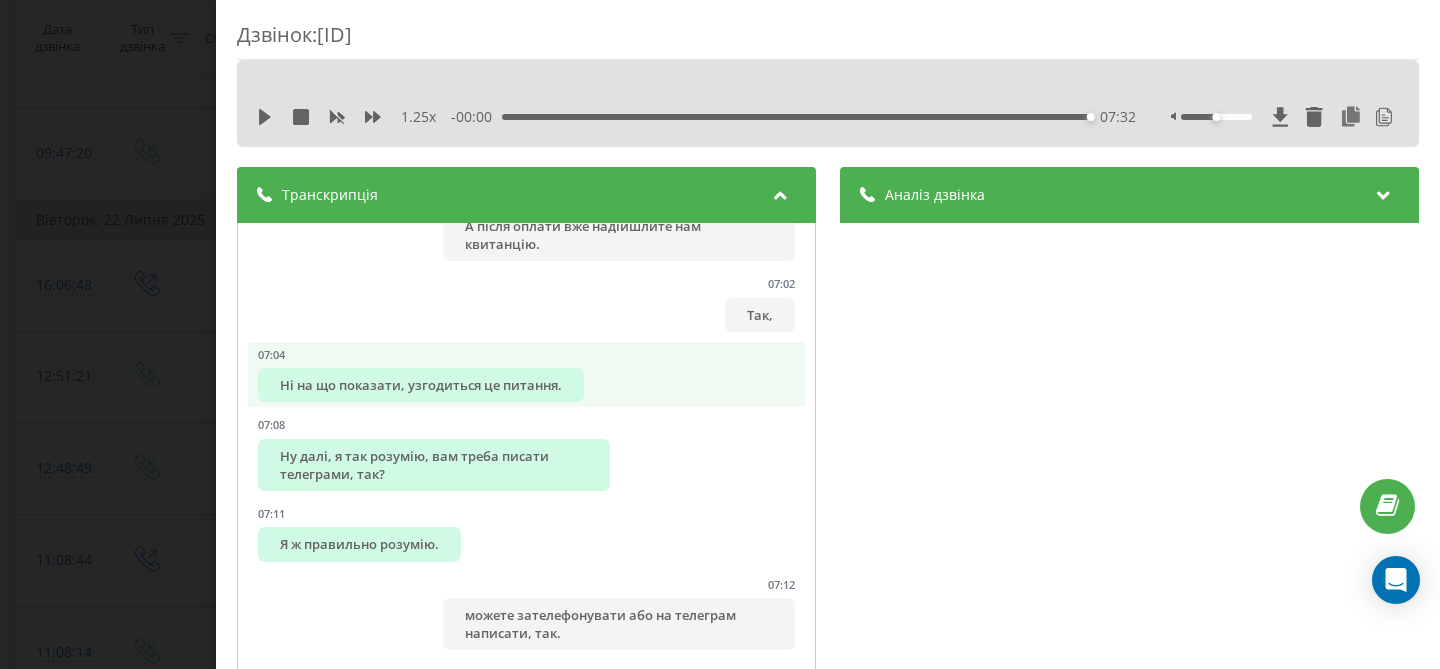 scroll, scrollTop: 12620, scrollLeft: 0, axis: vertical 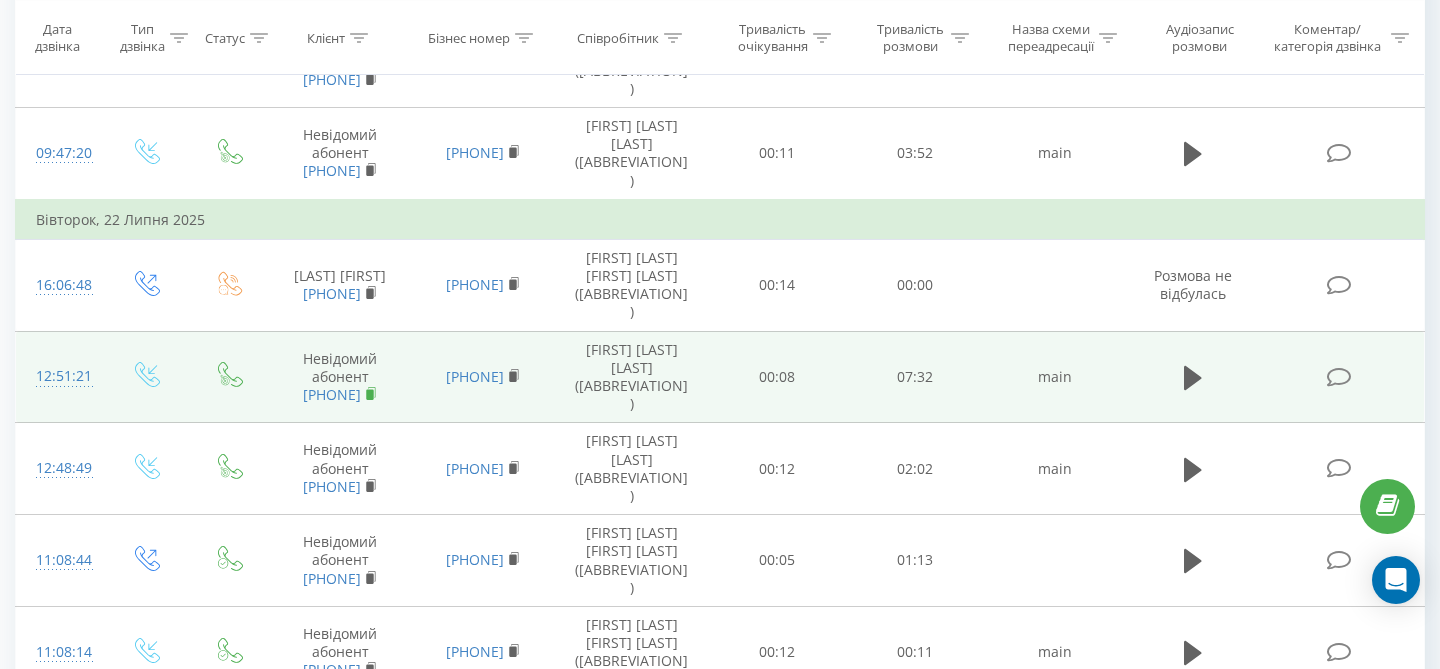 click 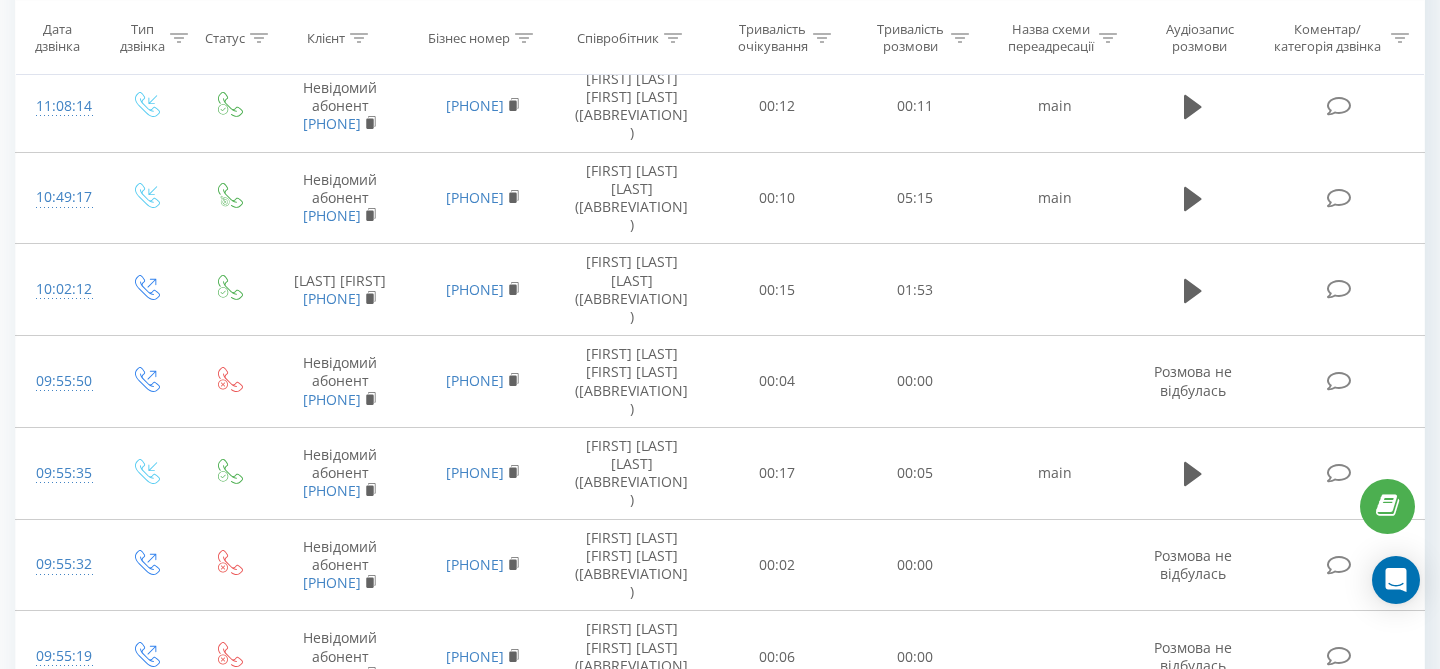 scroll, scrollTop: 1555, scrollLeft: 0, axis: vertical 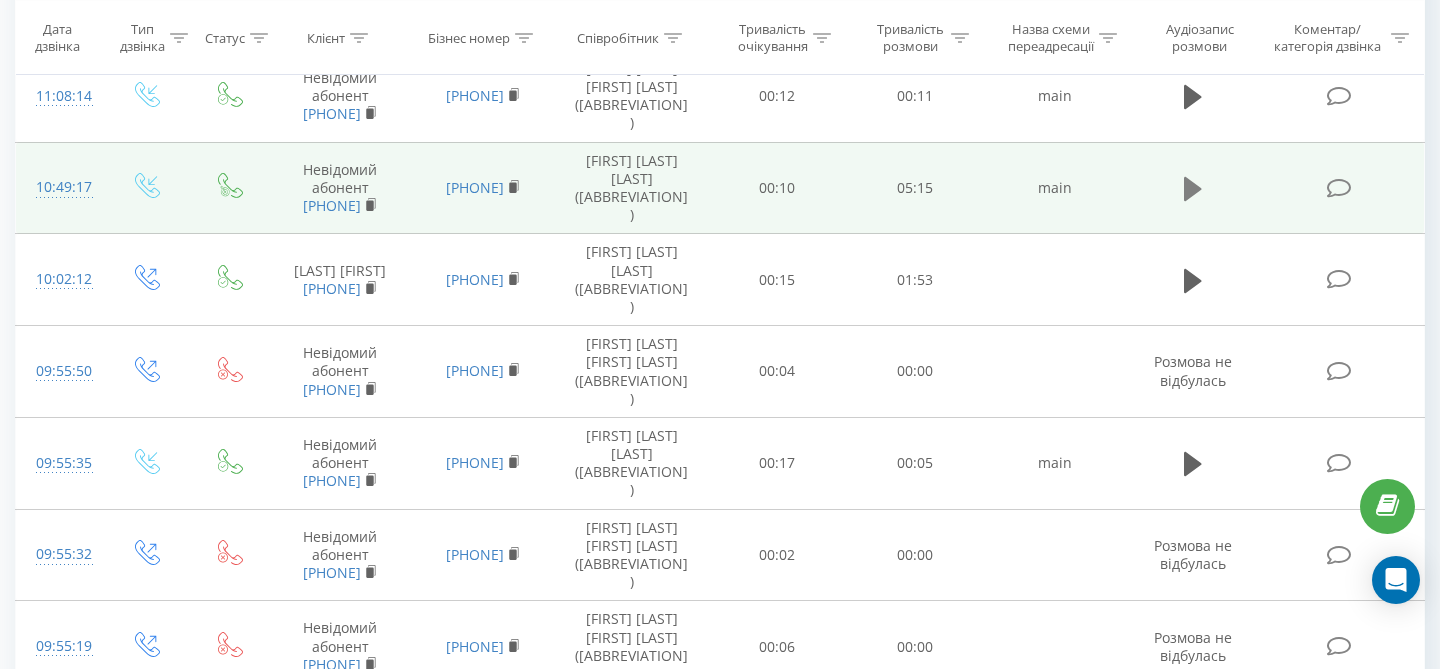 click 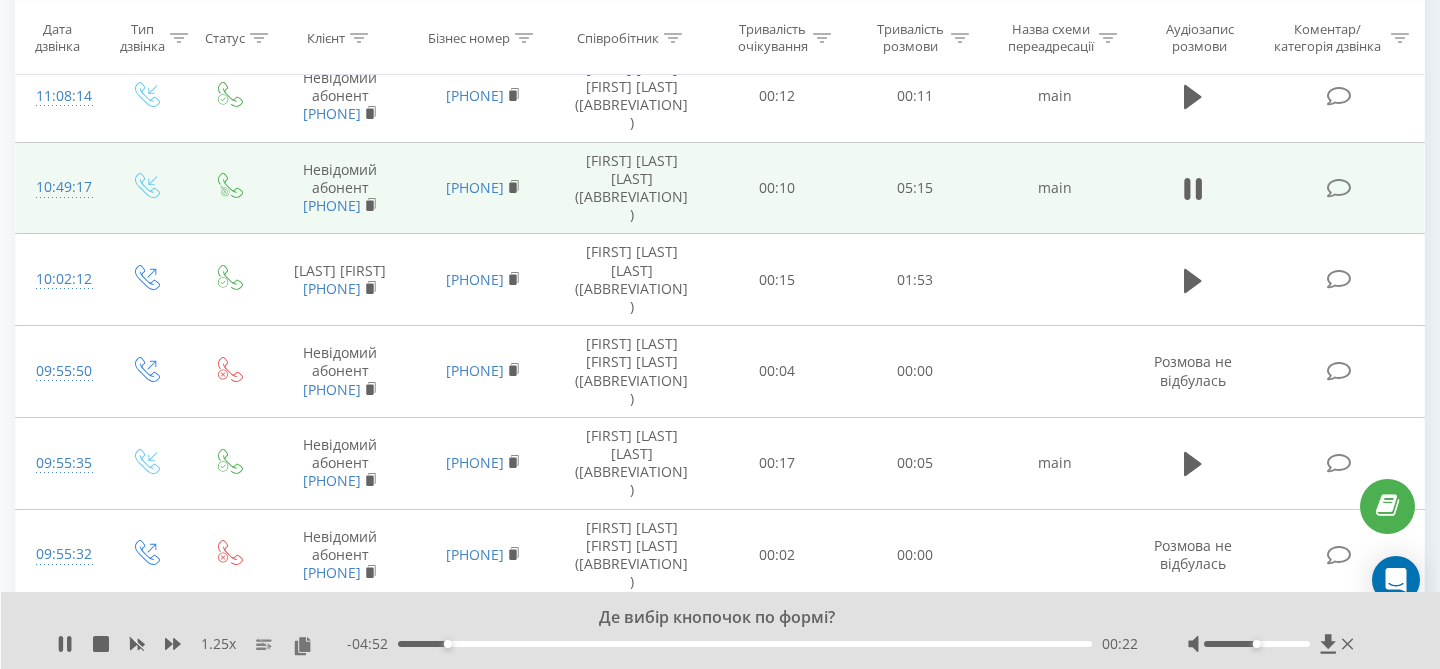 click 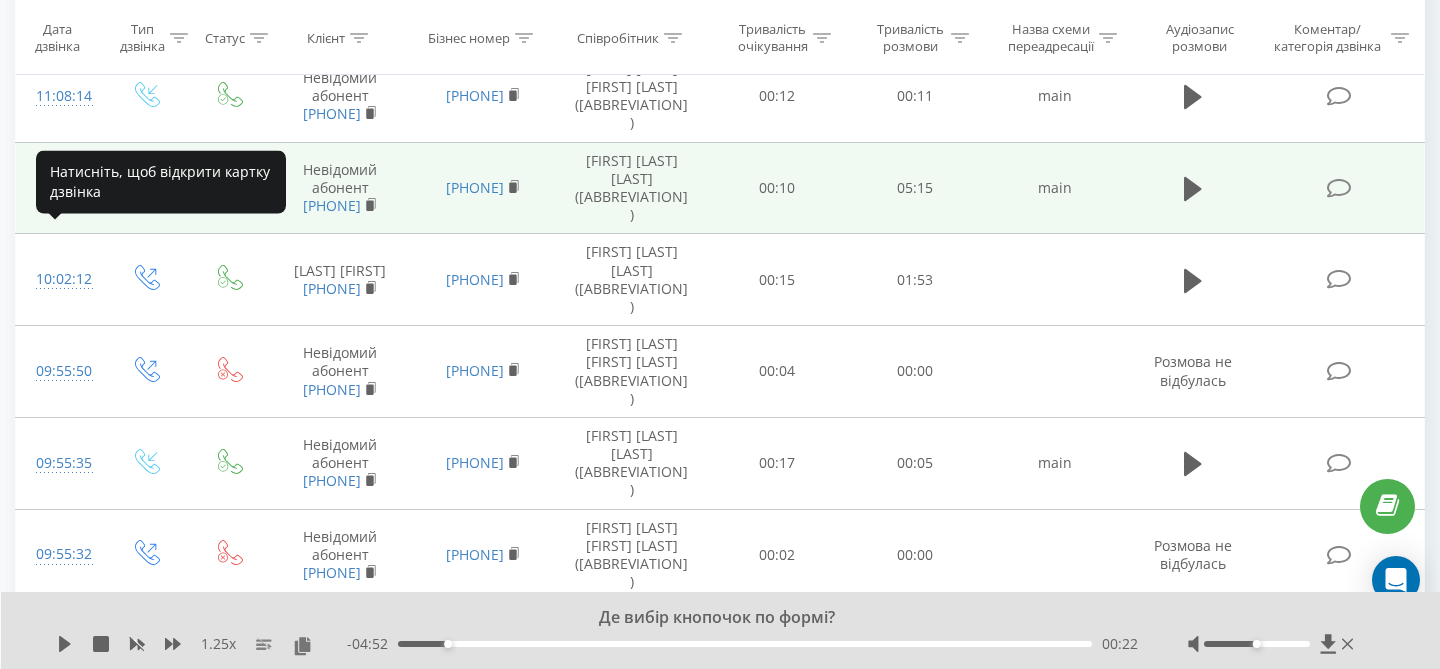 click on "10:49:17" at bounding box center (60, 187) 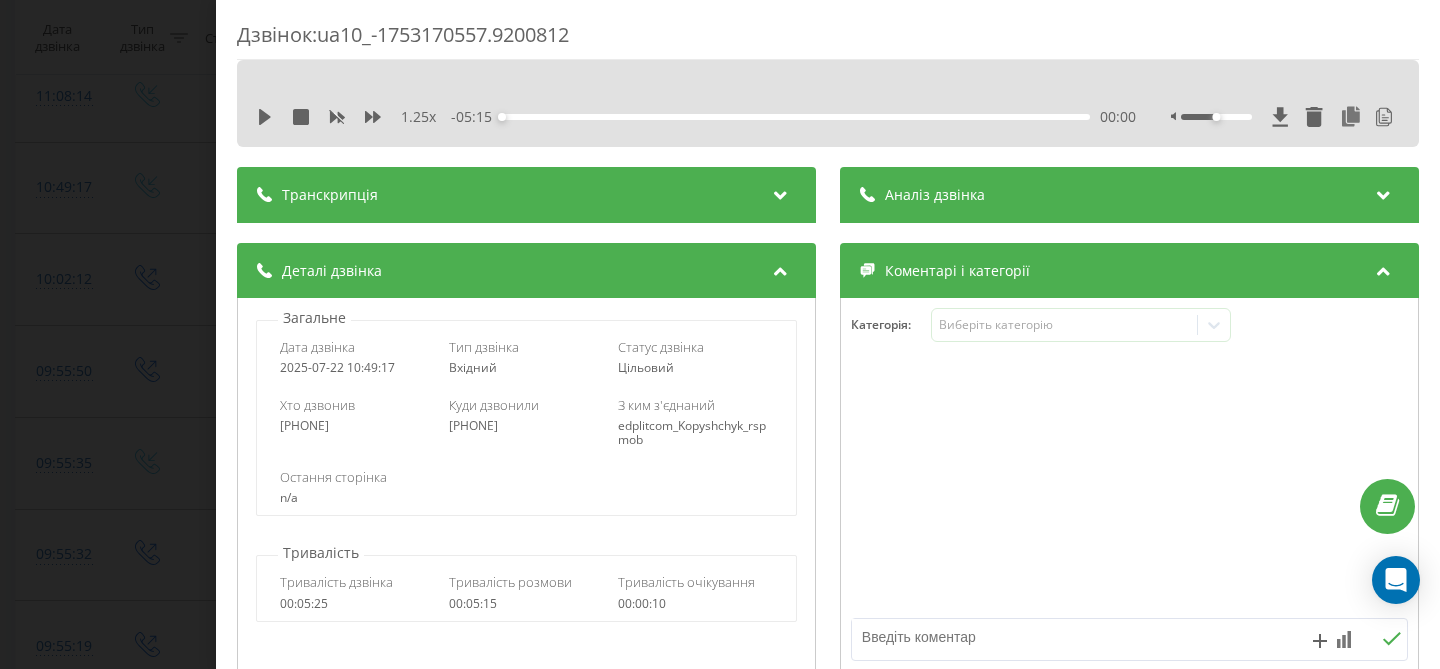 click on "Транскрипція" at bounding box center (330, 195) 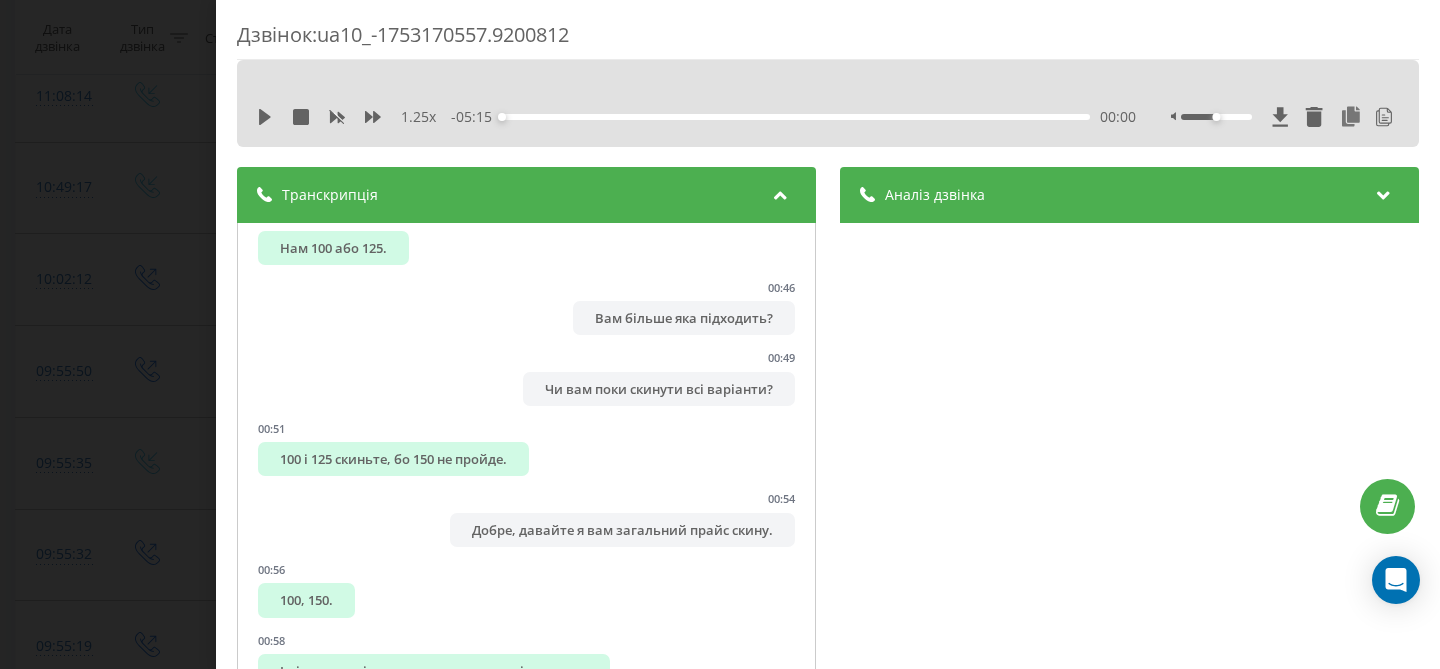 scroll, scrollTop: 1434, scrollLeft: 0, axis: vertical 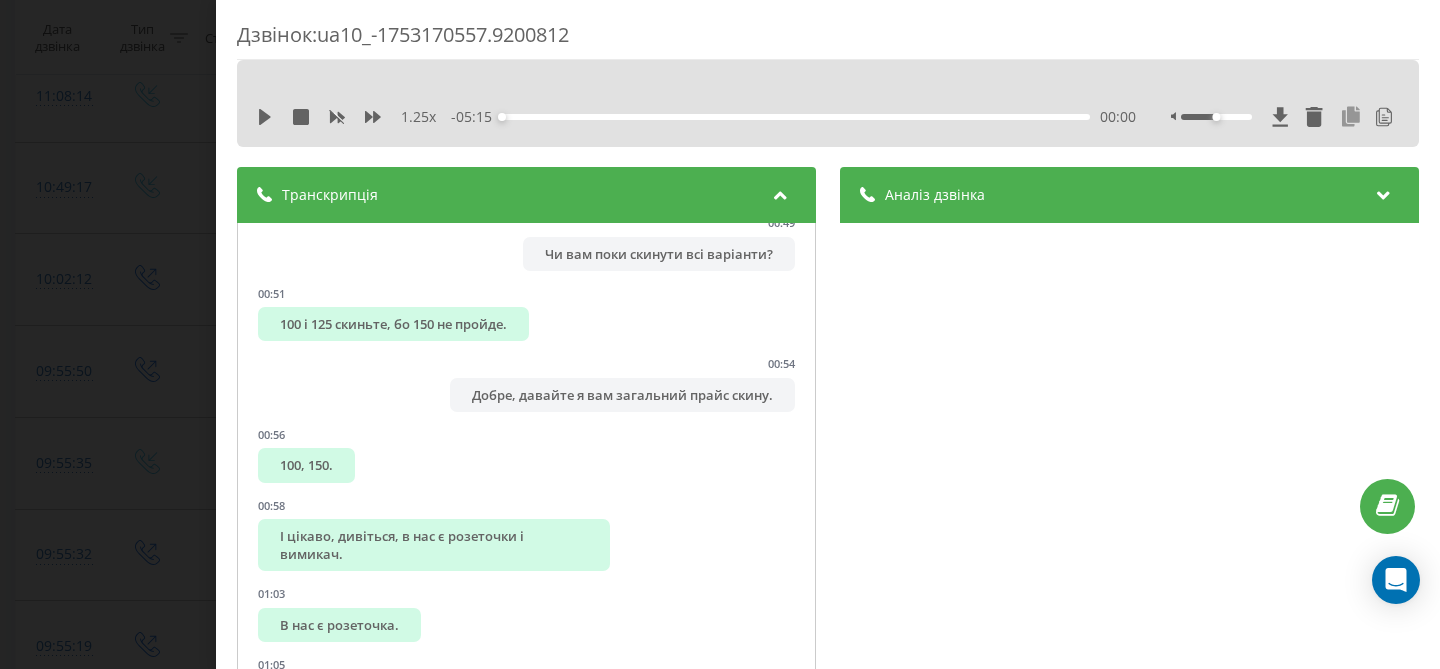 click at bounding box center (1351, 117) 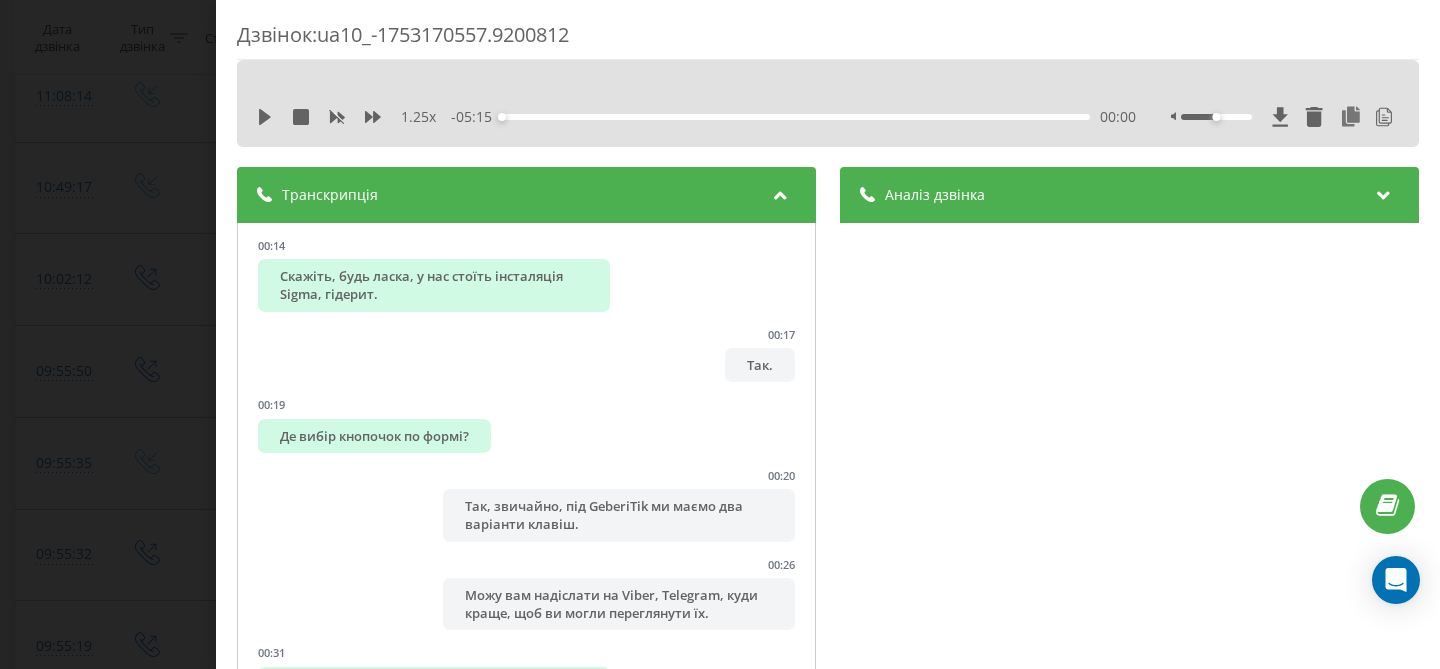 scroll, scrollTop: 0, scrollLeft: 0, axis: both 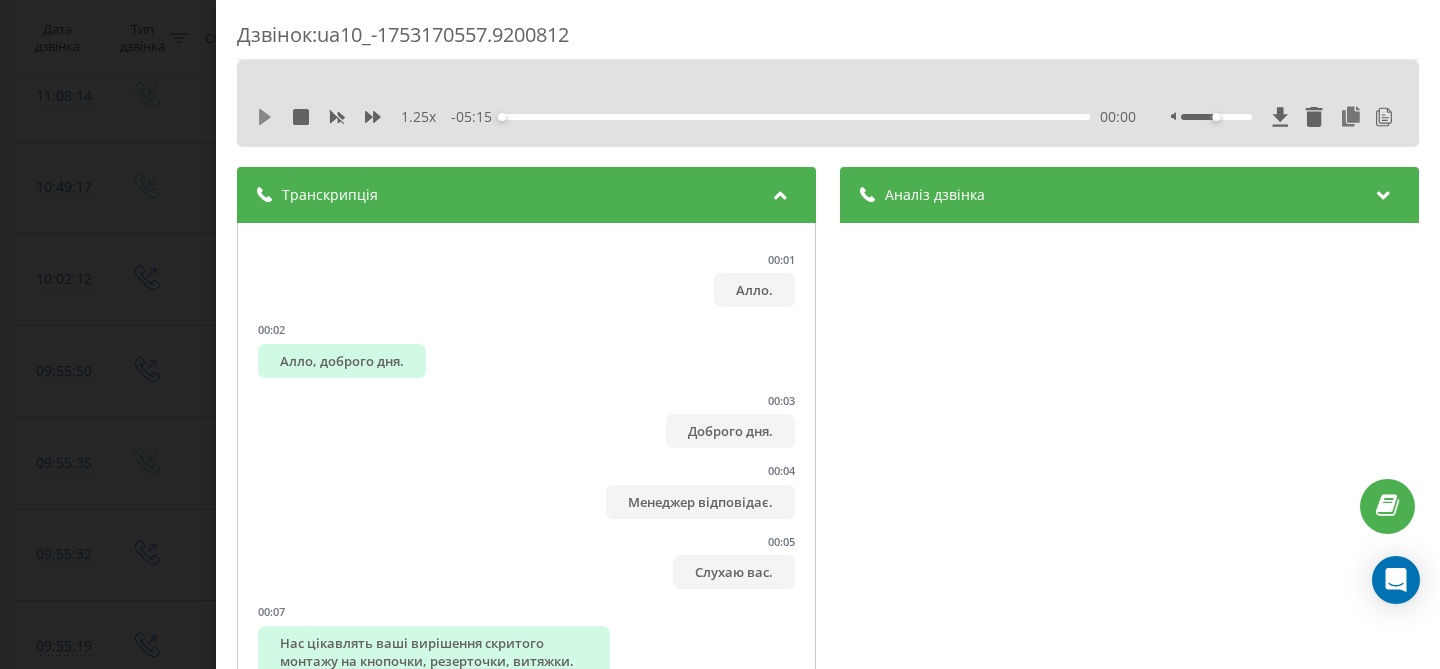 click 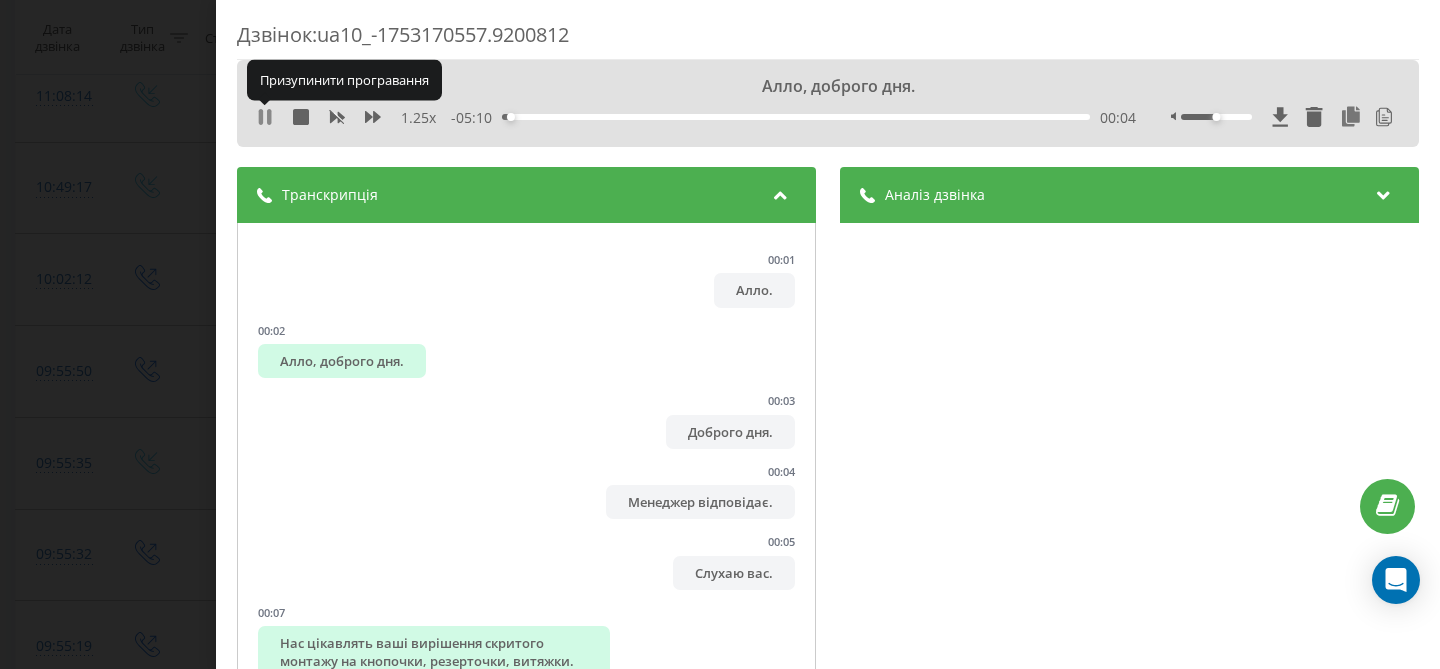 click 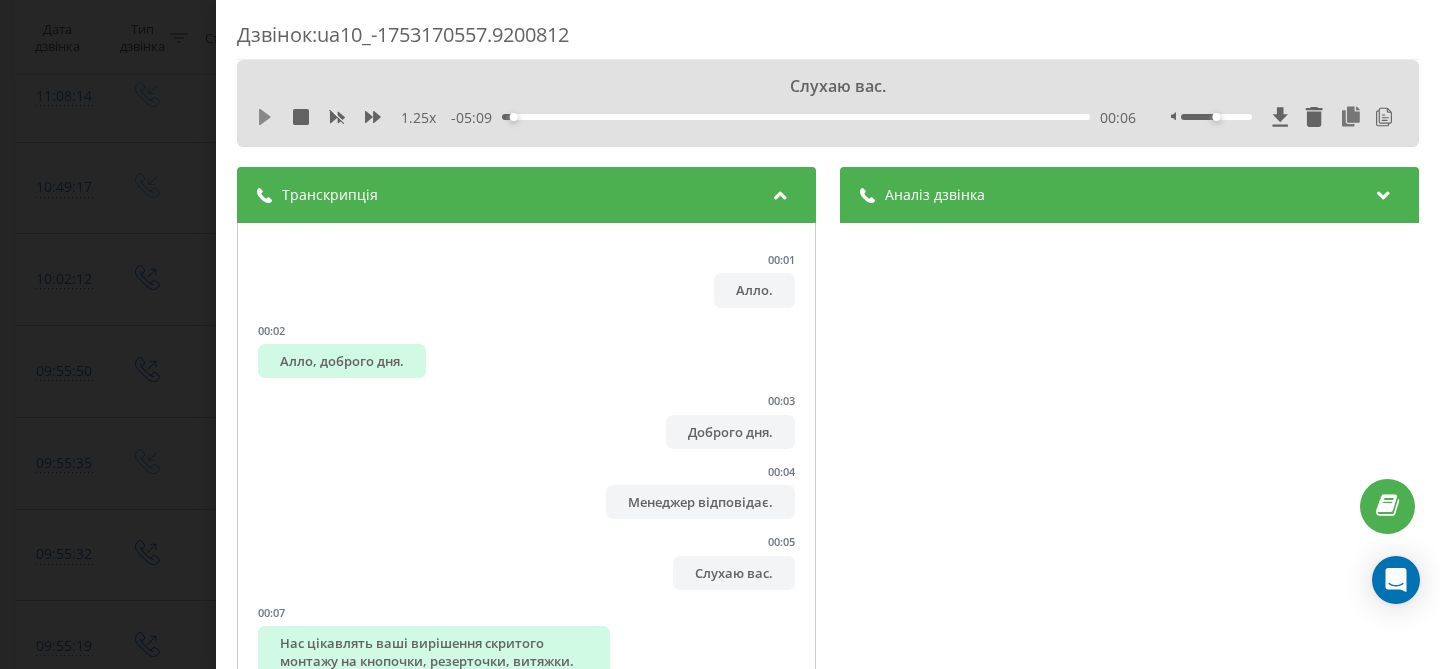 click 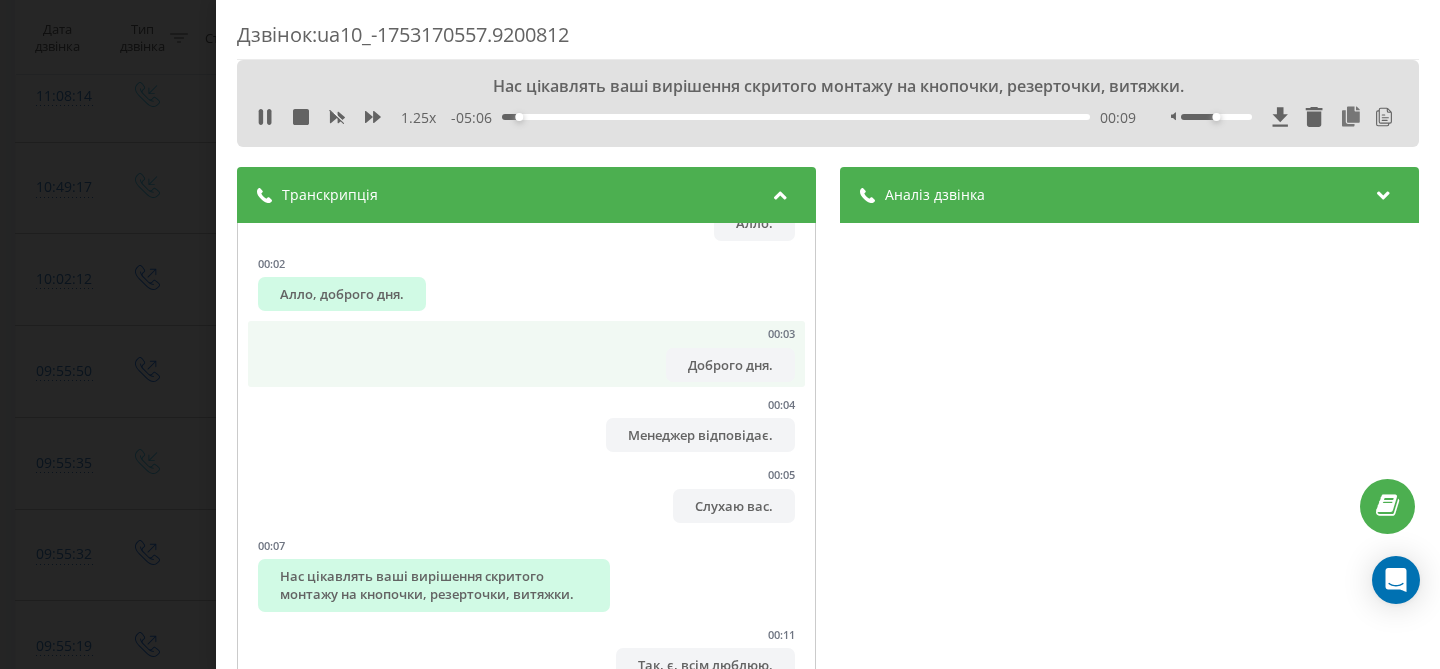scroll, scrollTop: 69, scrollLeft: 0, axis: vertical 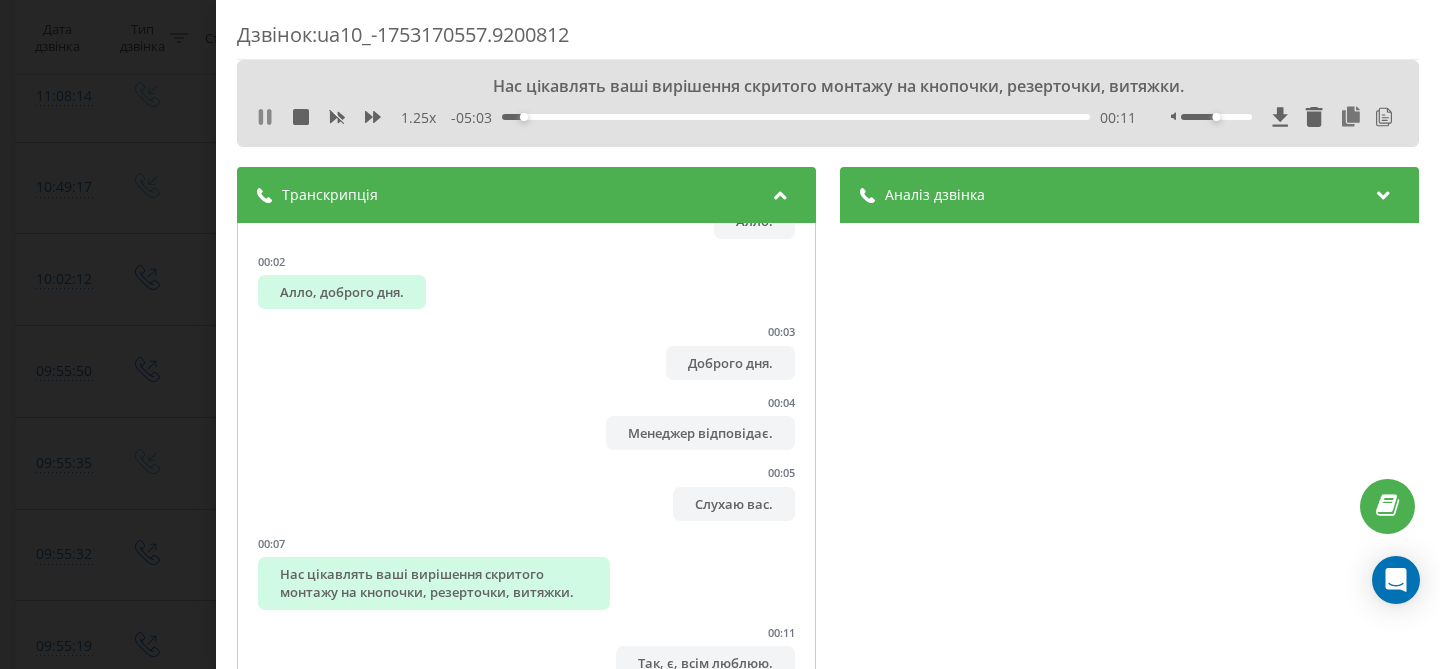 click 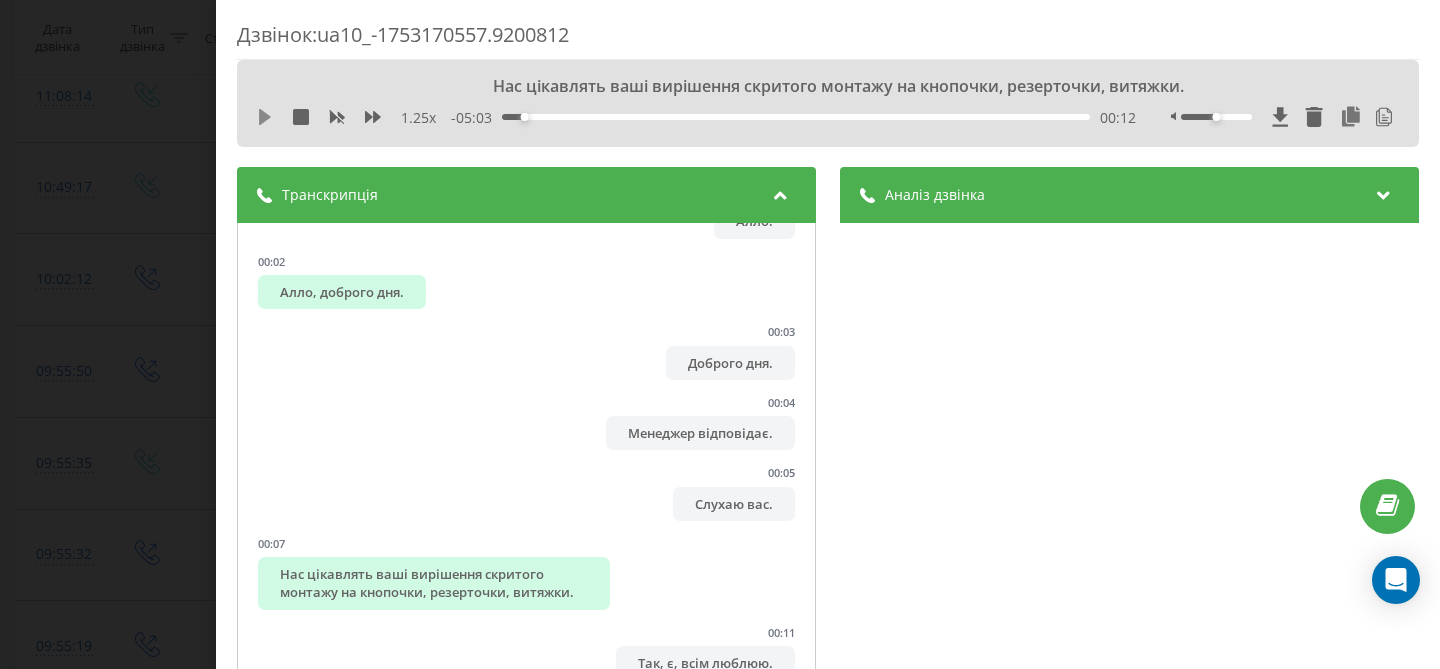 click 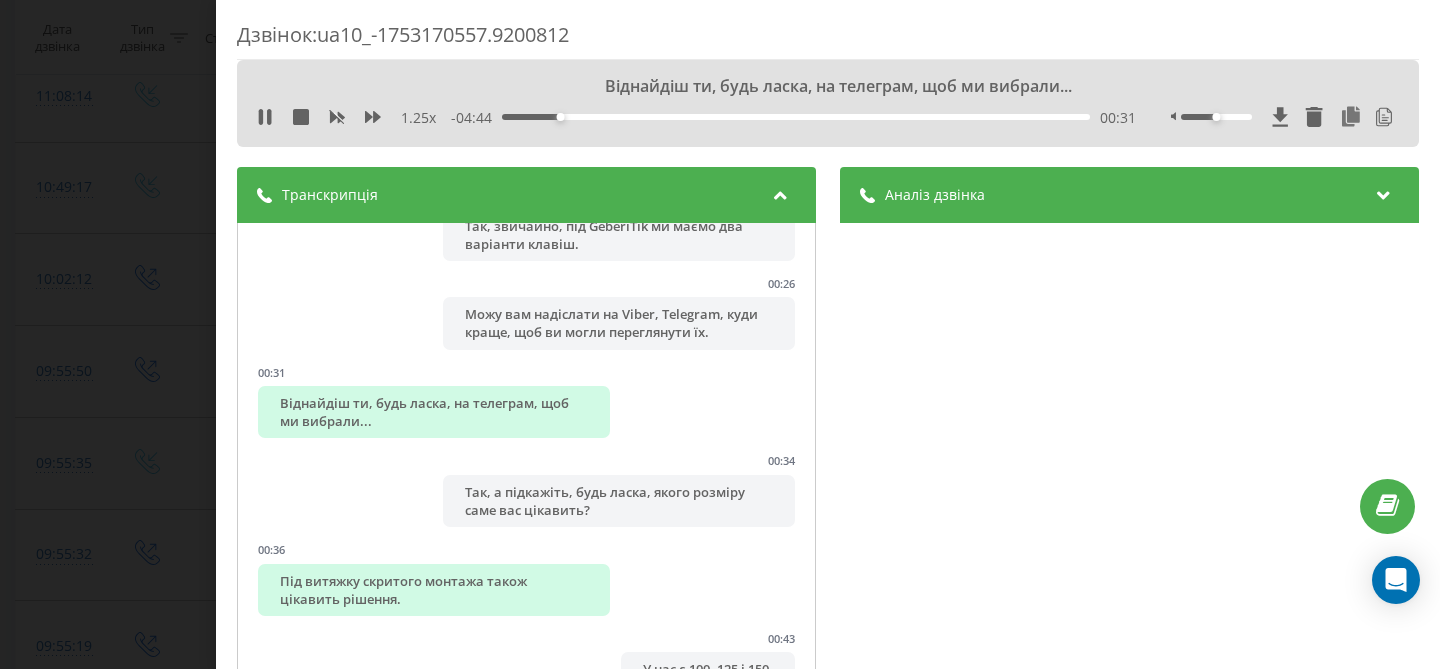 scroll, scrollTop: 822, scrollLeft: 0, axis: vertical 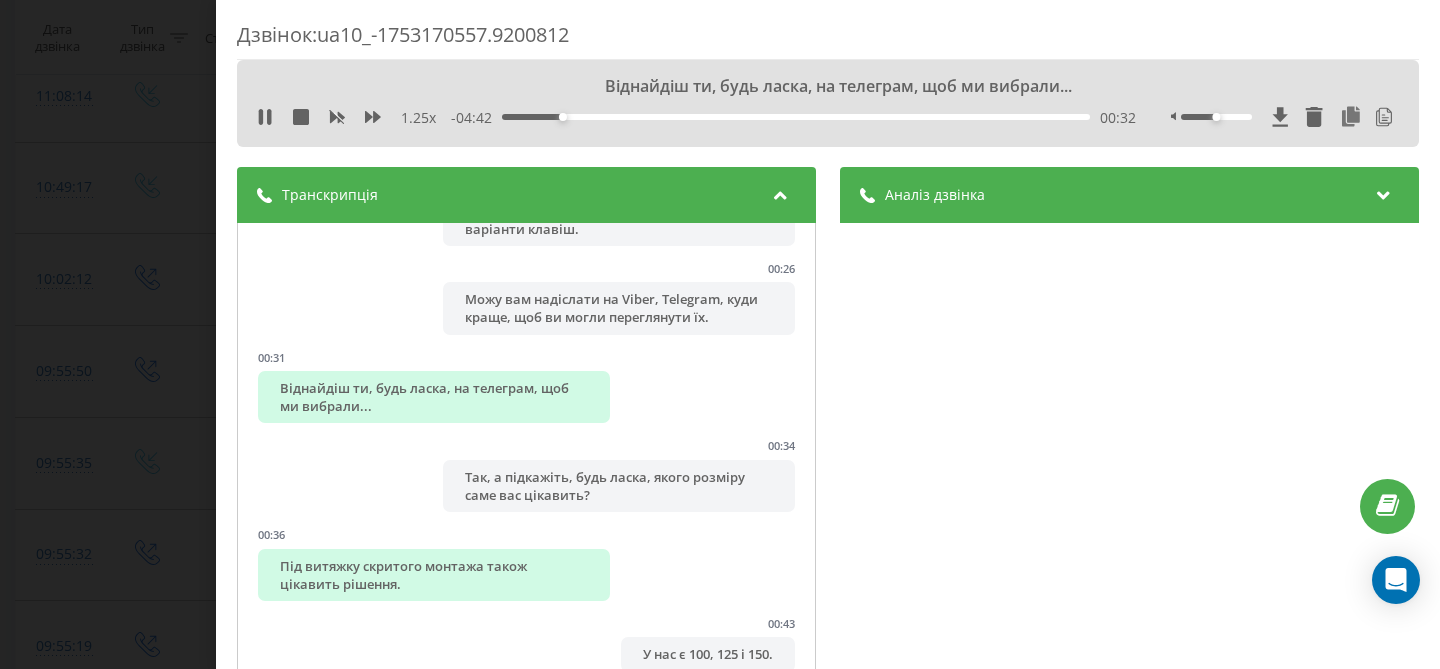 click on "1.25 x  - 04:42 00:32   00:32" at bounding box center [828, 117] 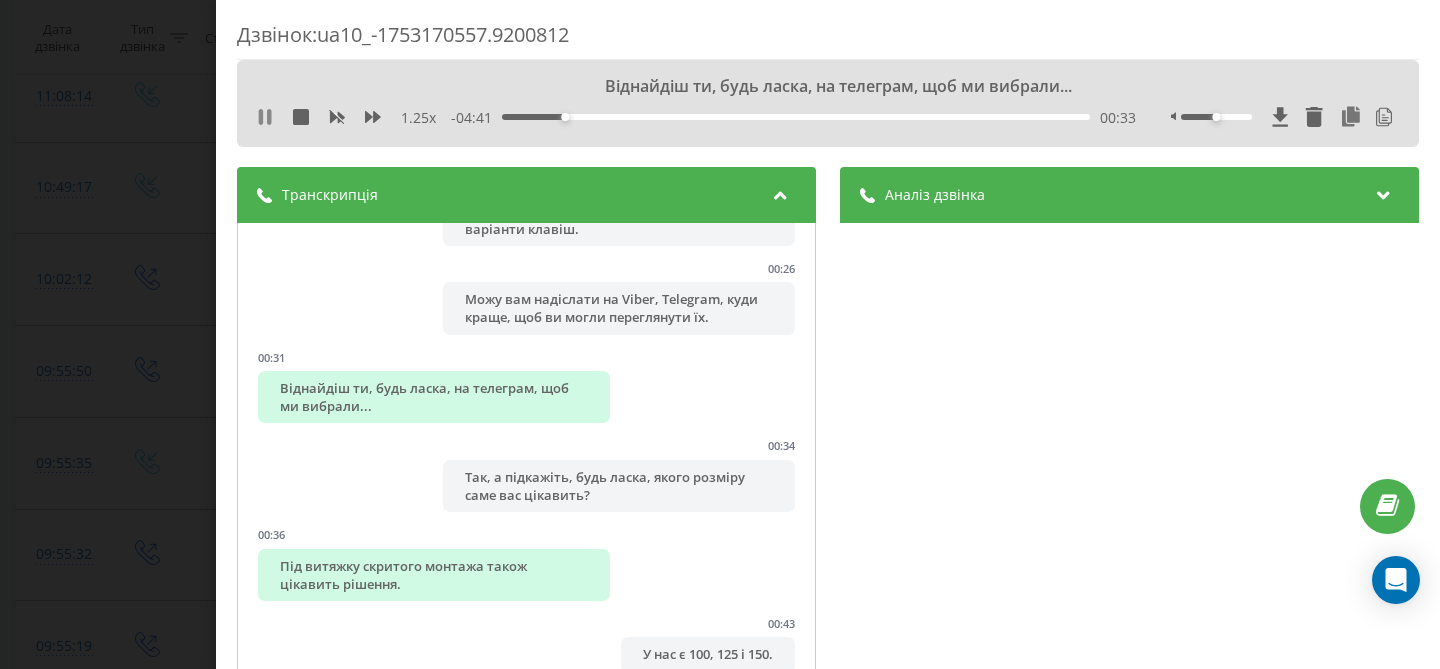 click 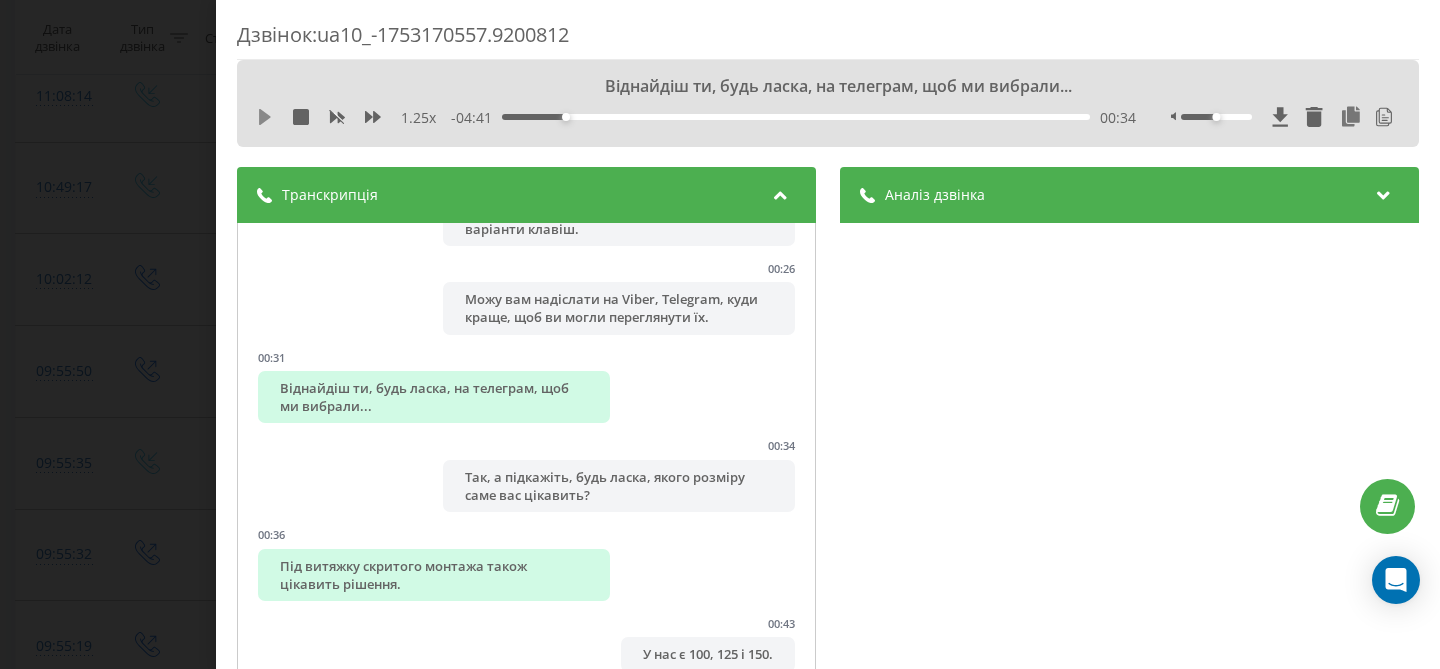 click 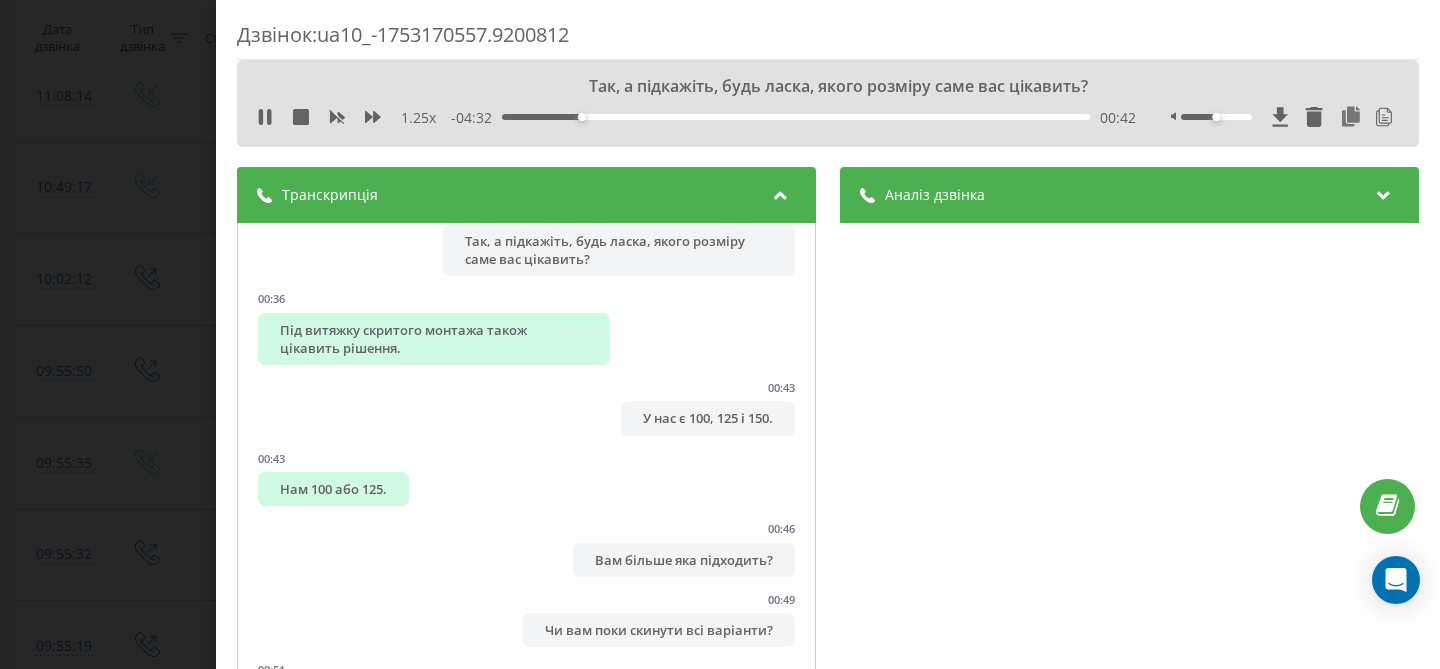 scroll, scrollTop: 1106, scrollLeft: 0, axis: vertical 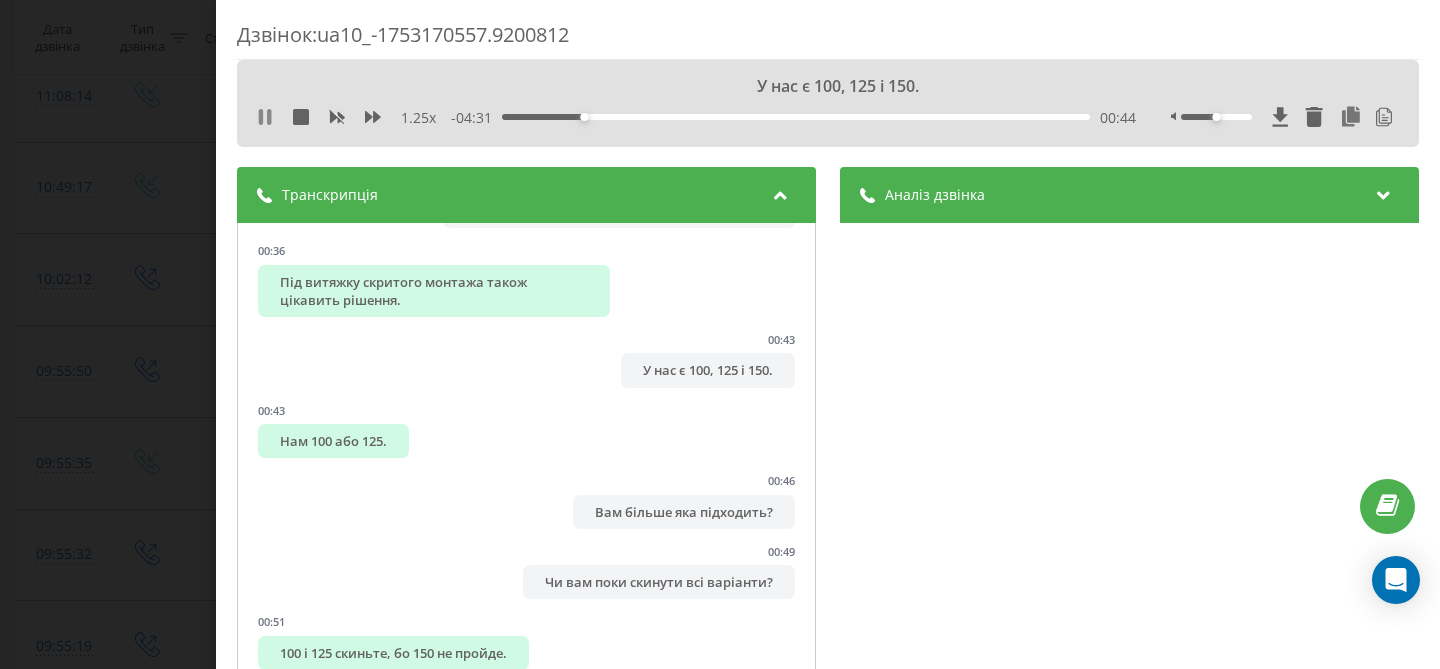 click 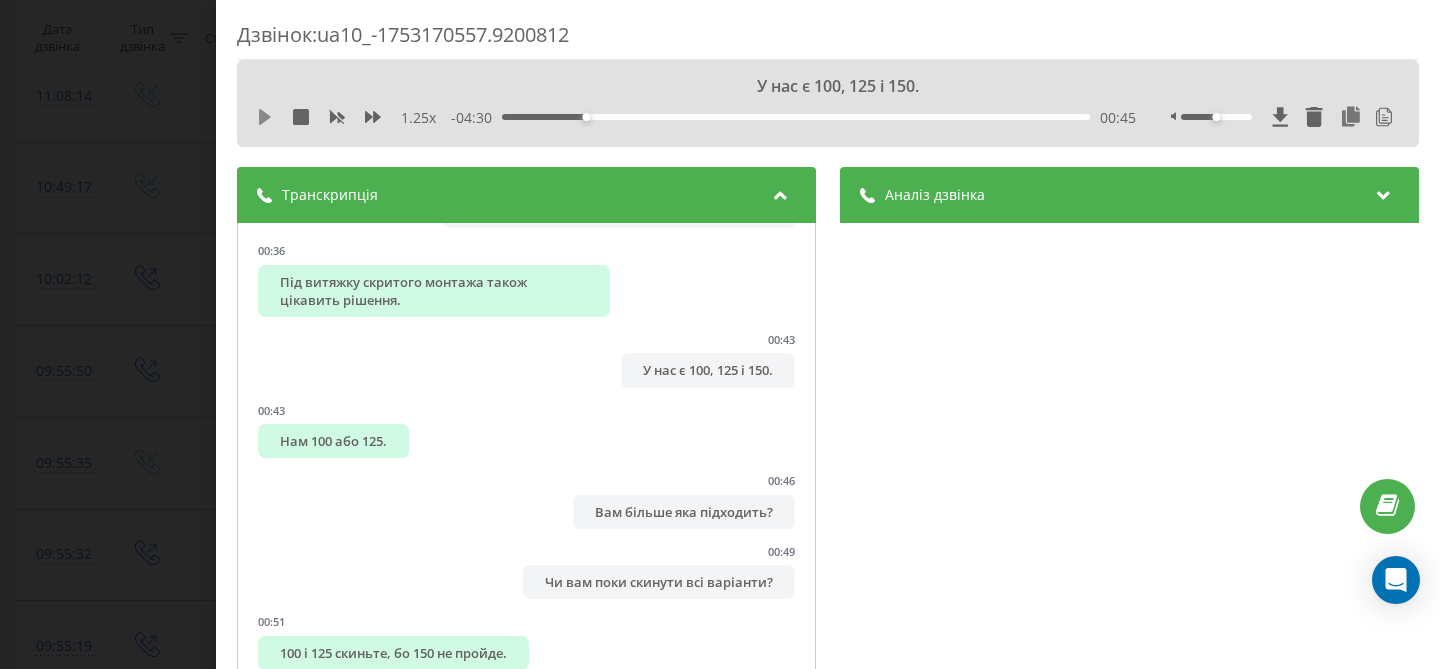 click 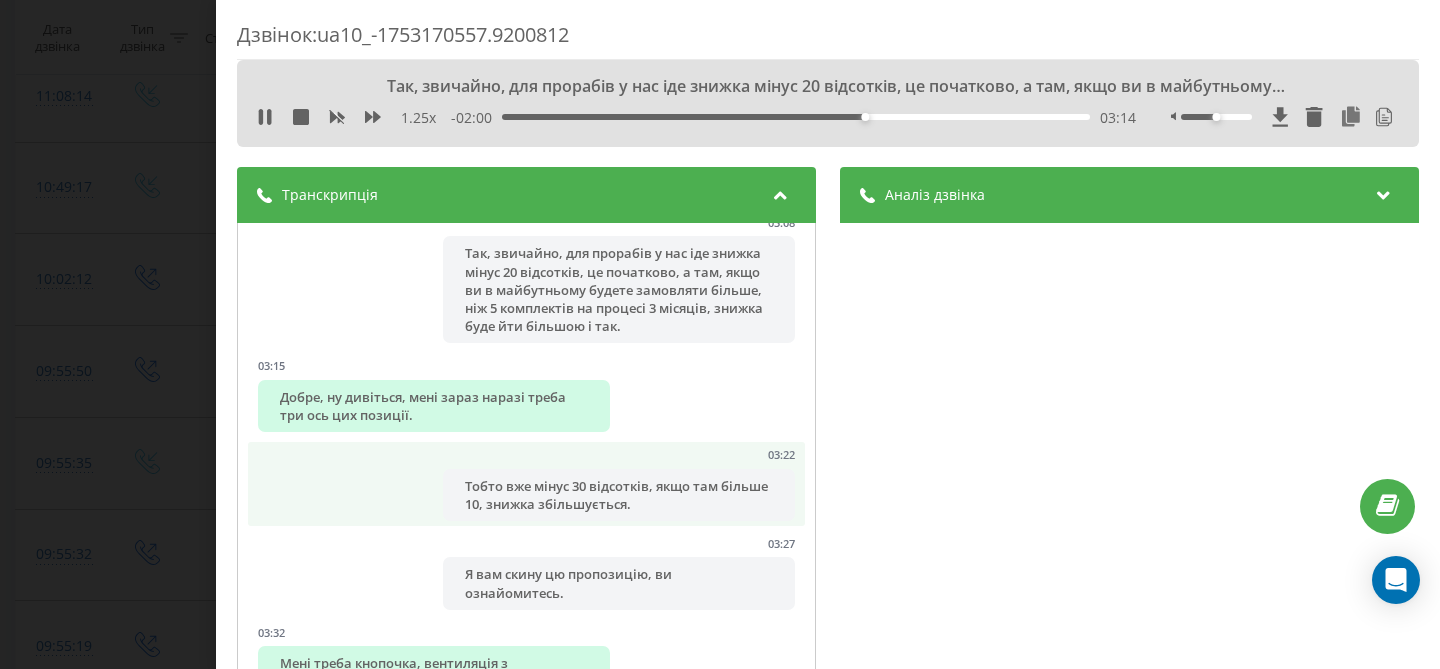 scroll, scrollTop: 5681, scrollLeft: 0, axis: vertical 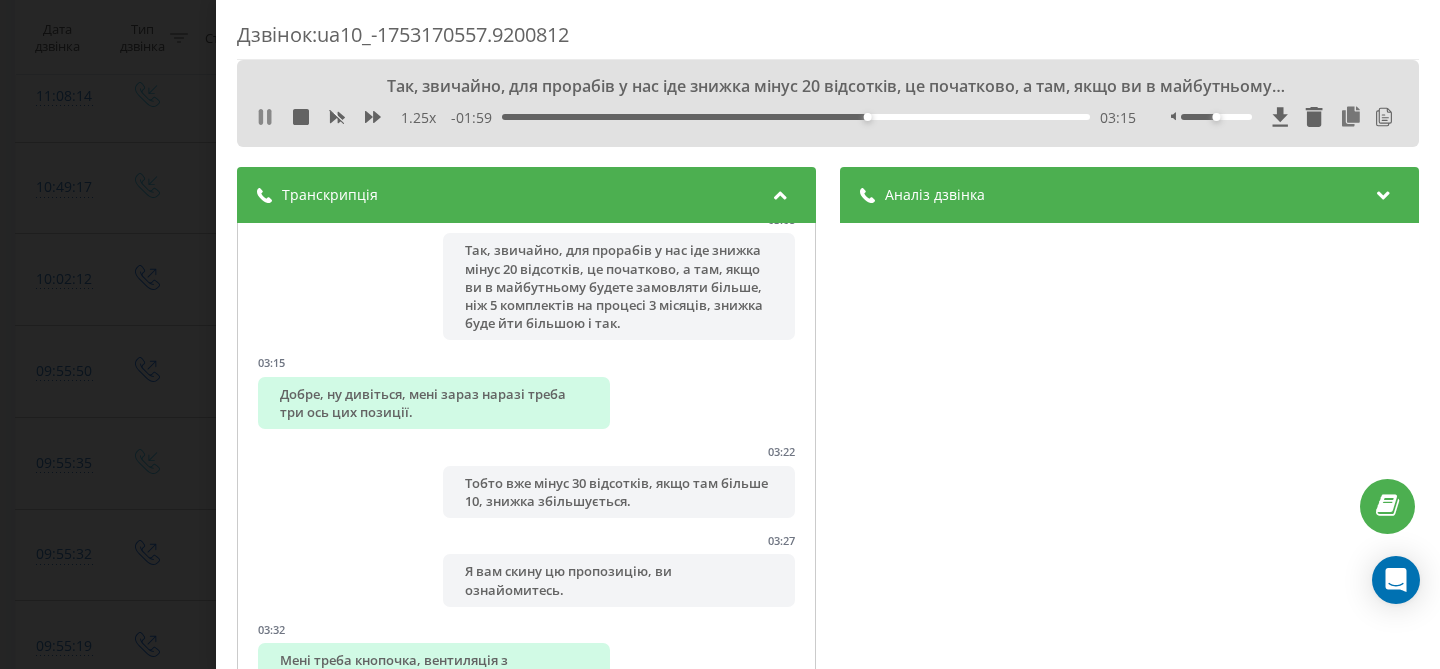 click 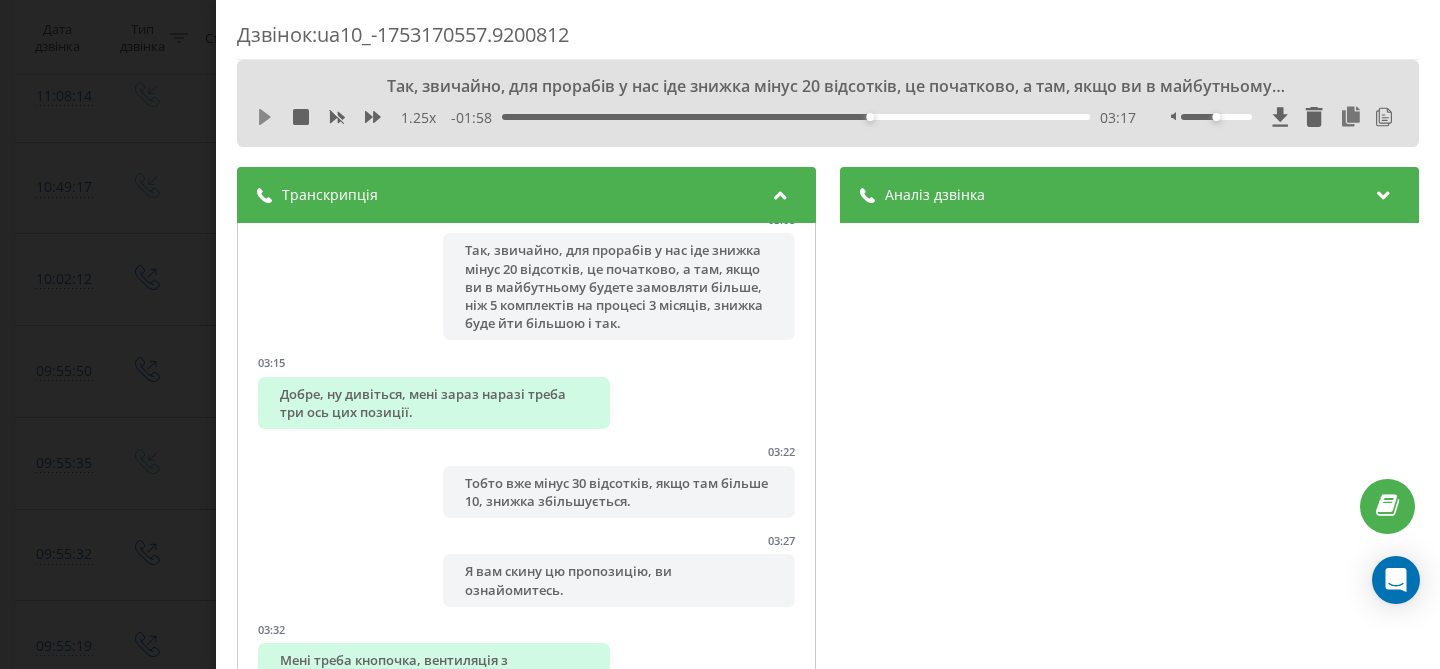 click 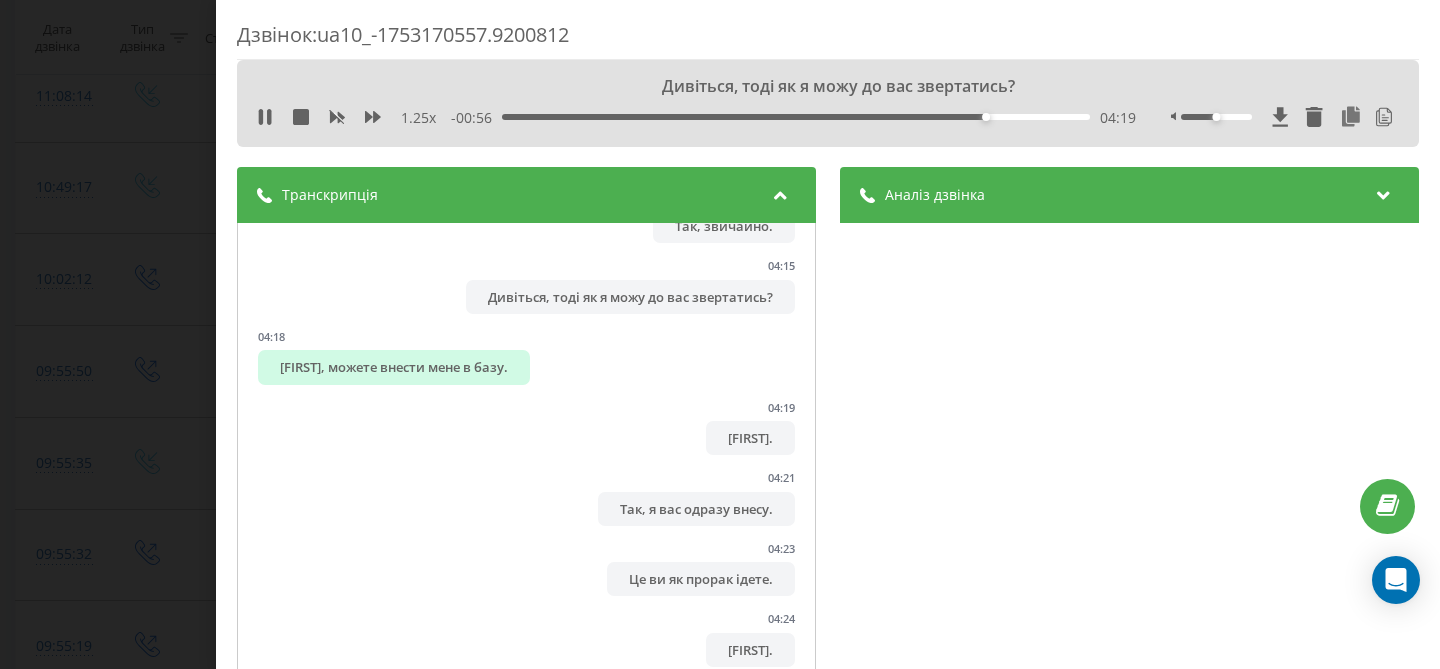 scroll, scrollTop: 7343, scrollLeft: 0, axis: vertical 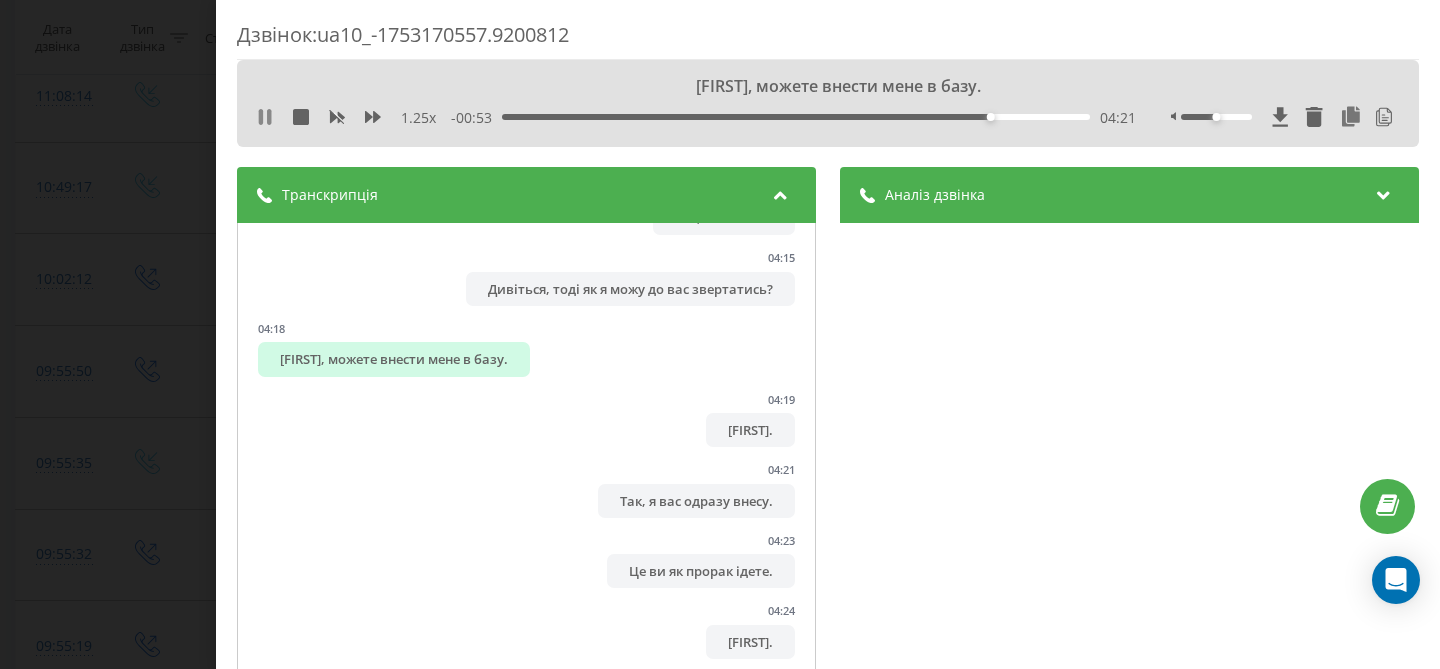 click 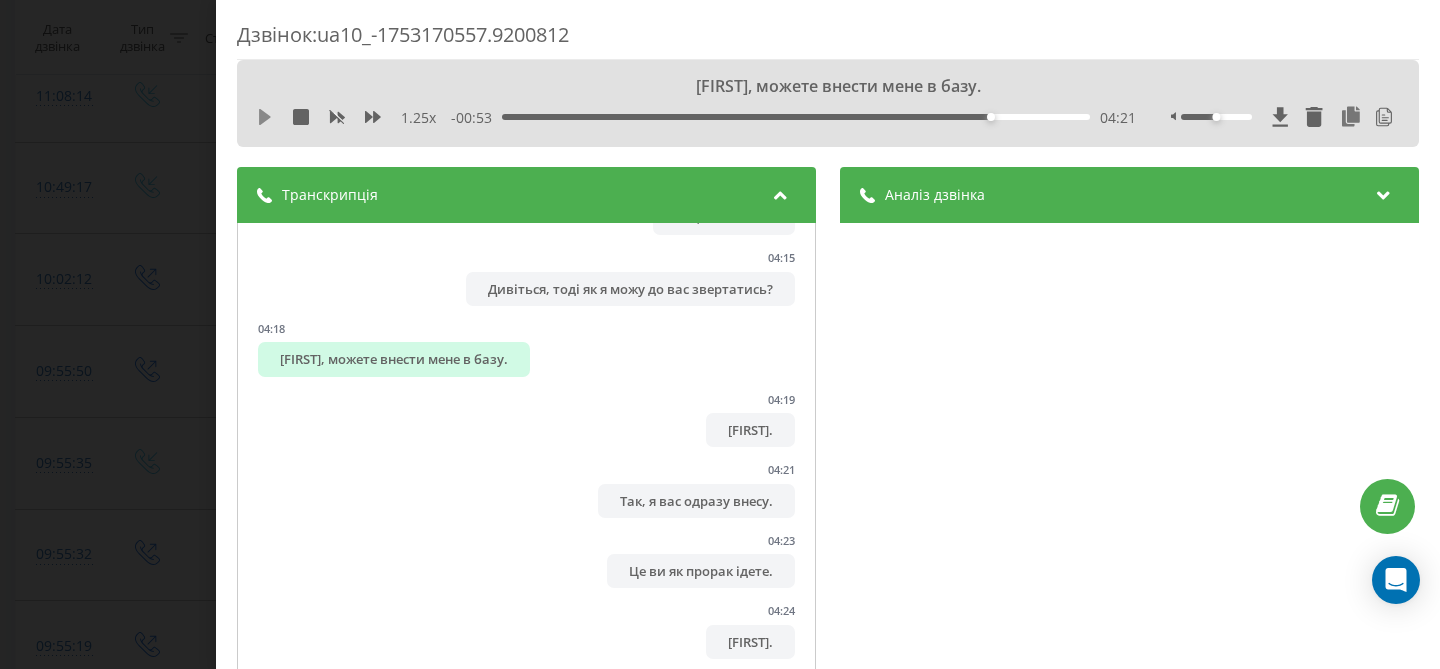 click 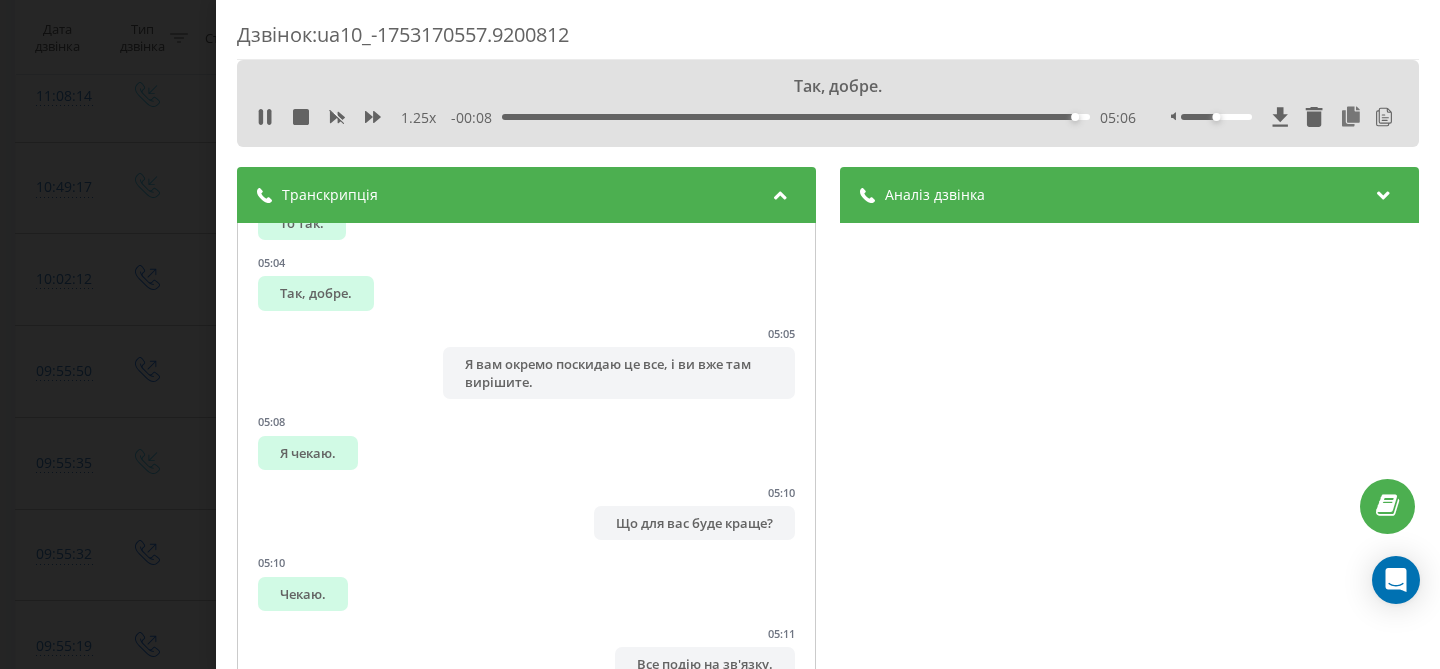 scroll, scrollTop: 8954, scrollLeft: 0, axis: vertical 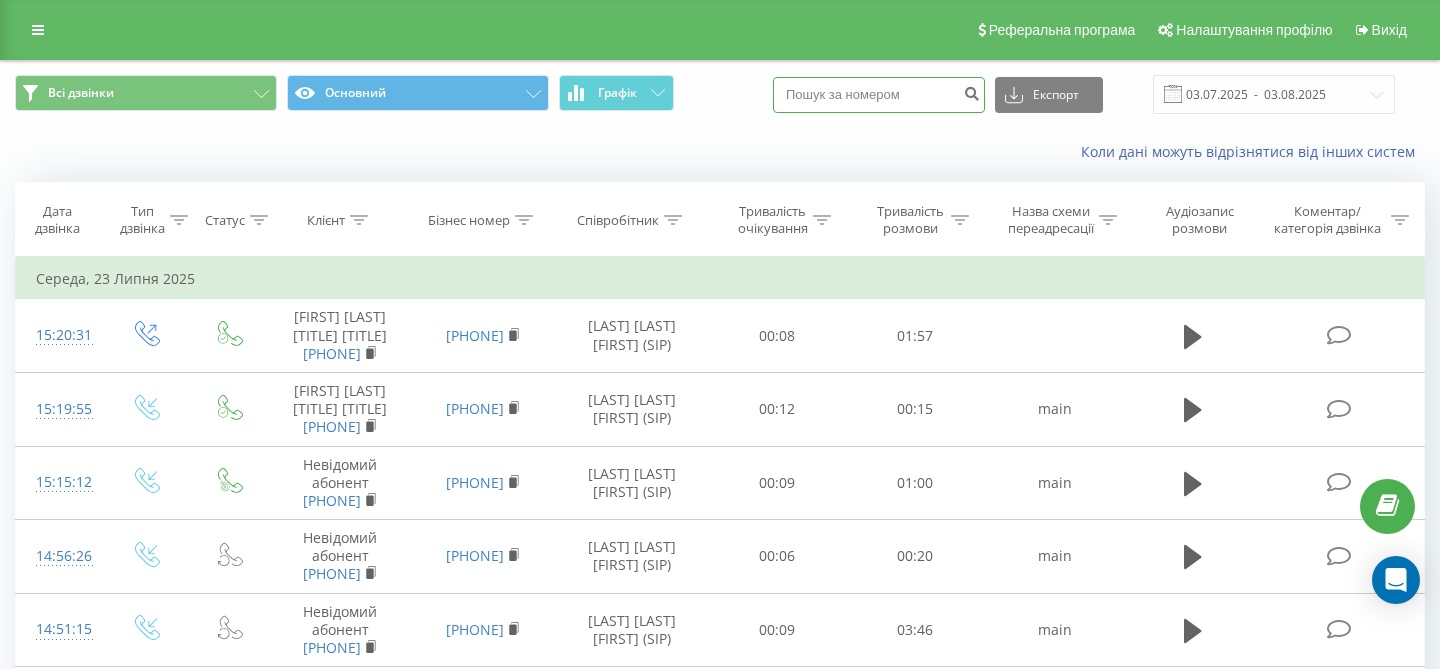 click at bounding box center (879, 95) 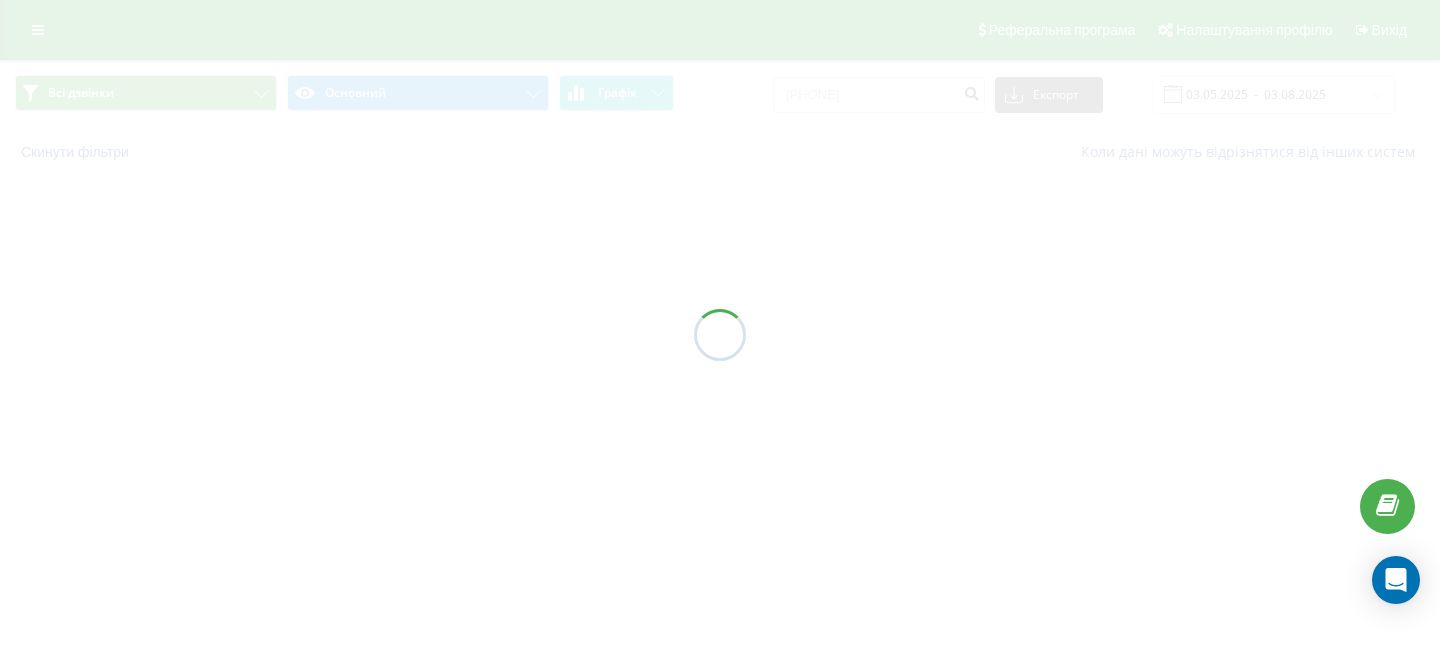 scroll, scrollTop: 0, scrollLeft: 0, axis: both 